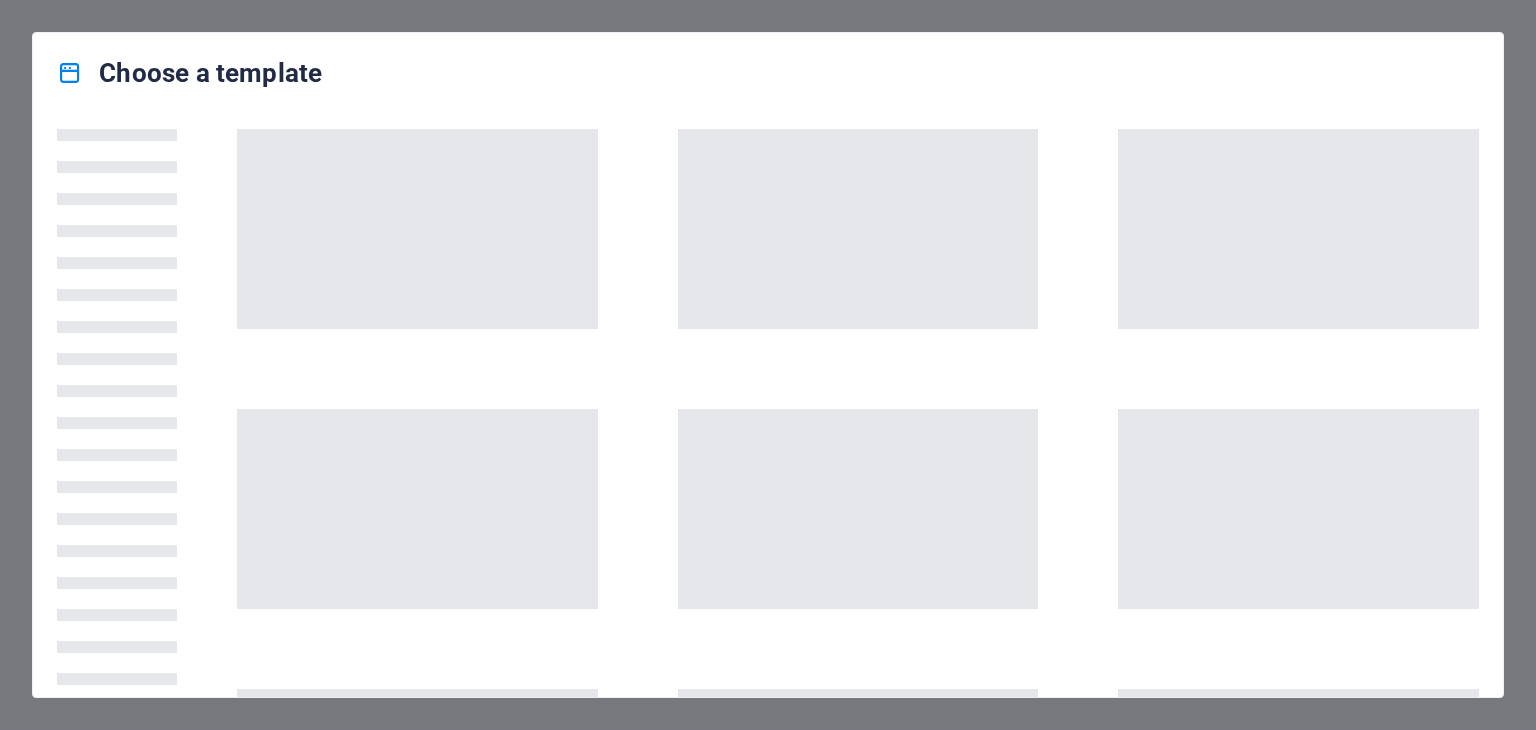 scroll, scrollTop: 0, scrollLeft: 0, axis: both 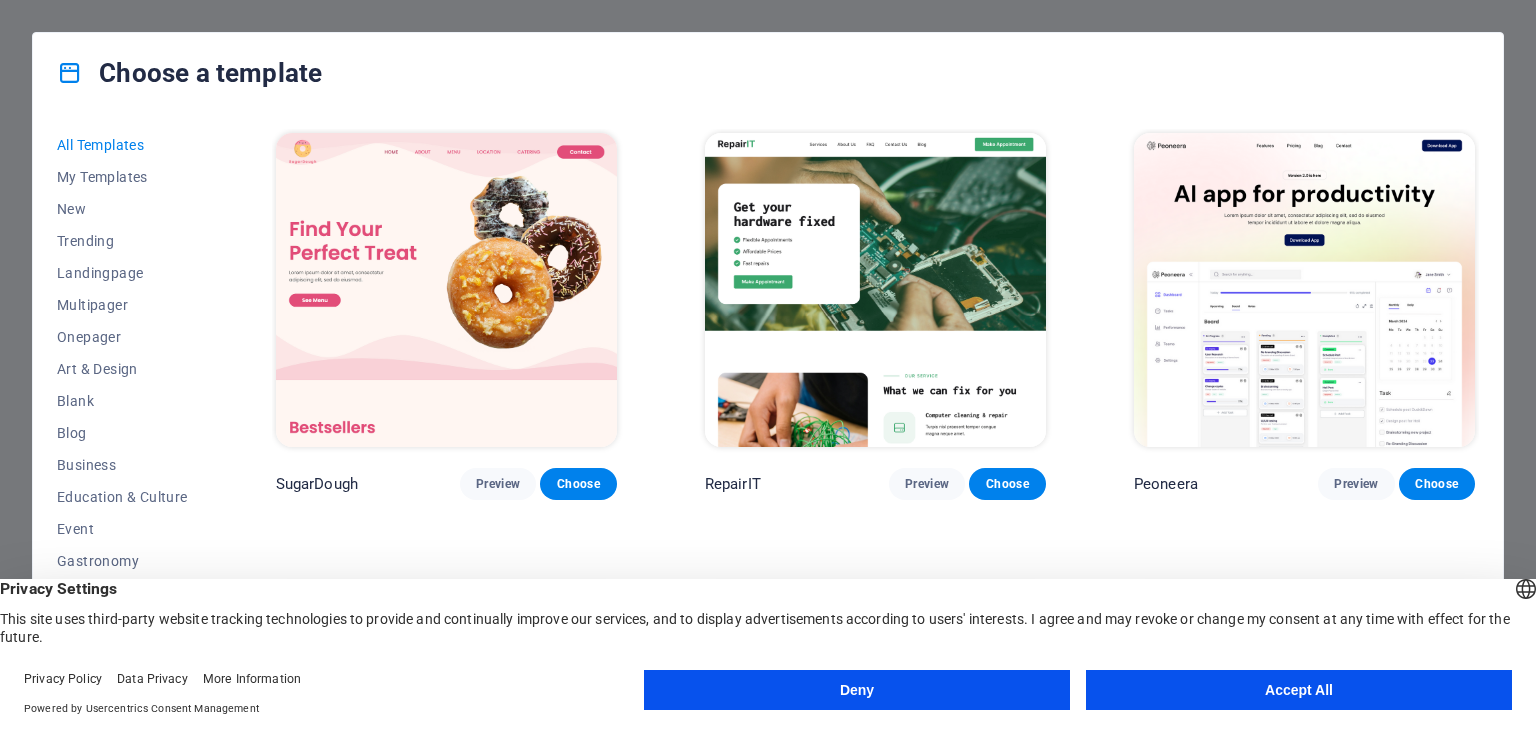 click on "Accept All" at bounding box center [1299, 690] 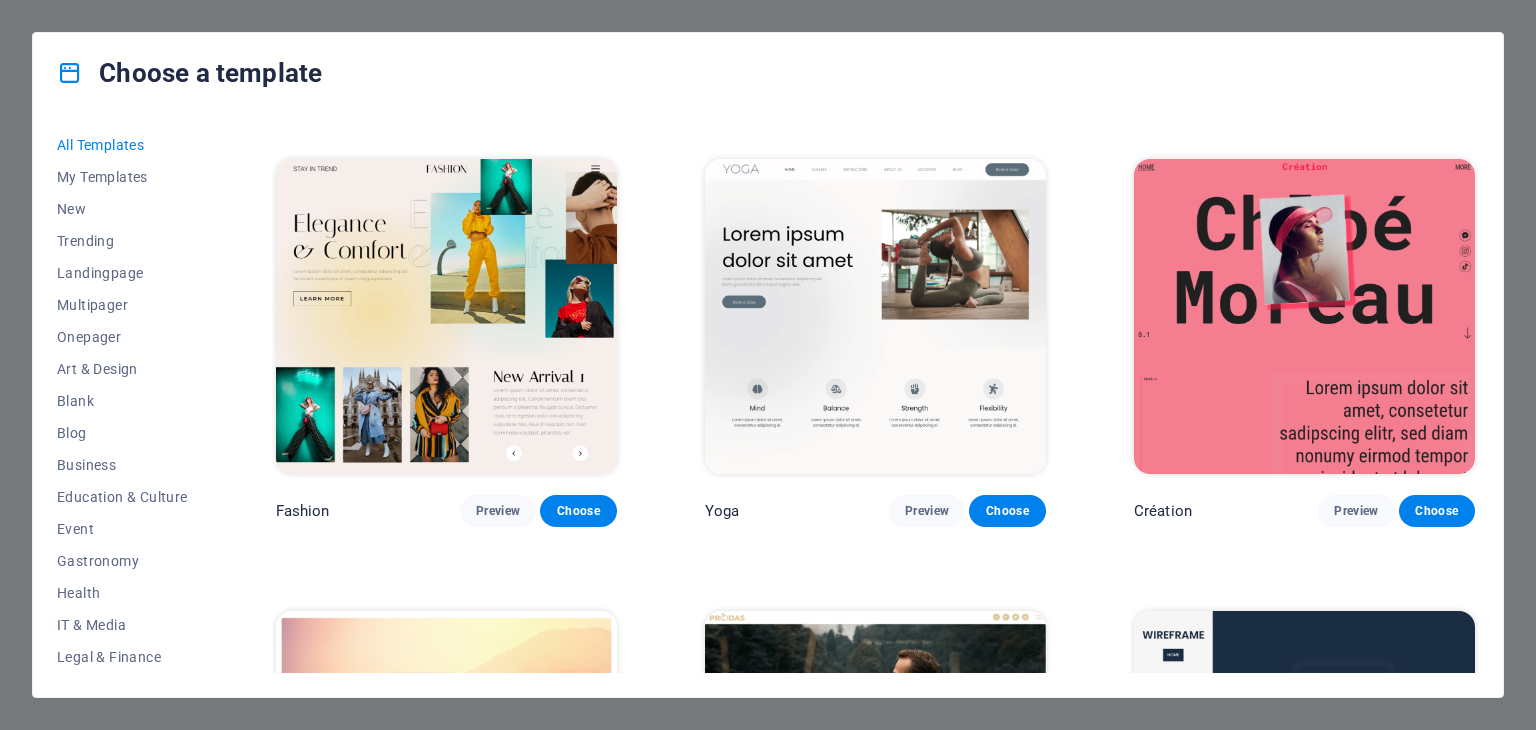 scroll, scrollTop: 6686, scrollLeft: 0, axis: vertical 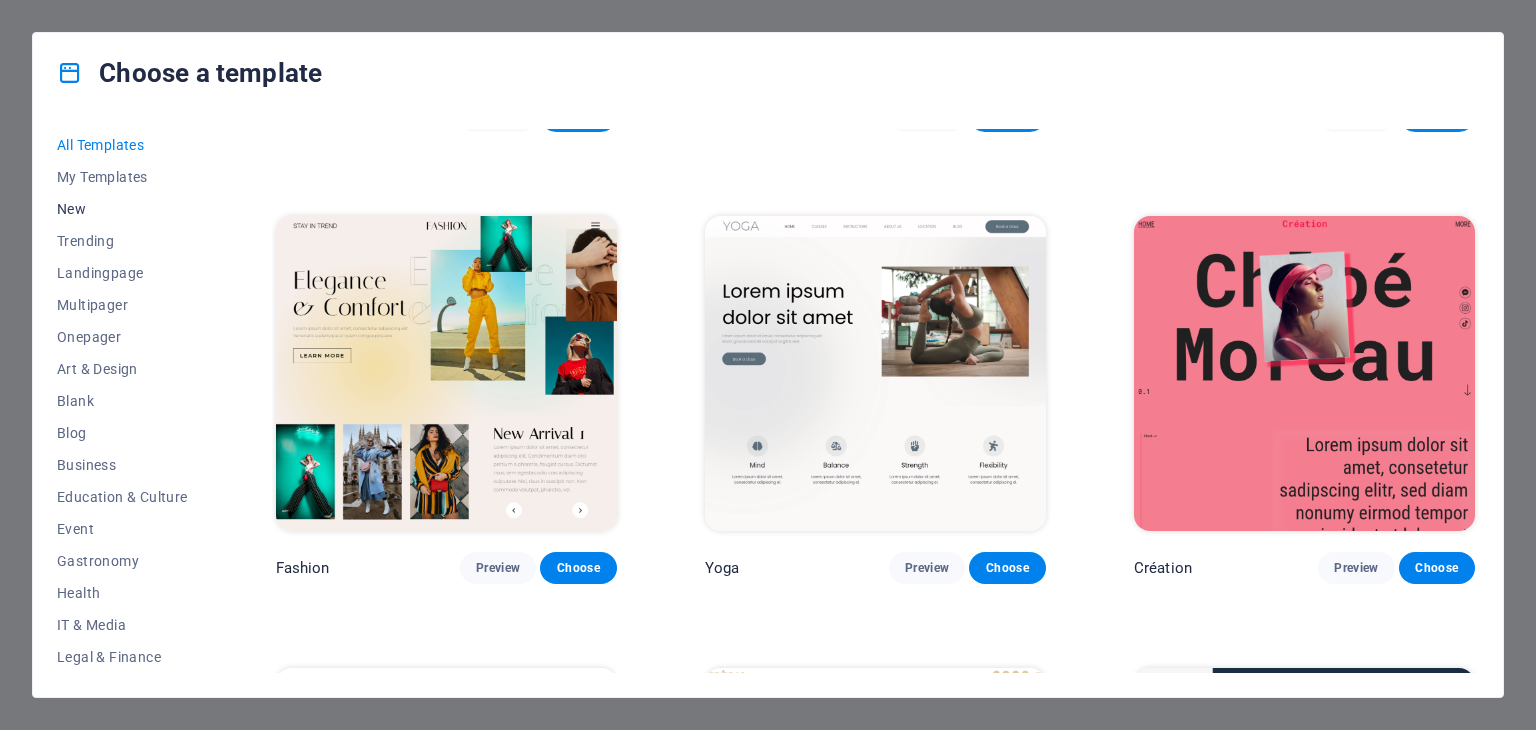 click on "New" at bounding box center [122, 209] 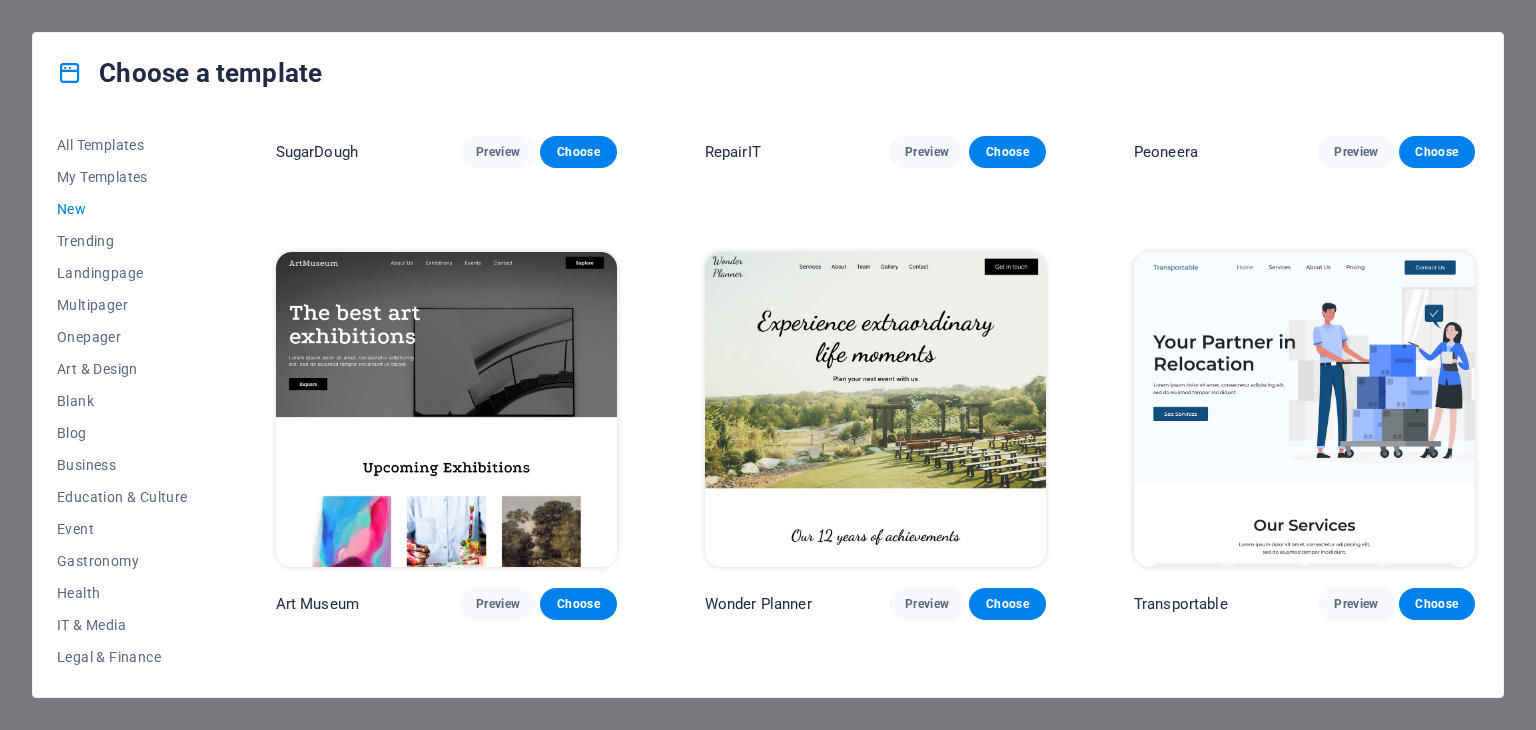scroll, scrollTop: 335, scrollLeft: 0, axis: vertical 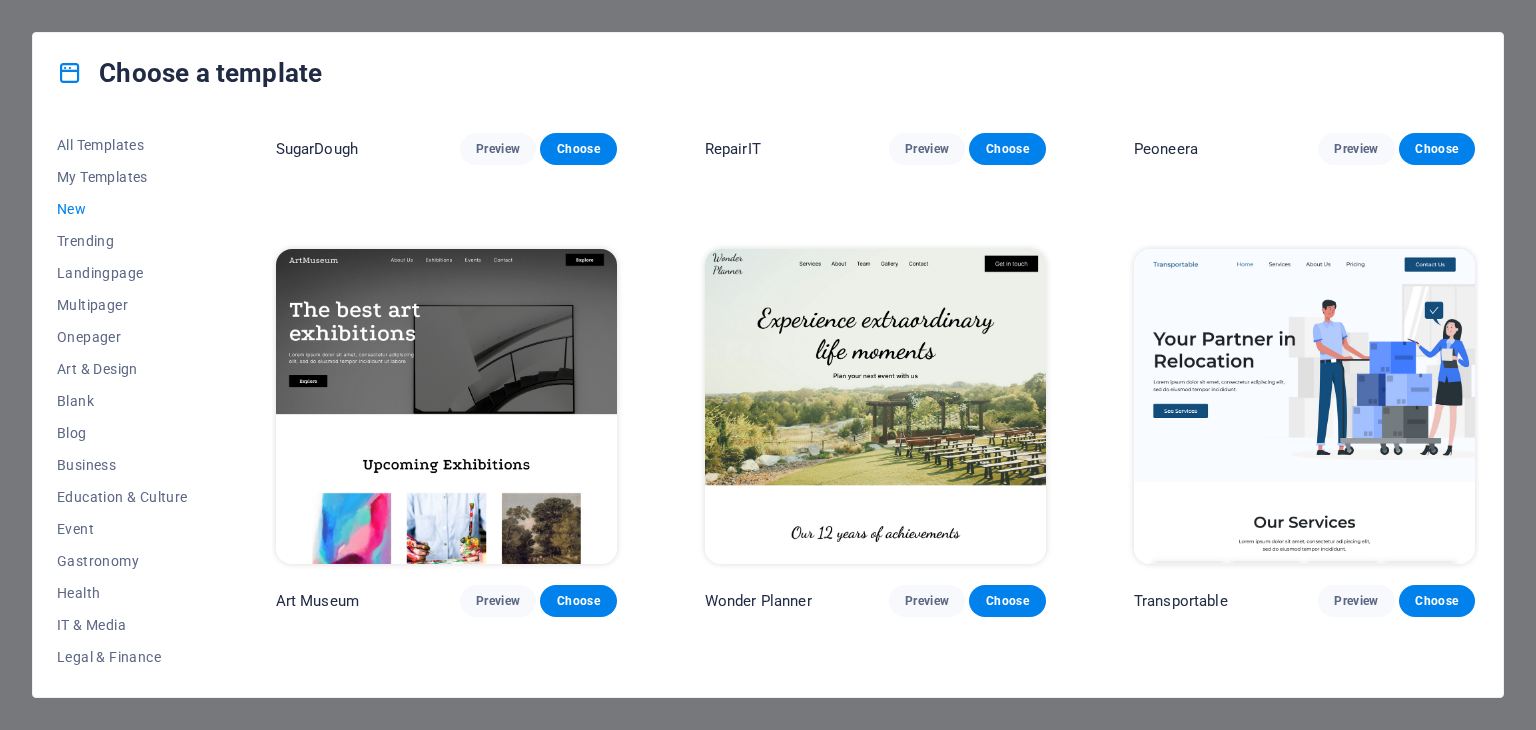 click at bounding box center (1304, 406) 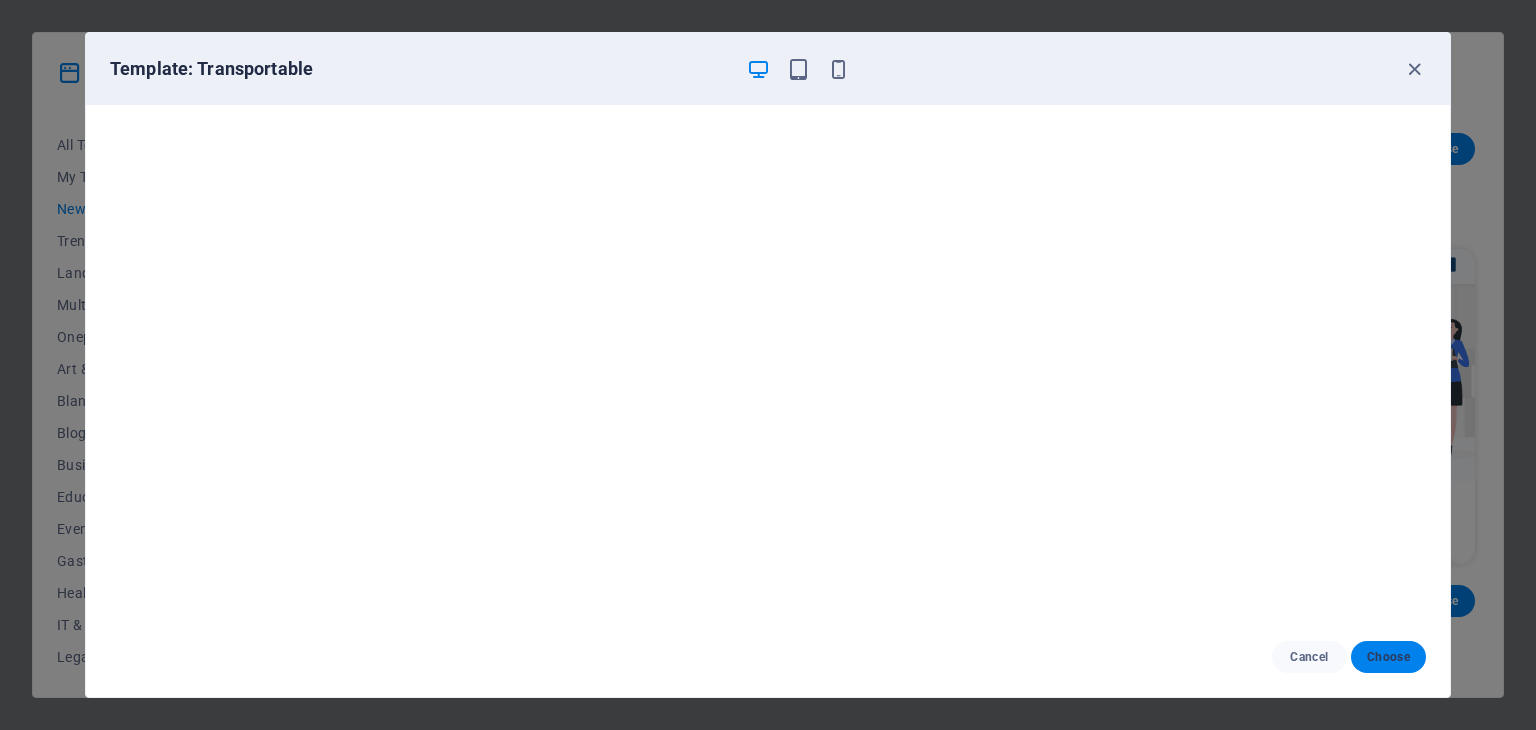 click on "Choose" at bounding box center (1388, 657) 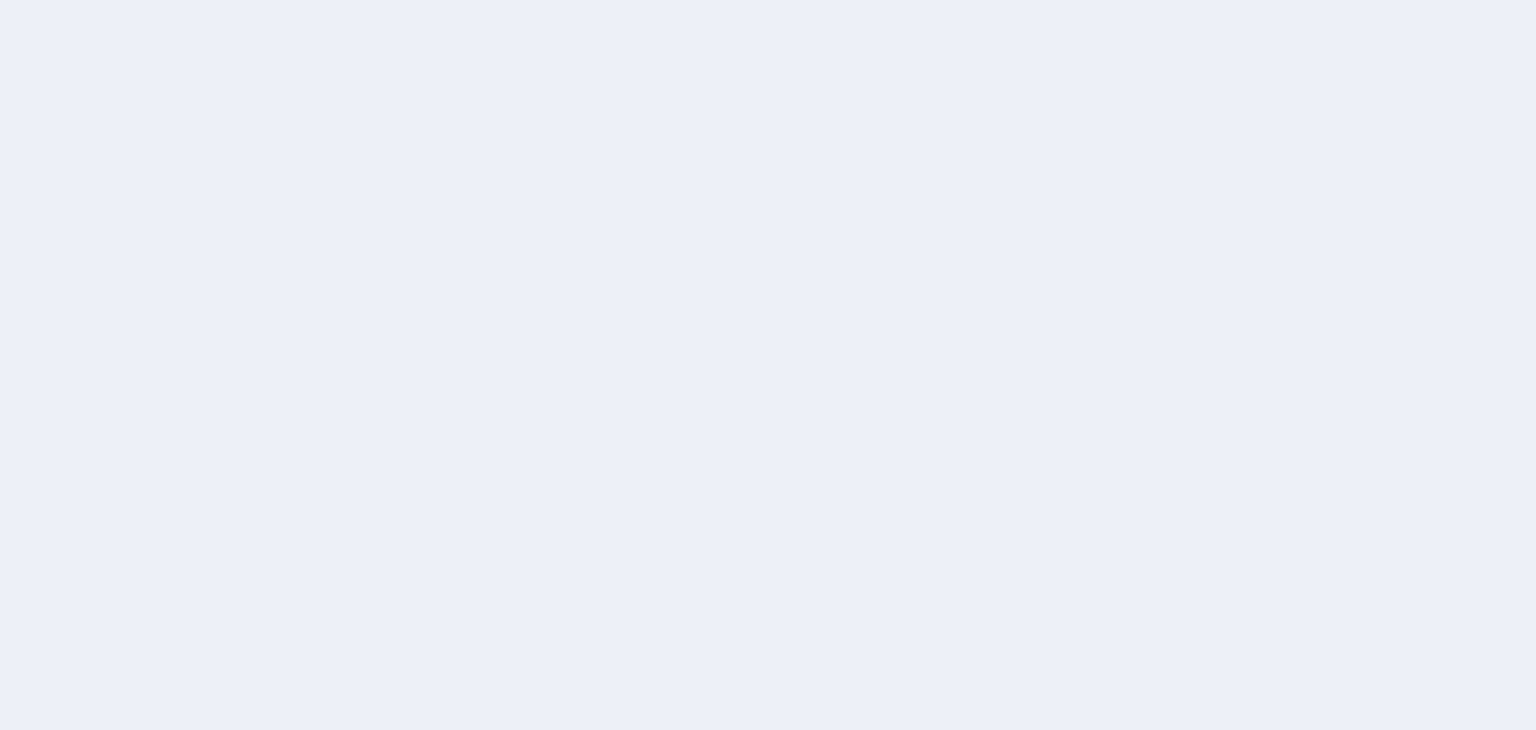 scroll, scrollTop: 0, scrollLeft: 0, axis: both 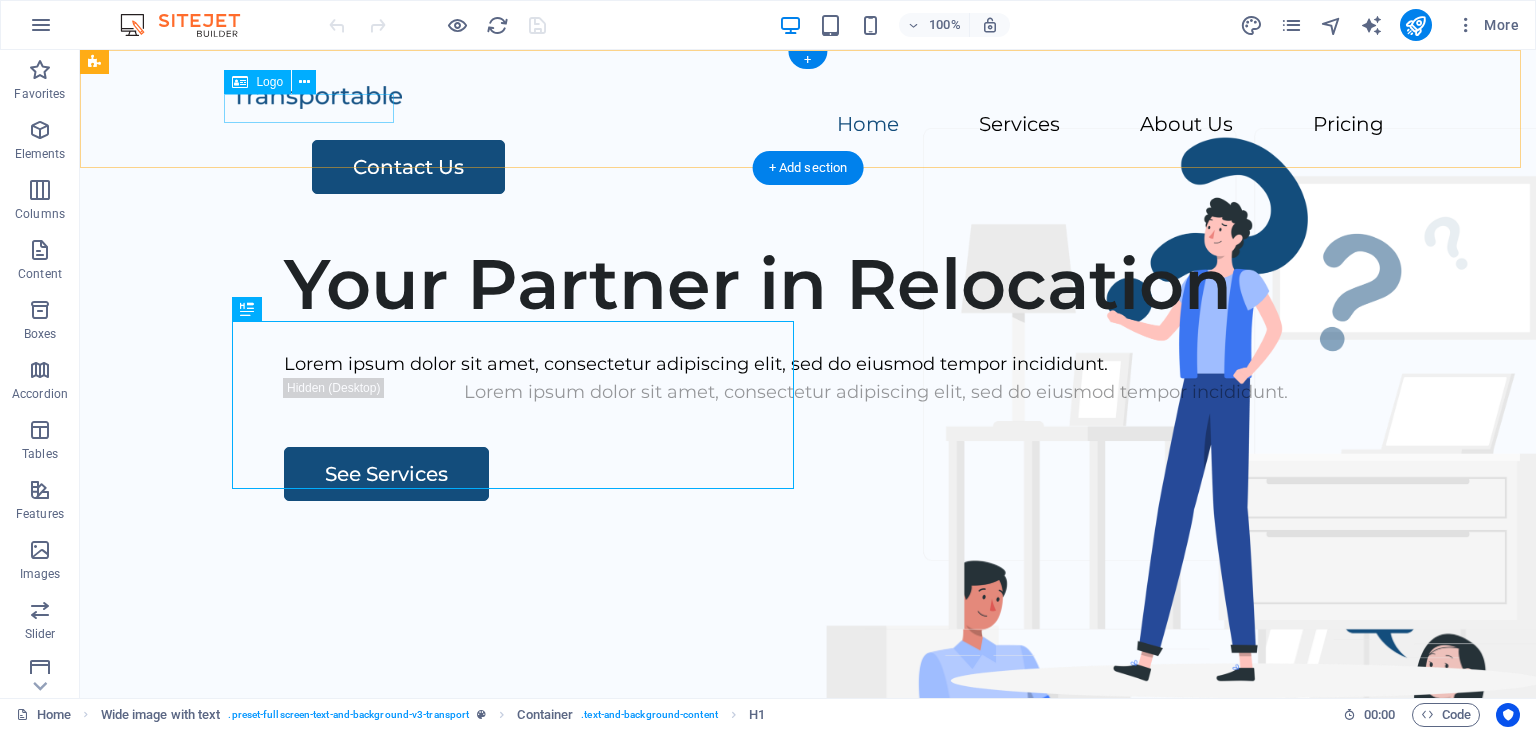 click at bounding box center (808, 96) 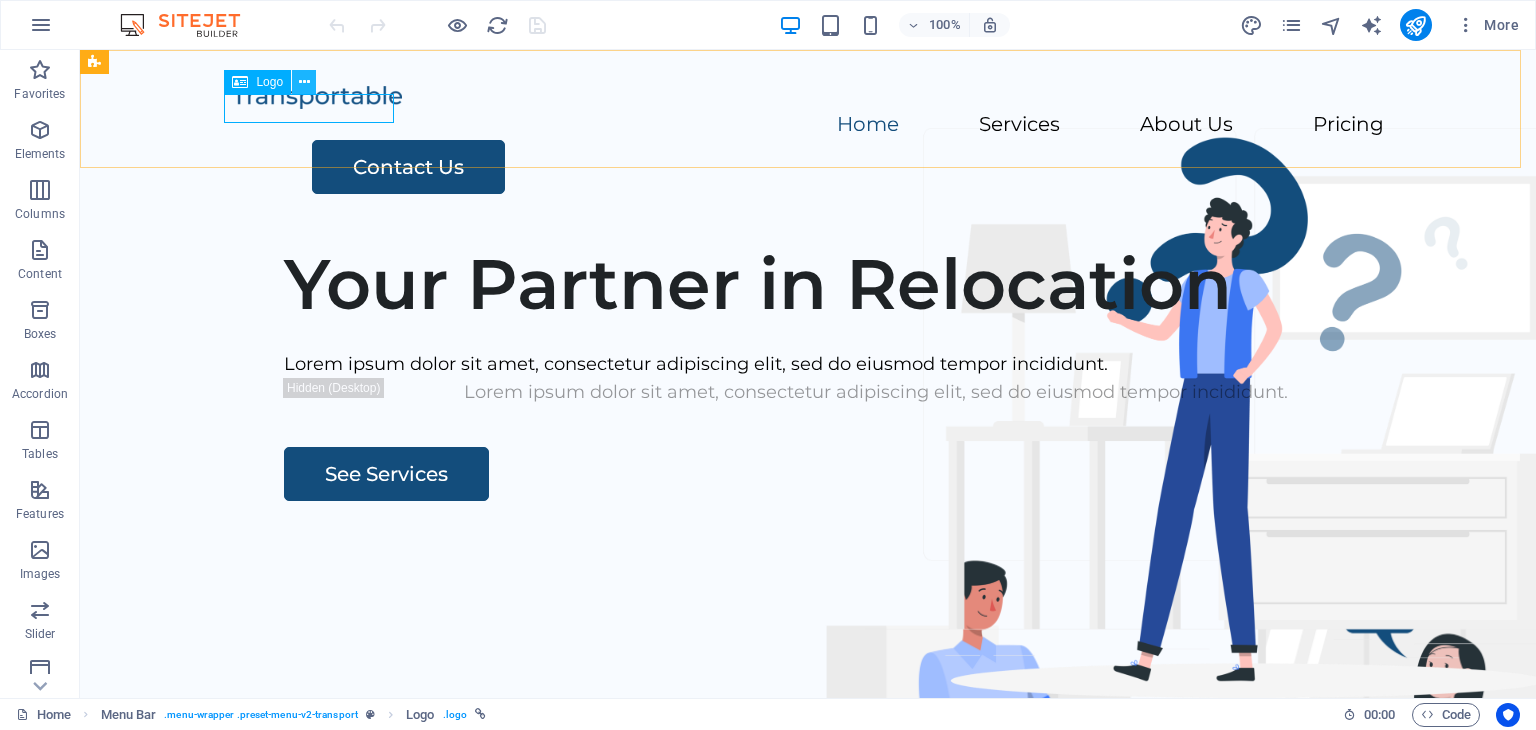 click at bounding box center (304, 82) 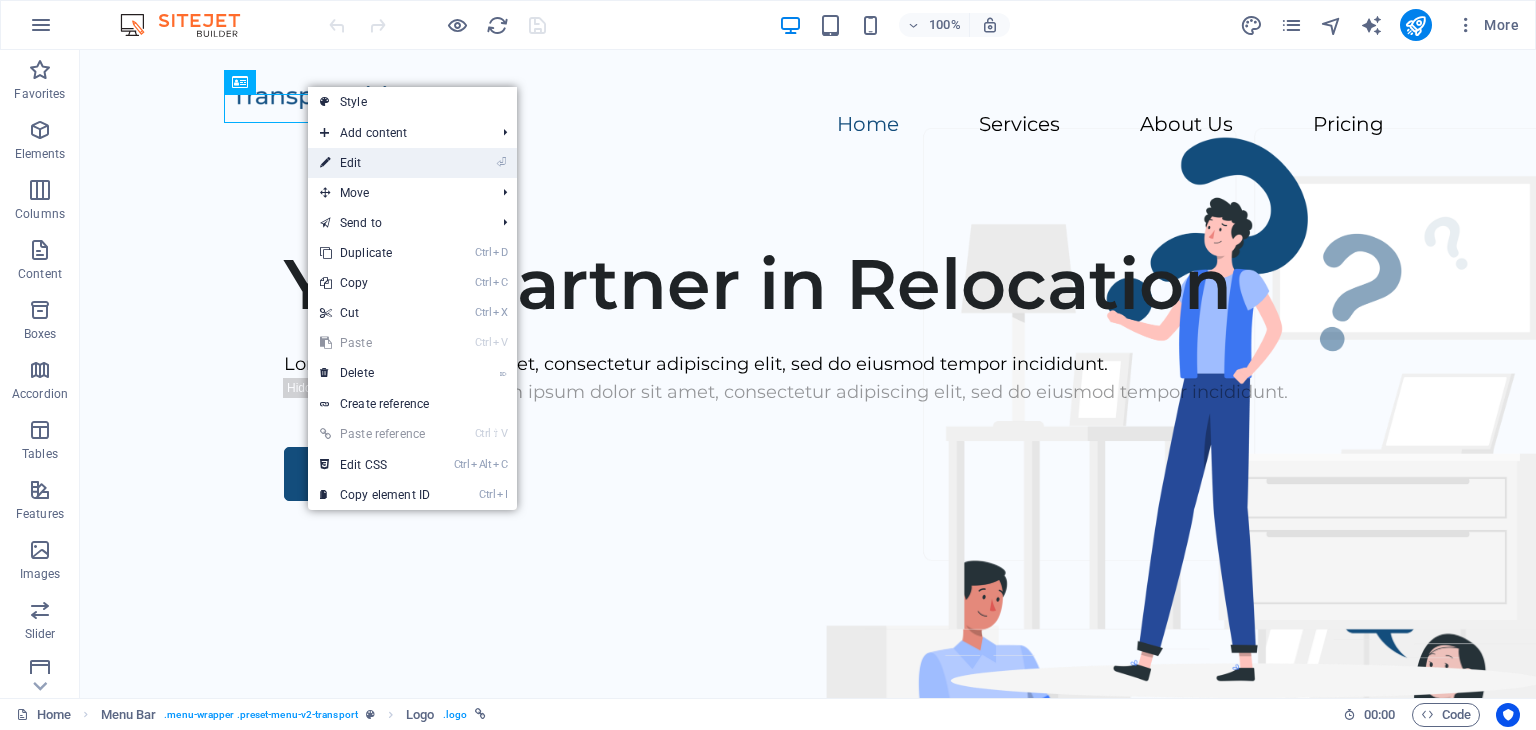 click on "⏎  Edit" at bounding box center (375, 163) 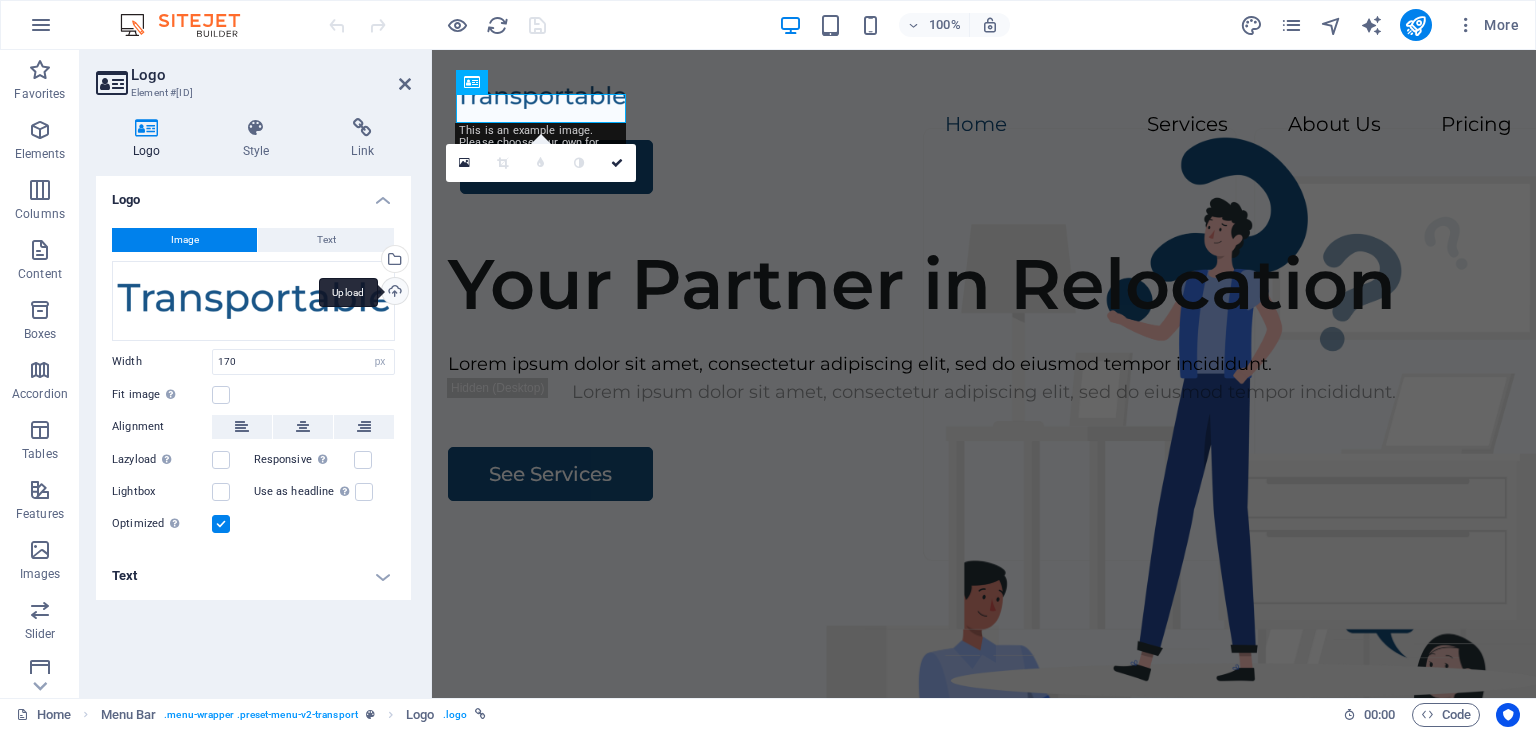 click on "Upload" at bounding box center [393, 293] 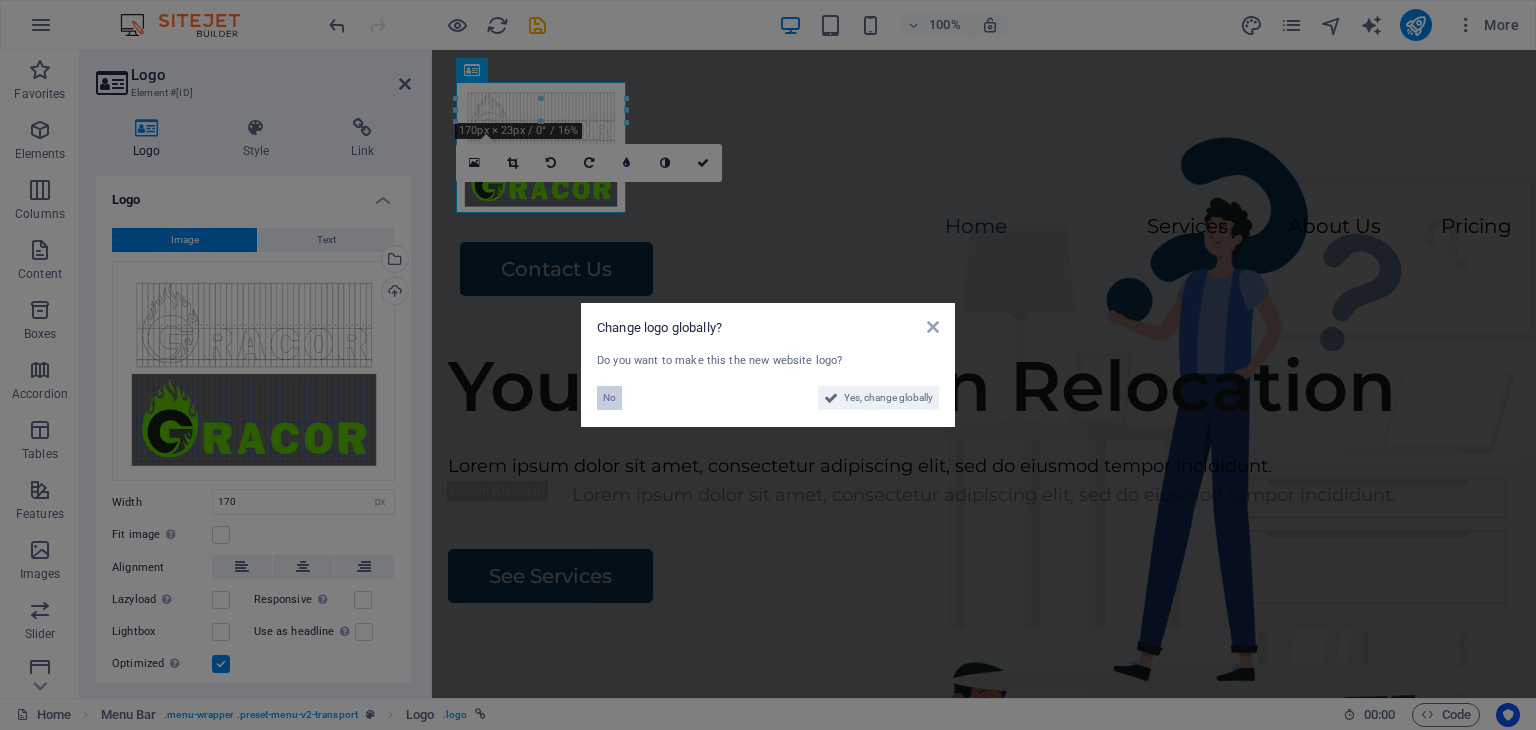 click on "No" at bounding box center (609, 398) 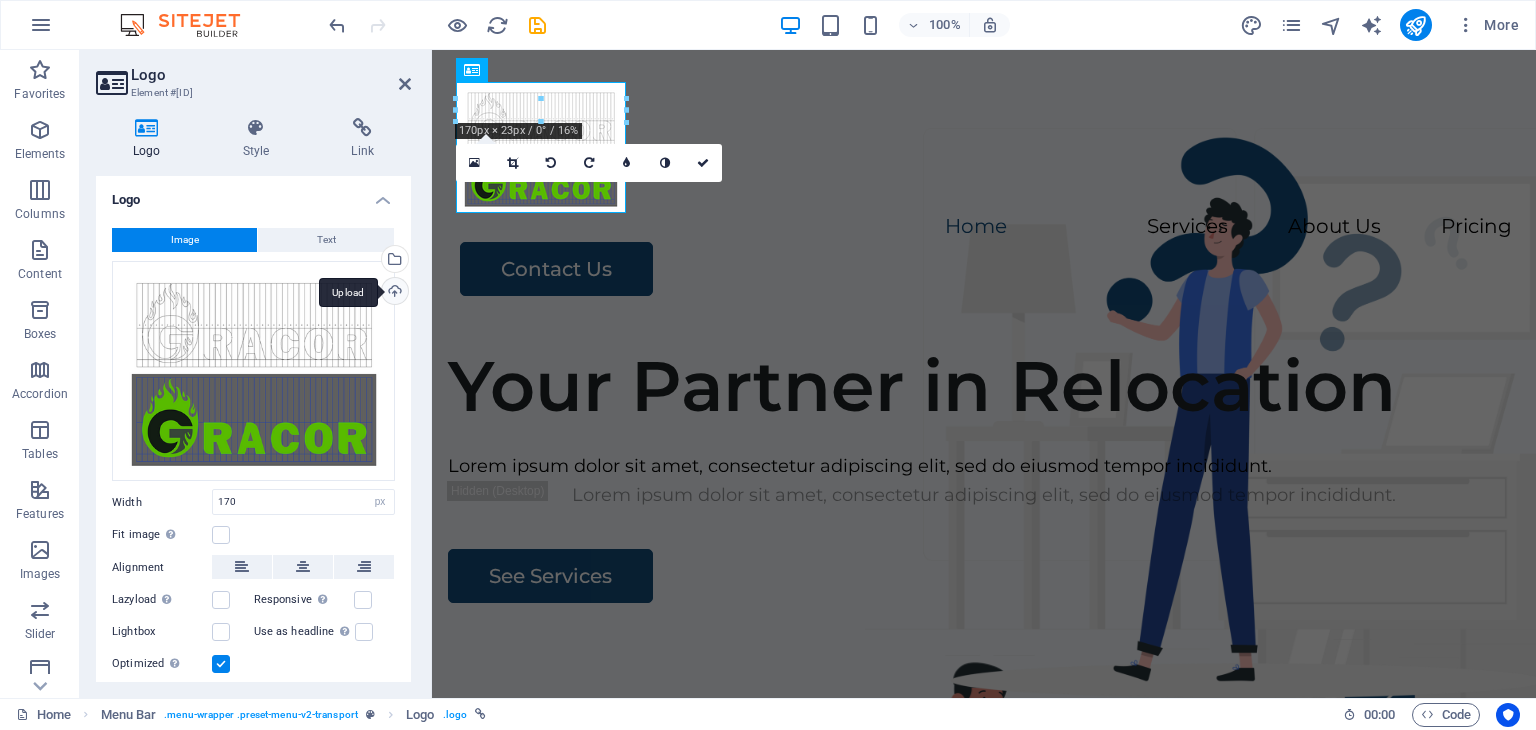 click on "Upload" at bounding box center (393, 293) 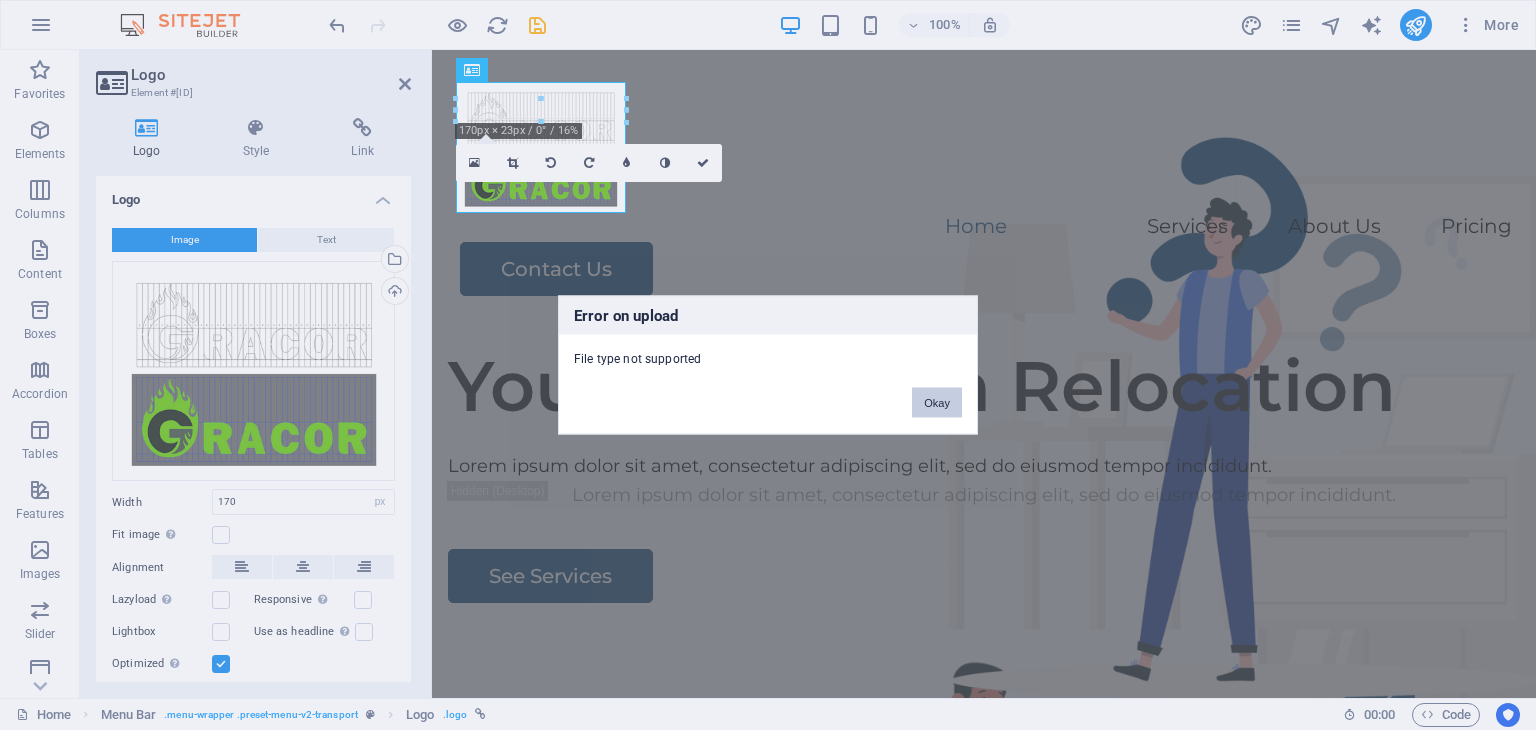 click on "Okay" at bounding box center (937, 403) 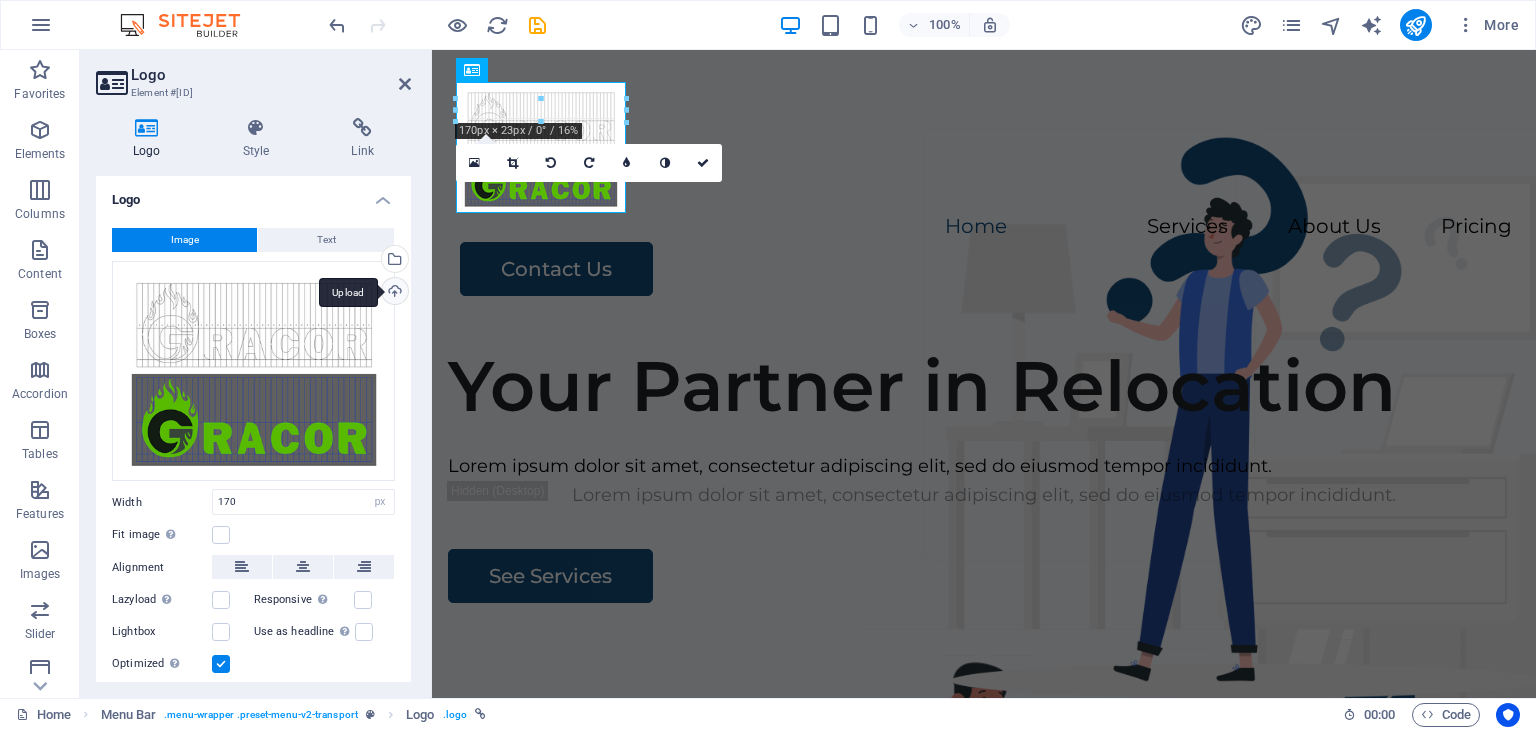 click on "Upload" at bounding box center (393, 293) 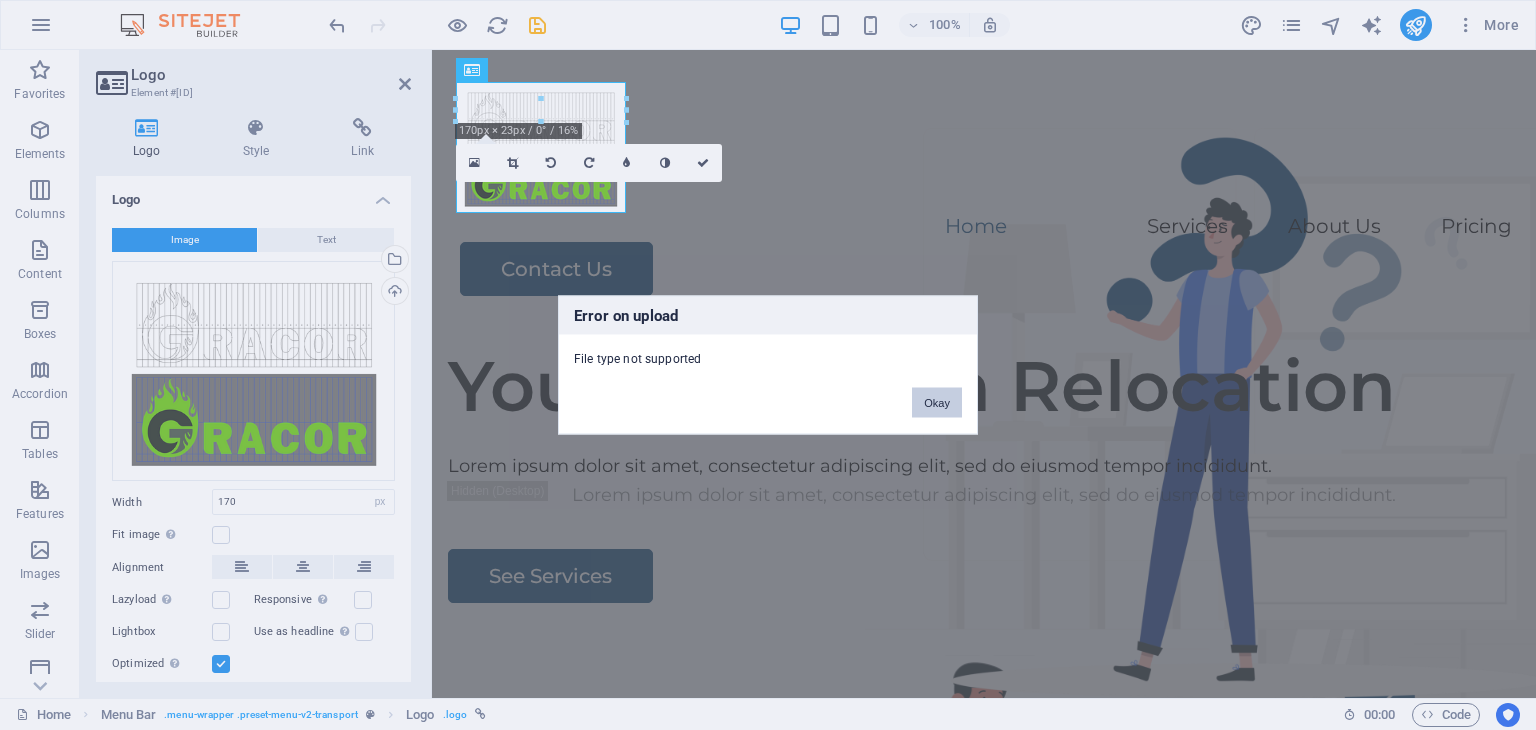 click on "Okay" at bounding box center [937, 403] 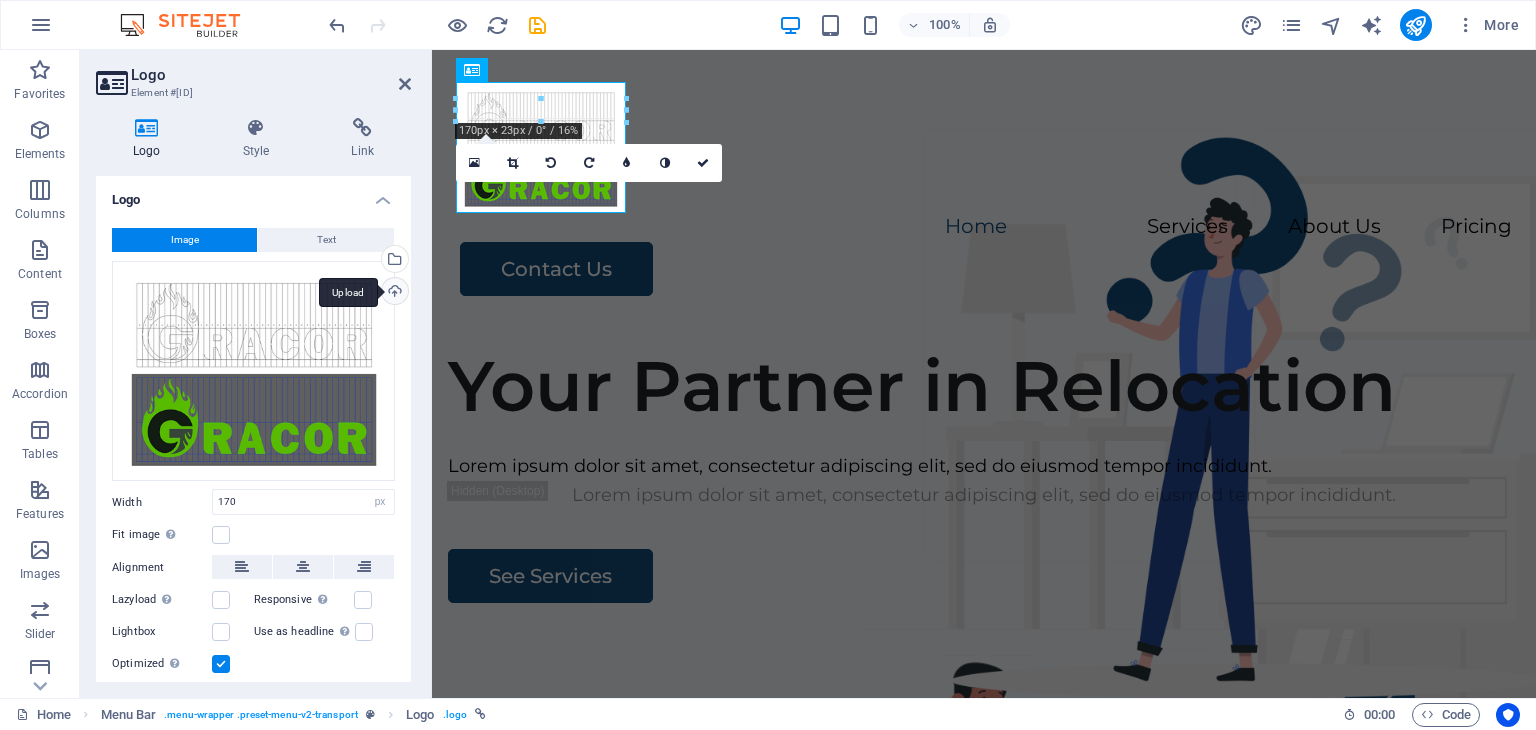 click on "Upload" at bounding box center (393, 293) 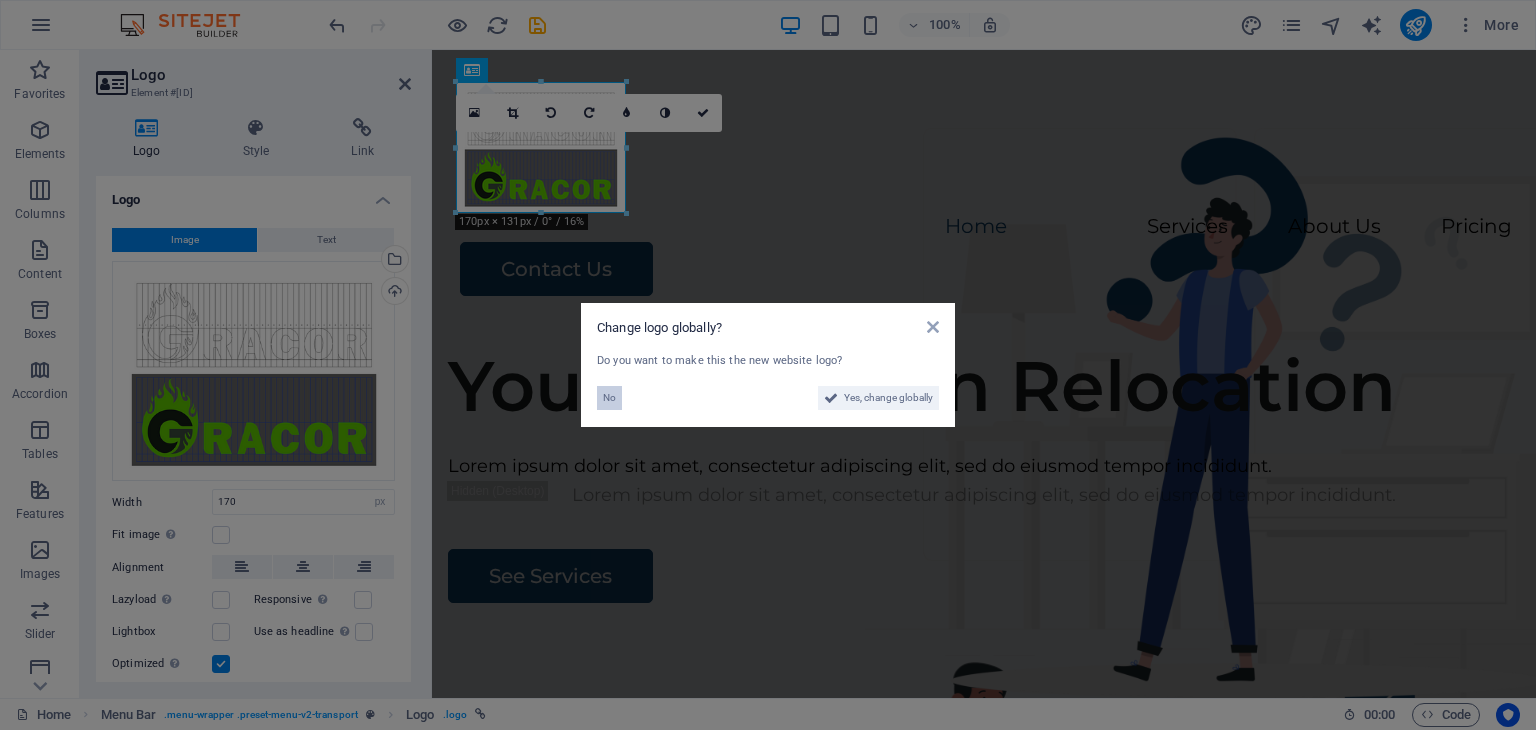 click on "No" at bounding box center [609, 398] 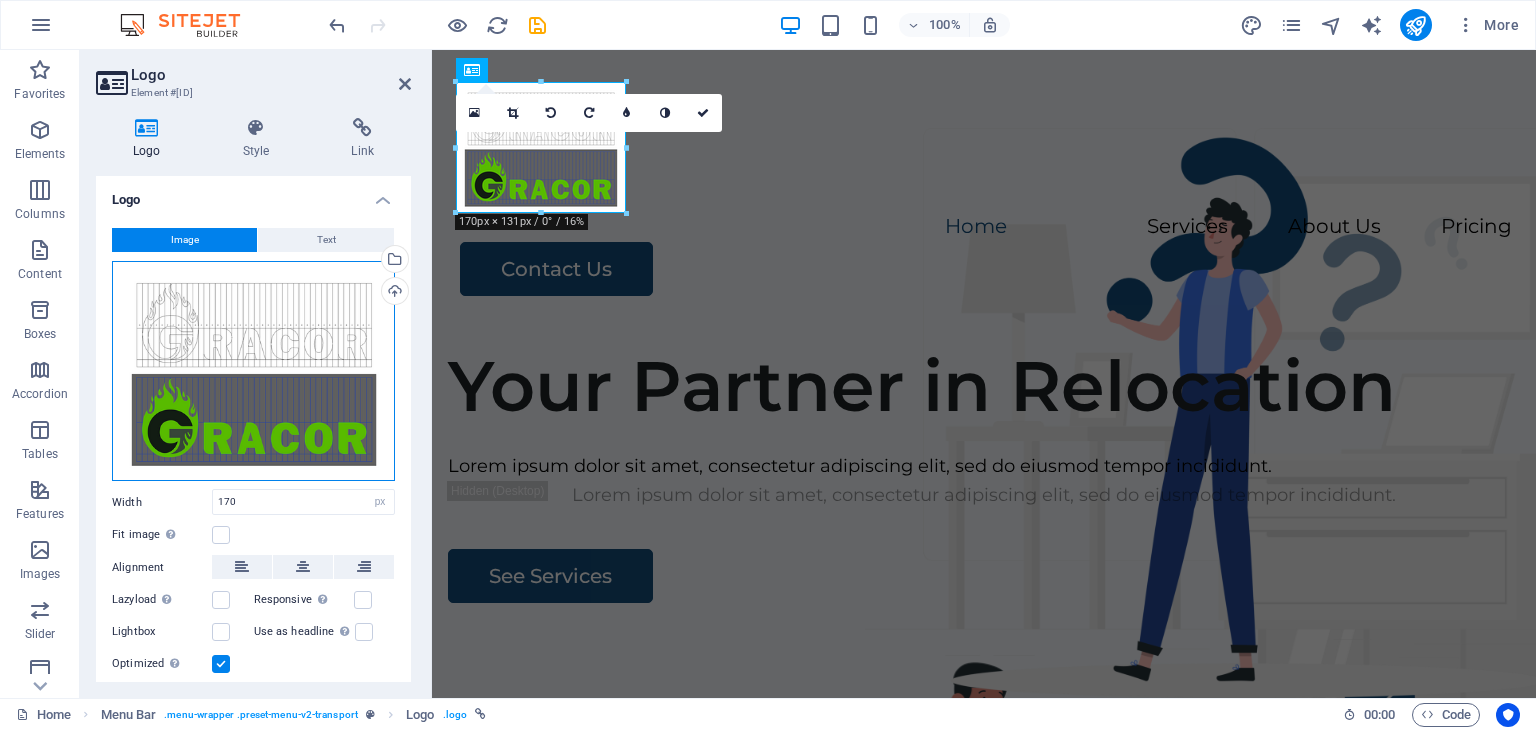 click on "Drag files here, click to choose files or select files from Files or our free stock photos & videos" at bounding box center (253, 371) 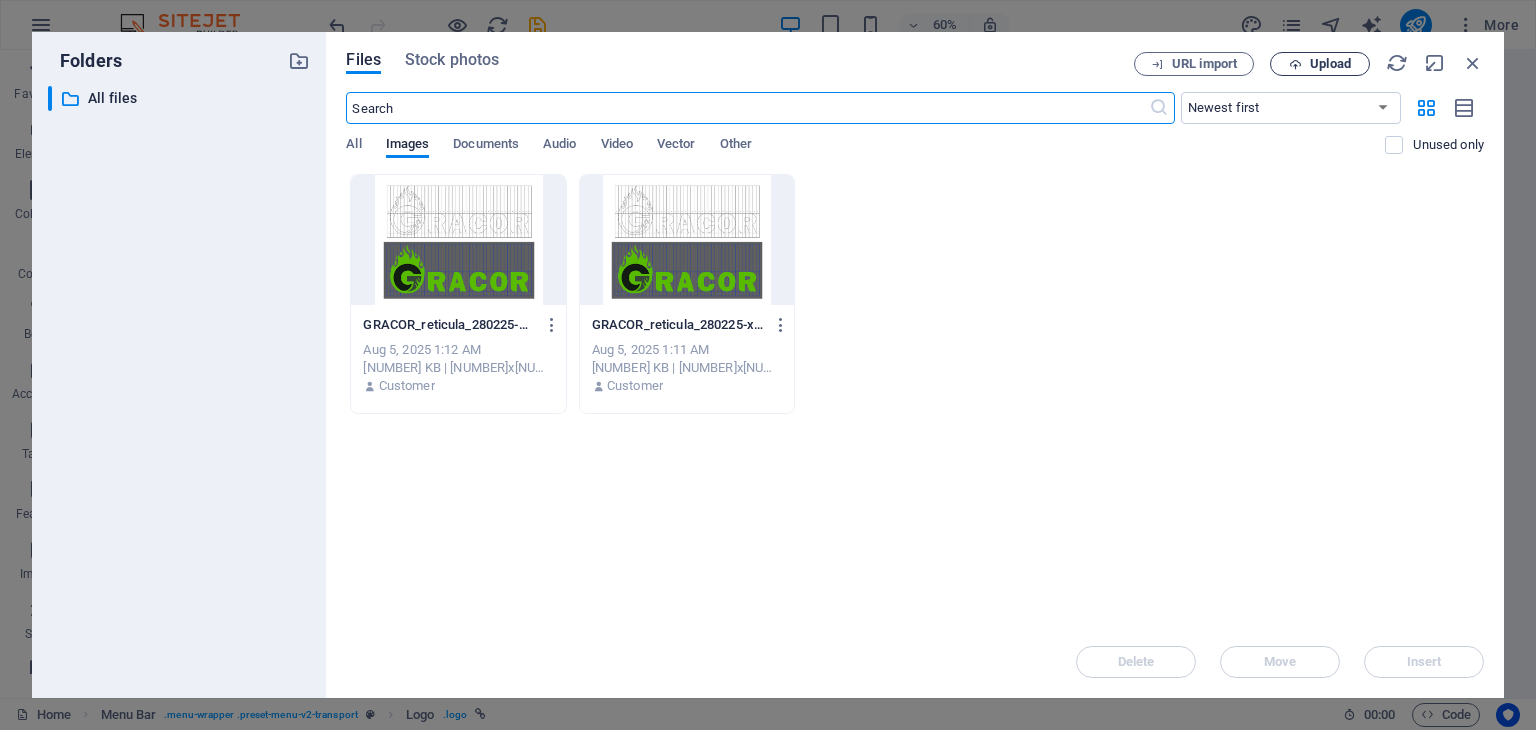 click on "Upload" at bounding box center (1330, 64) 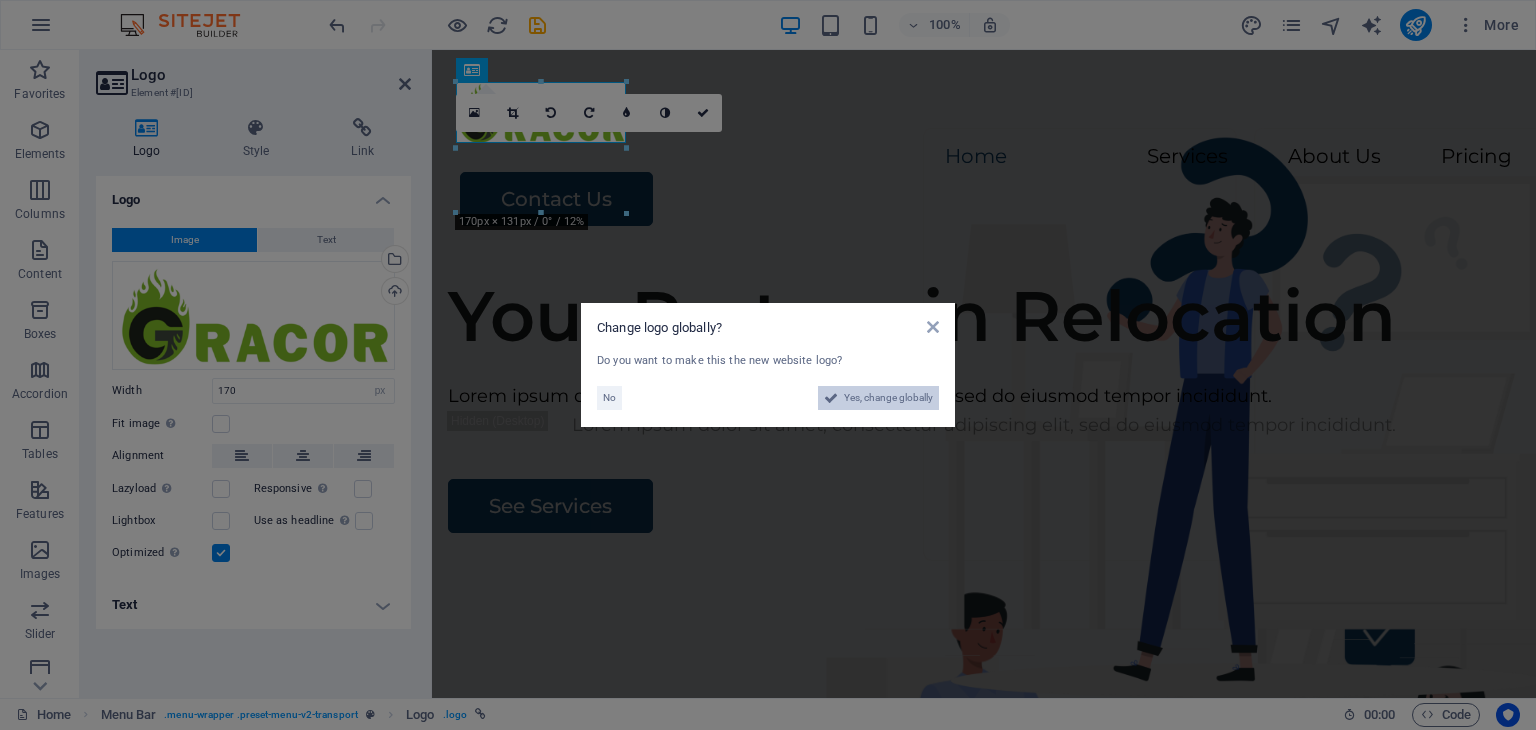 click on "Yes, change globally" at bounding box center [888, 398] 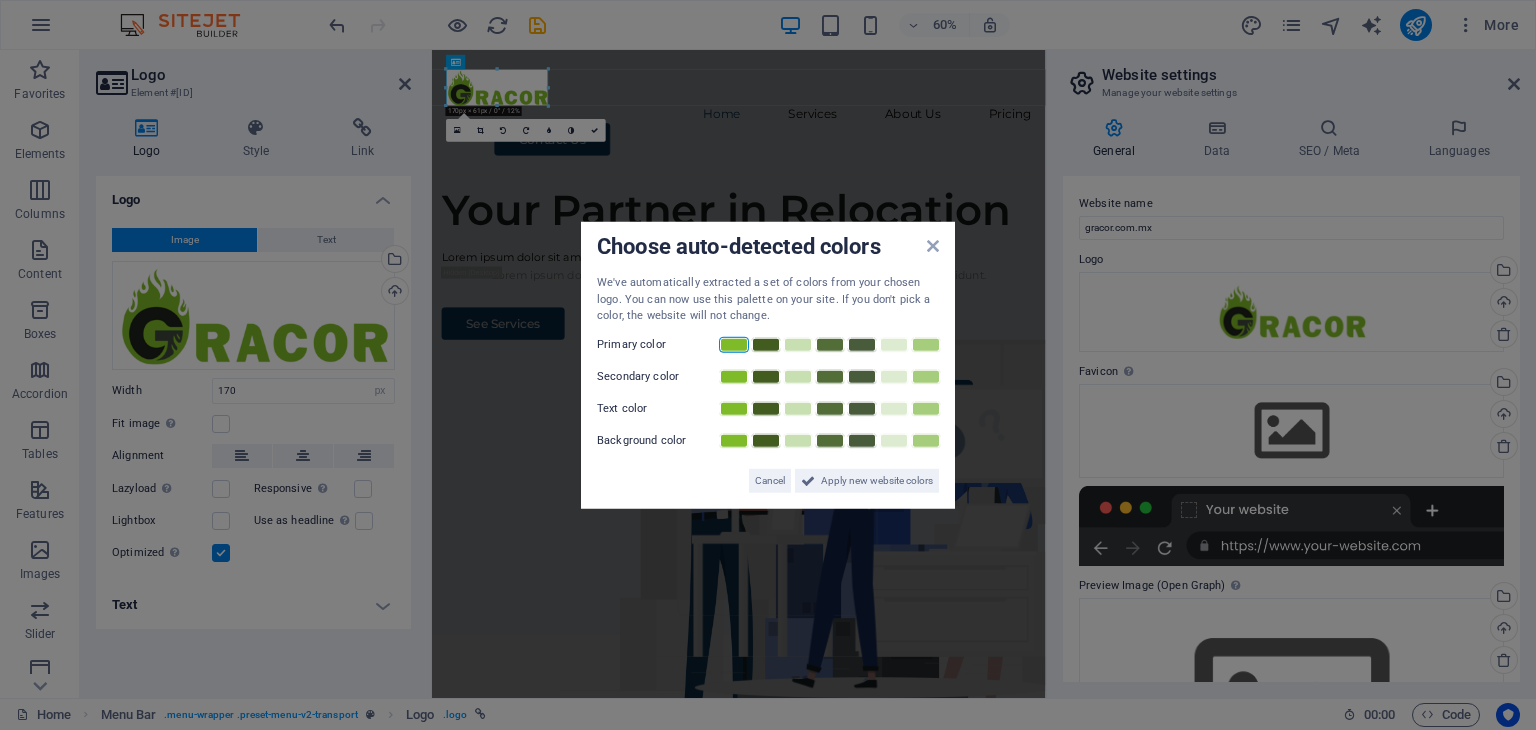 click at bounding box center (734, 344) 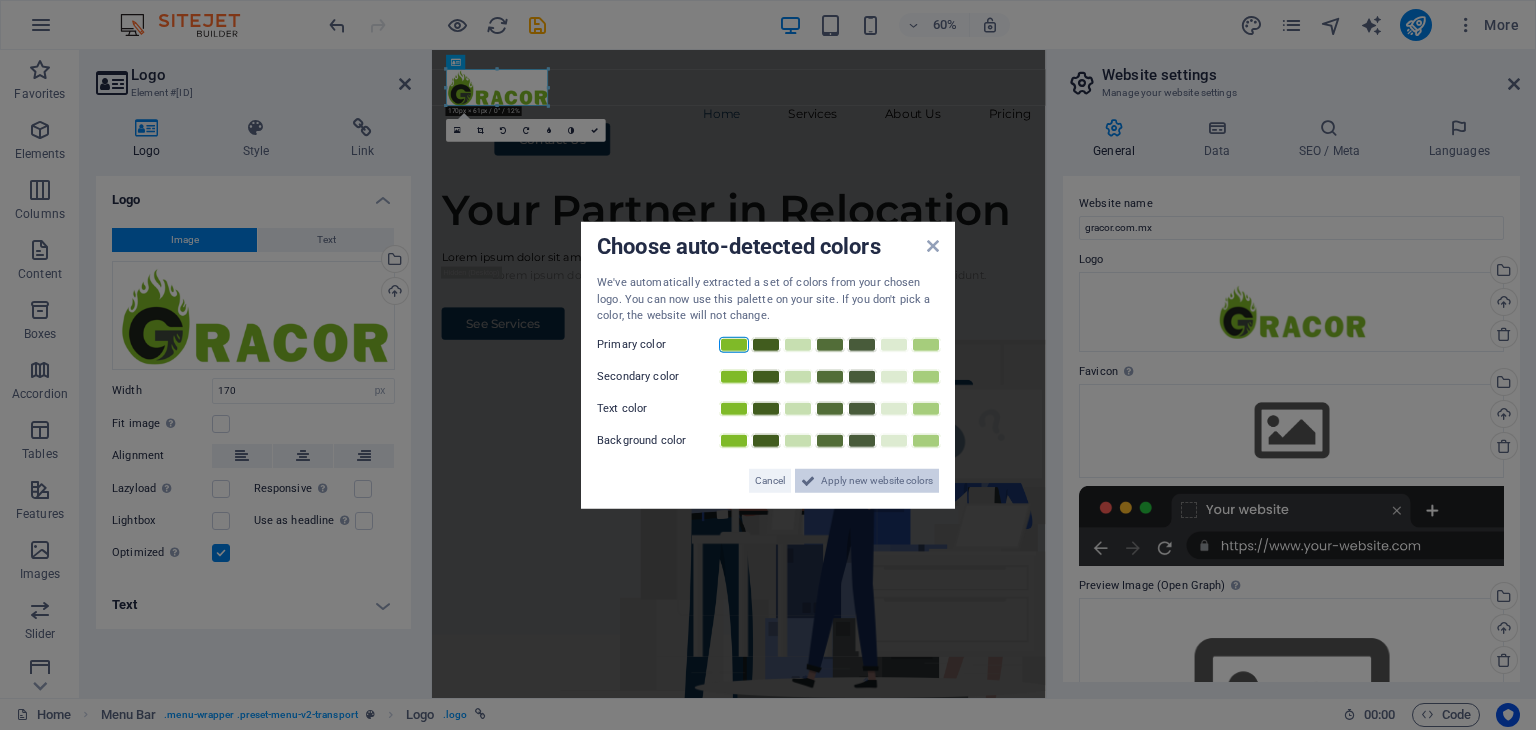 click on "Apply new website colors" at bounding box center (877, 480) 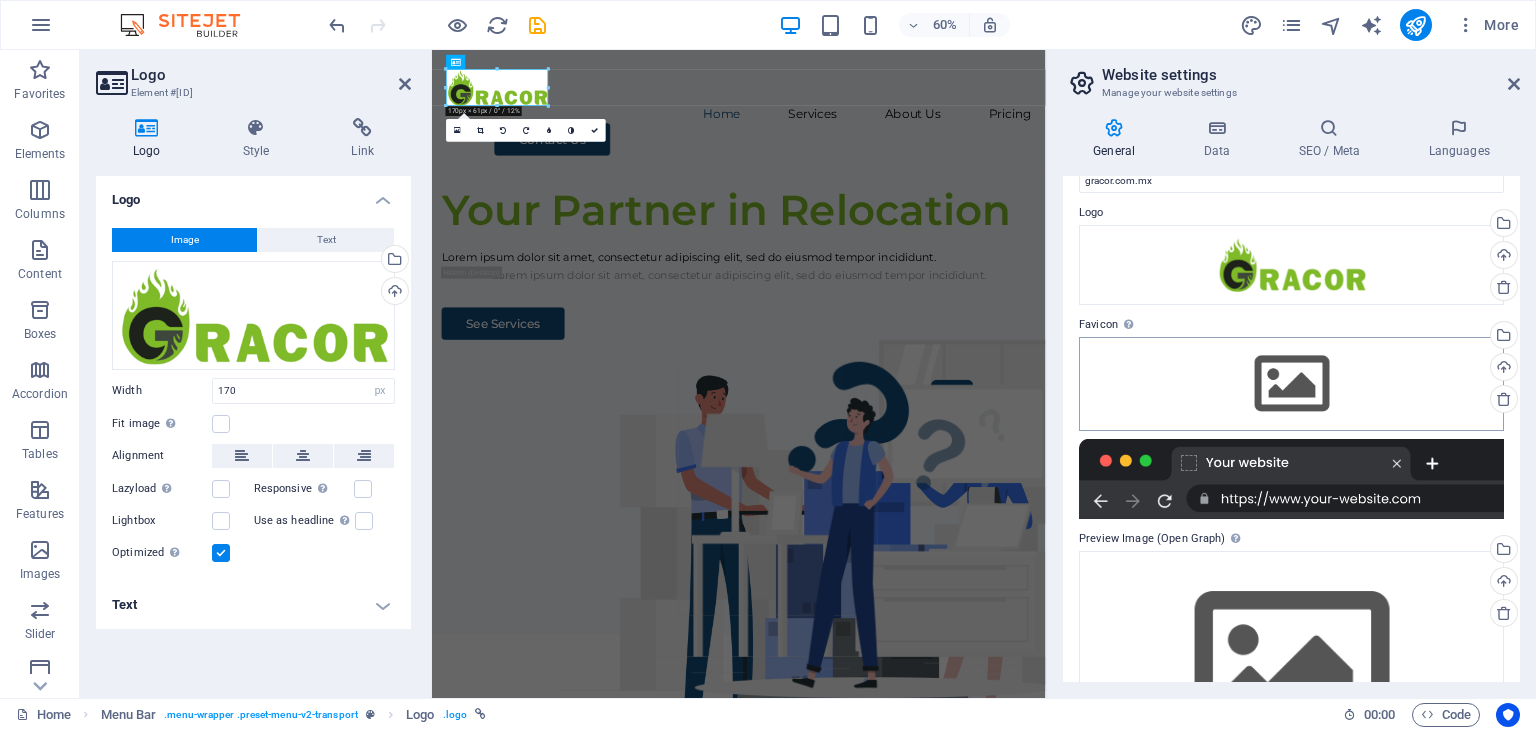 scroll, scrollTop: 51, scrollLeft: 0, axis: vertical 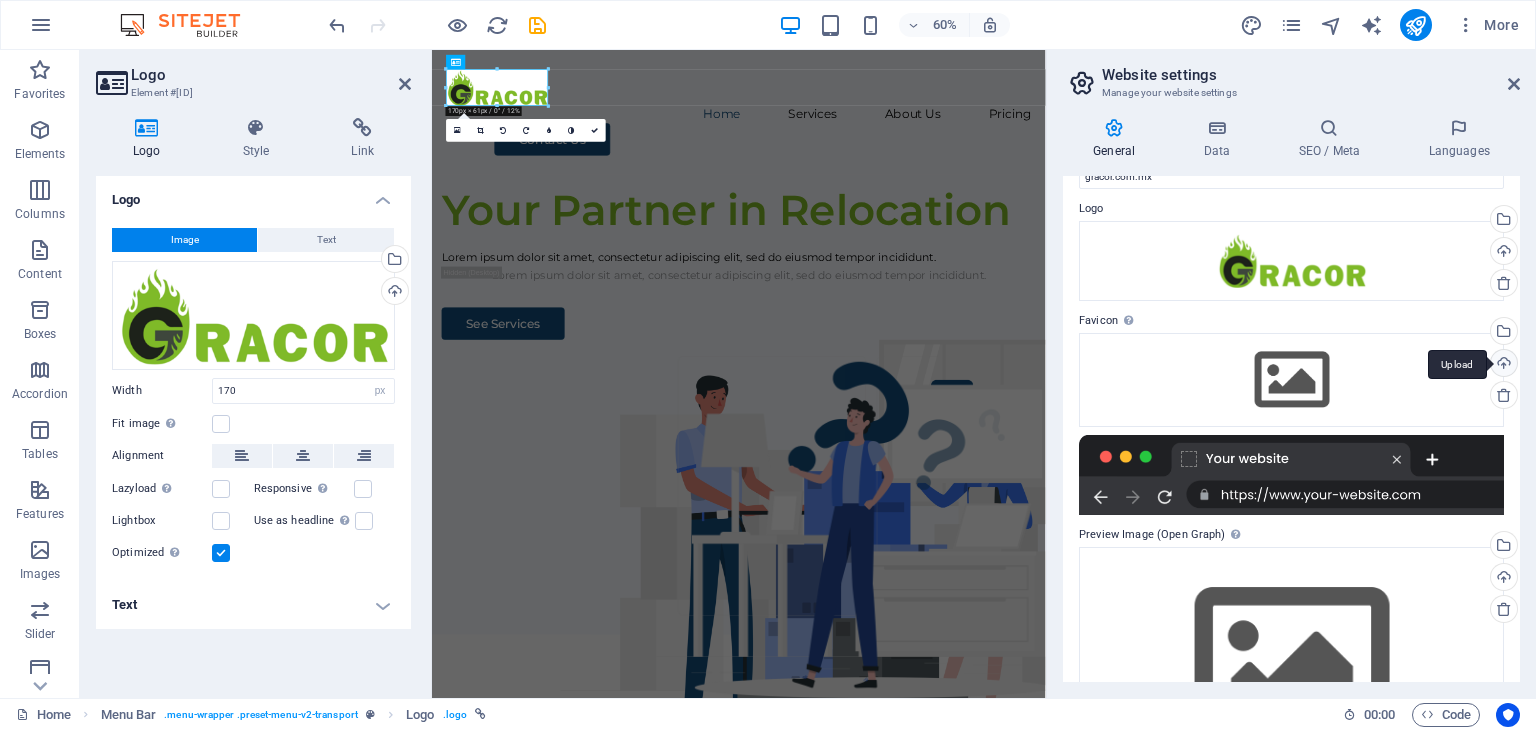 click on "Upload" at bounding box center [1502, 365] 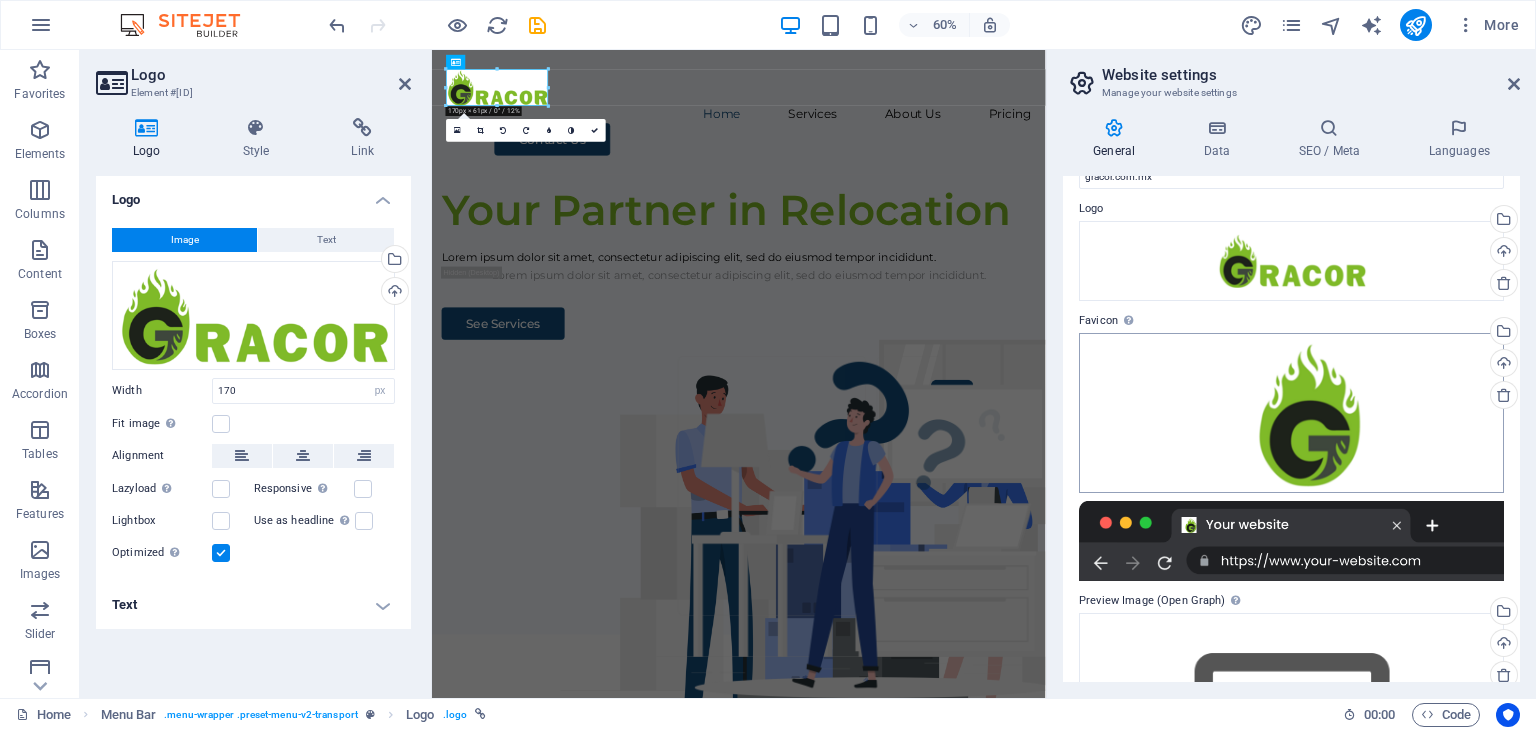 scroll, scrollTop: 227, scrollLeft: 0, axis: vertical 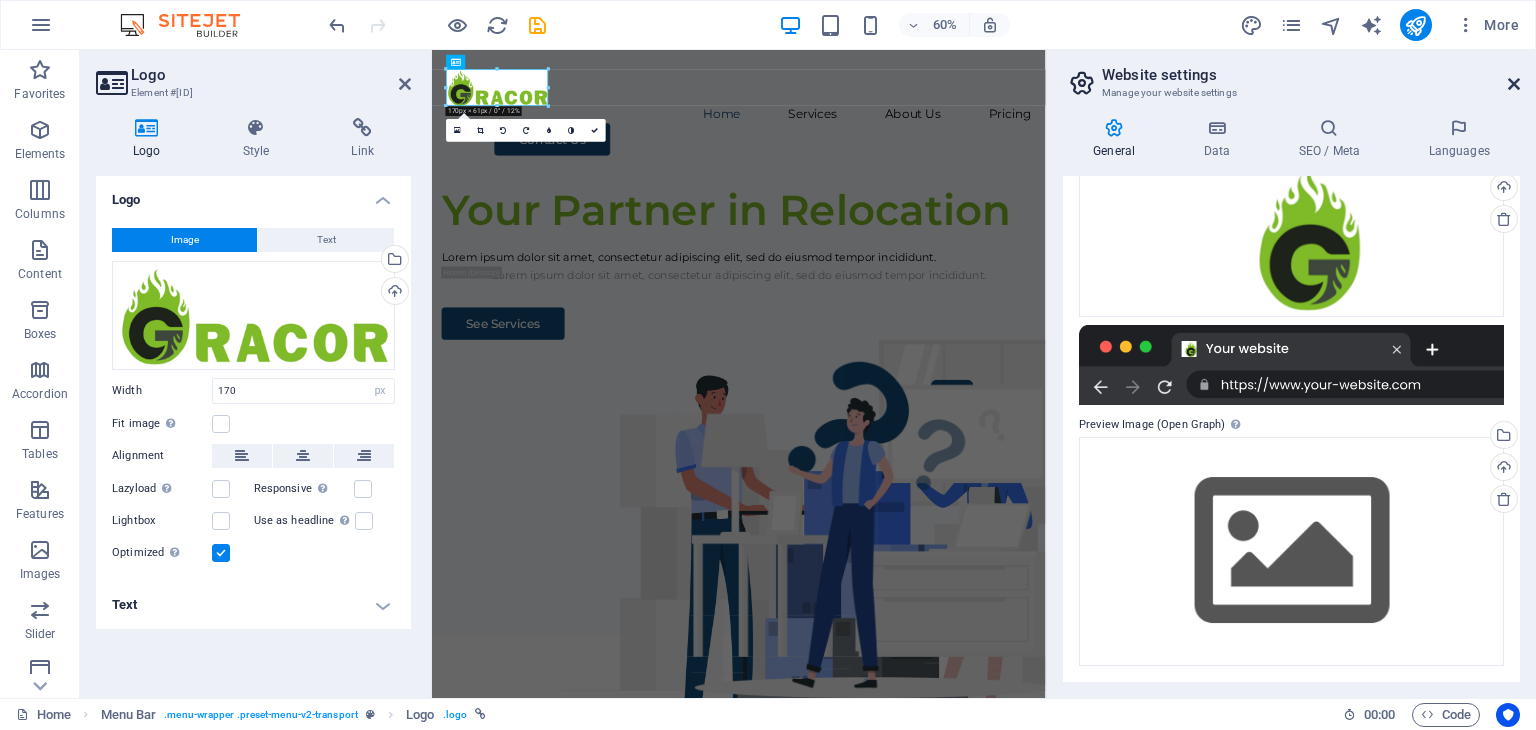click at bounding box center (1514, 84) 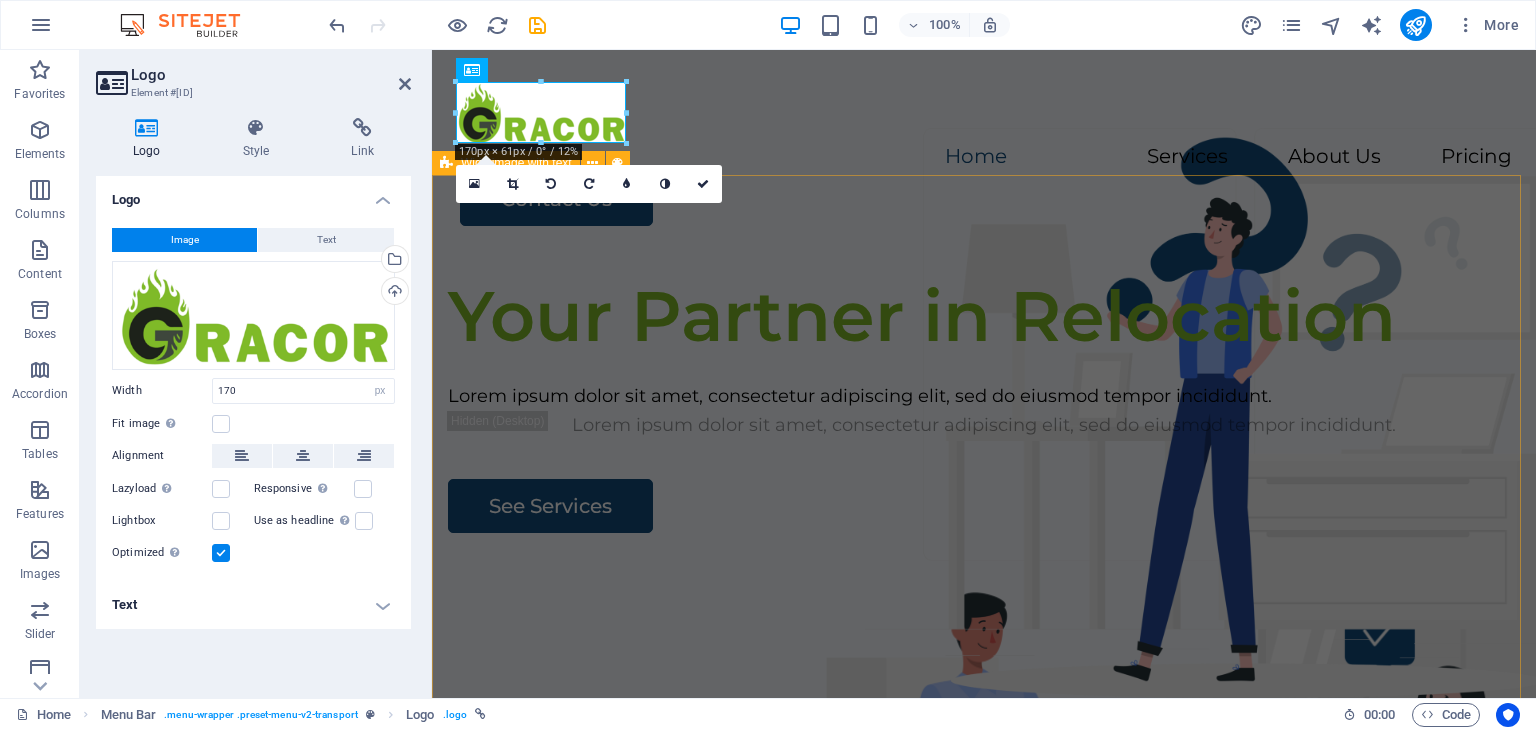click on "Your Partner in Relocation Lorem ipsum dolor sit amet, consectetur adipiscing elit, sed do eiusmod tempor incididunt.  Lorem ipsum dolor sit amet, consectetur adipiscing elit, sed do eiusmod tempor incididunt.  See Services" at bounding box center (984, 641) 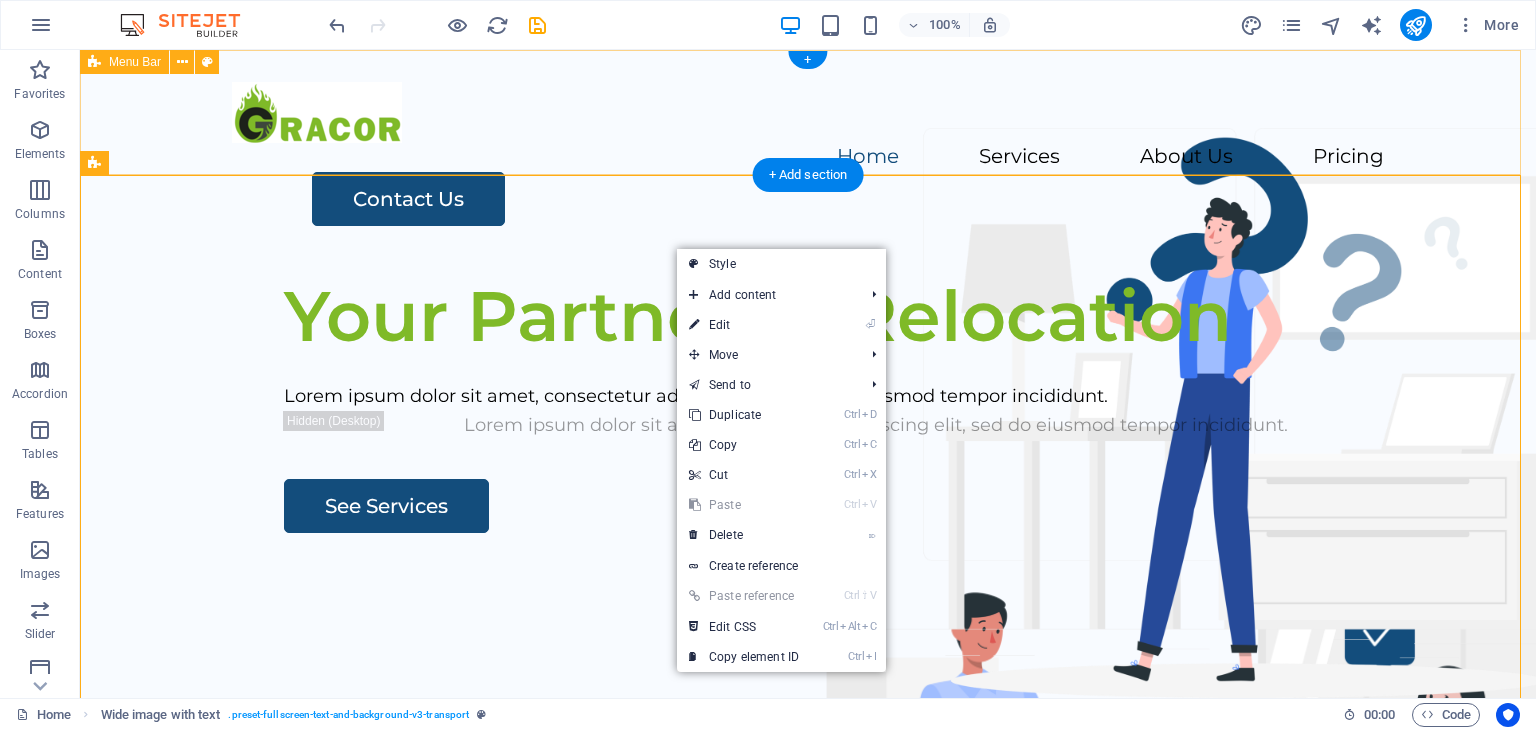 click on "Home Services About Us Pricing Contact Us" at bounding box center (808, 154) 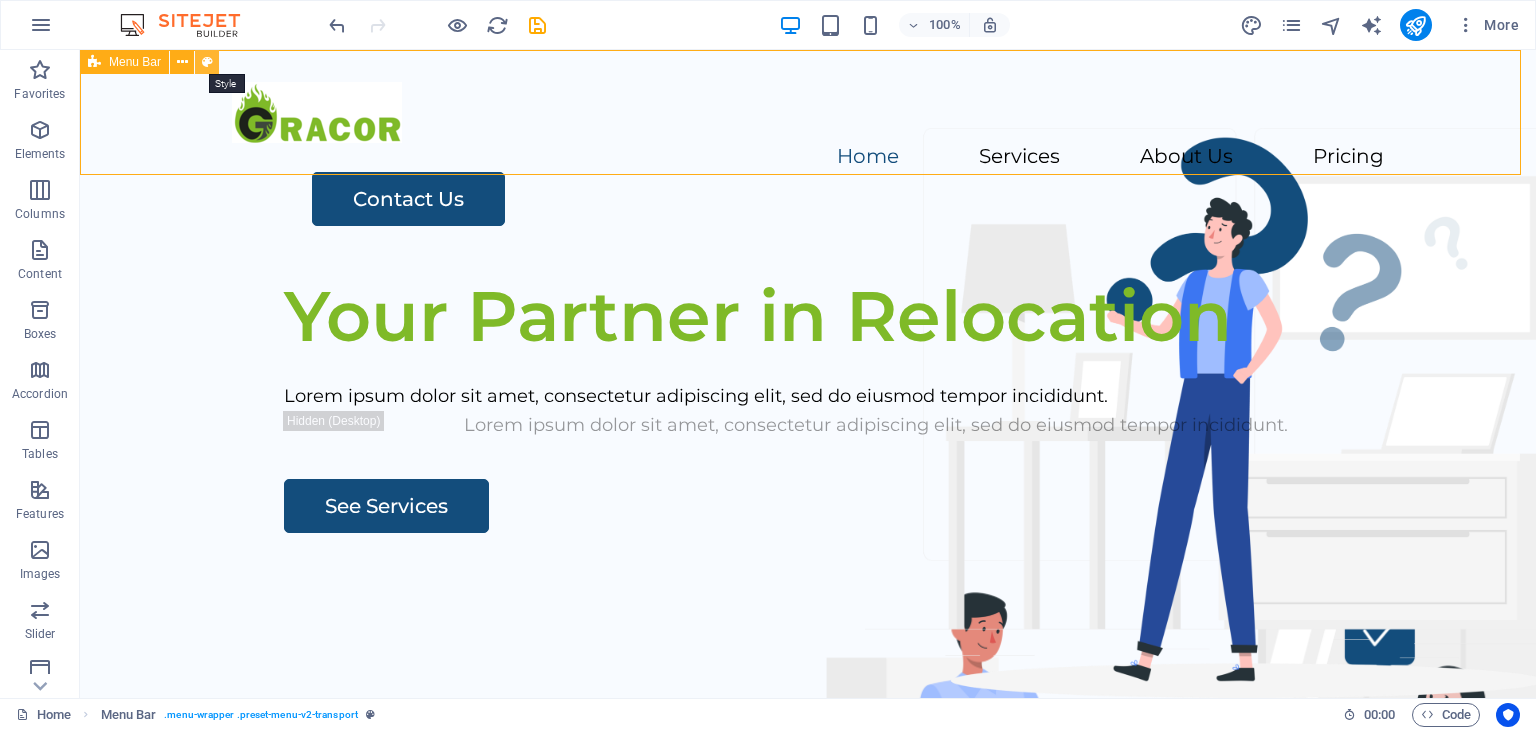 click at bounding box center (207, 62) 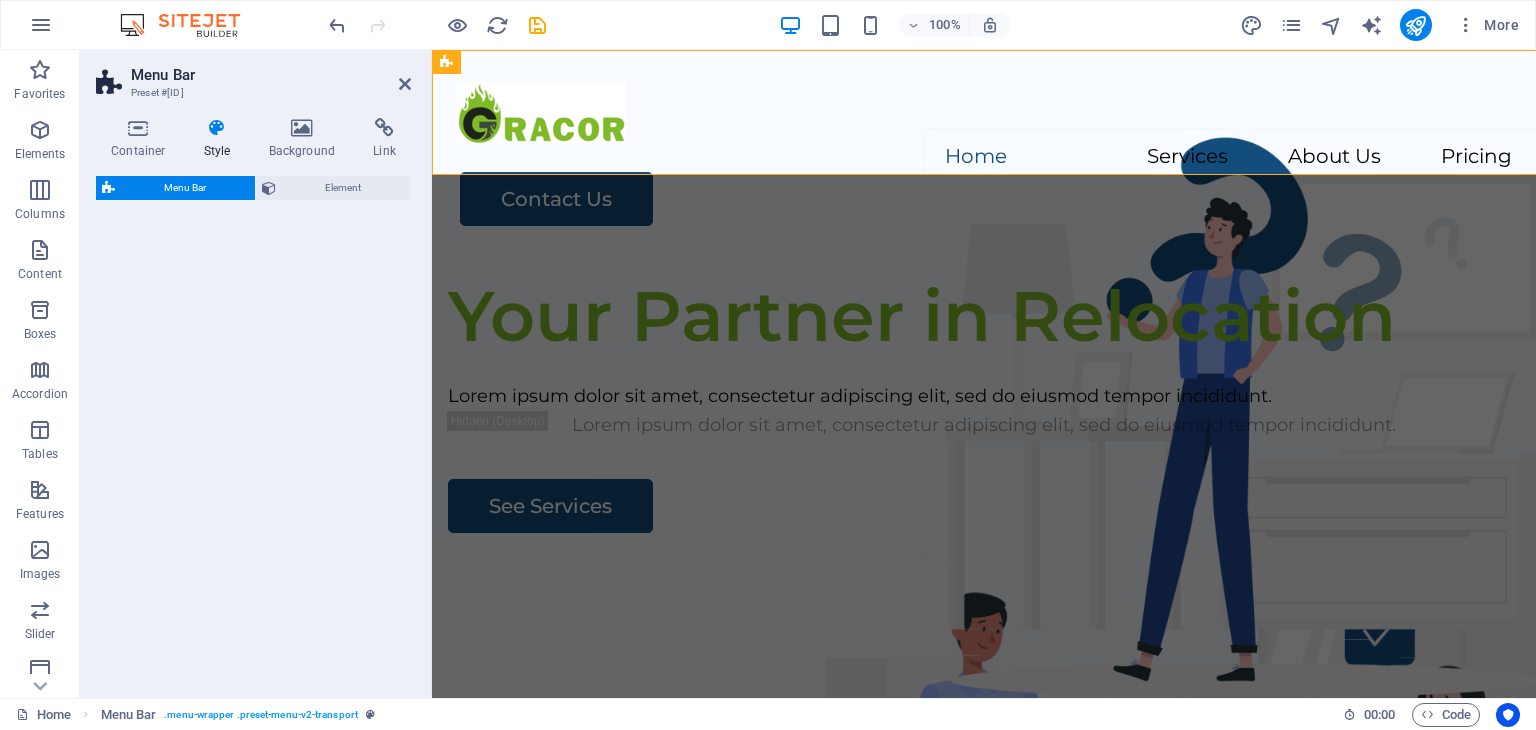 select on "rem" 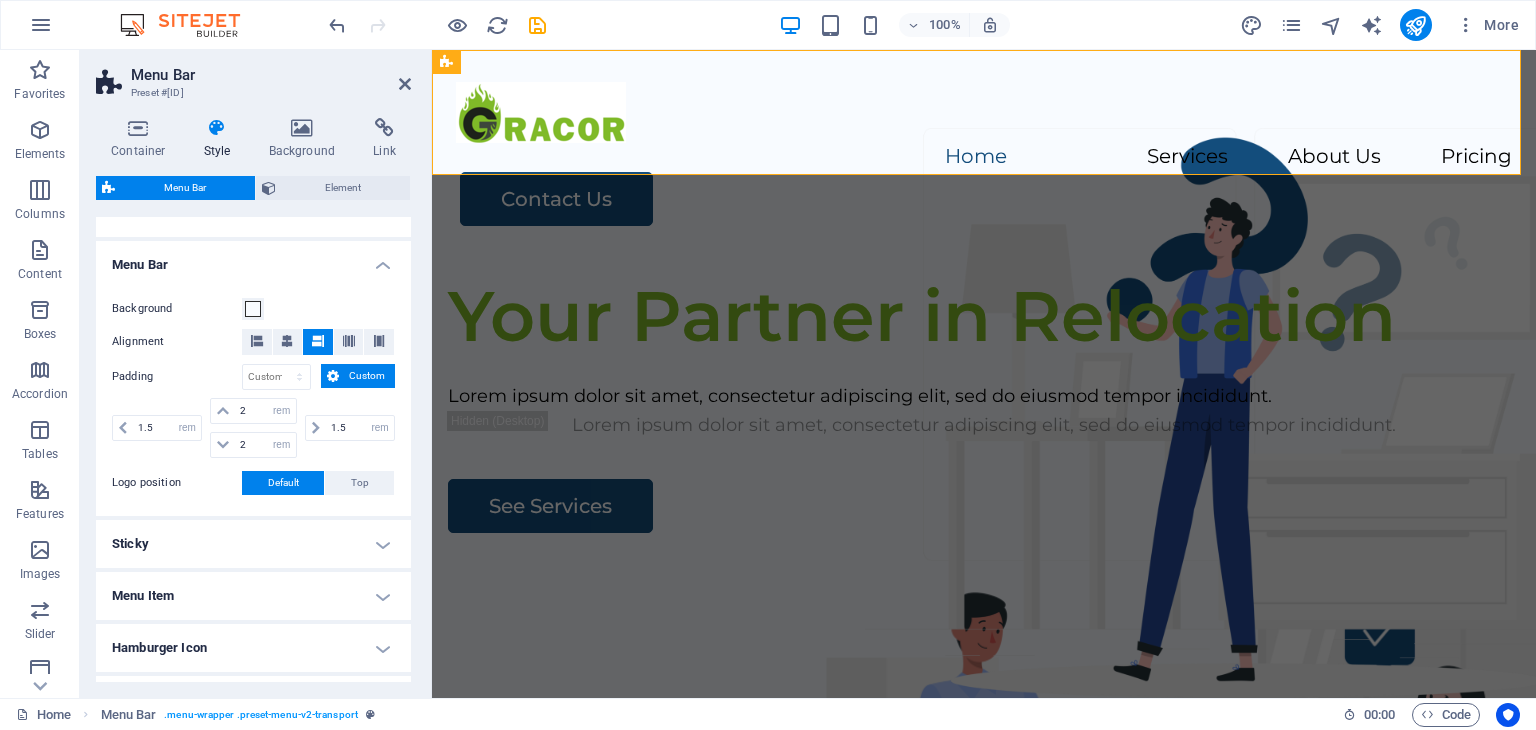 scroll, scrollTop: 318, scrollLeft: 0, axis: vertical 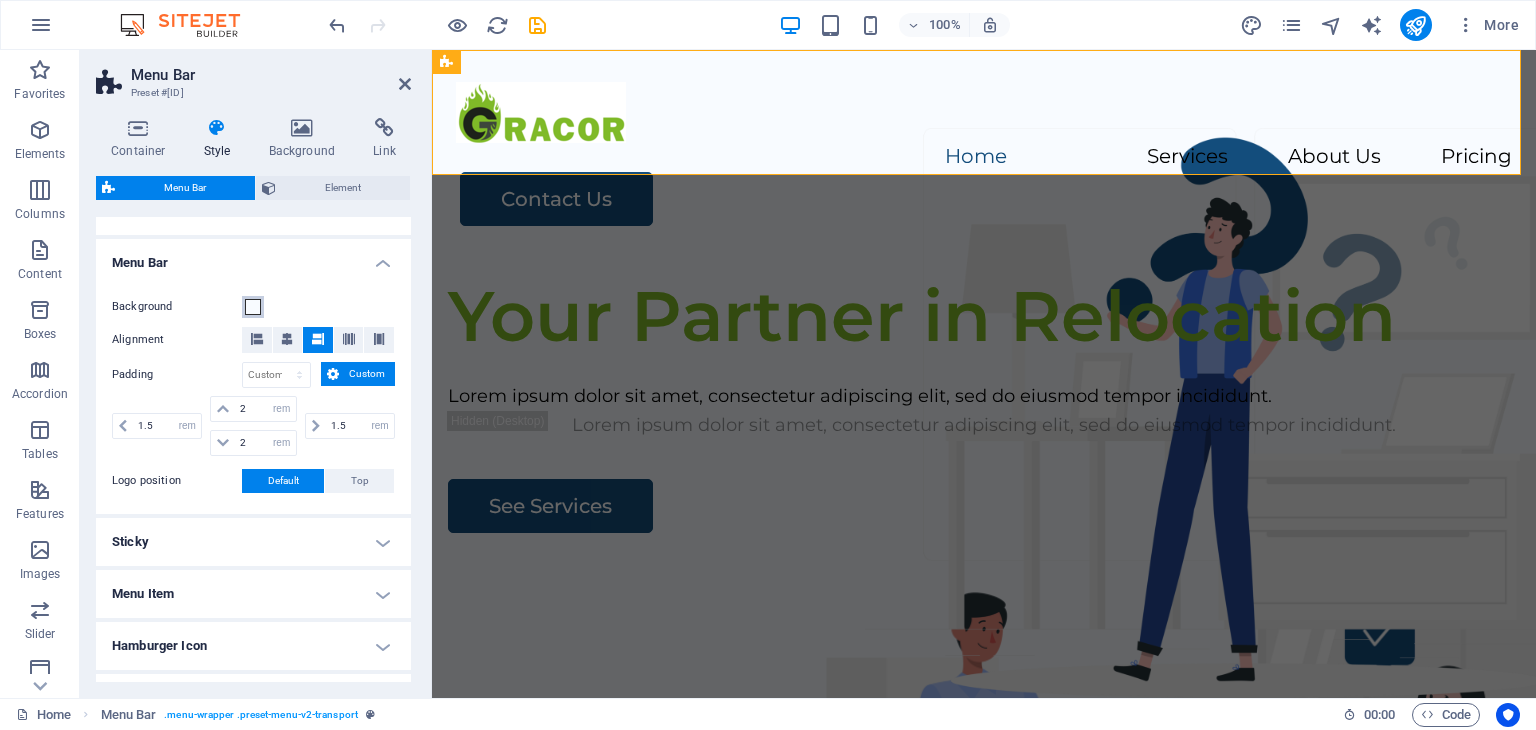 click at bounding box center (253, 307) 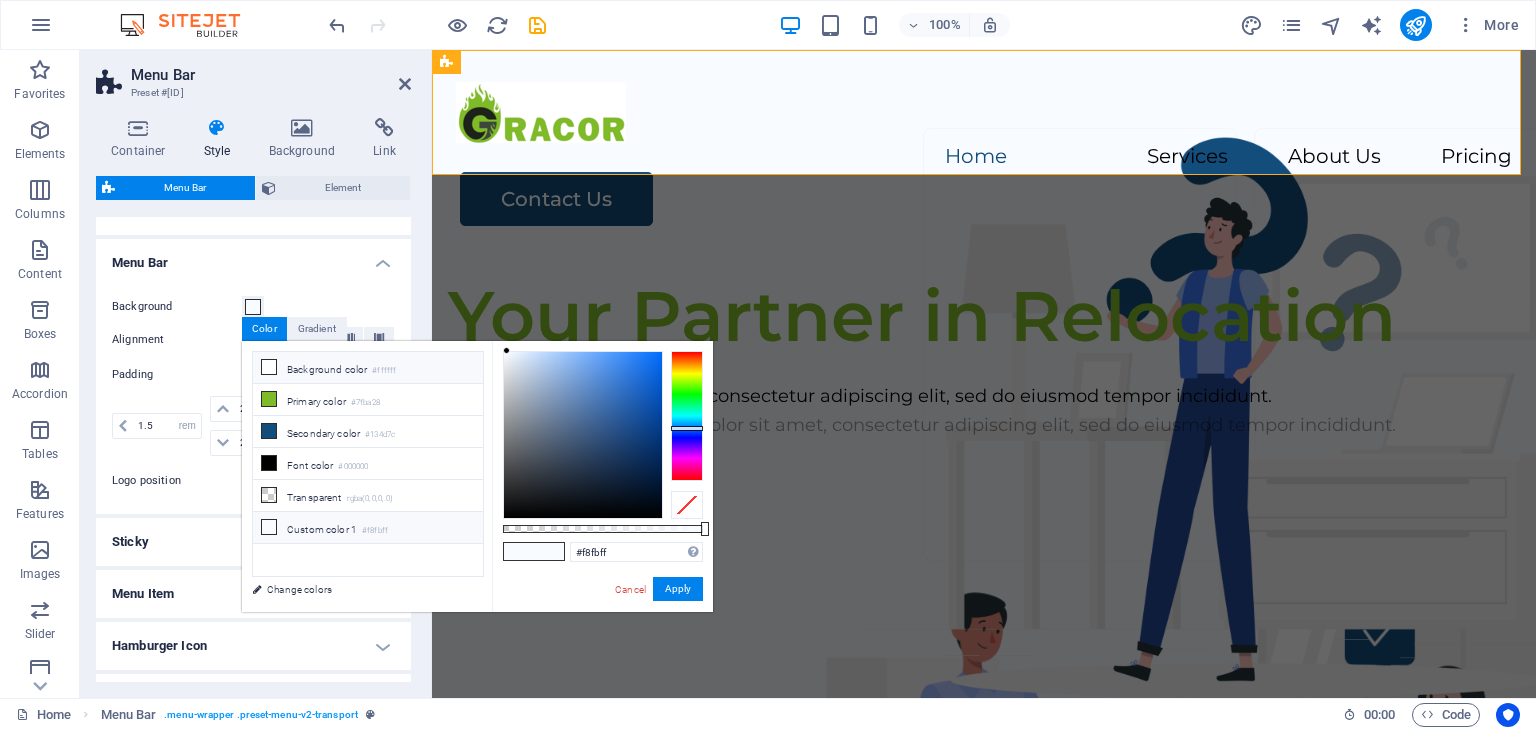 click on "Background color
#ffffff" at bounding box center (368, 368) 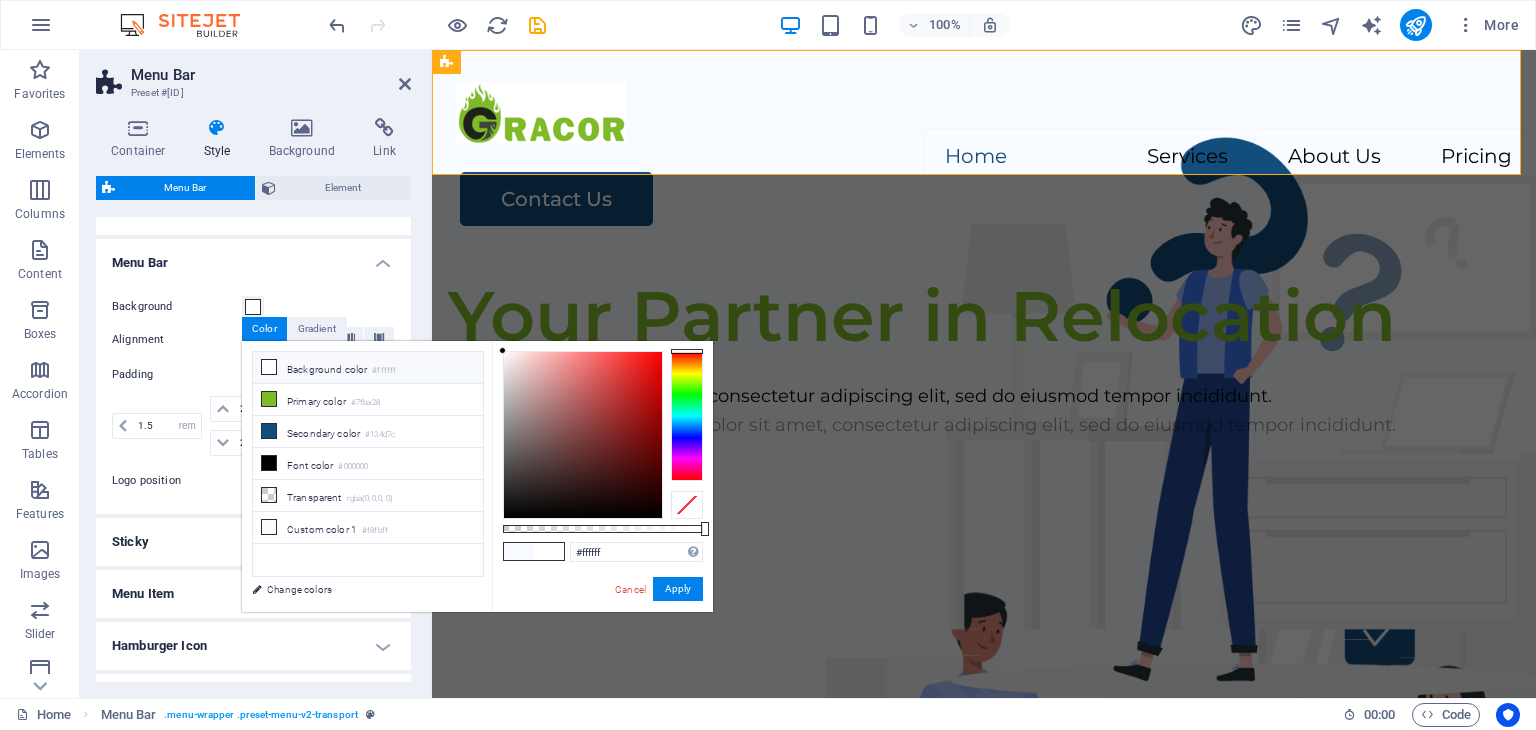 drag, startPoint x: 709, startPoint y: 527, endPoint x: 540, endPoint y: 521, distance: 169.10648 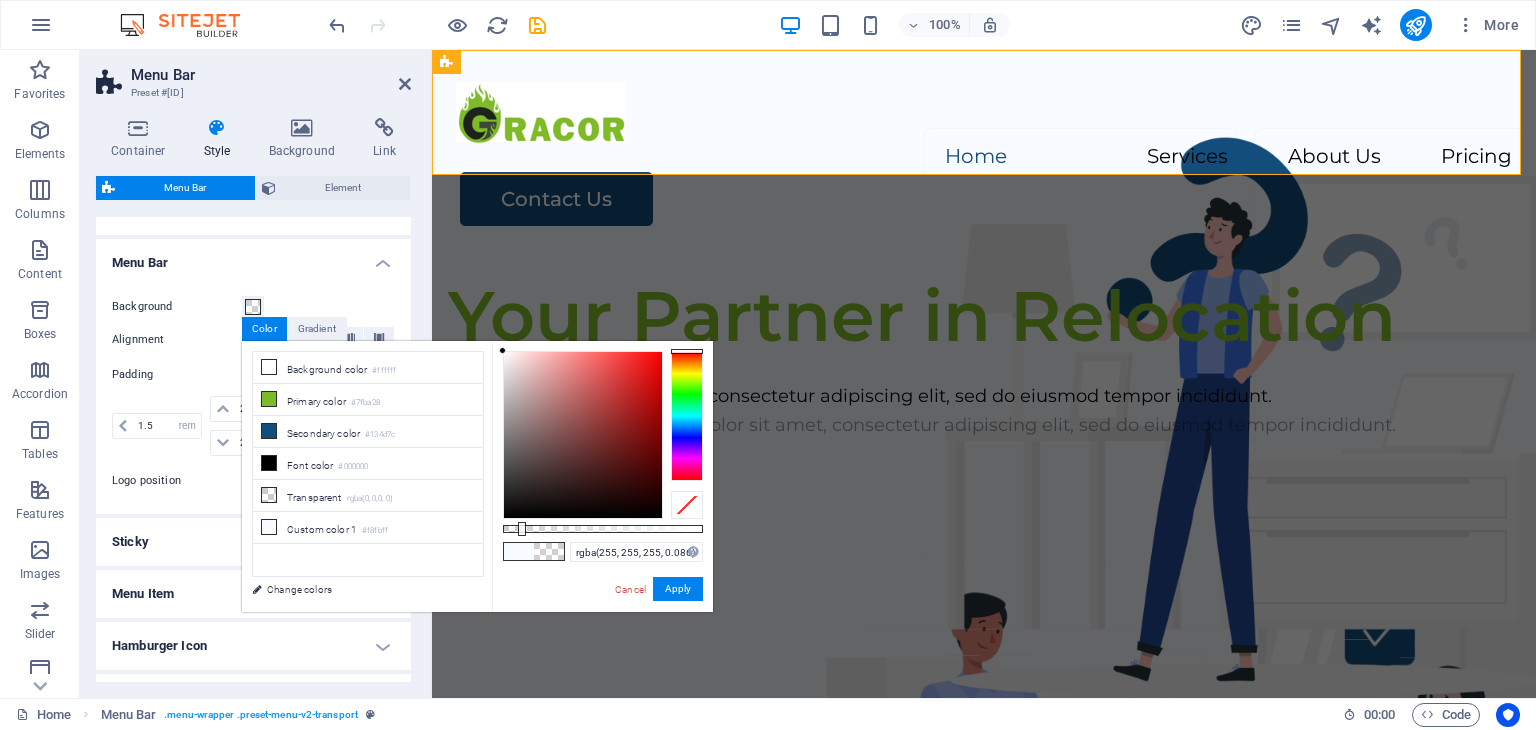 click at bounding box center [603, 529] 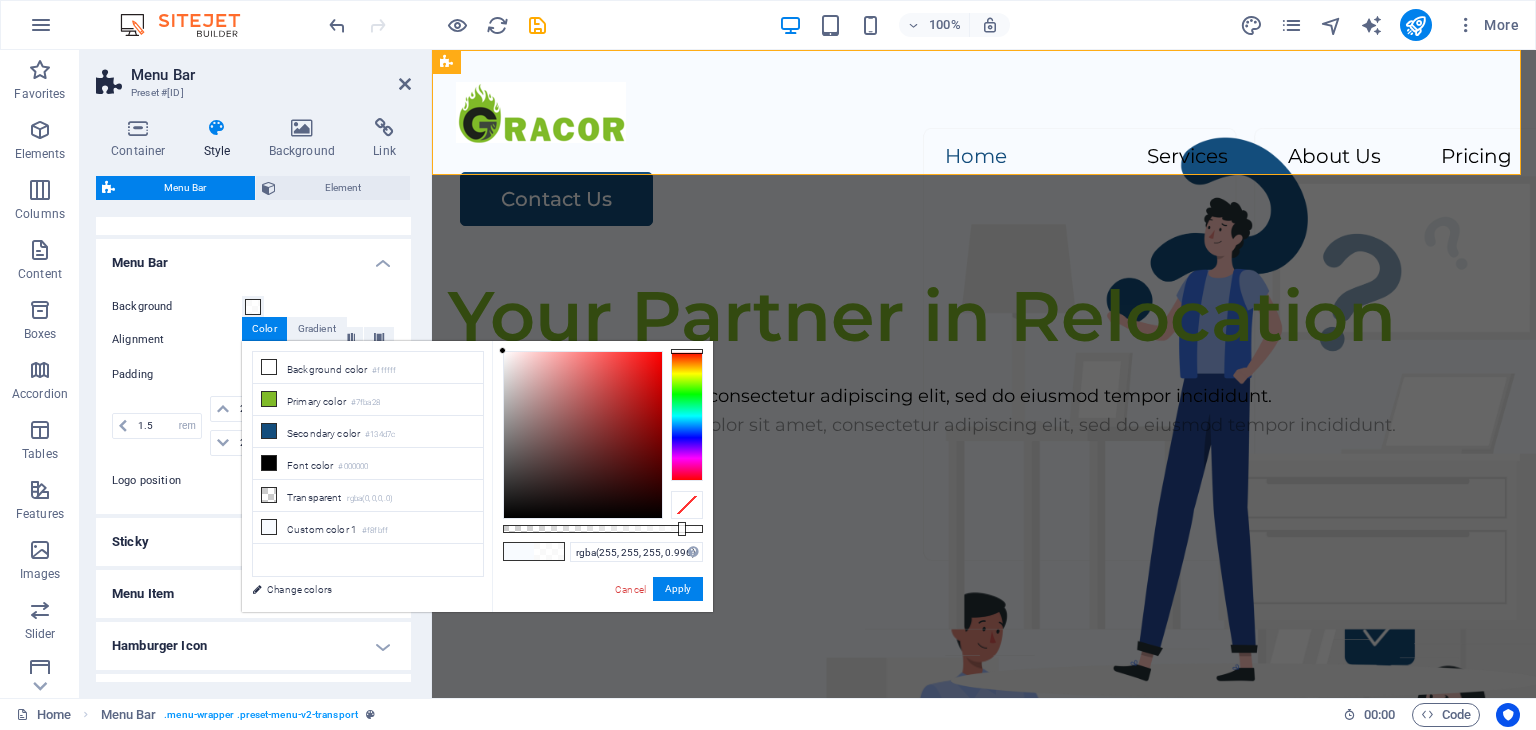 type on "#ffffff" 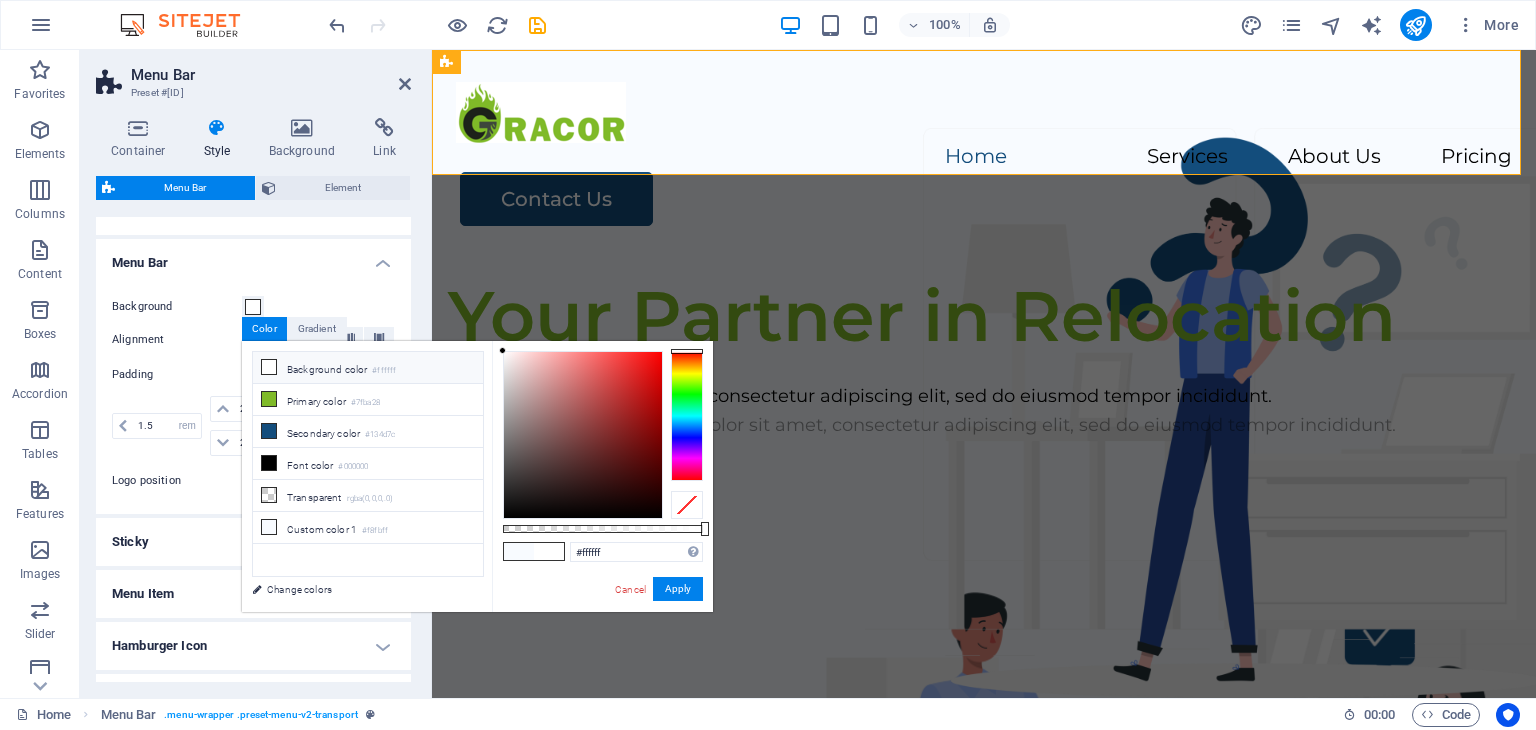 drag, startPoint x: 520, startPoint y: 530, endPoint x: 316, endPoint y: 472, distance: 212.08488 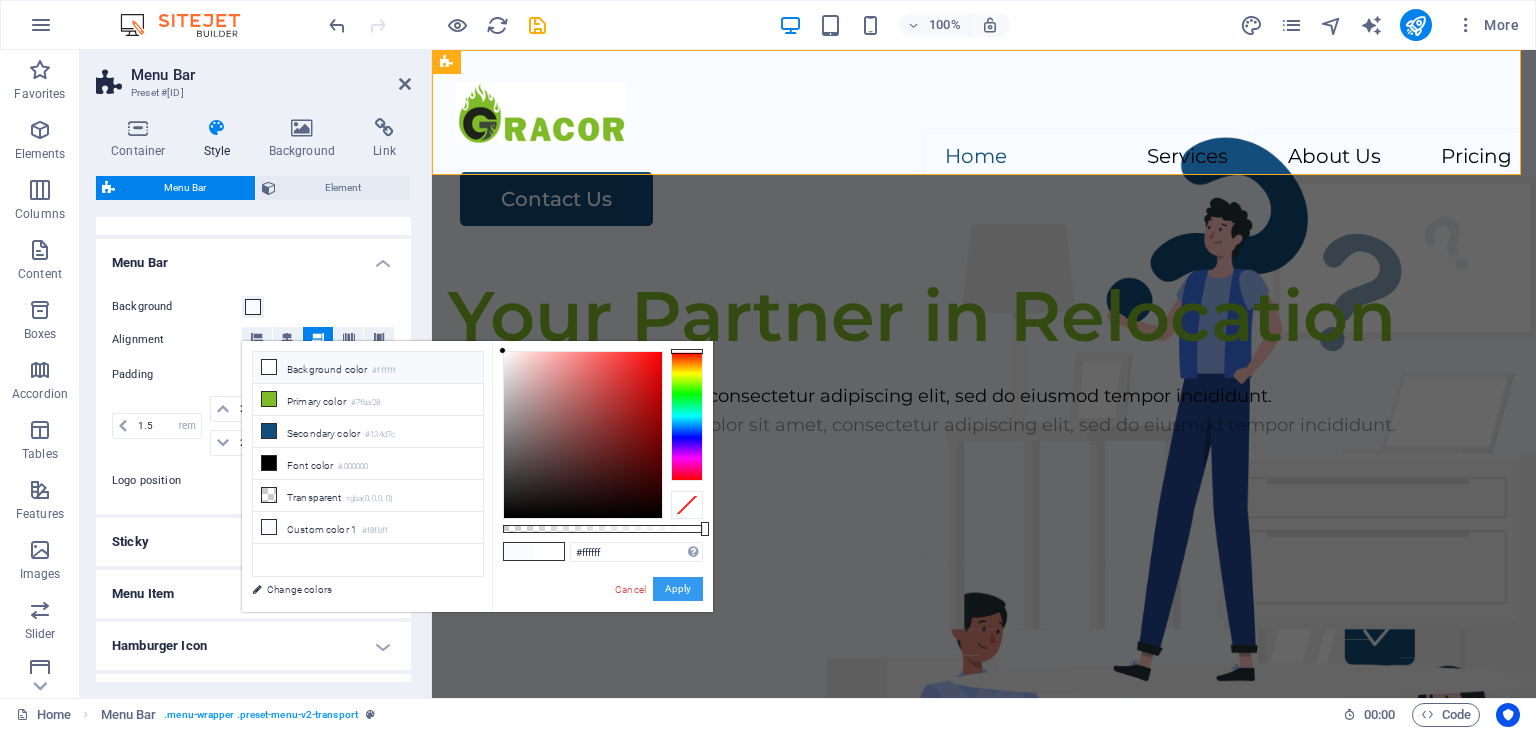 click on "Apply" at bounding box center (678, 589) 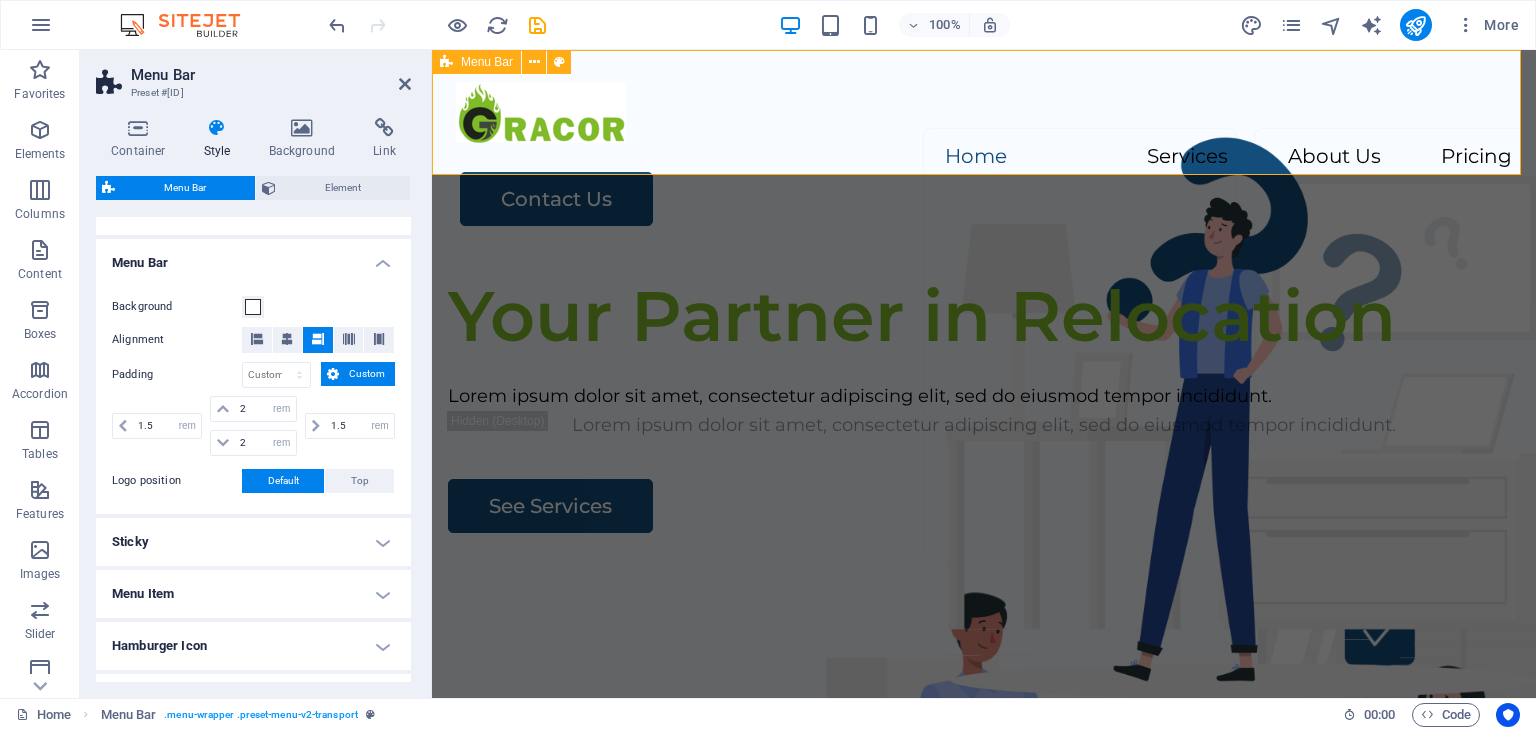 click on "Home Services About Us Pricing Contact Us" at bounding box center (984, 154) 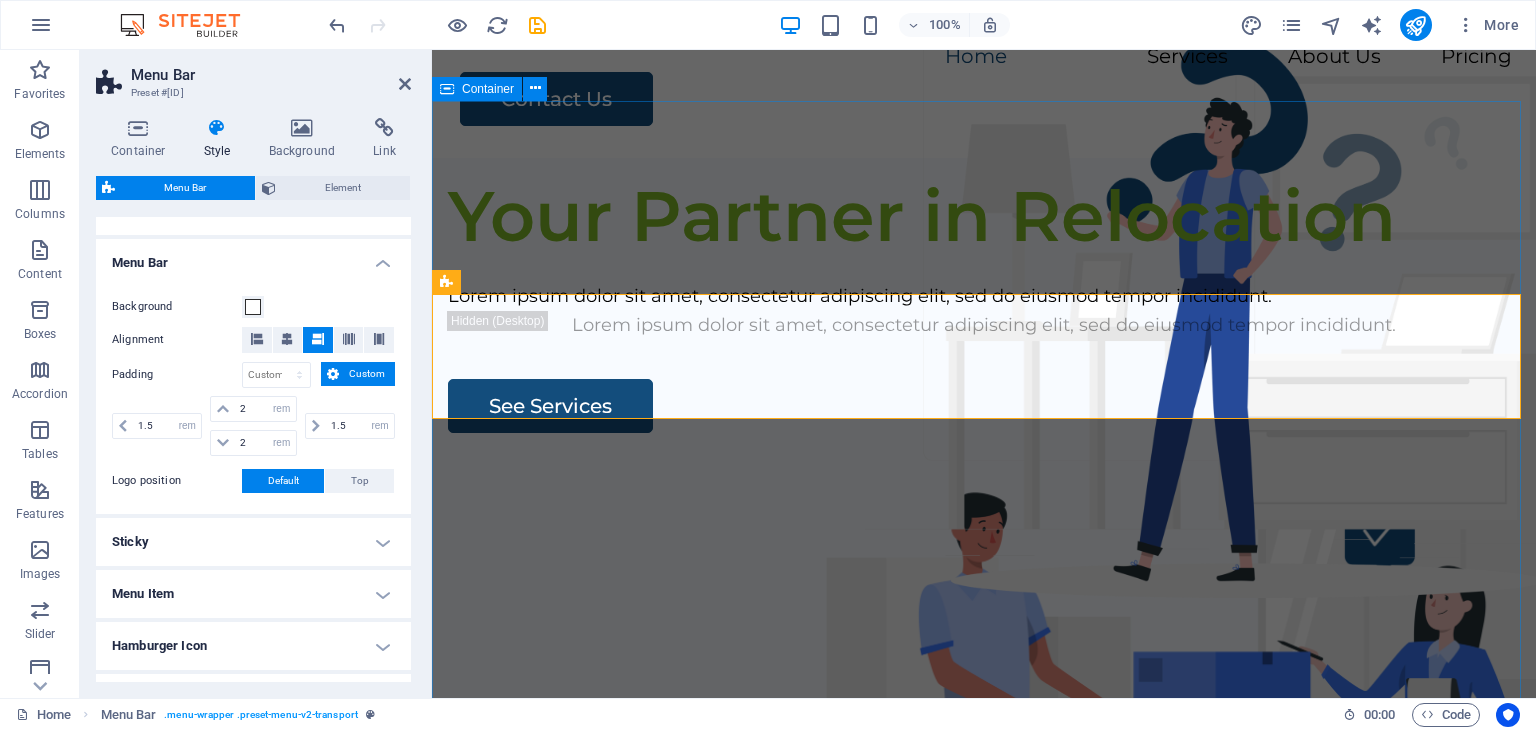 scroll, scrollTop: 0, scrollLeft: 0, axis: both 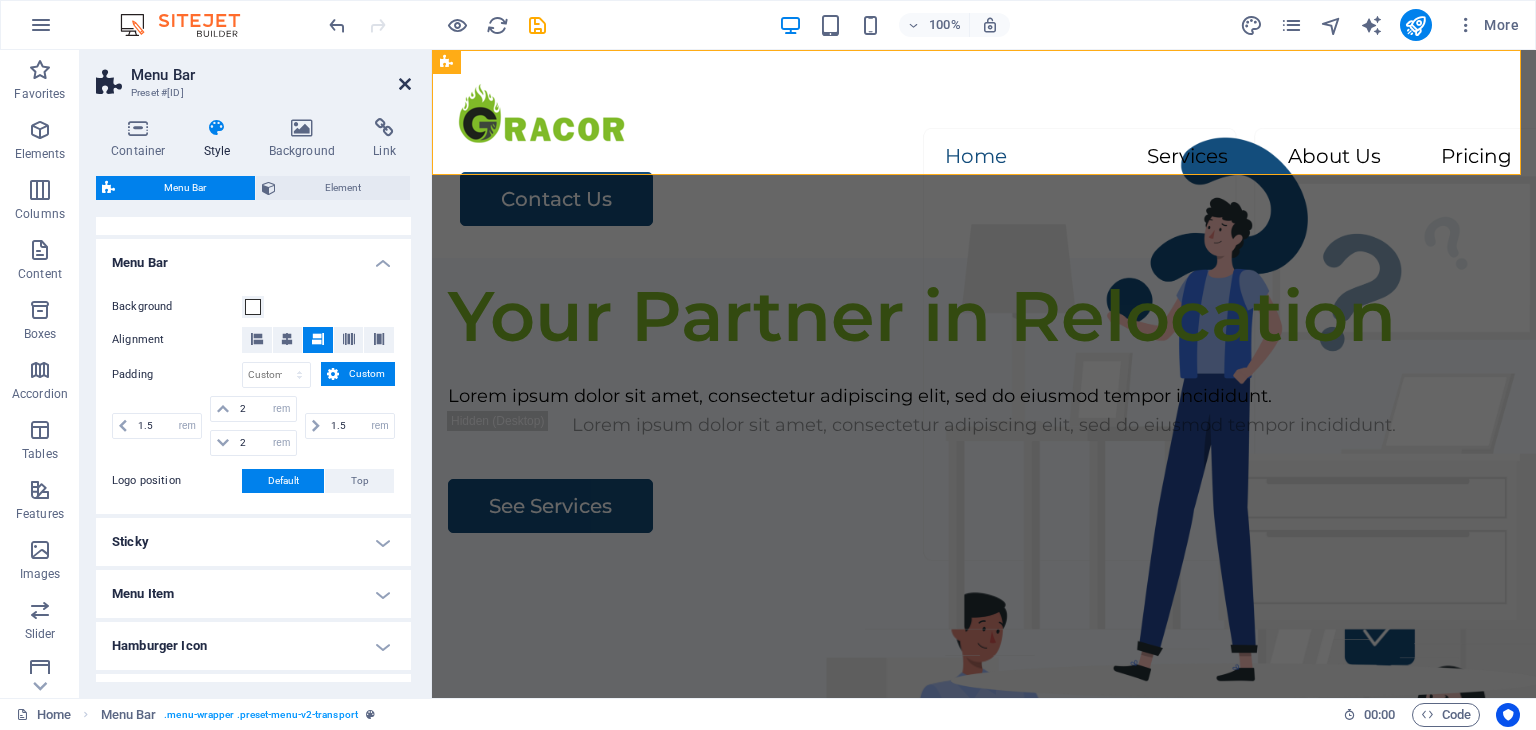 click at bounding box center (405, 84) 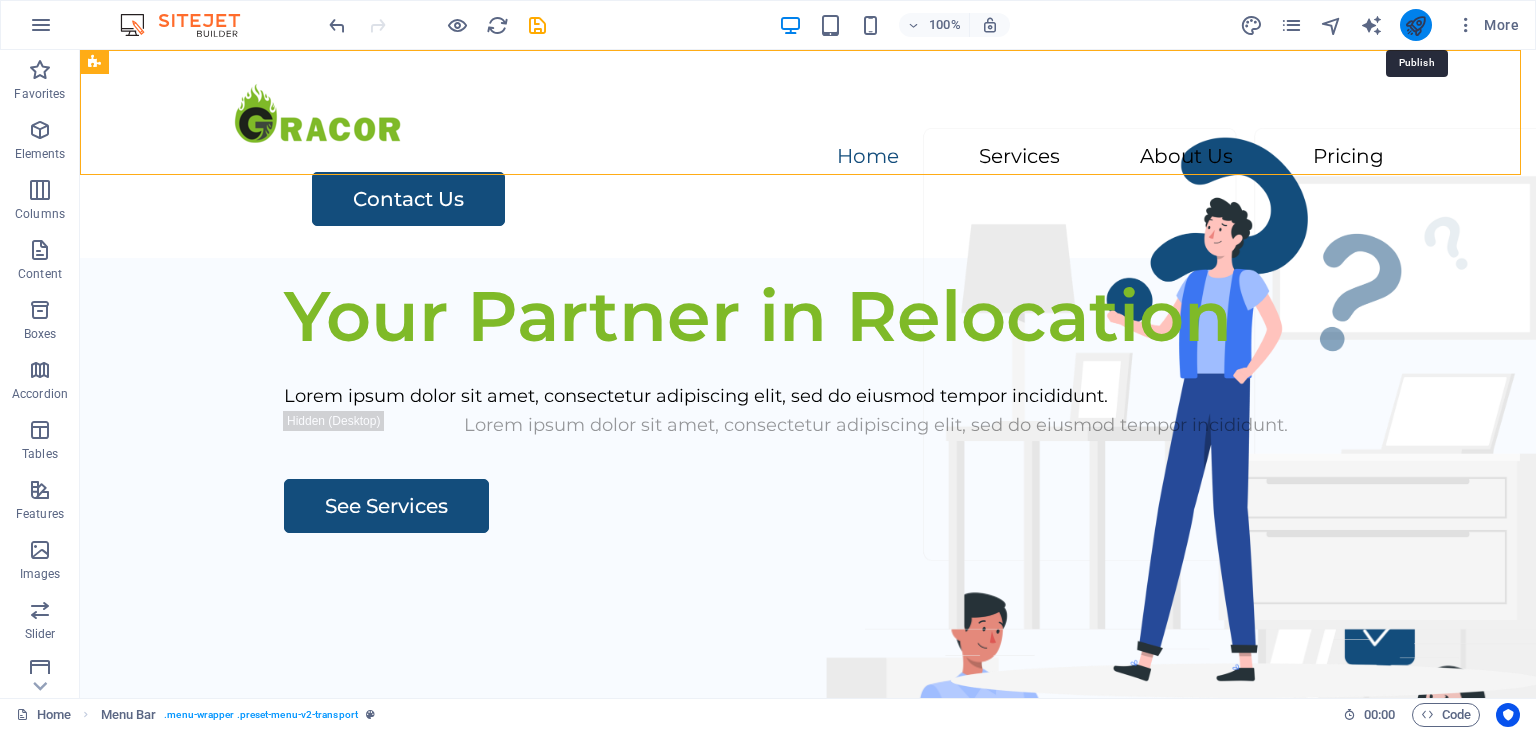 click at bounding box center (1415, 25) 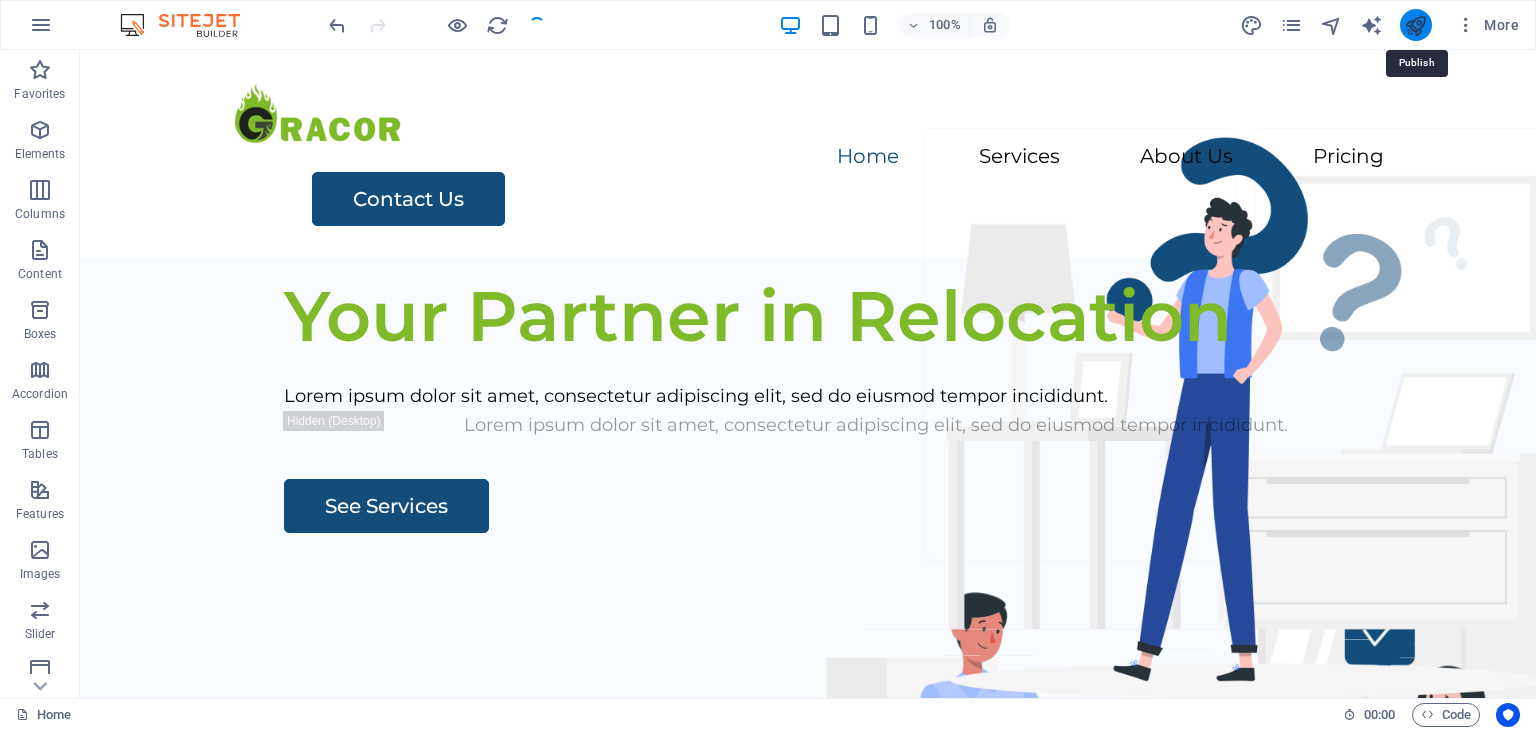 click at bounding box center [1415, 25] 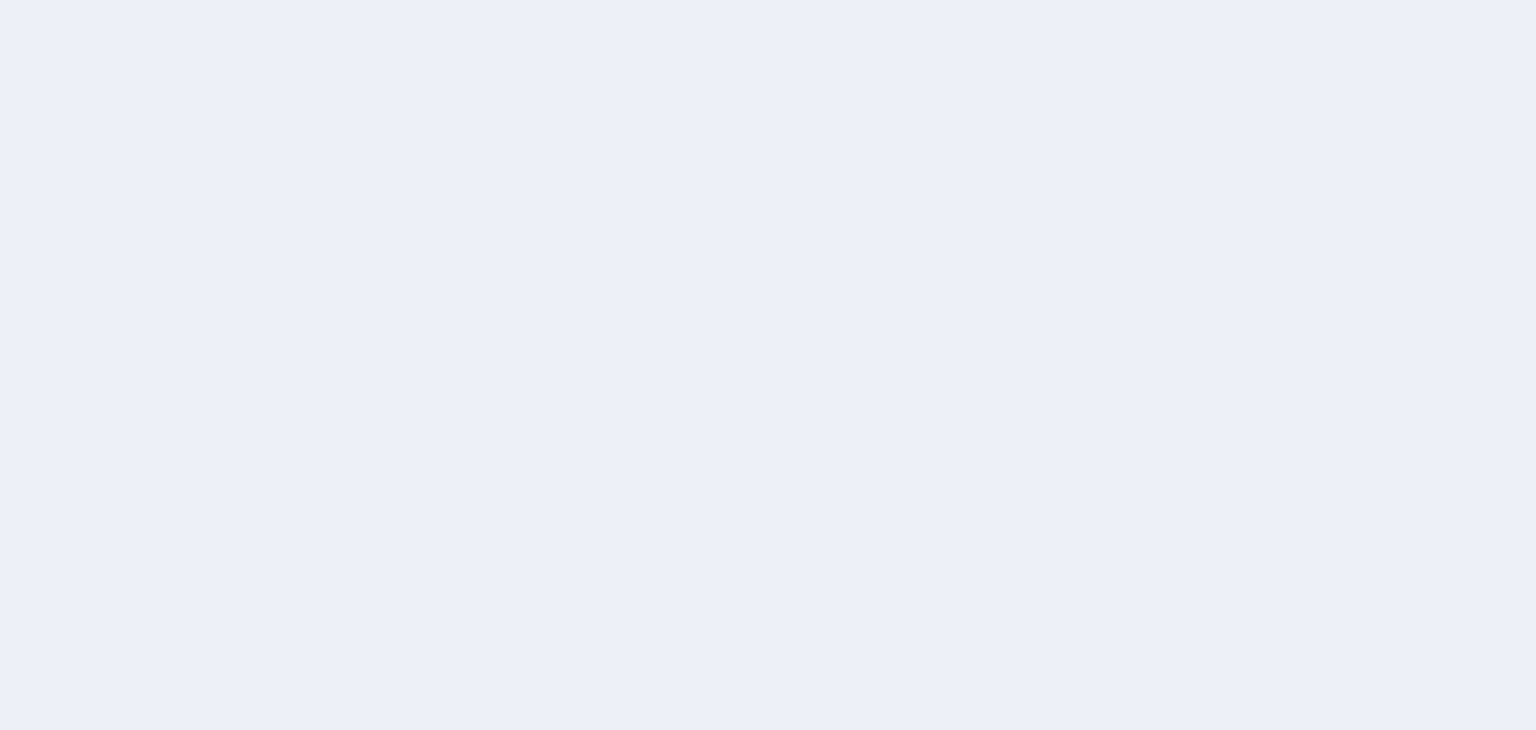 scroll, scrollTop: 0, scrollLeft: 0, axis: both 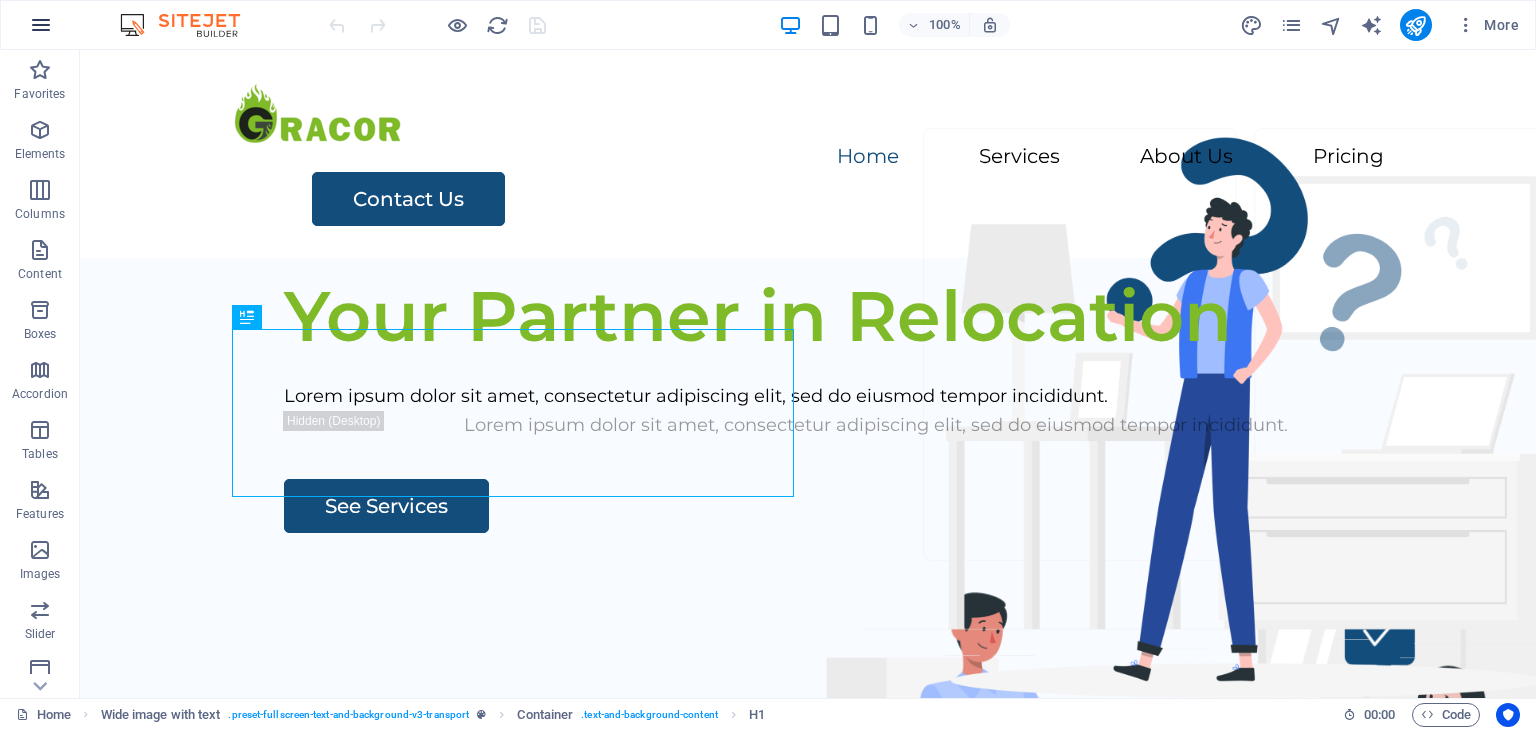 click at bounding box center [41, 25] 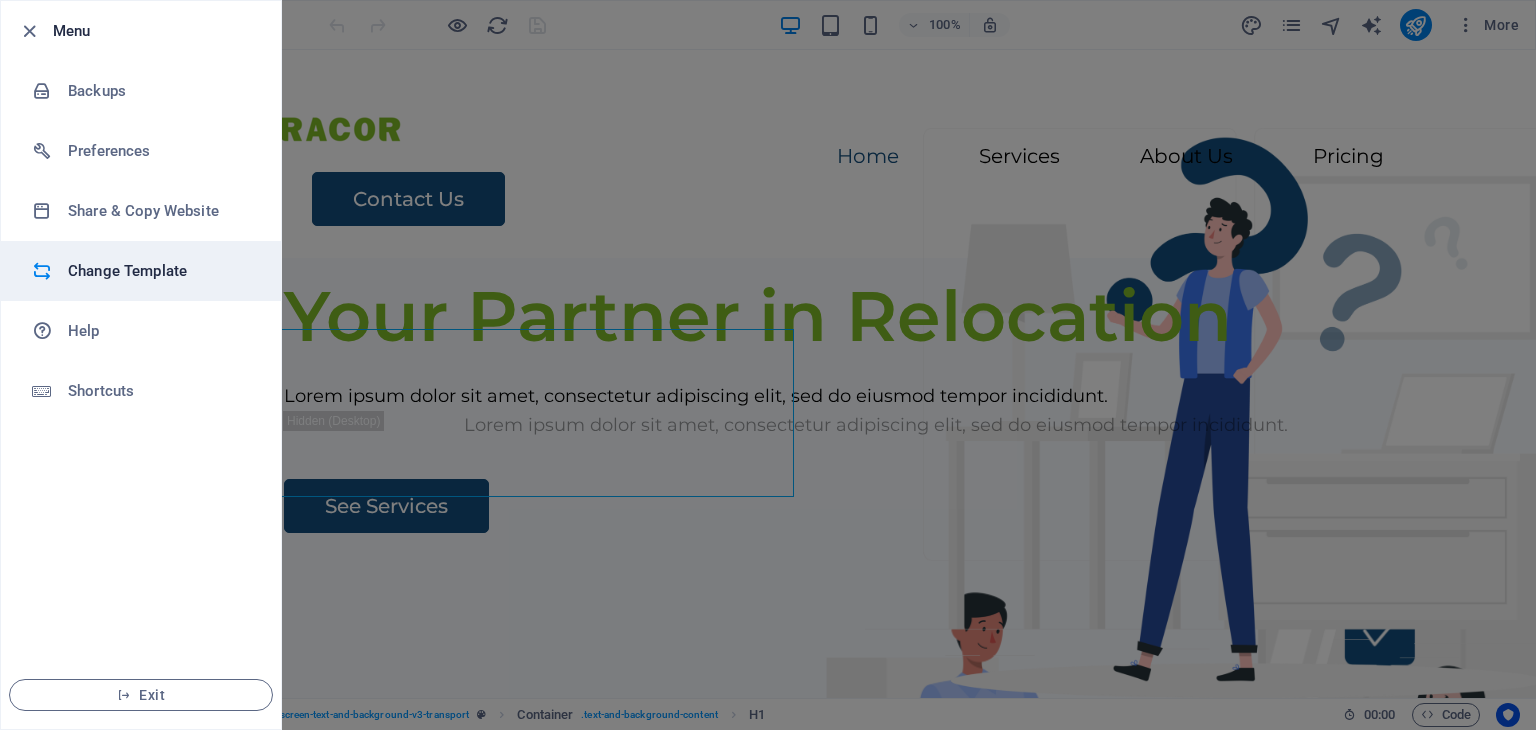 click on "Change Template" at bounding box center [160, 271] 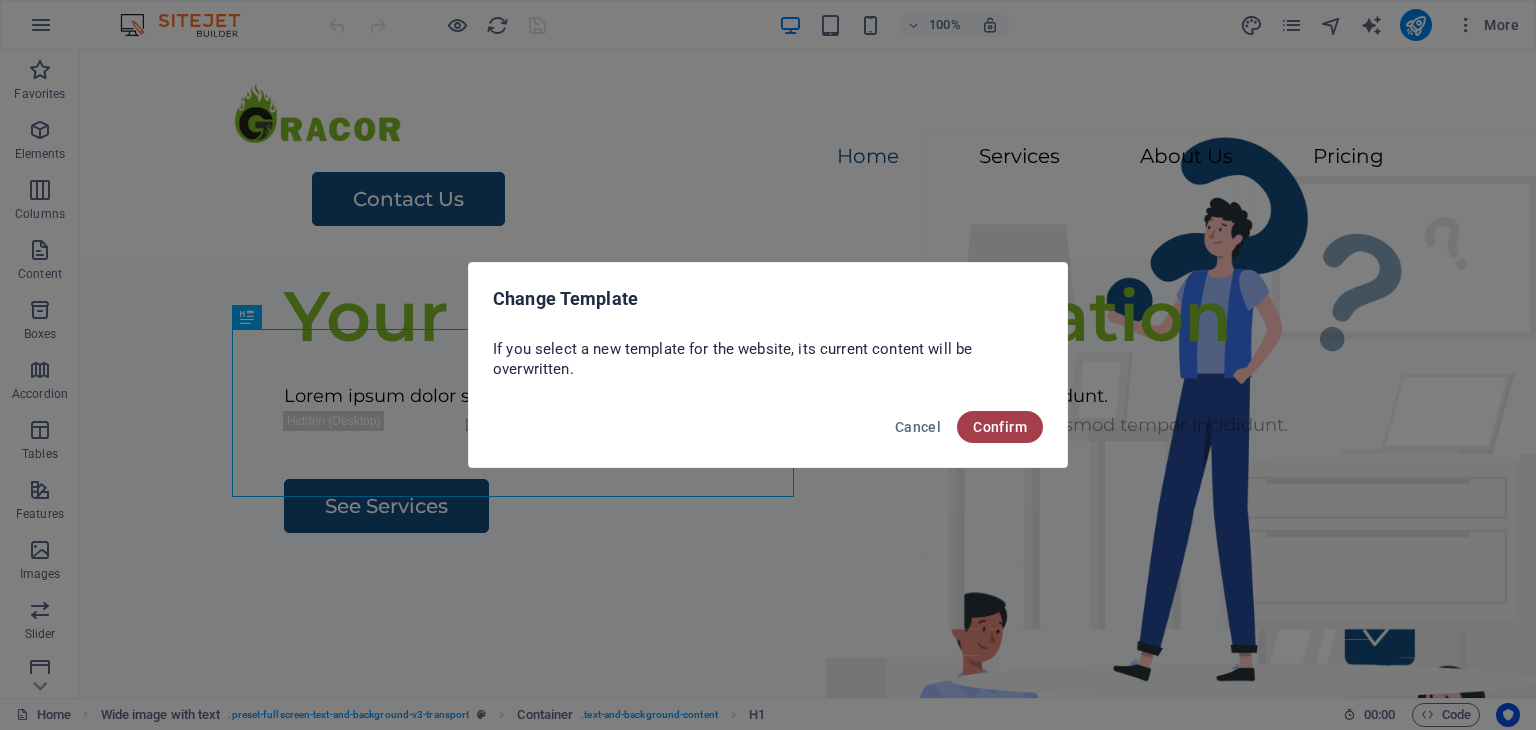 click on "Confirm" at bounding box center [1000, 427] 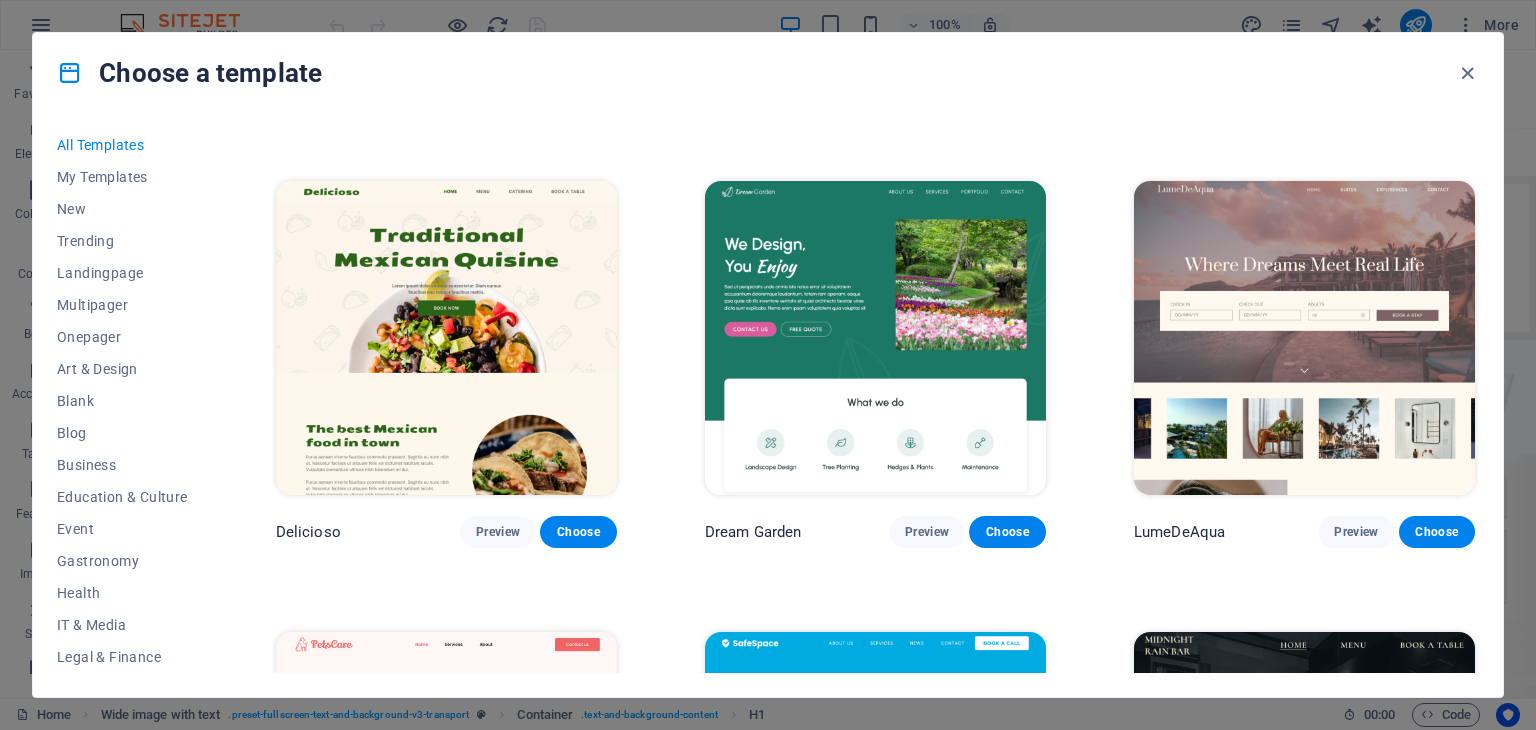 scroll, scrollTop: 3110, scrollLeft: 0, axis: vertical 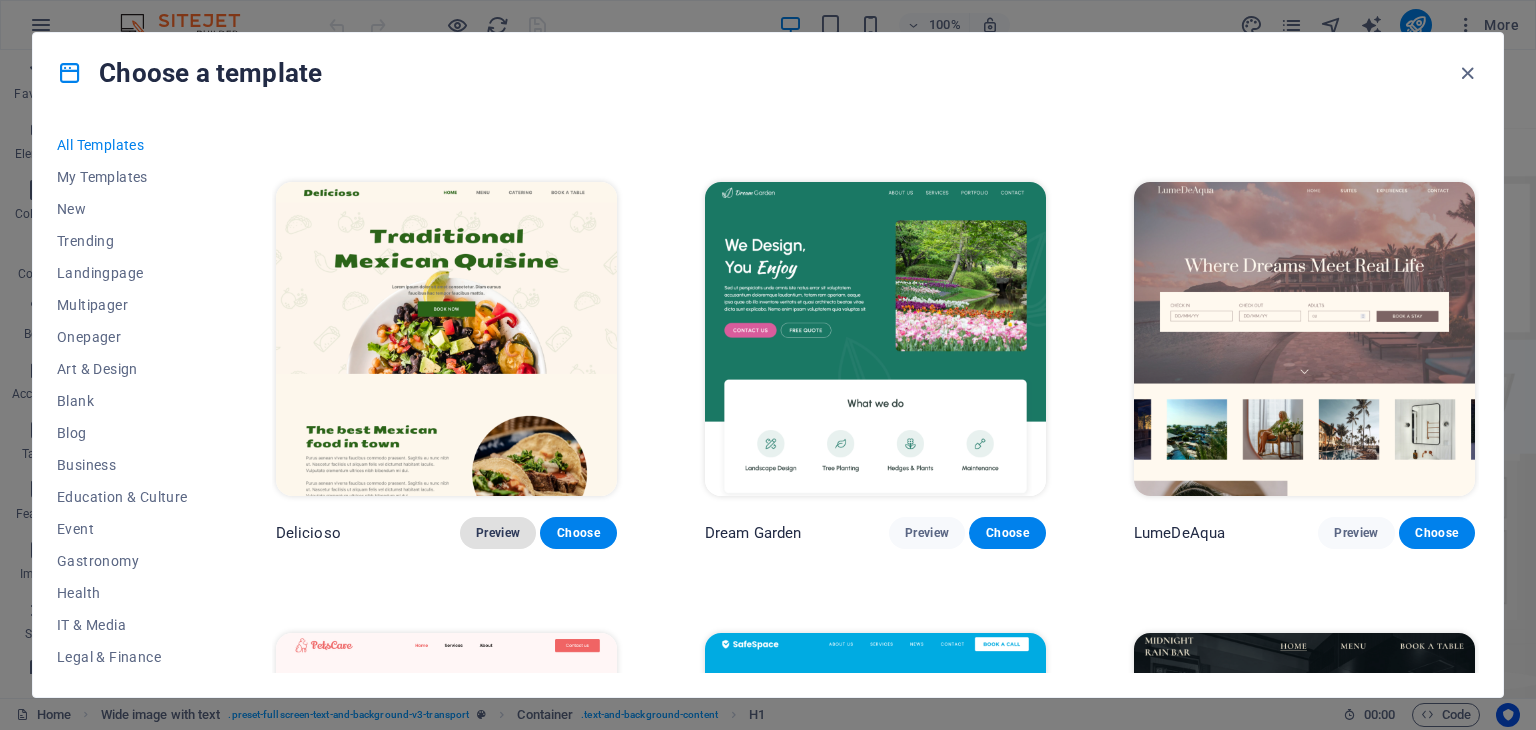 click on "Preview" at bounding box center (498, 533) 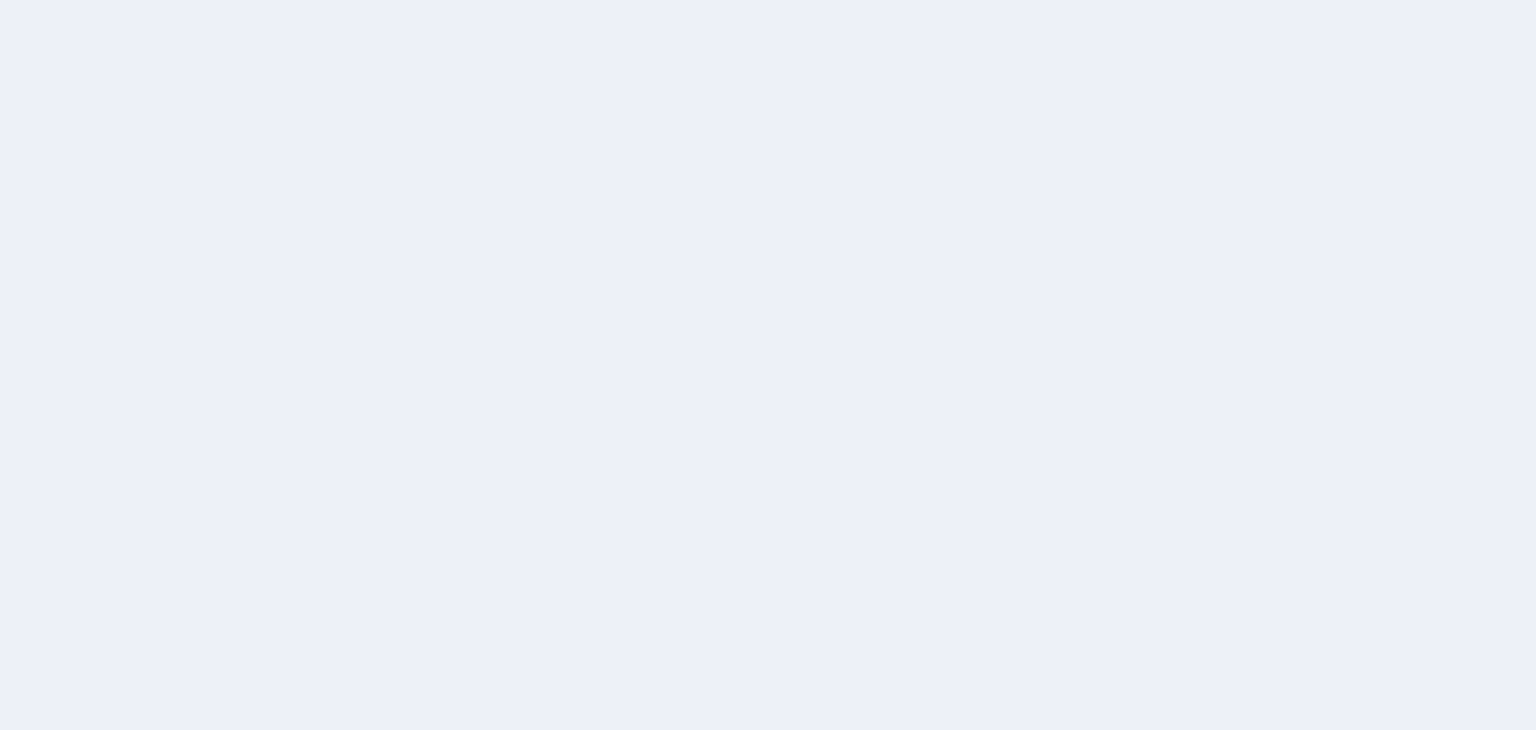 scroll, scrollTop: 0, scrollLeft: 0, axis: both 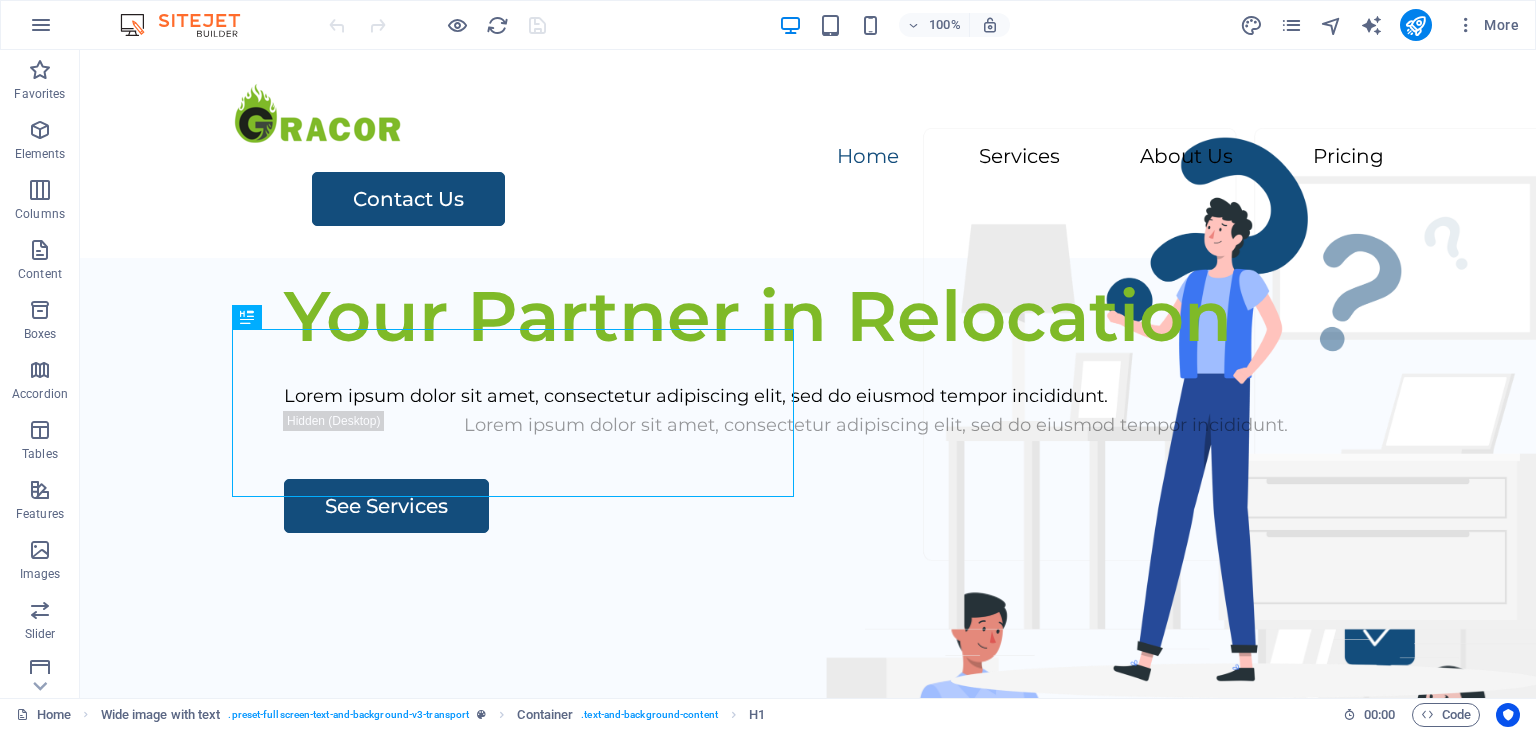 click on "100% More" at bounding box center [926, 25] 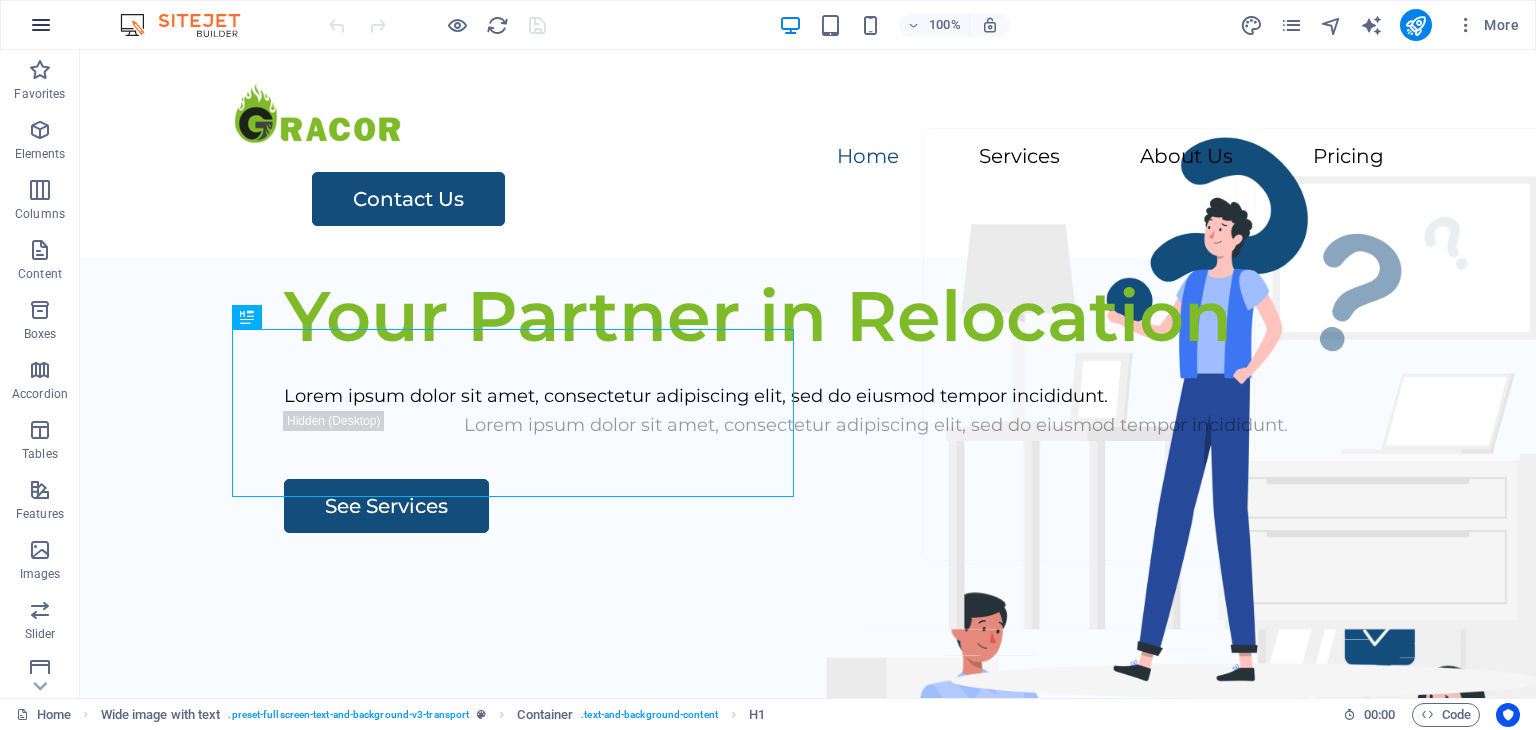 click at bounding box center [41, 25] 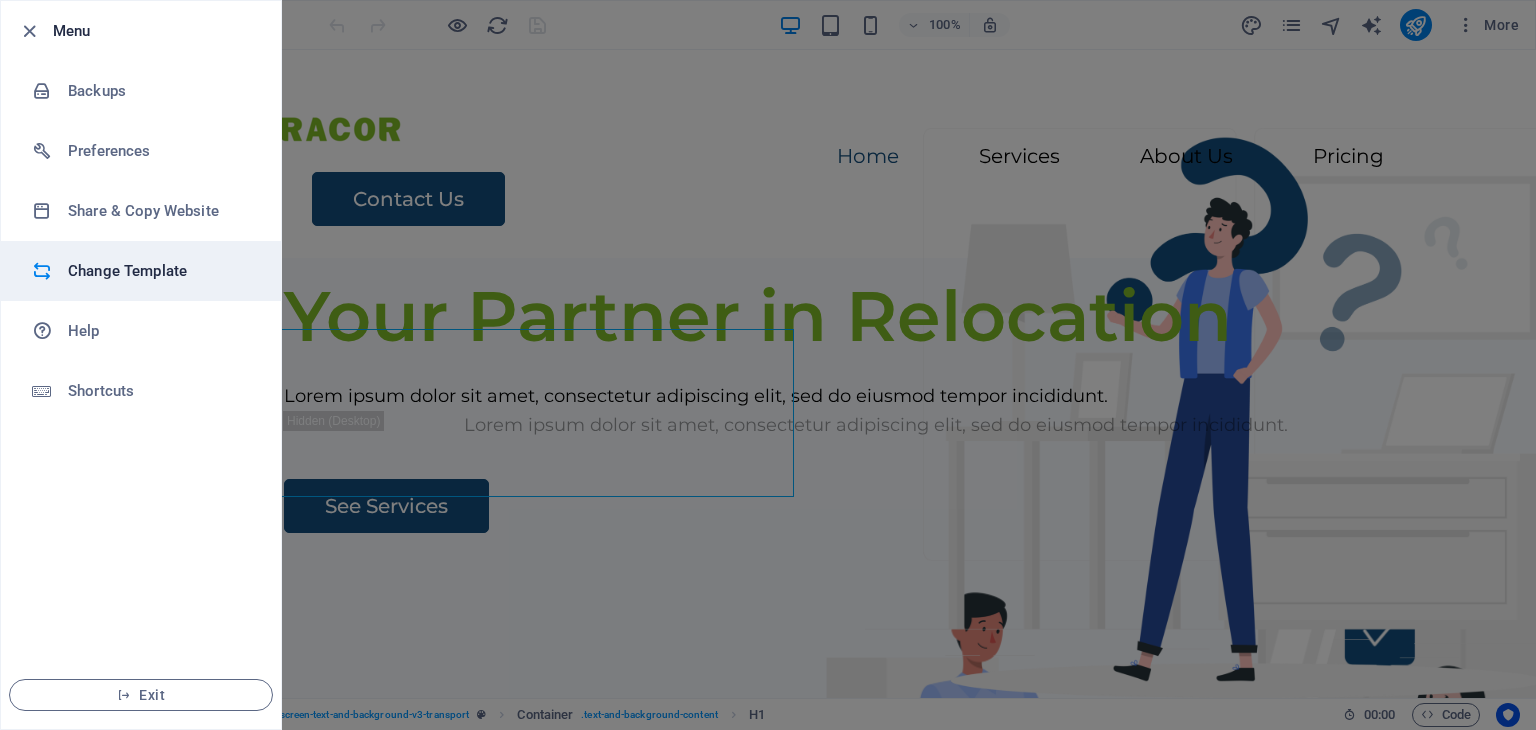 click on "Change Template" at bounding box center [160, 271] 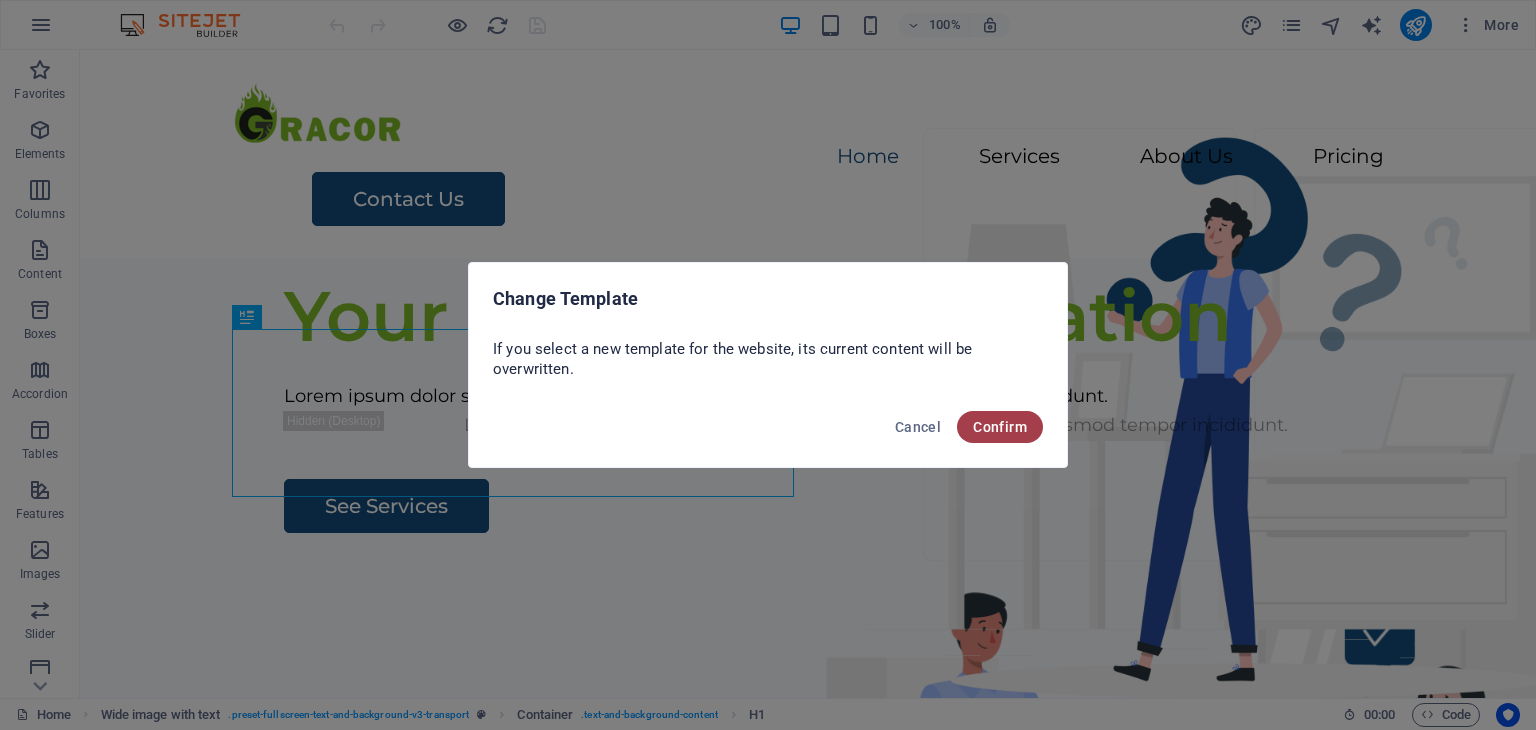 click on "Confirm" at bounding box center [1000, 427] 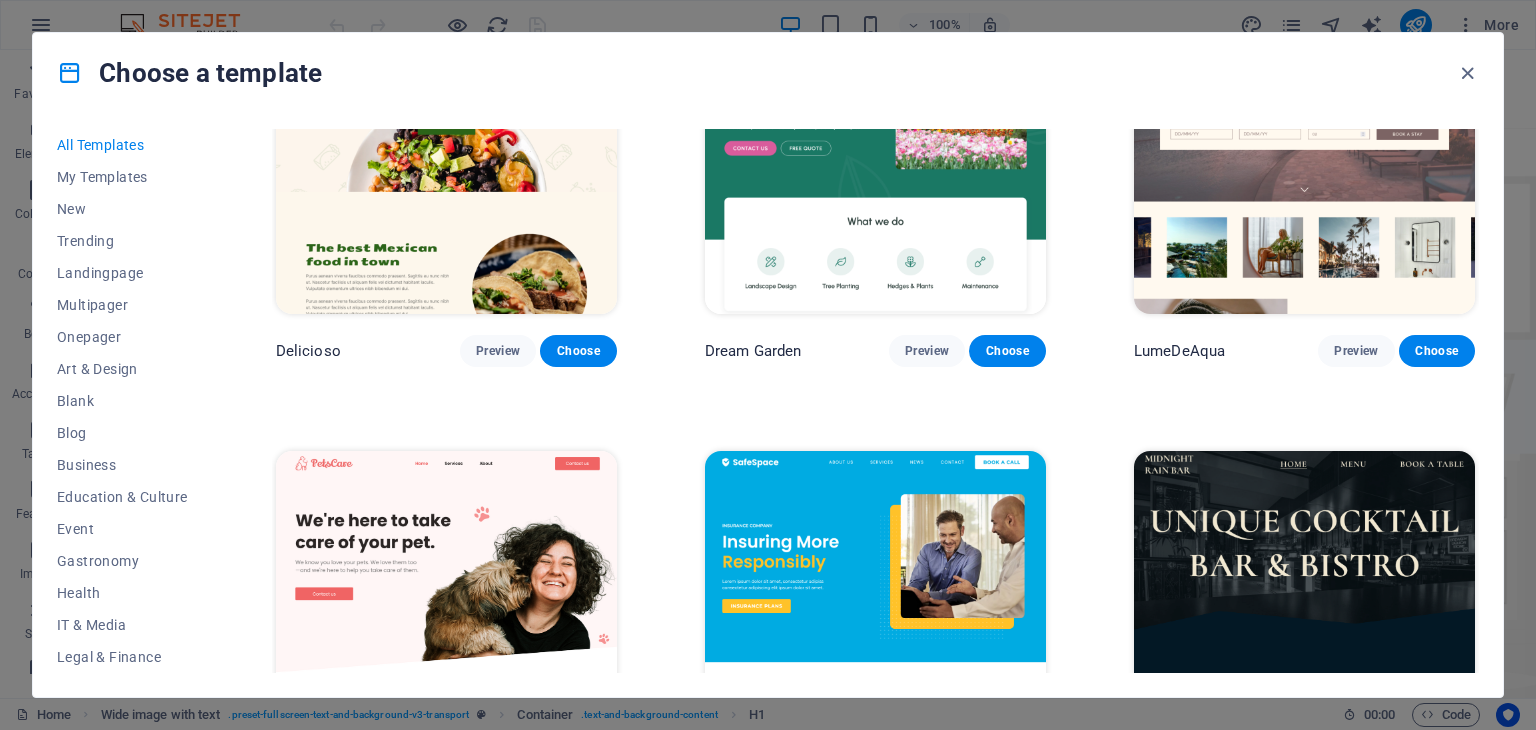 scroll, scrollTop: 3294, scrollLeft: 0, axis: vertical 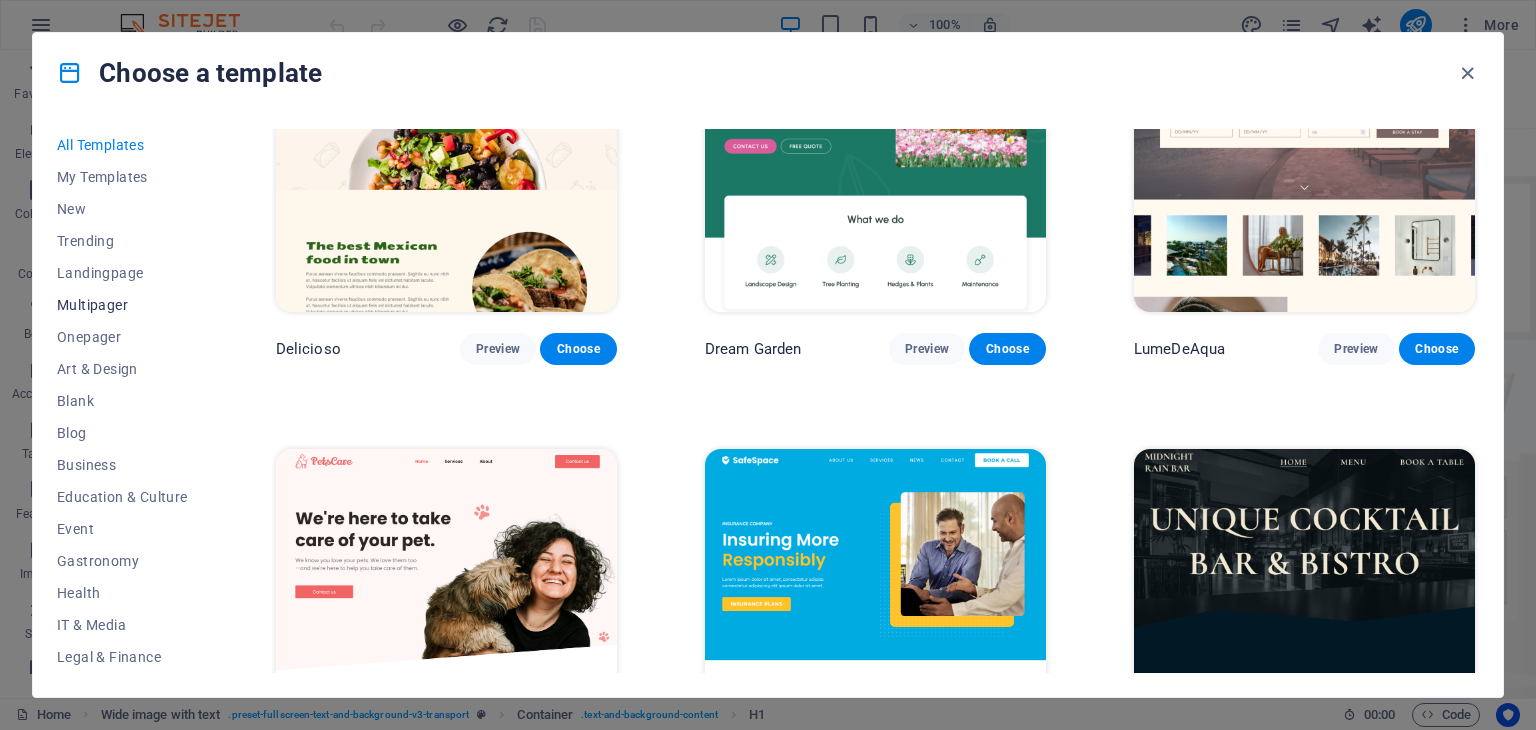 click on "Multipager" at bounding box center (122, 305) 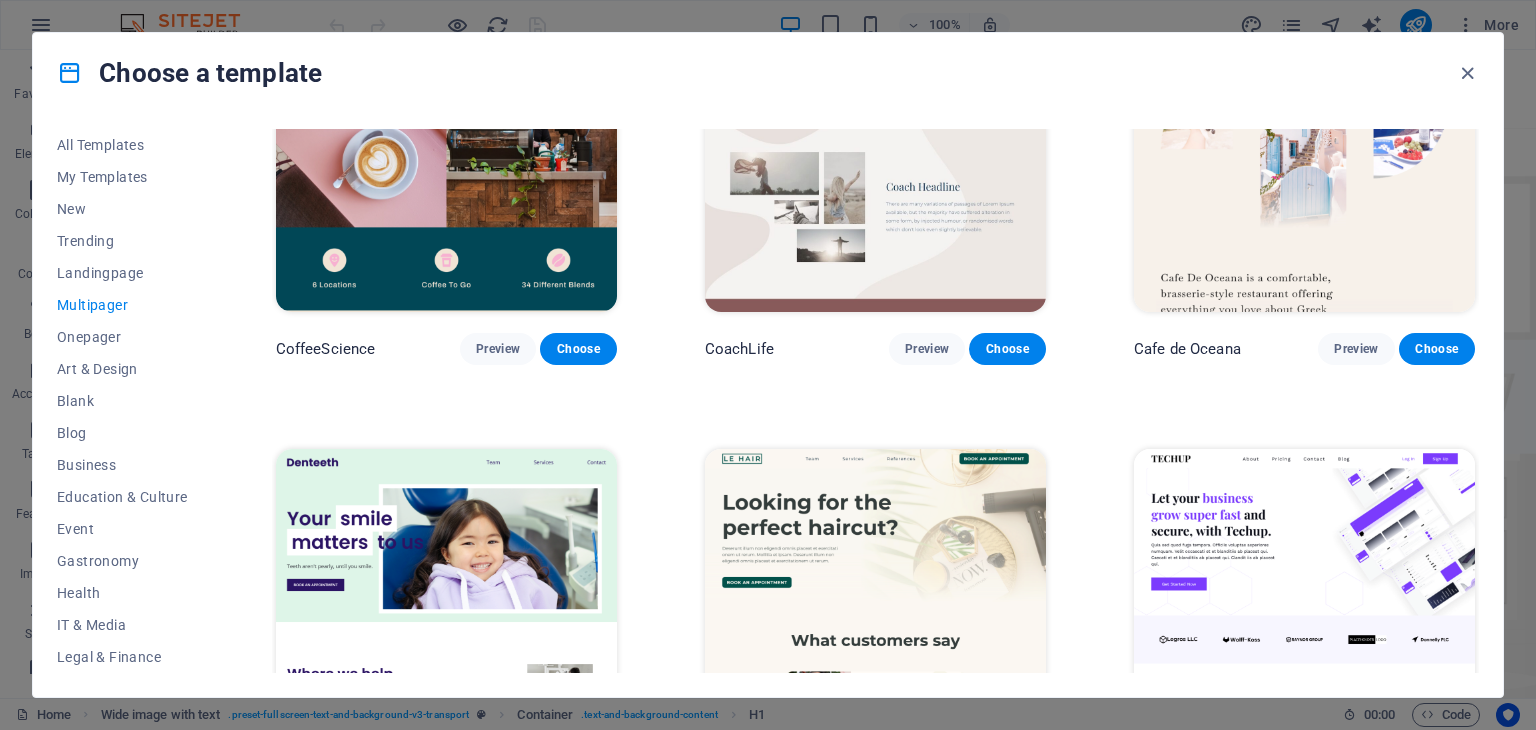 scroll, scrollTop: 1496, scrollLeft: 0, axis: vertical 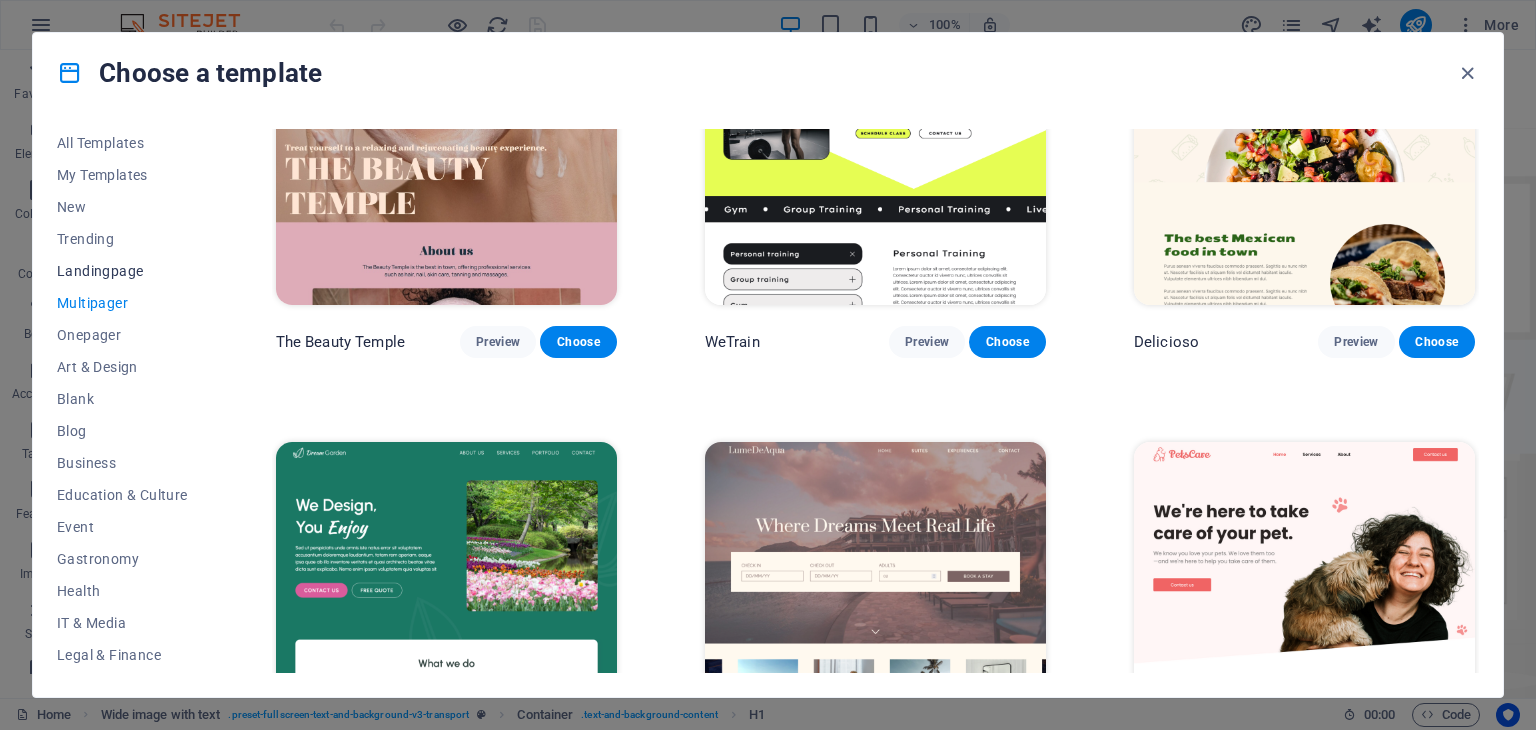click on "Landingpage" at bounding box center [122, 271] 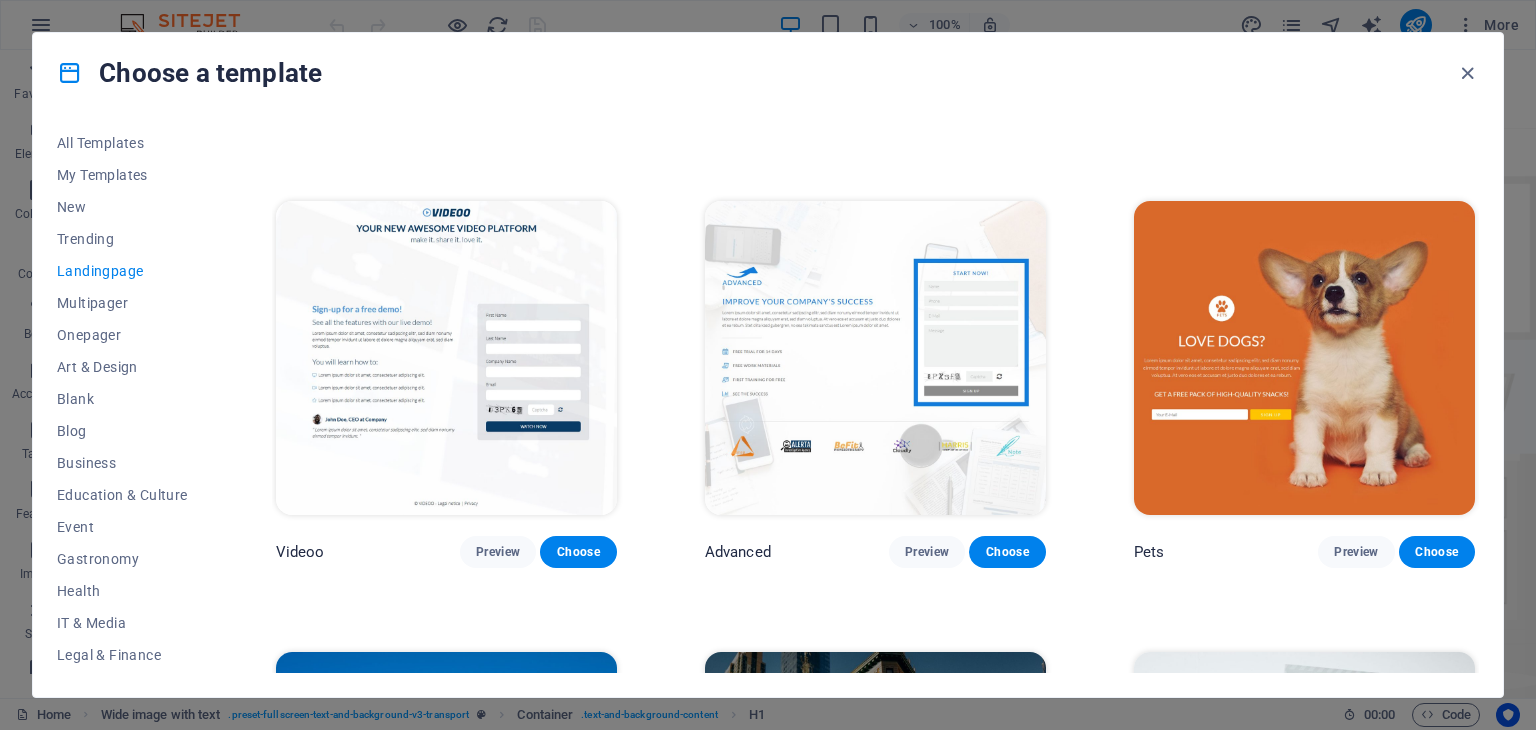 scroll, scrollTop: 836, scrollLeft: 0, axis: vertical 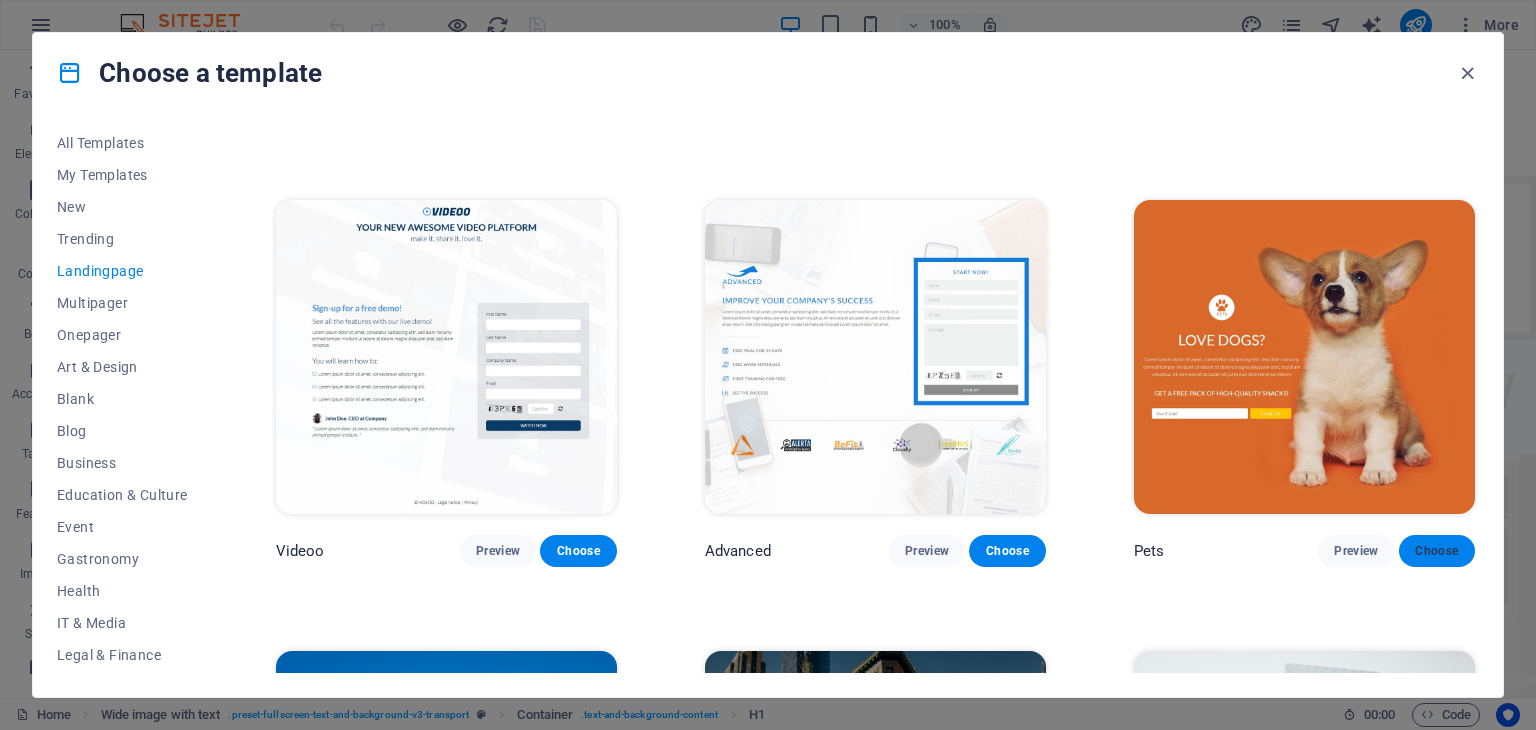 click on "Choose" at bounding box center [1437, 551] 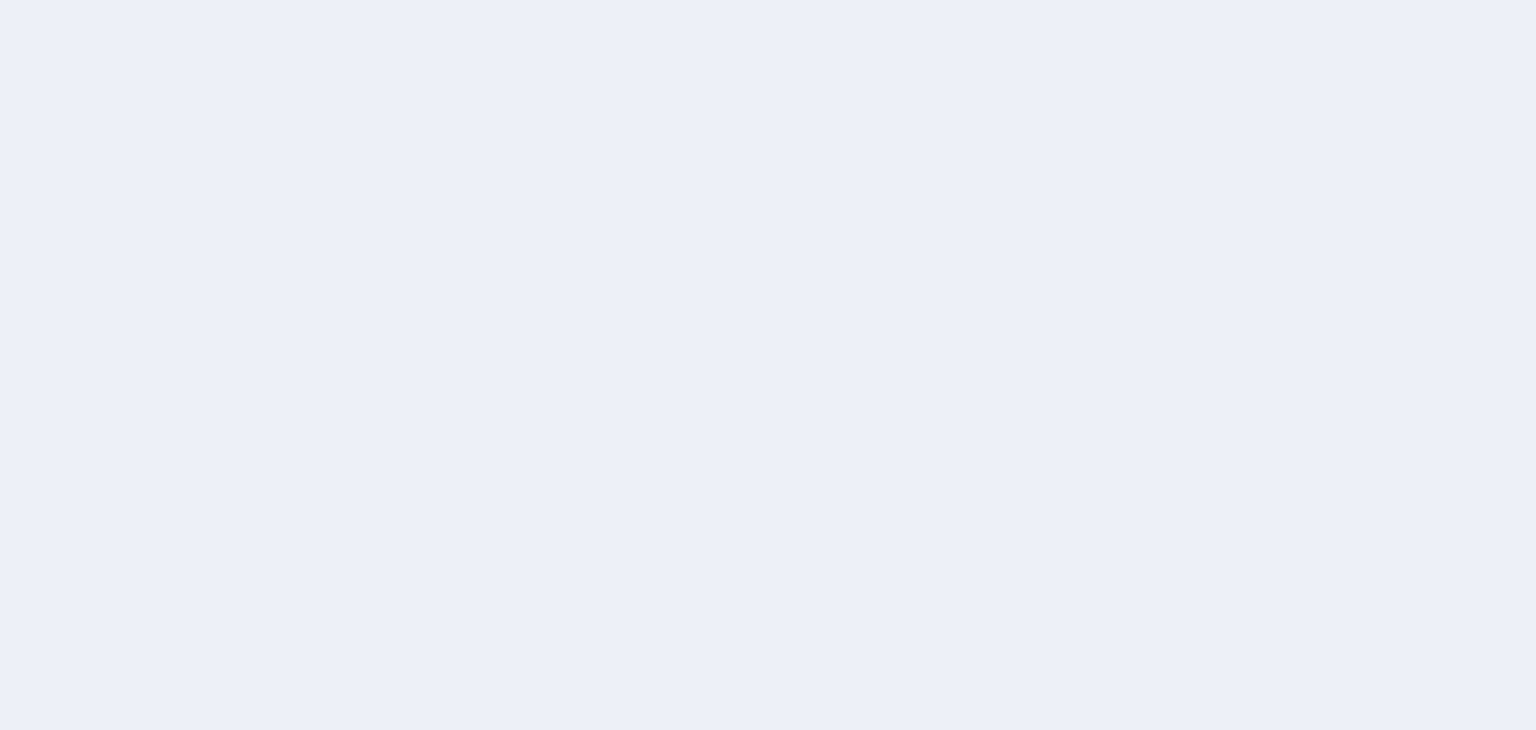 scroll, scrollTop: 0, scrollLeft: 0, axis: both 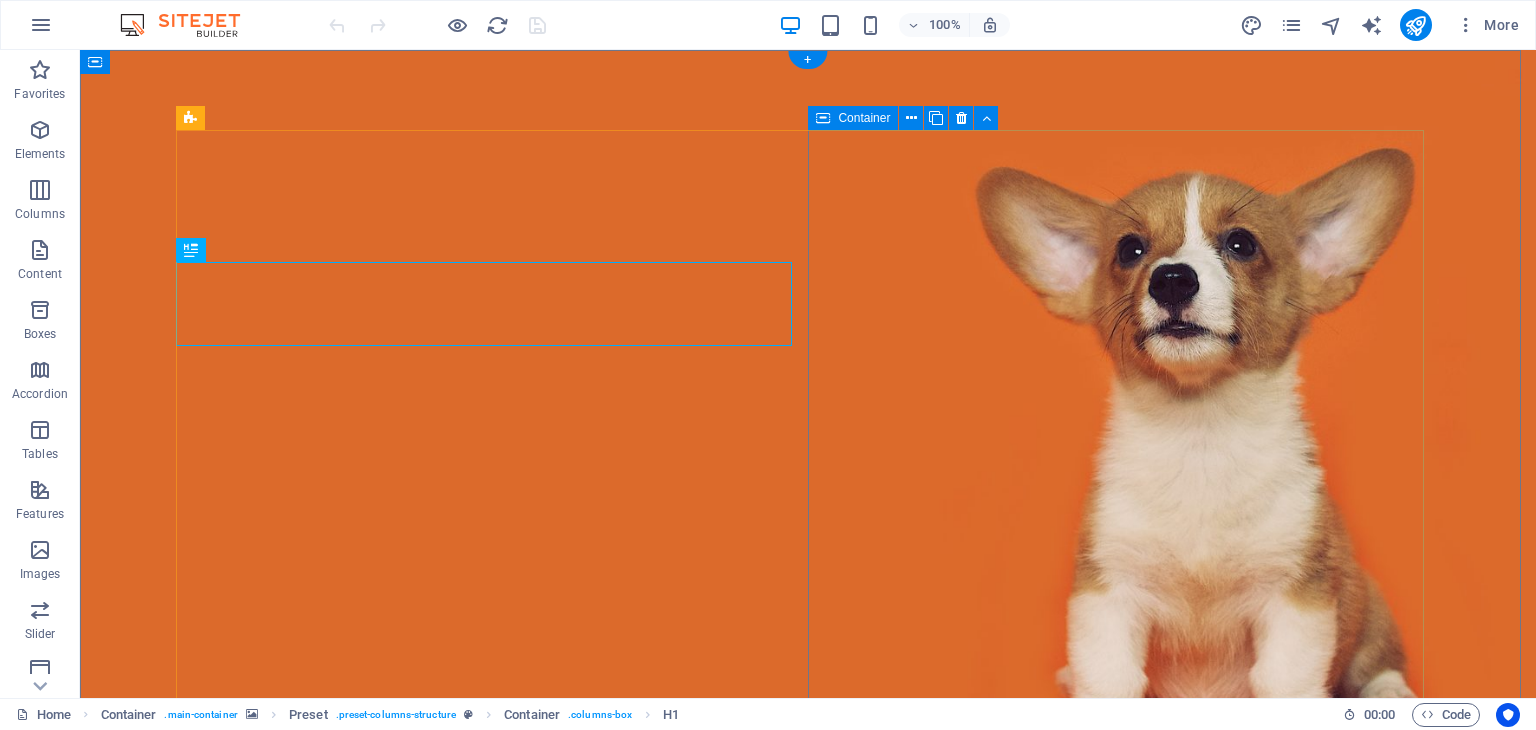 click on "Drop content here or  Add elements  Paste clipboard" at bounding box center [808, 1642] 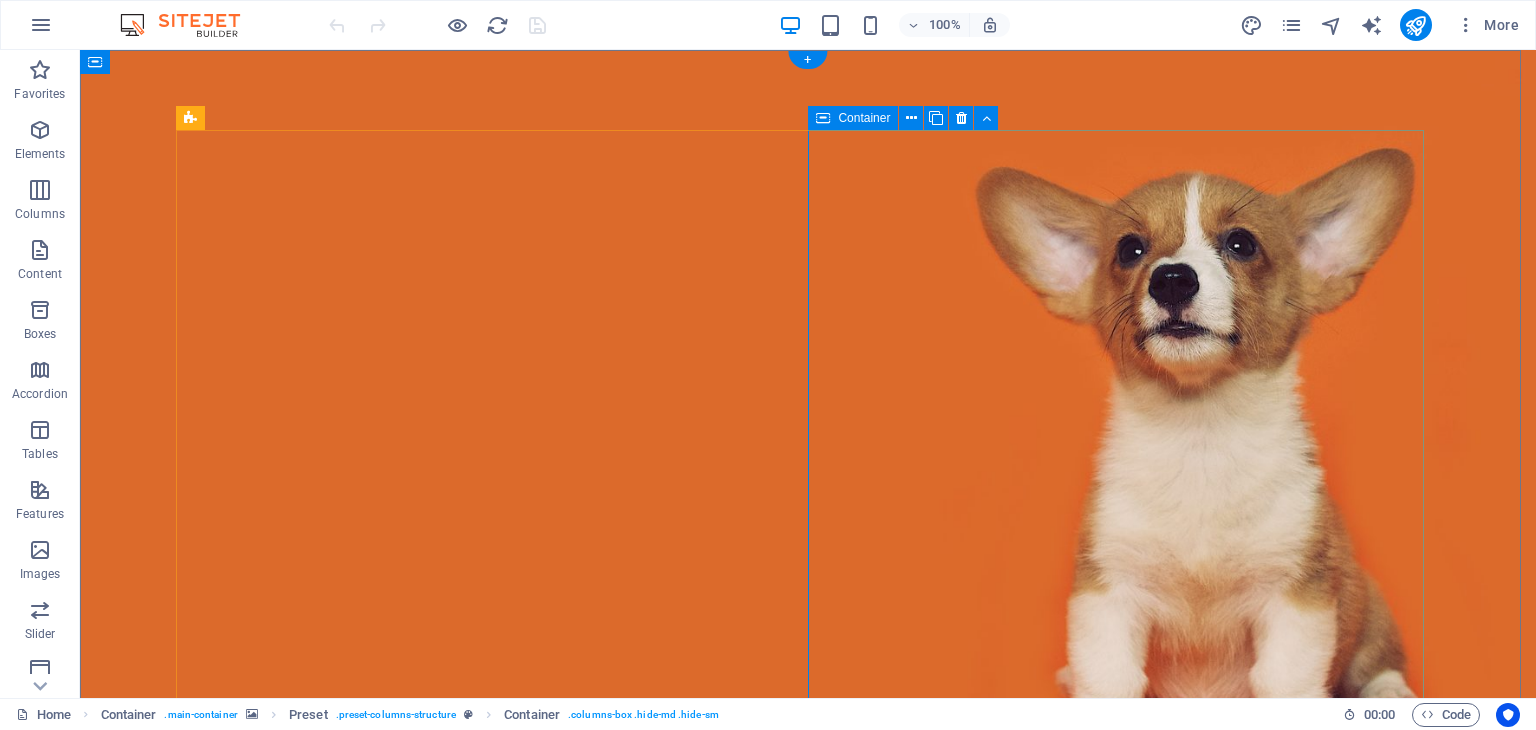 click on "Drop content here or  Add elements  Paste clipboard" at bounding box center (808, 1642) 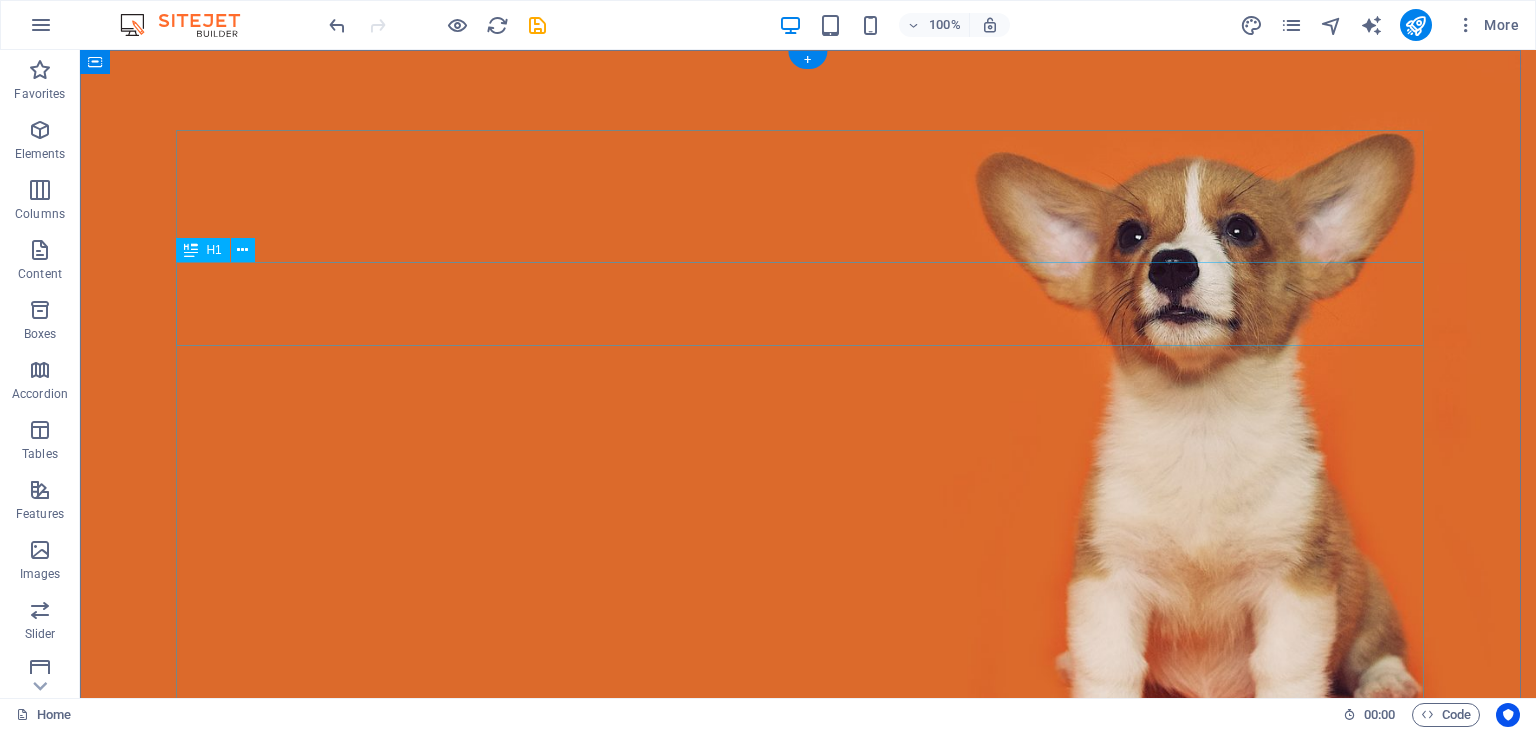 click on "Love dogs?" at bounding box center (808, 1072) 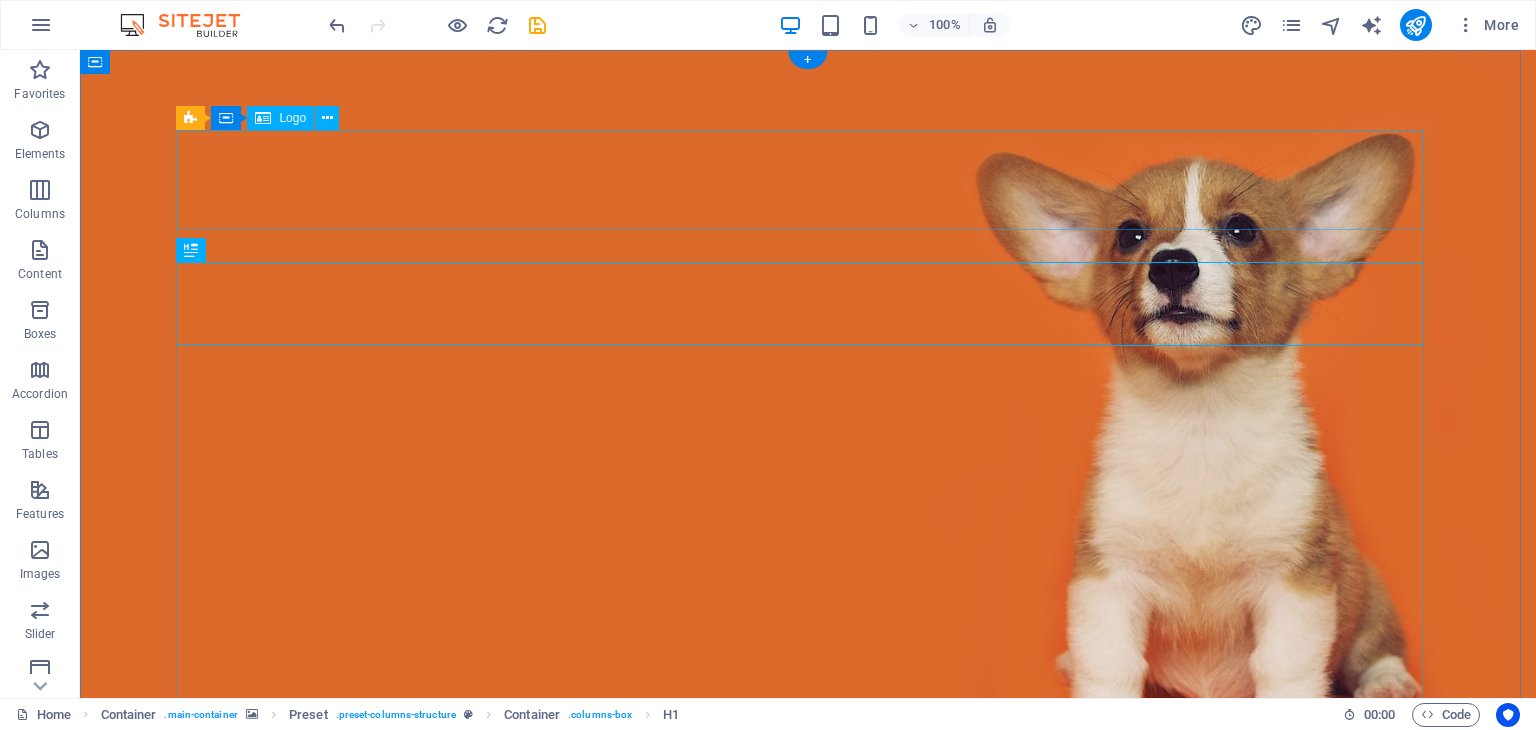 click at bounding box center (808, 948) 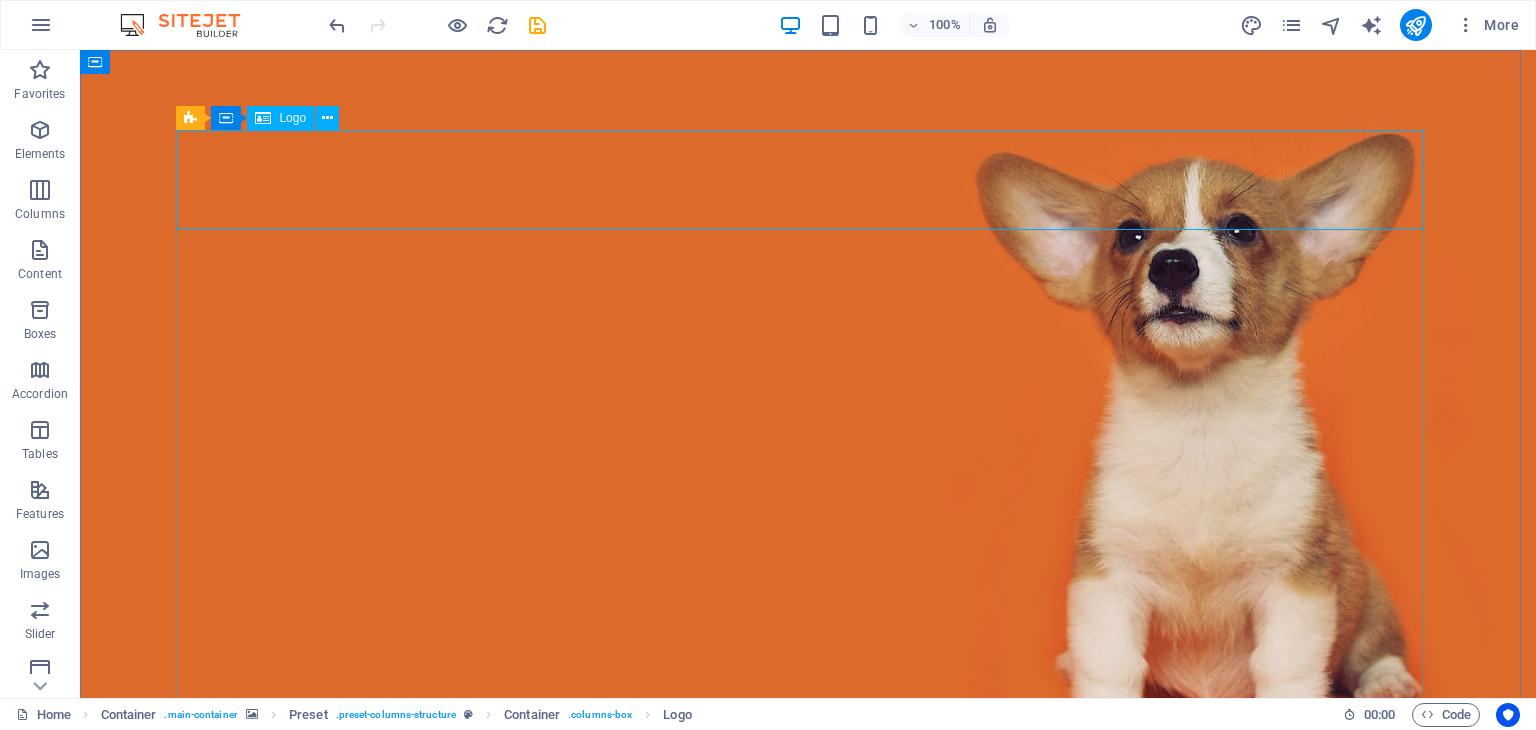 click on "Logo" at bounding box center [292, 118] 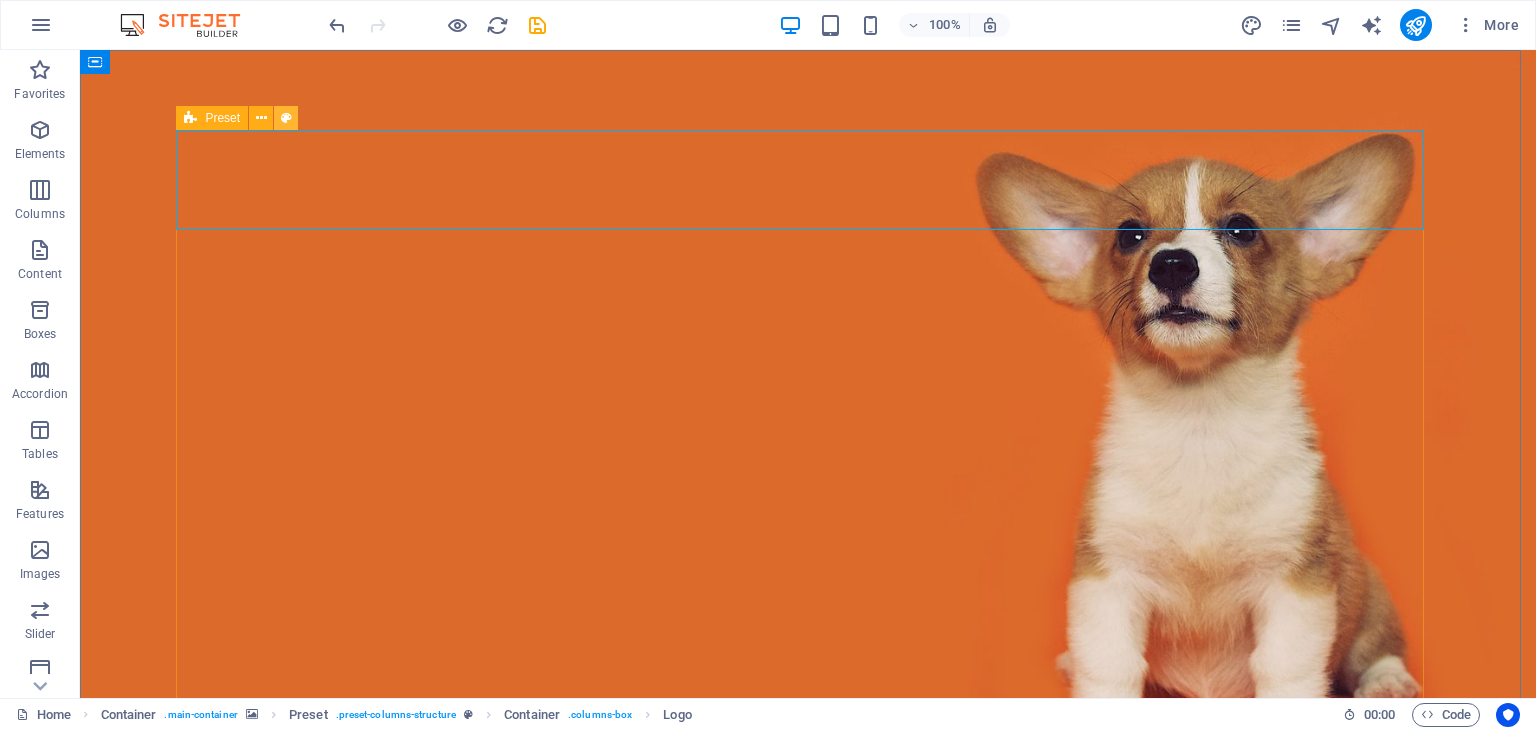 click at bounding box center [286, 118] 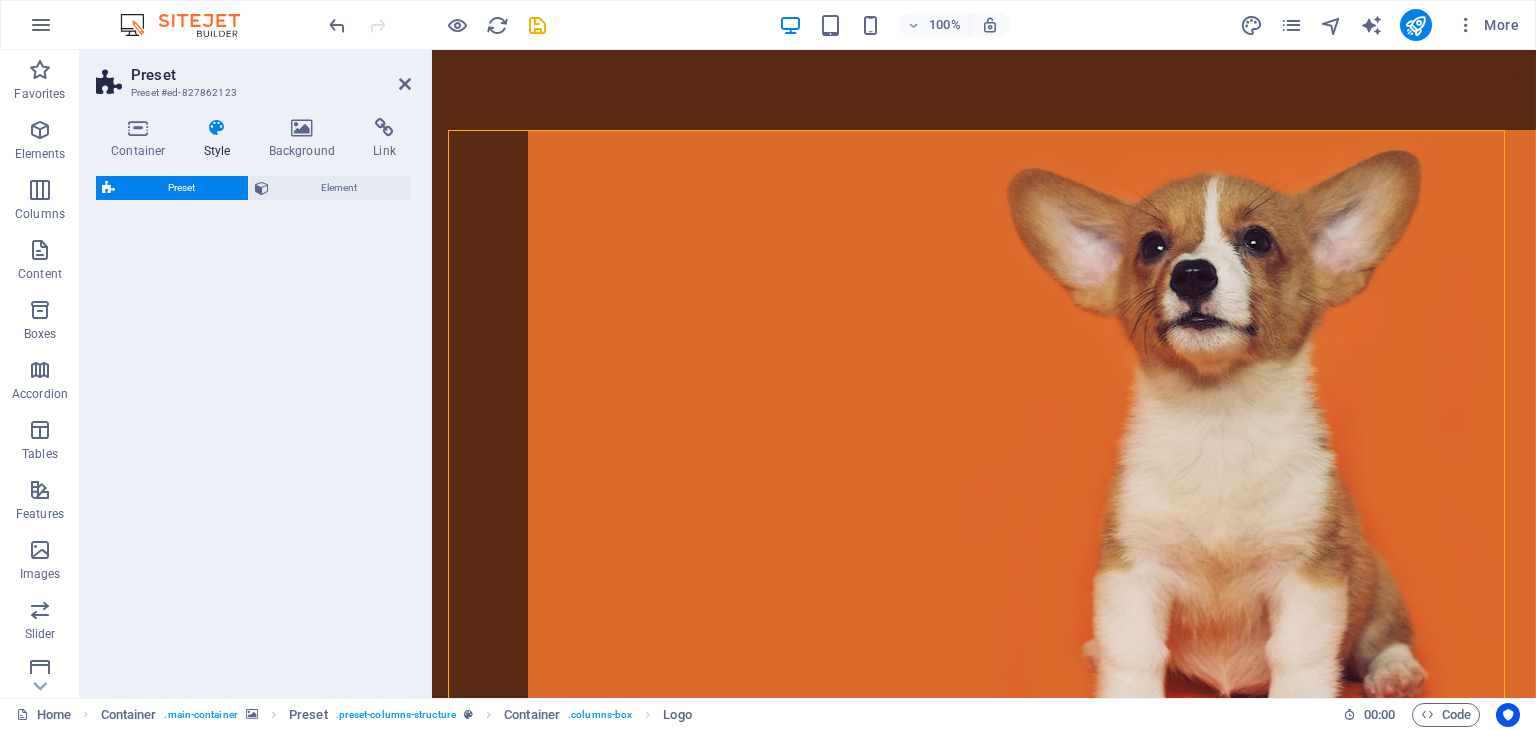 select on "px" 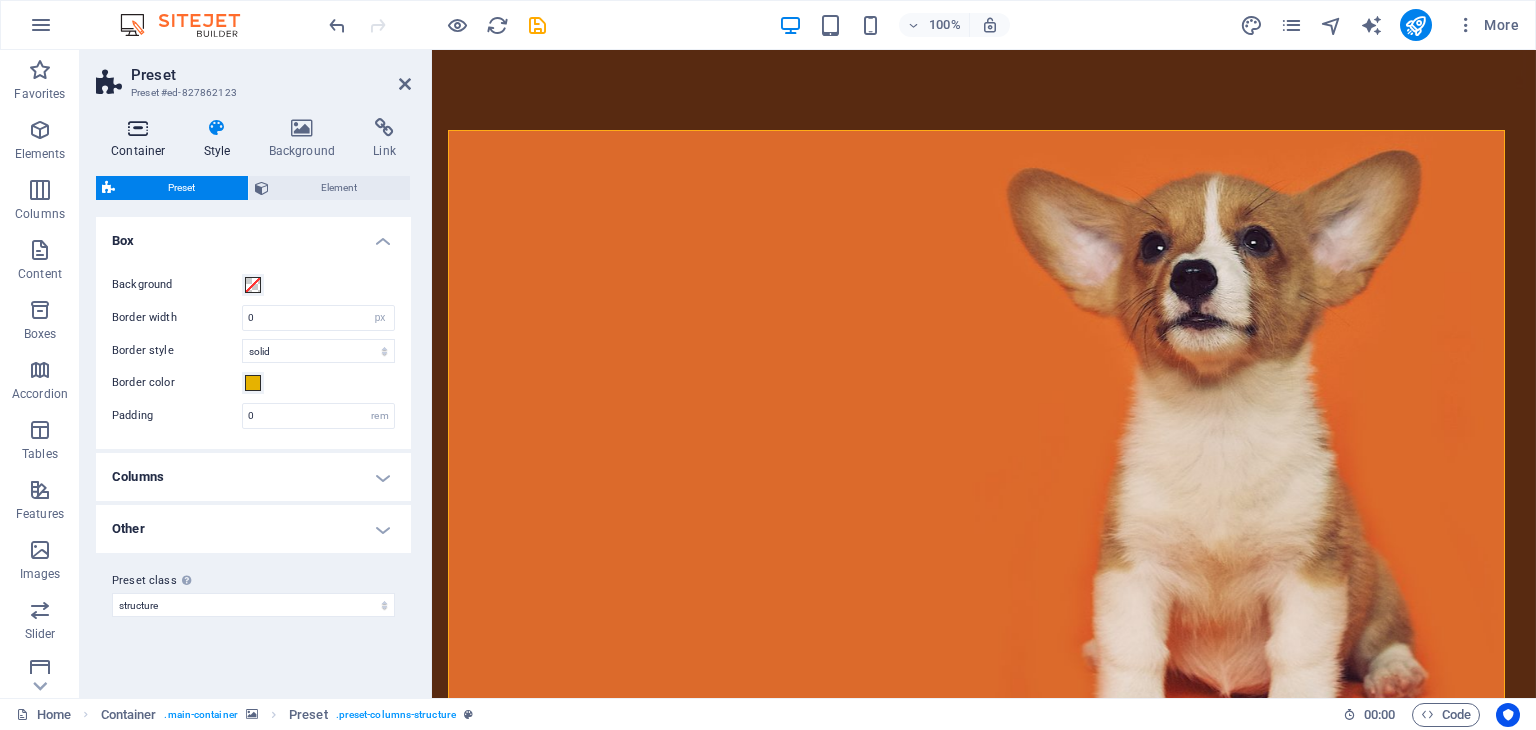 click at bounding box center [138, 128] 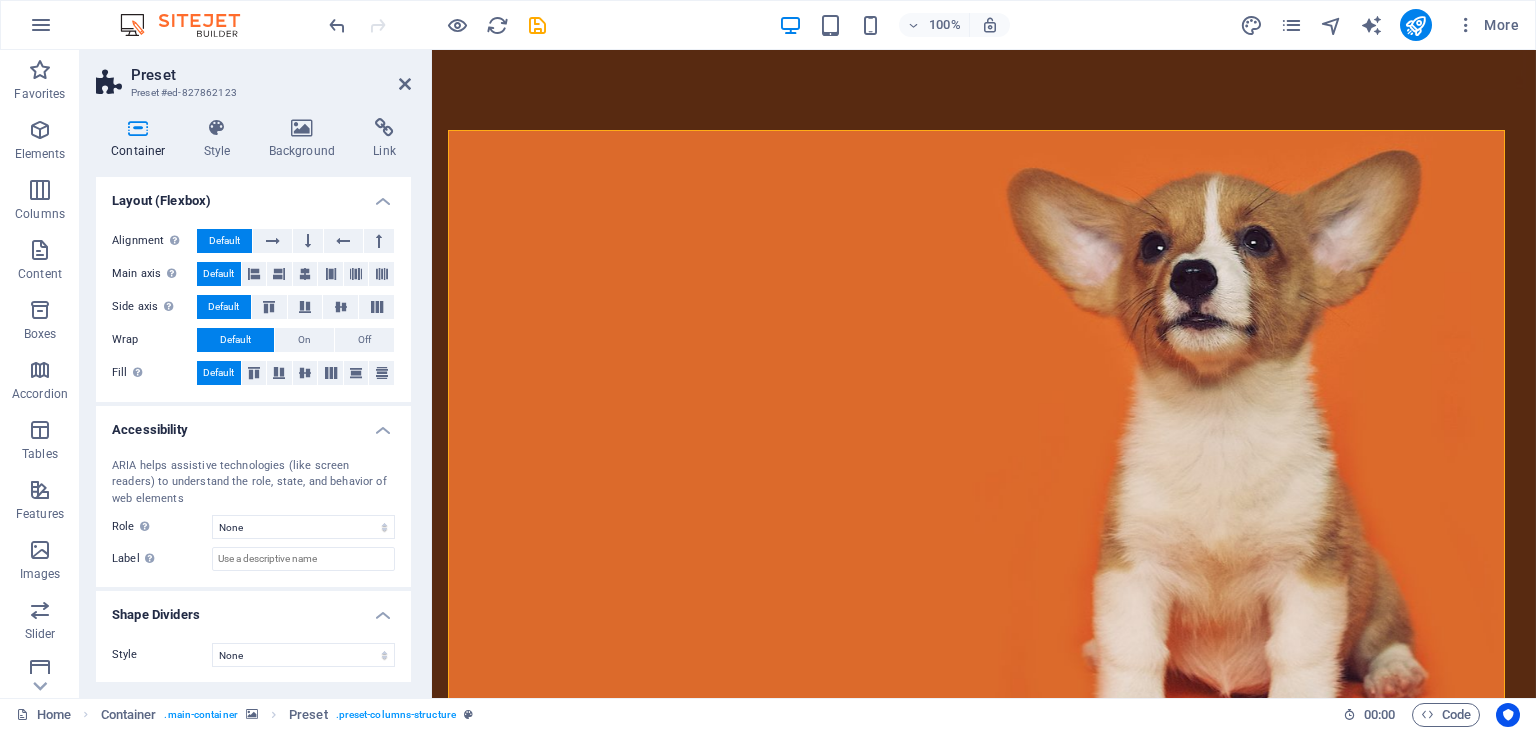 scroll, scrollTop: 0, scrollLeft: 0, axis: both 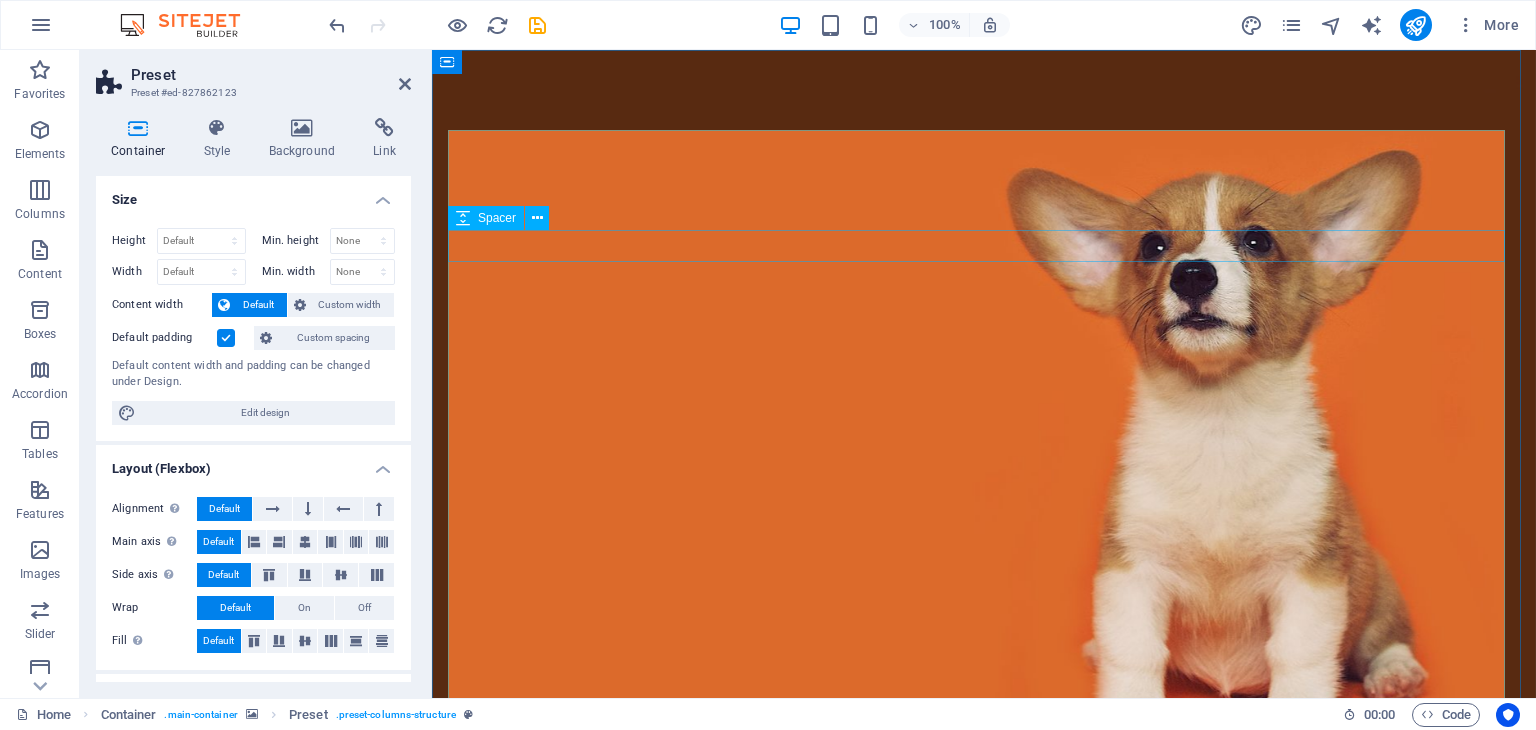 click at bounding box center [984, 1014] 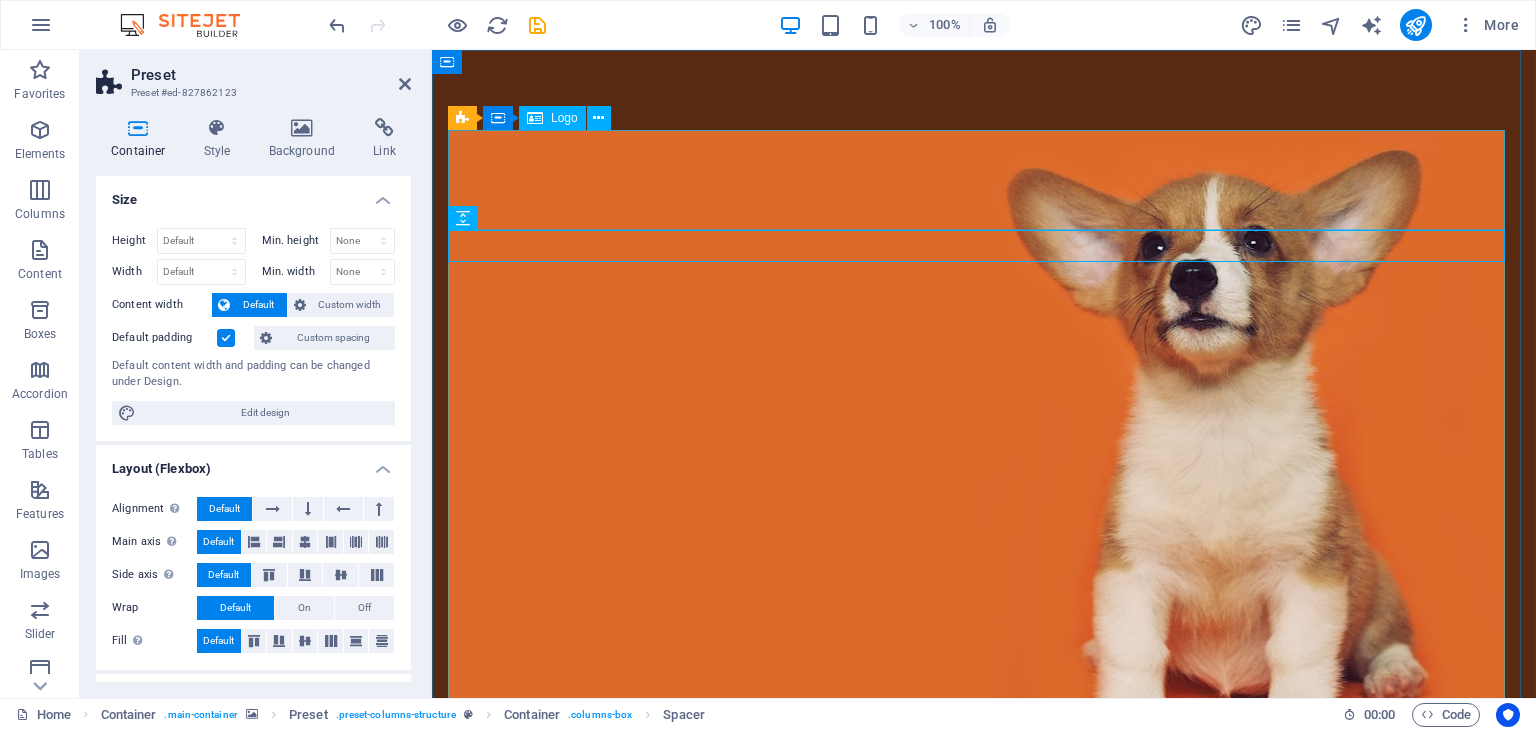 click at bounding box center [984, 948] 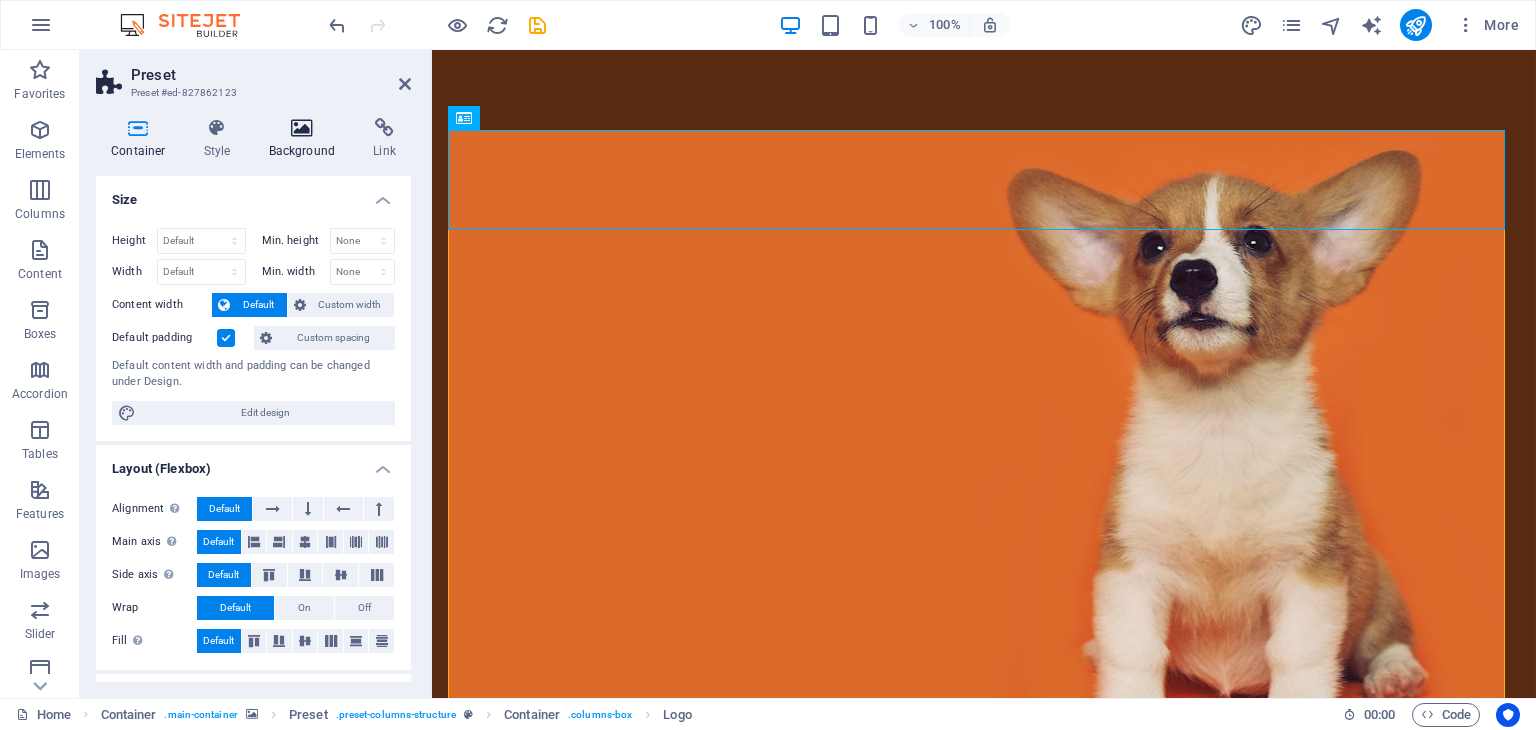 click at bounding box center (302, 128) 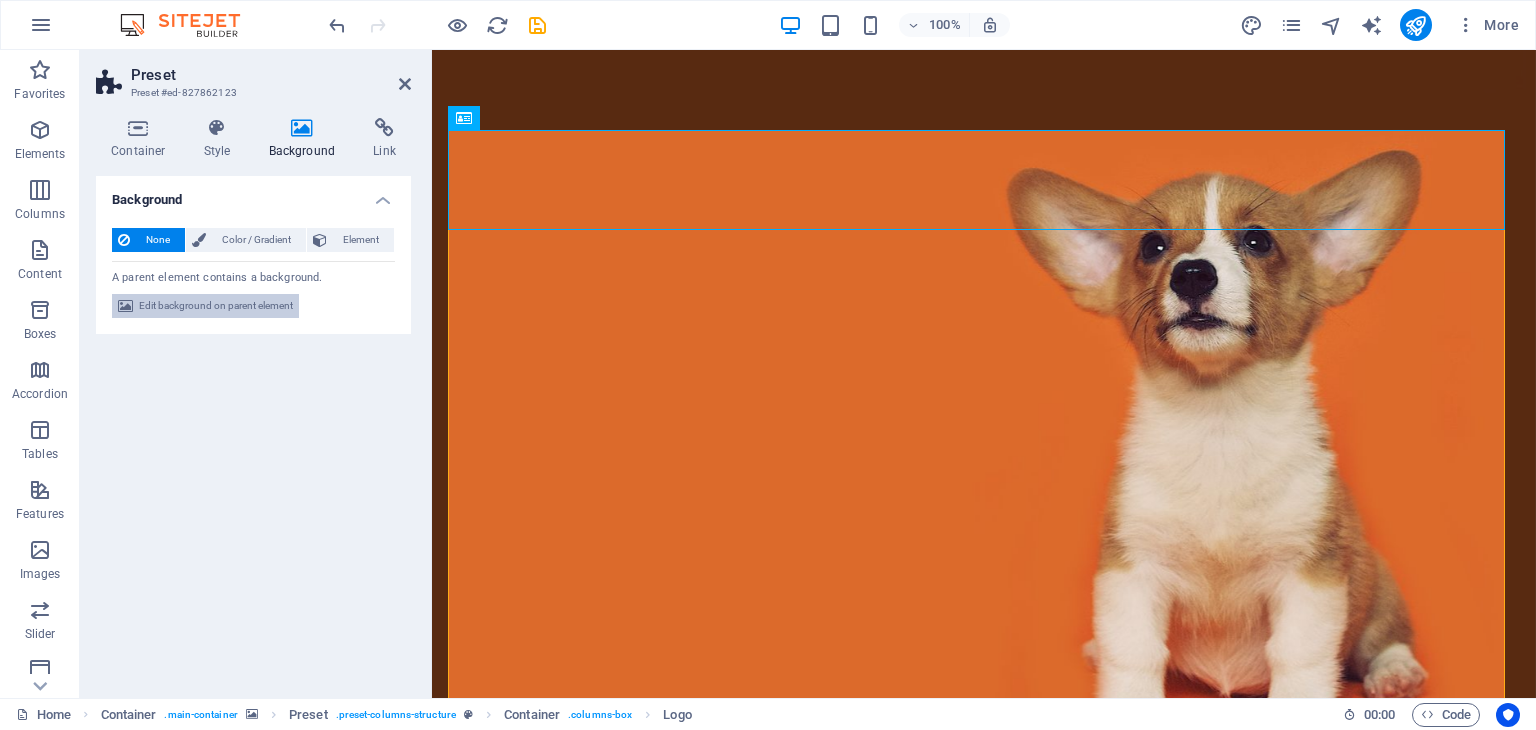 click on "Edit background on parent element" at bounding box center (216, 306) 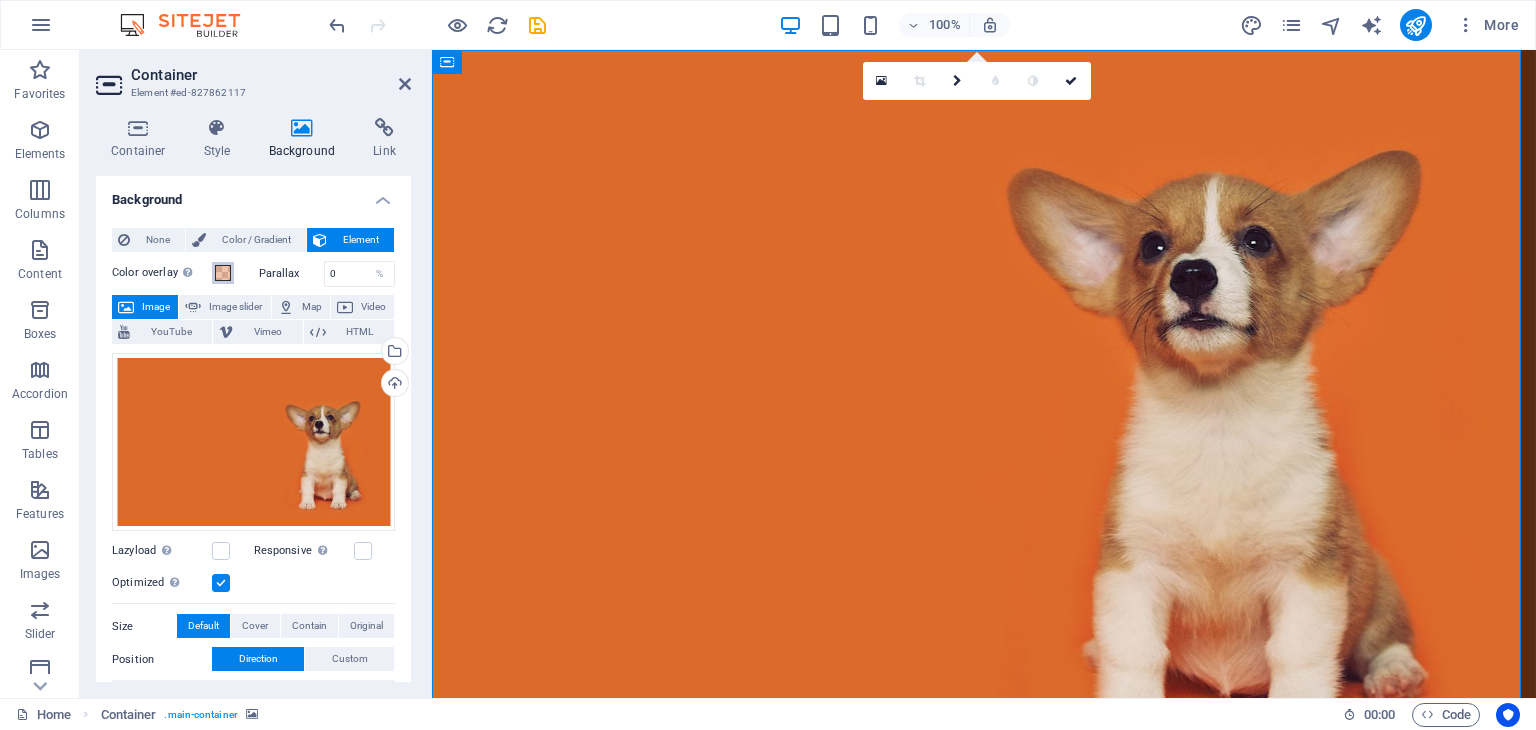 click at bounding box center (223, 273) 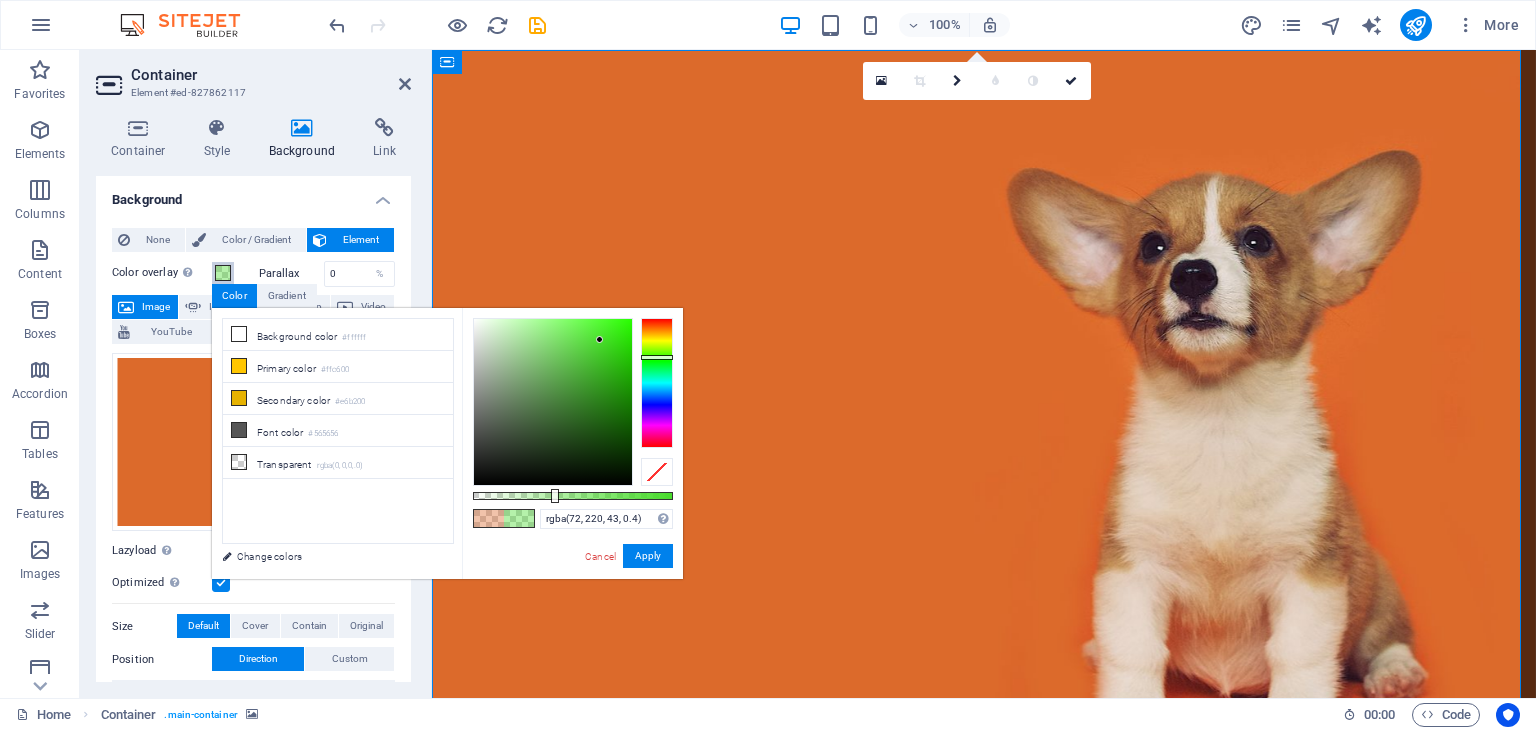 click at bounding box center (657, 383) 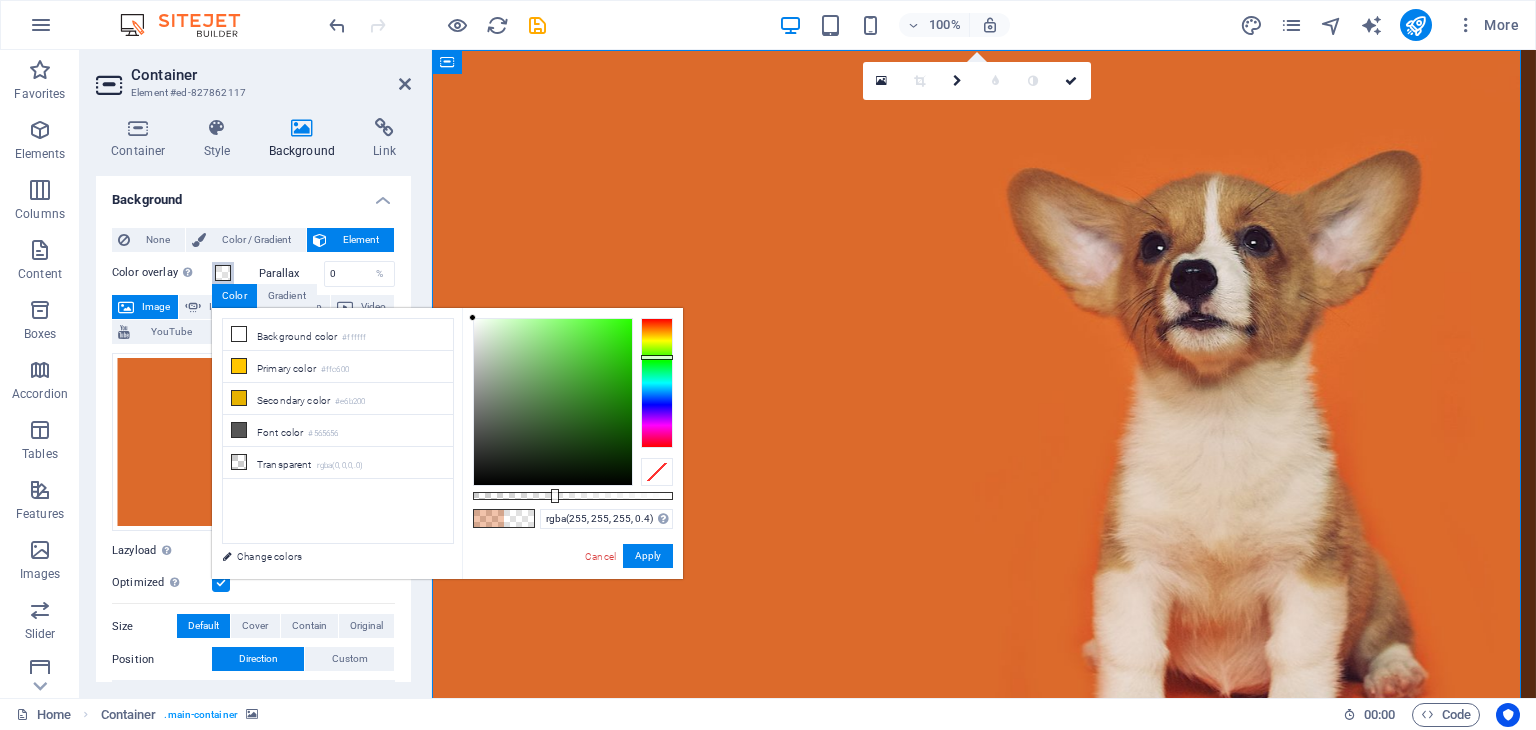 drag, startPoint x: 492, startPoint y: 325, endPoint x: 392, endPoint y: 305, distance: 101.98039 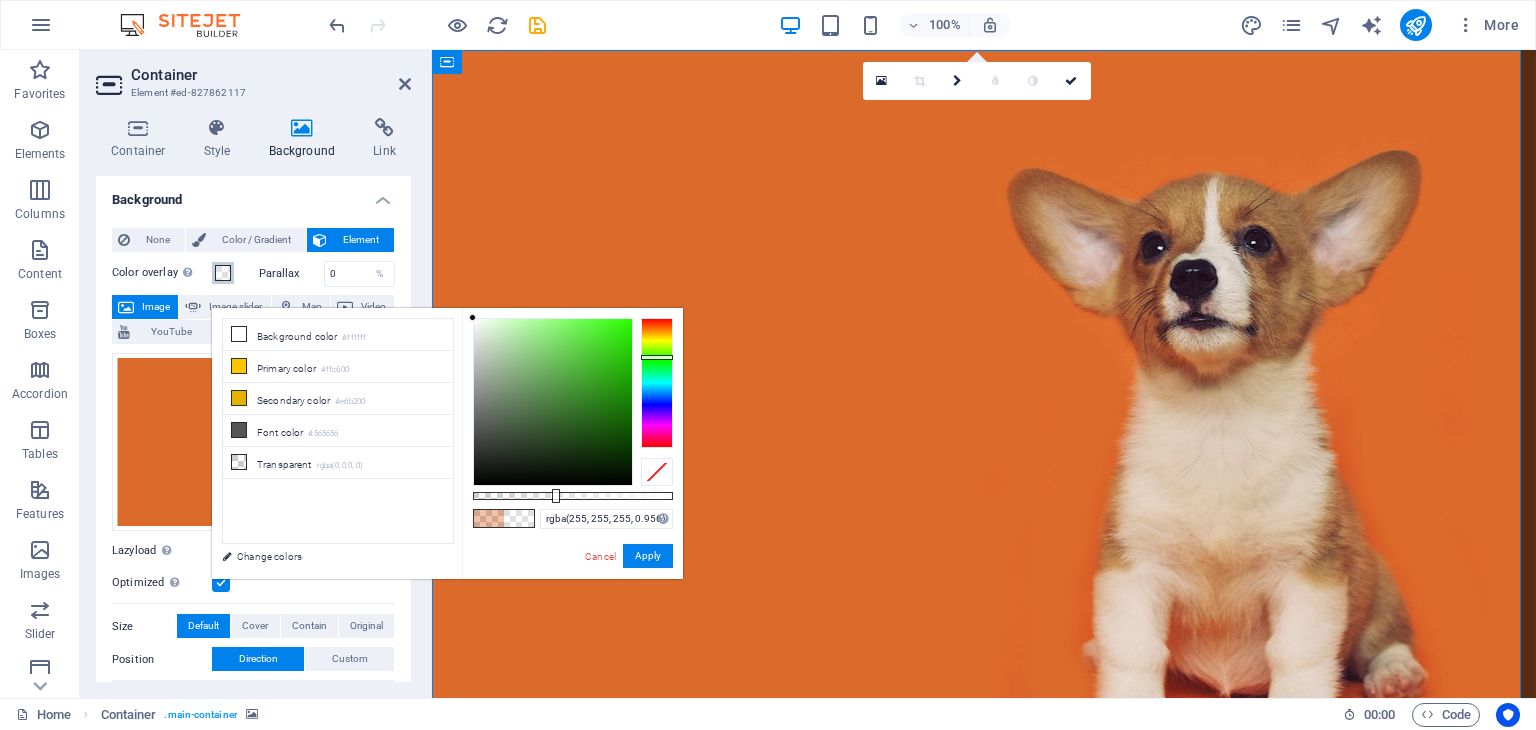 type on "#ffffff" 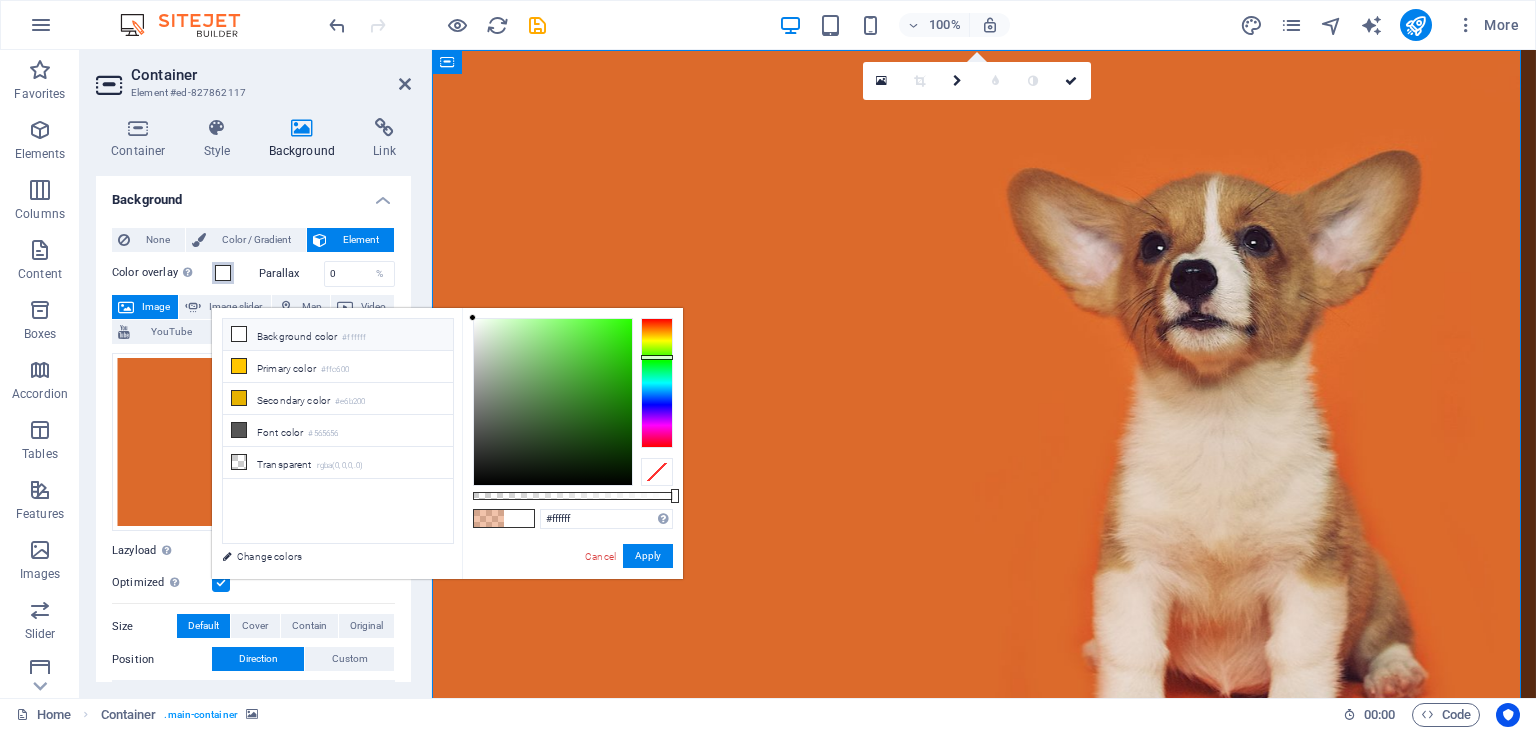 drag, startPoint x: 554, startPoint y: 490, endPoint x: 277, endPoint y: 453, distance: 279.4602 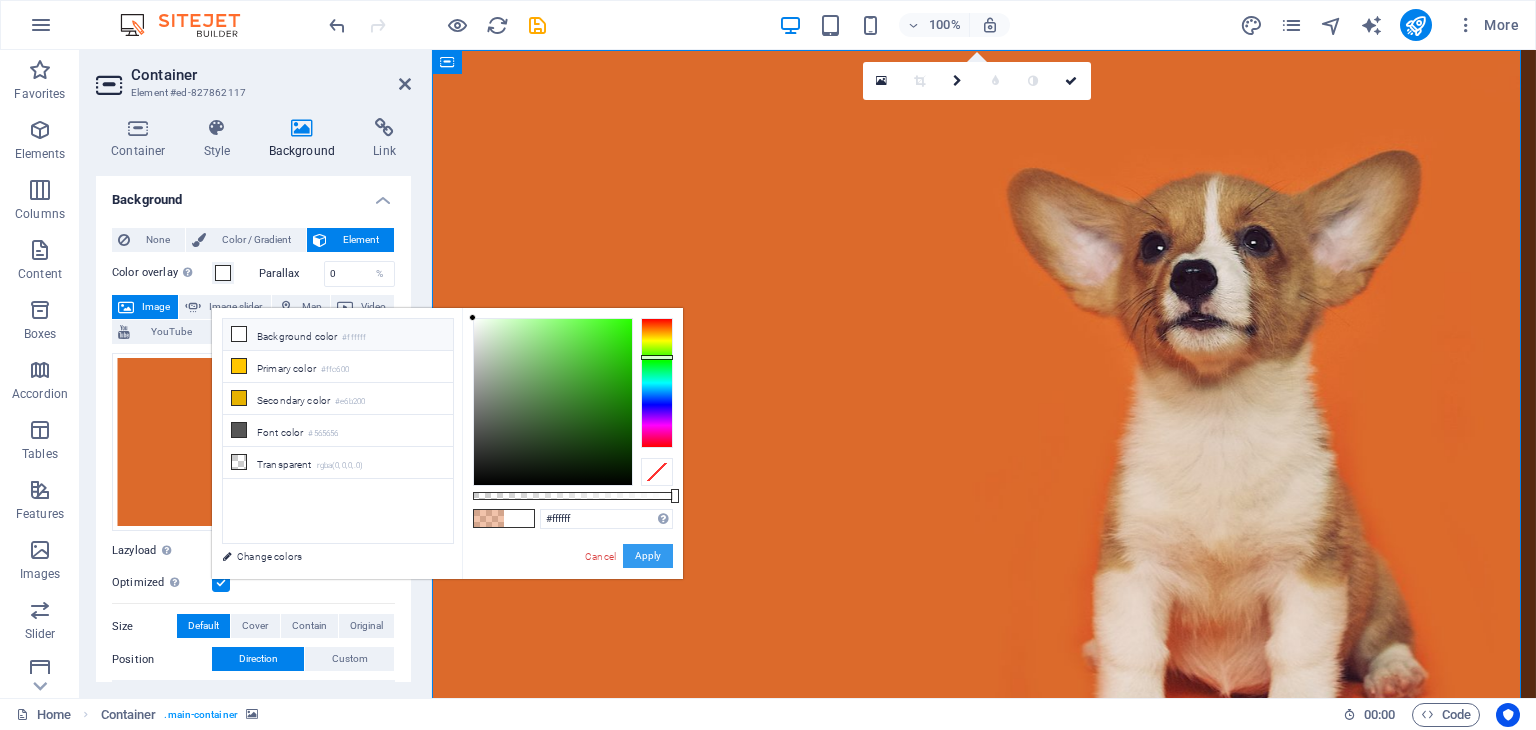 click on "Apply" at bounding box center [648, 556] 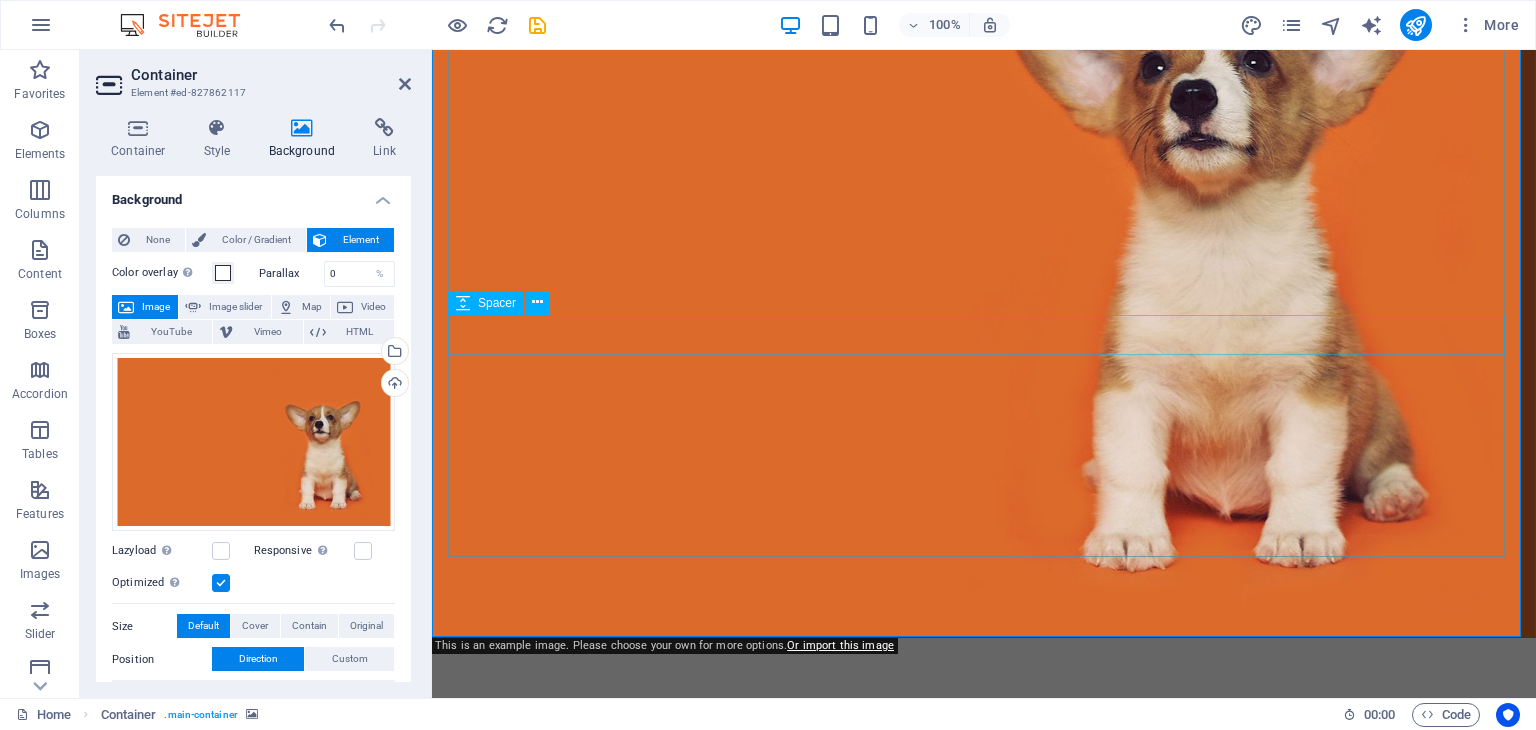 scroll, scrollTop: 0, scrollLeft: 0, axis: both 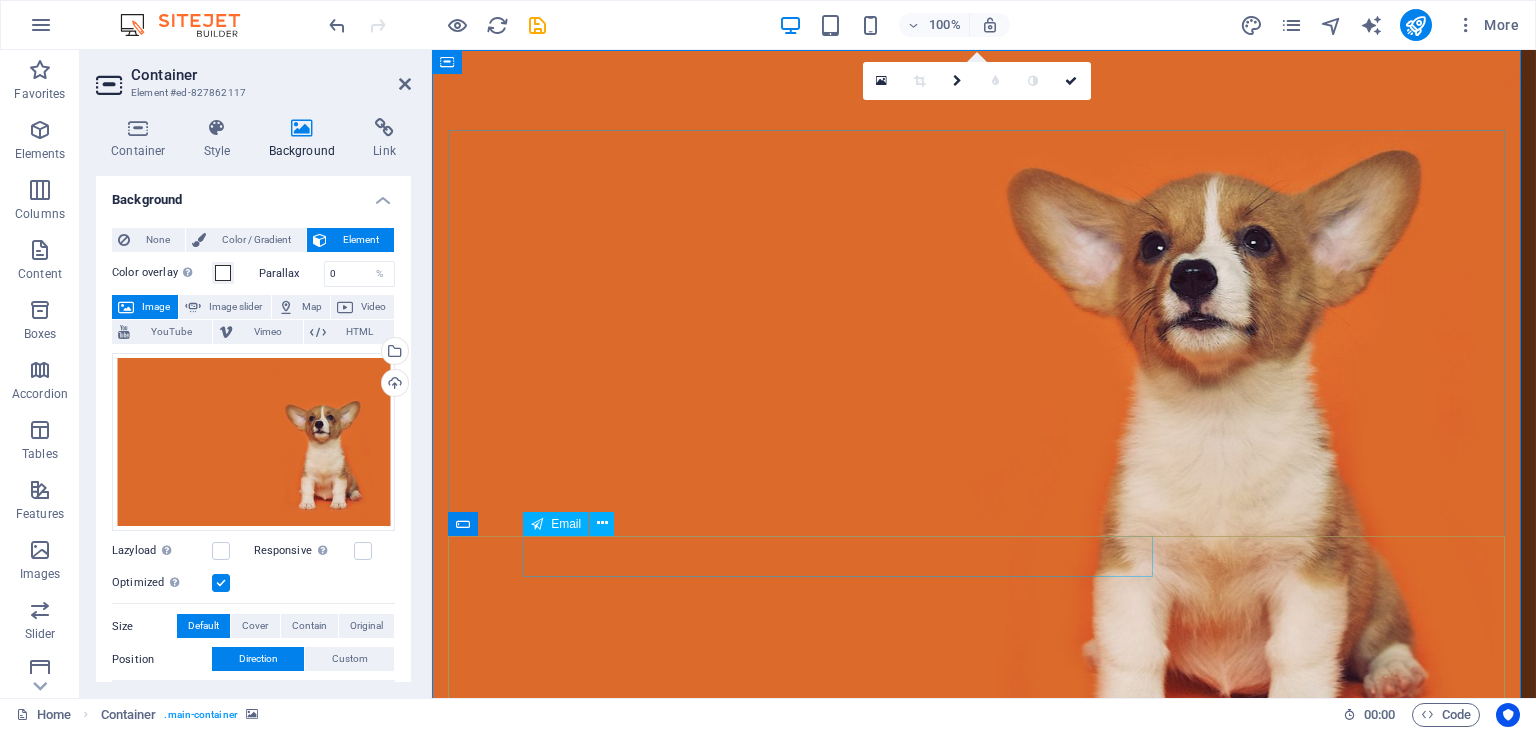 click 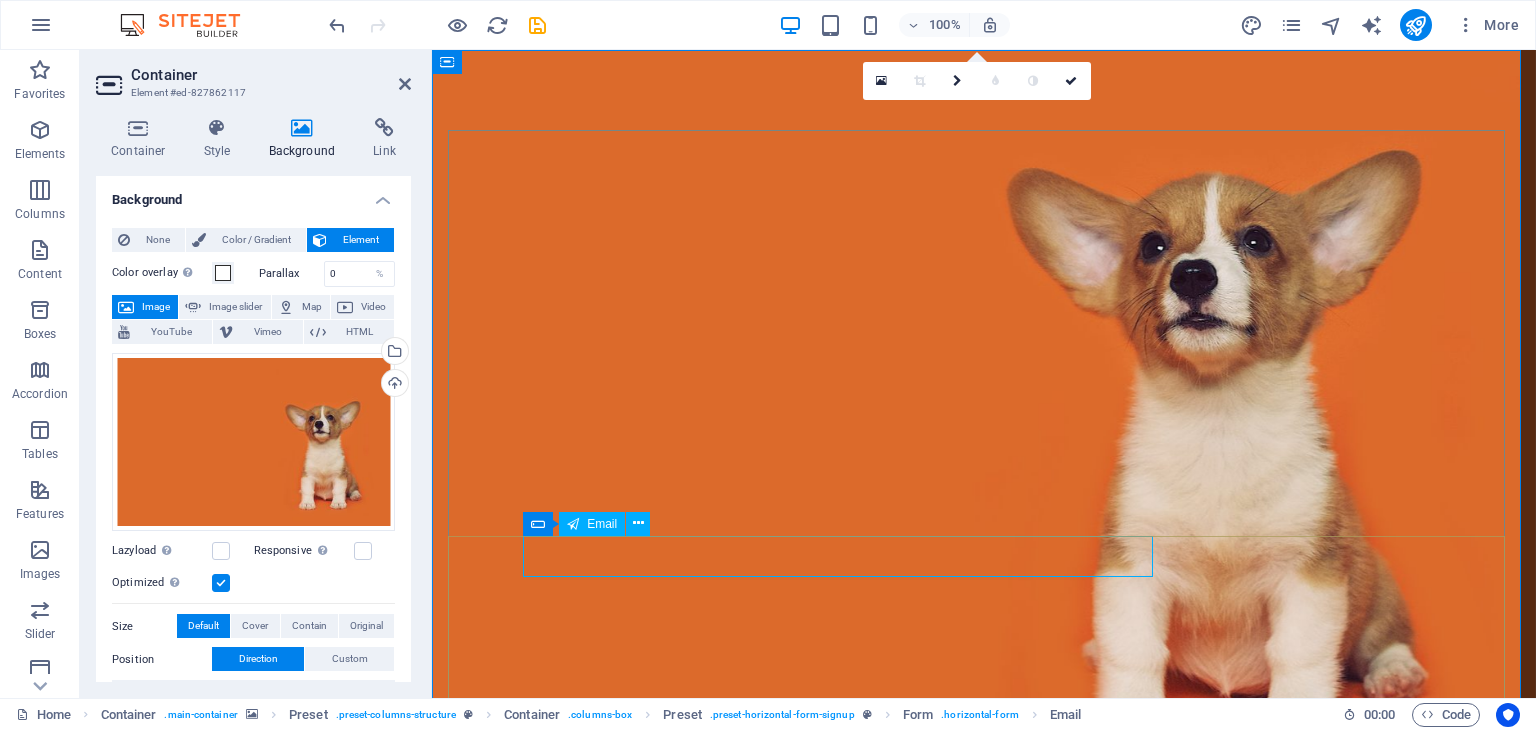 click 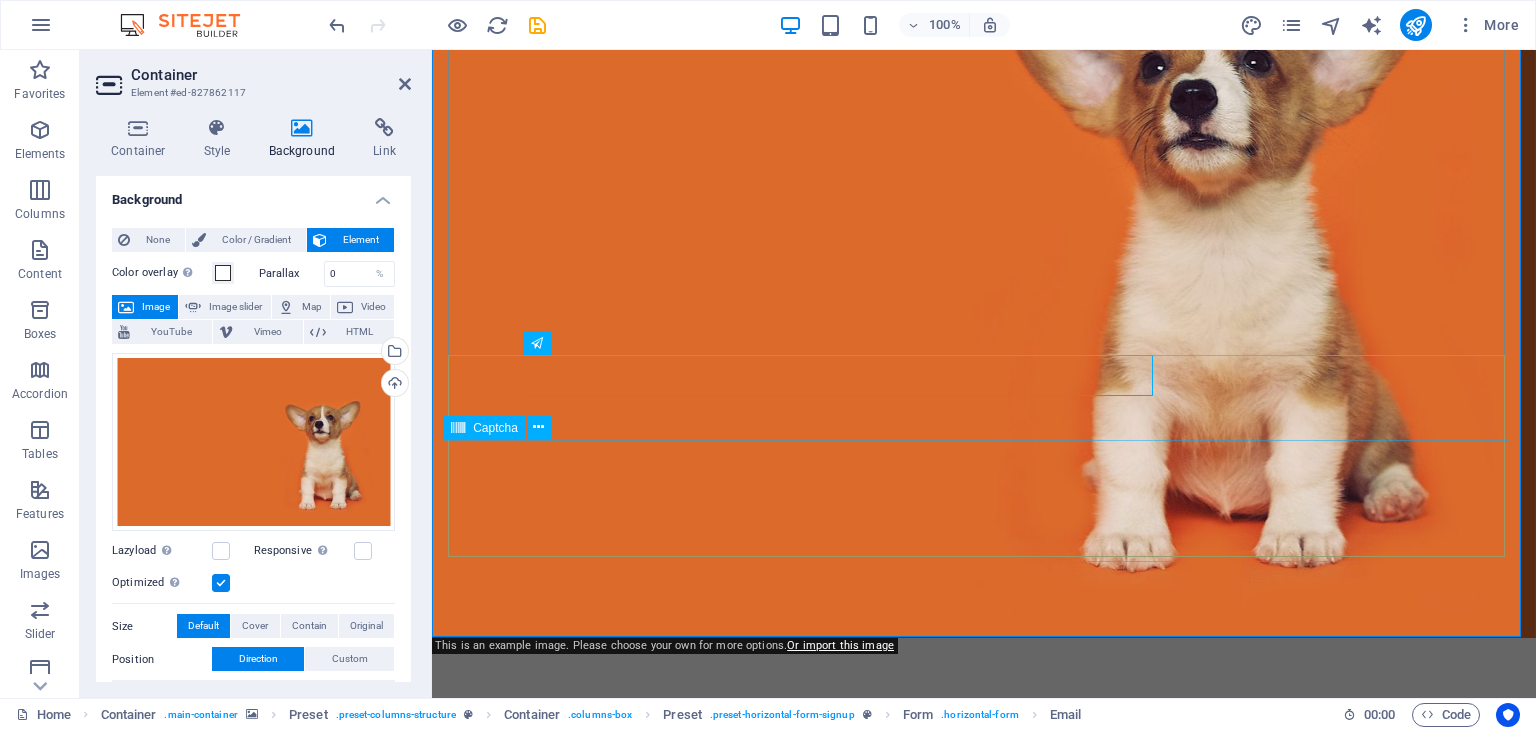 scroll, scrollTop: 0, scrollLeft: 0, axis: both 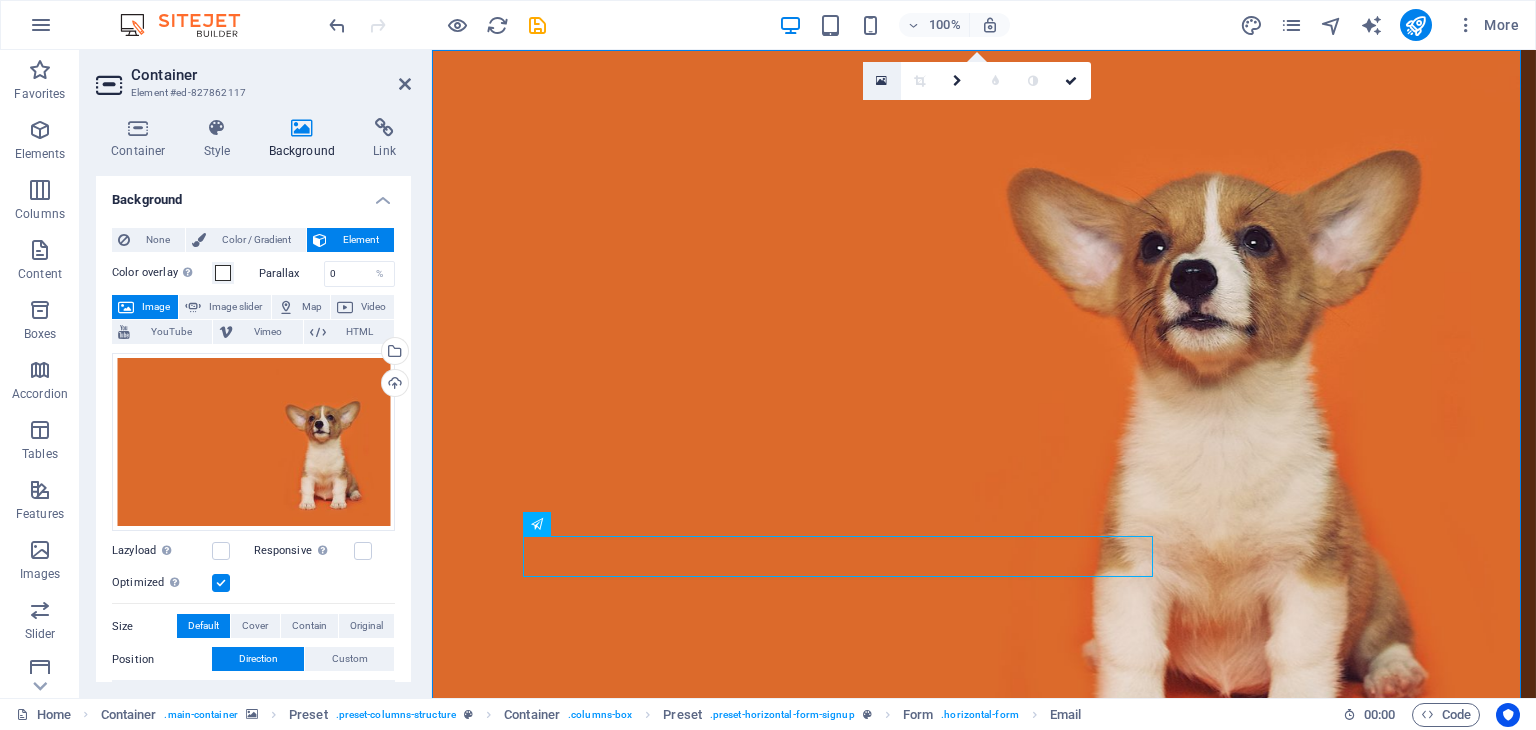 click at bounding box center (881, 81) 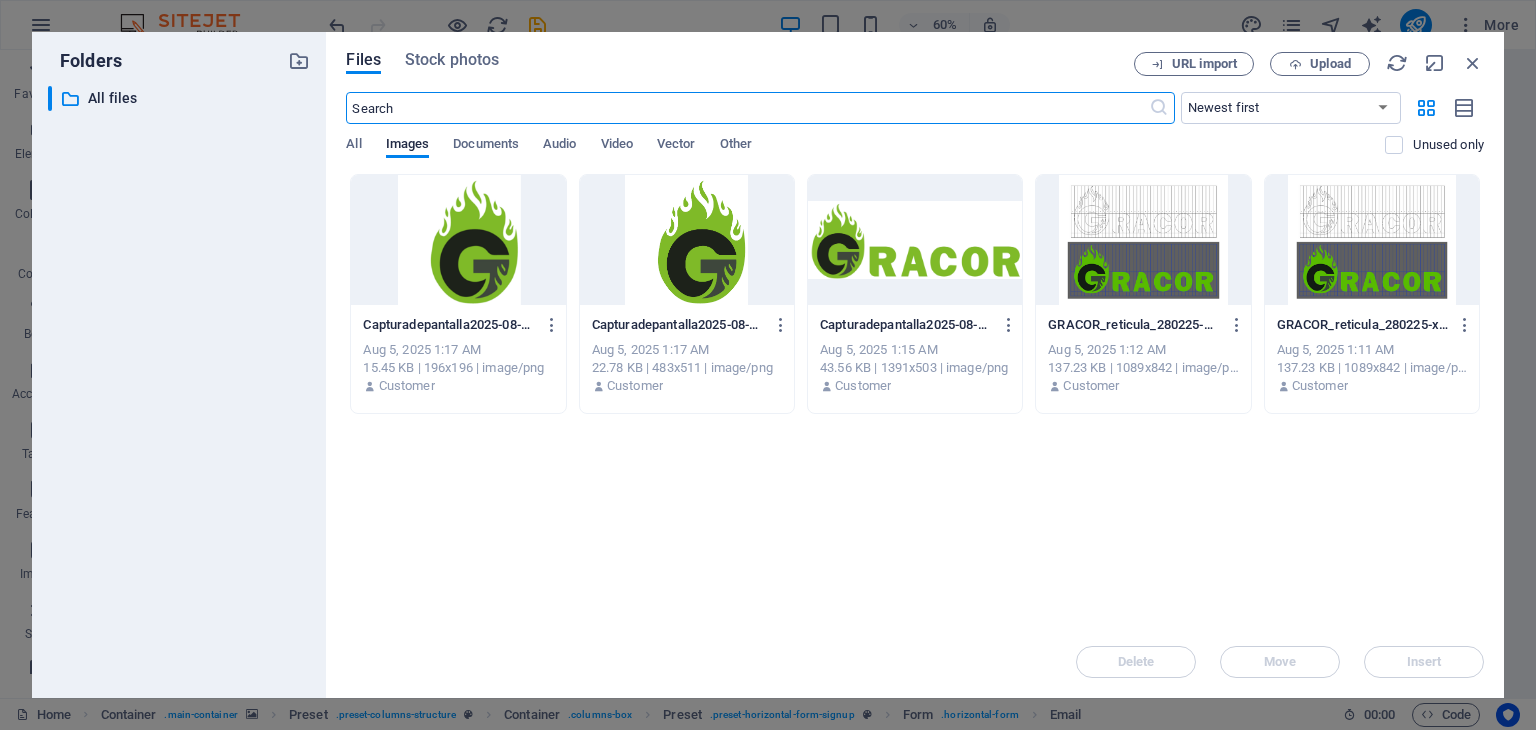 click at bounding box center [915, 240] 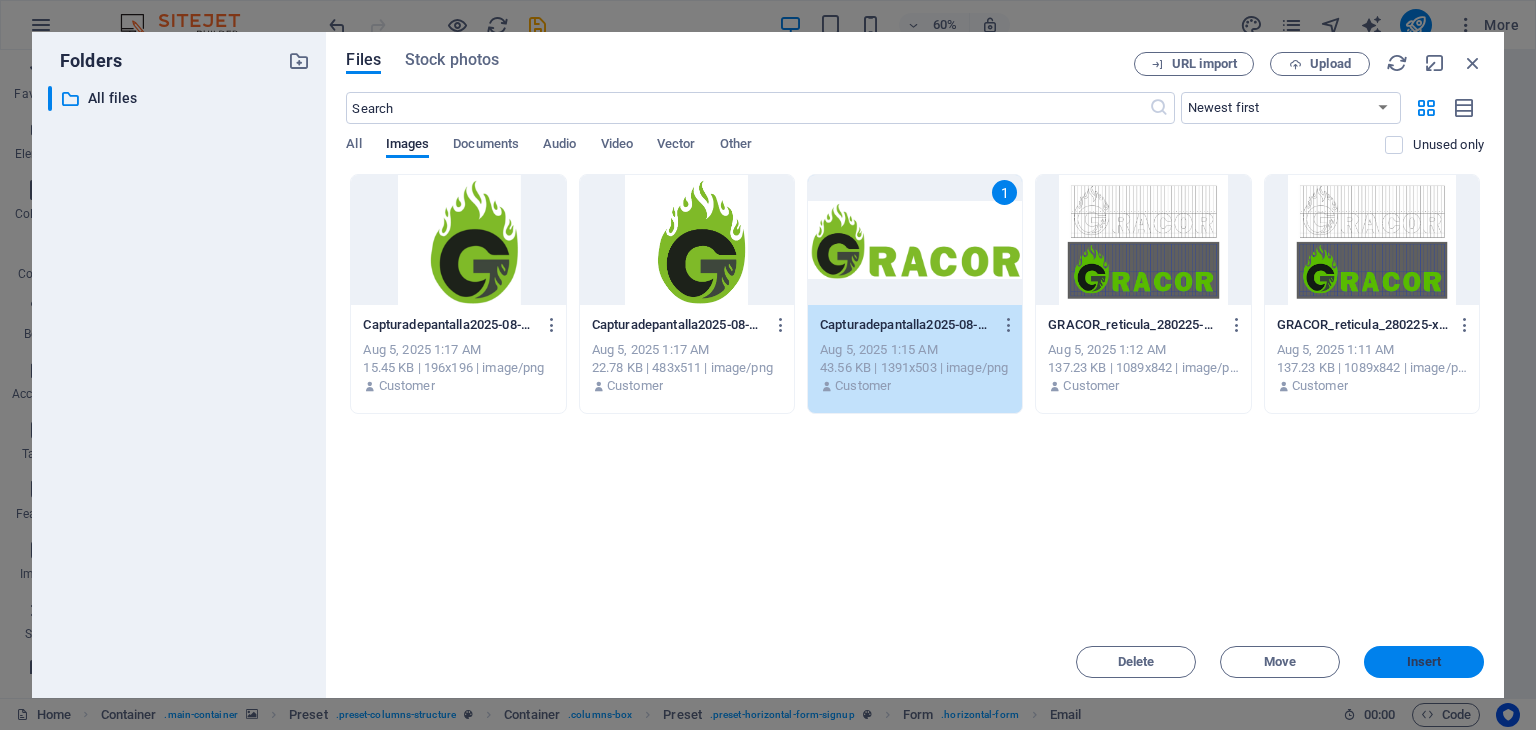 click on "Insert" at bounding box center (1424, 662) 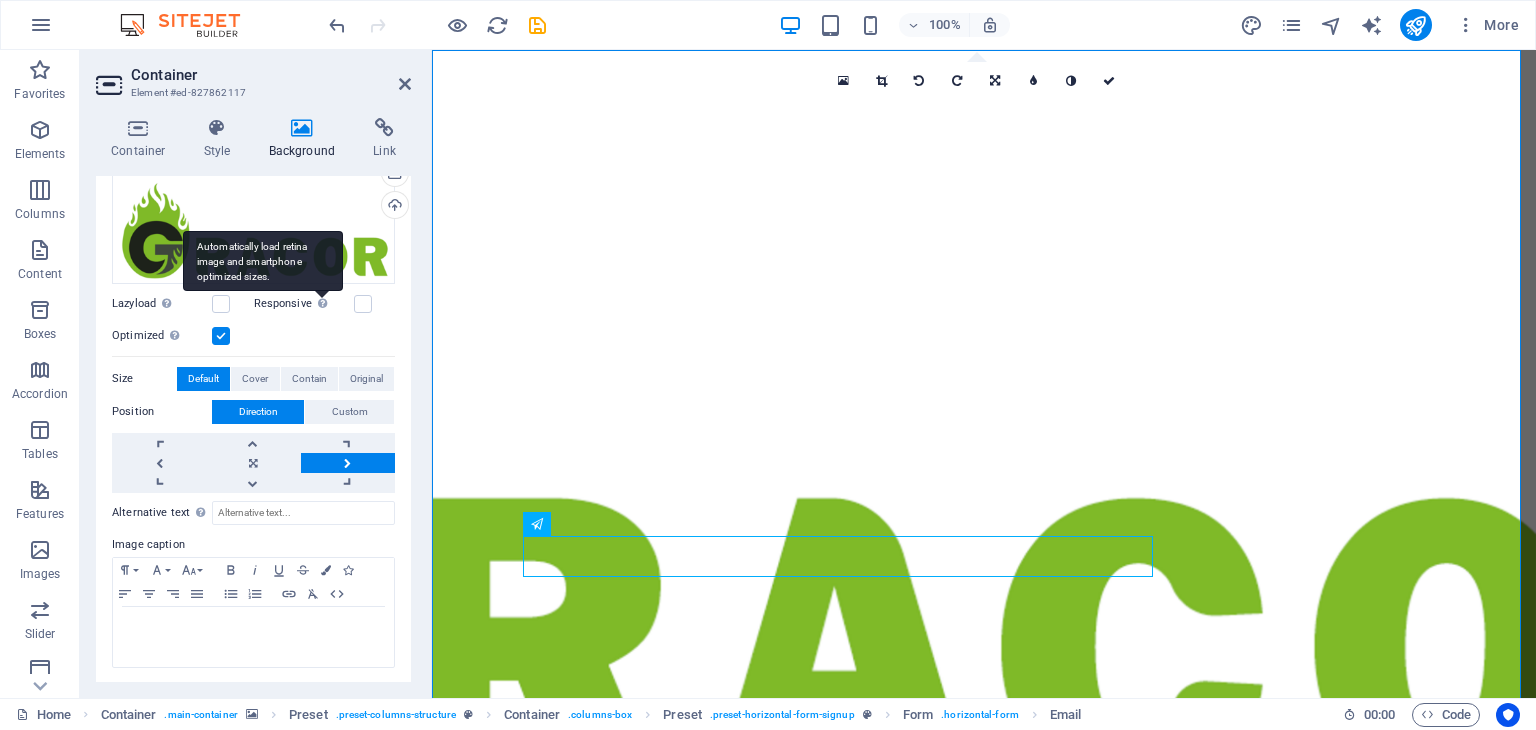 scroll, scrollTop: 0, scrollLeft: 0, axis: both 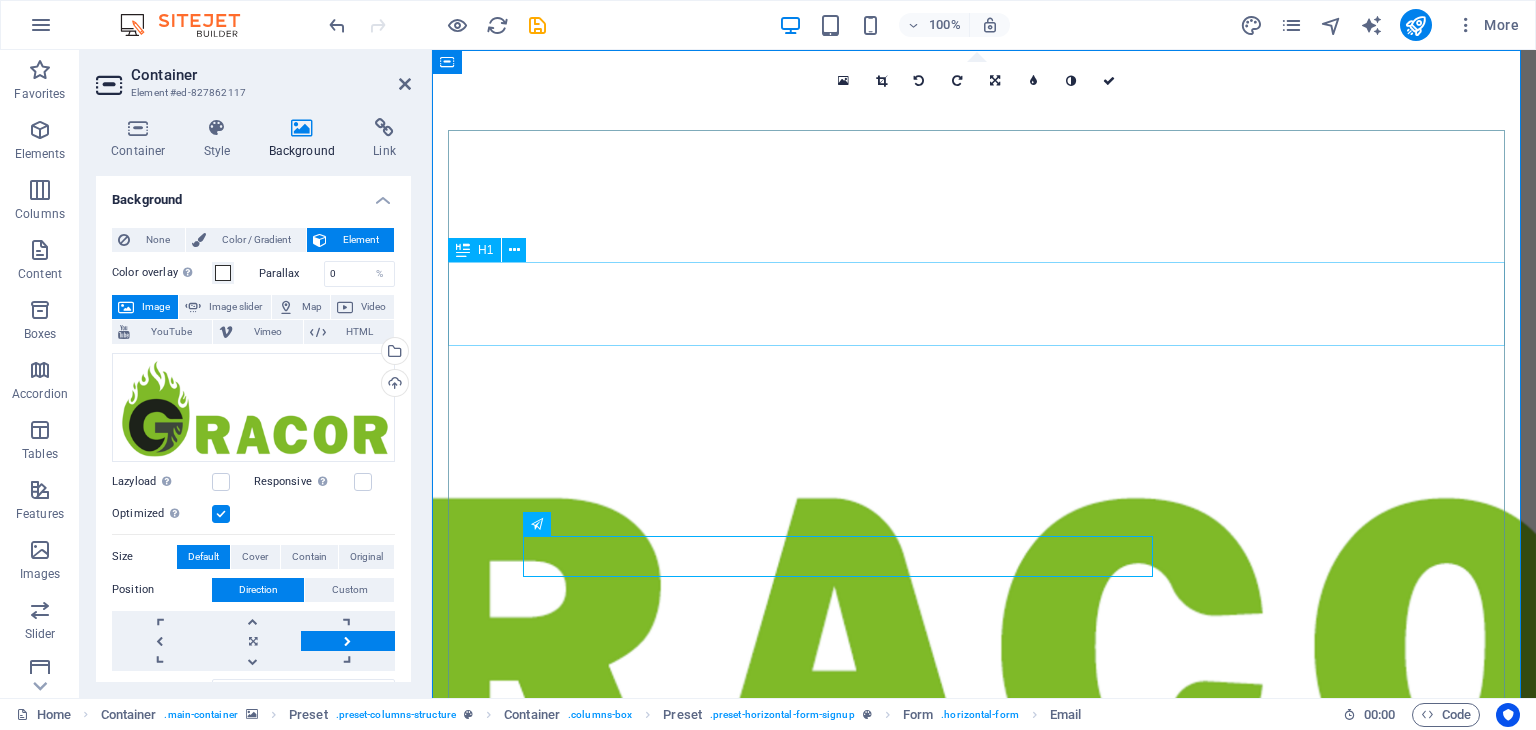 click on "Love dogs?" at bounding box center [984, 1072] 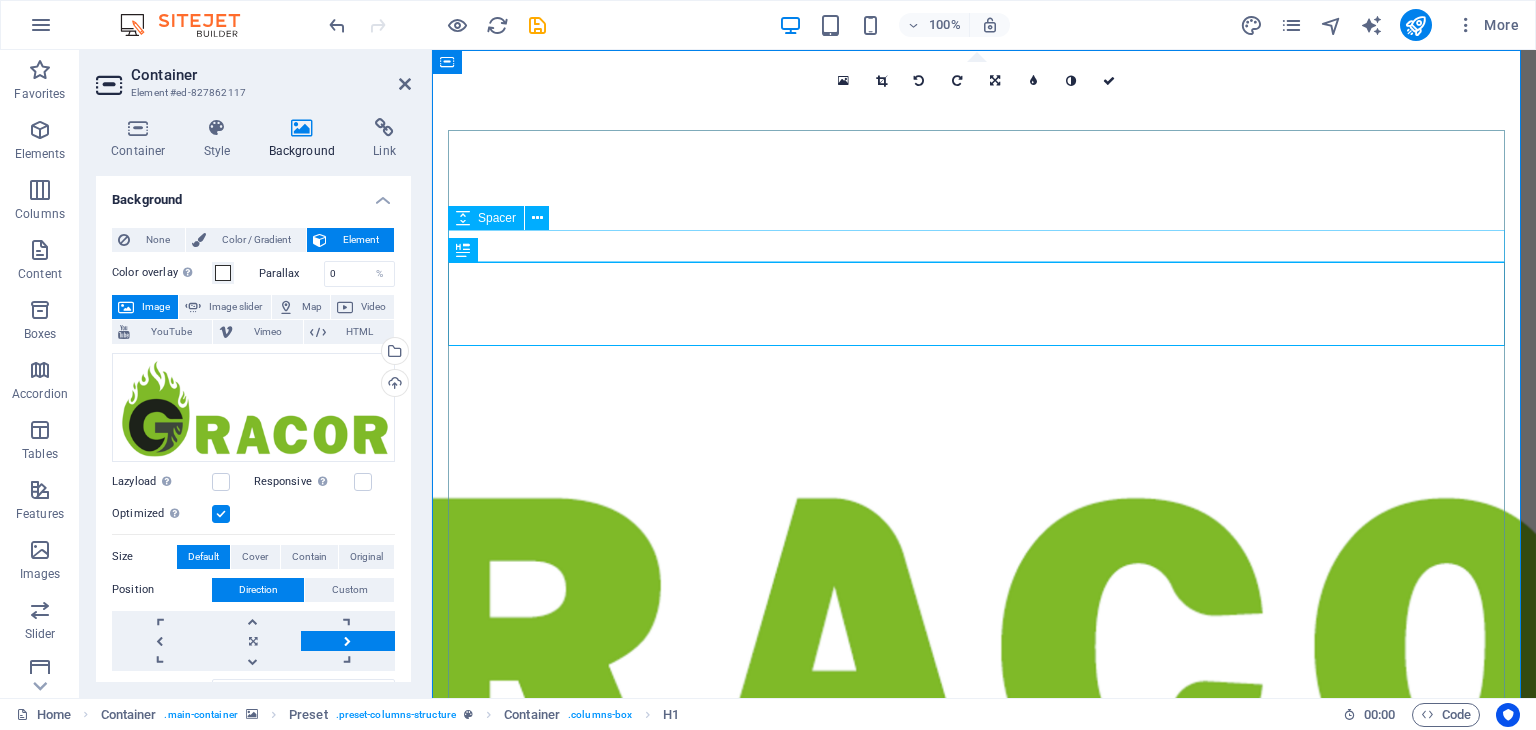click at bounding box center (984, 1014) 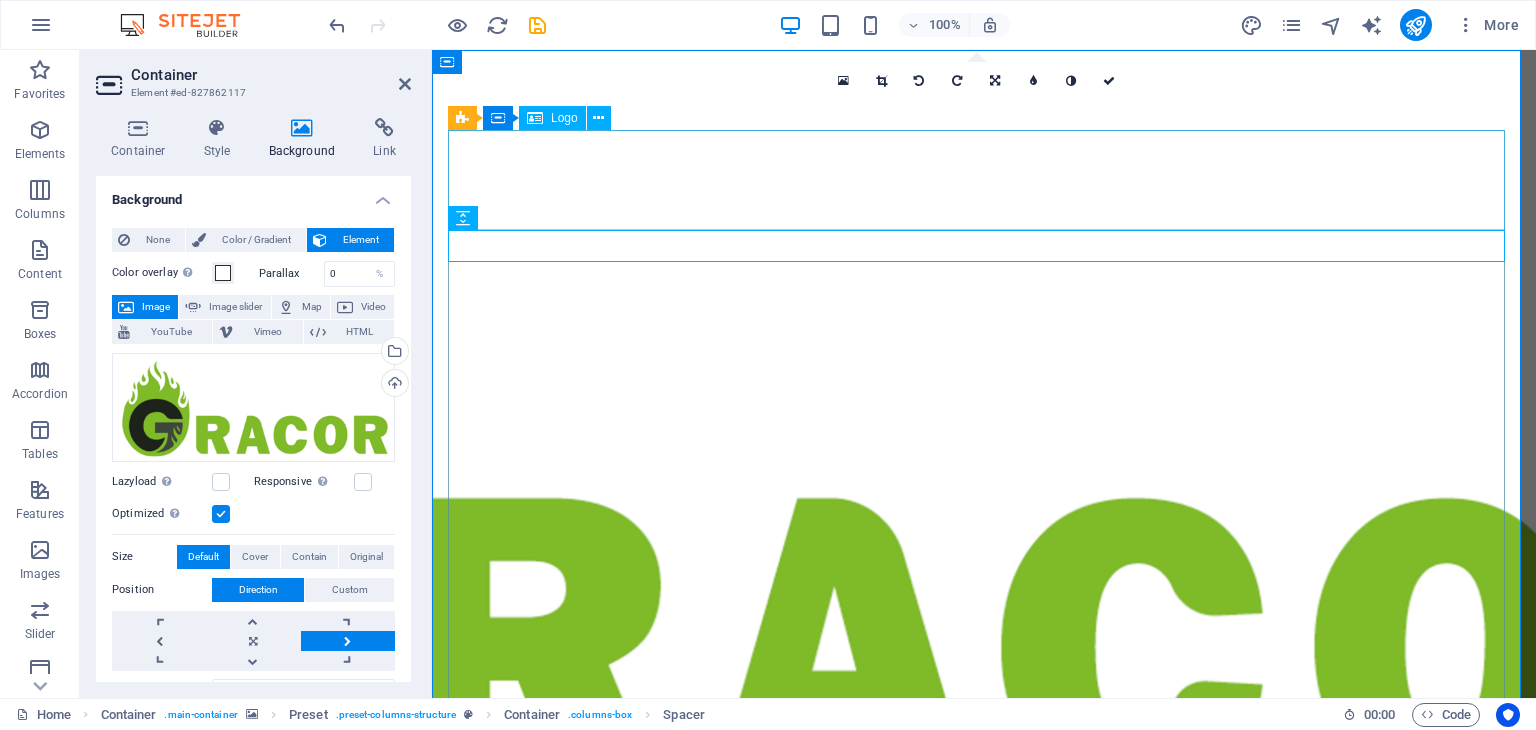 click at bounding box center (984, 948) 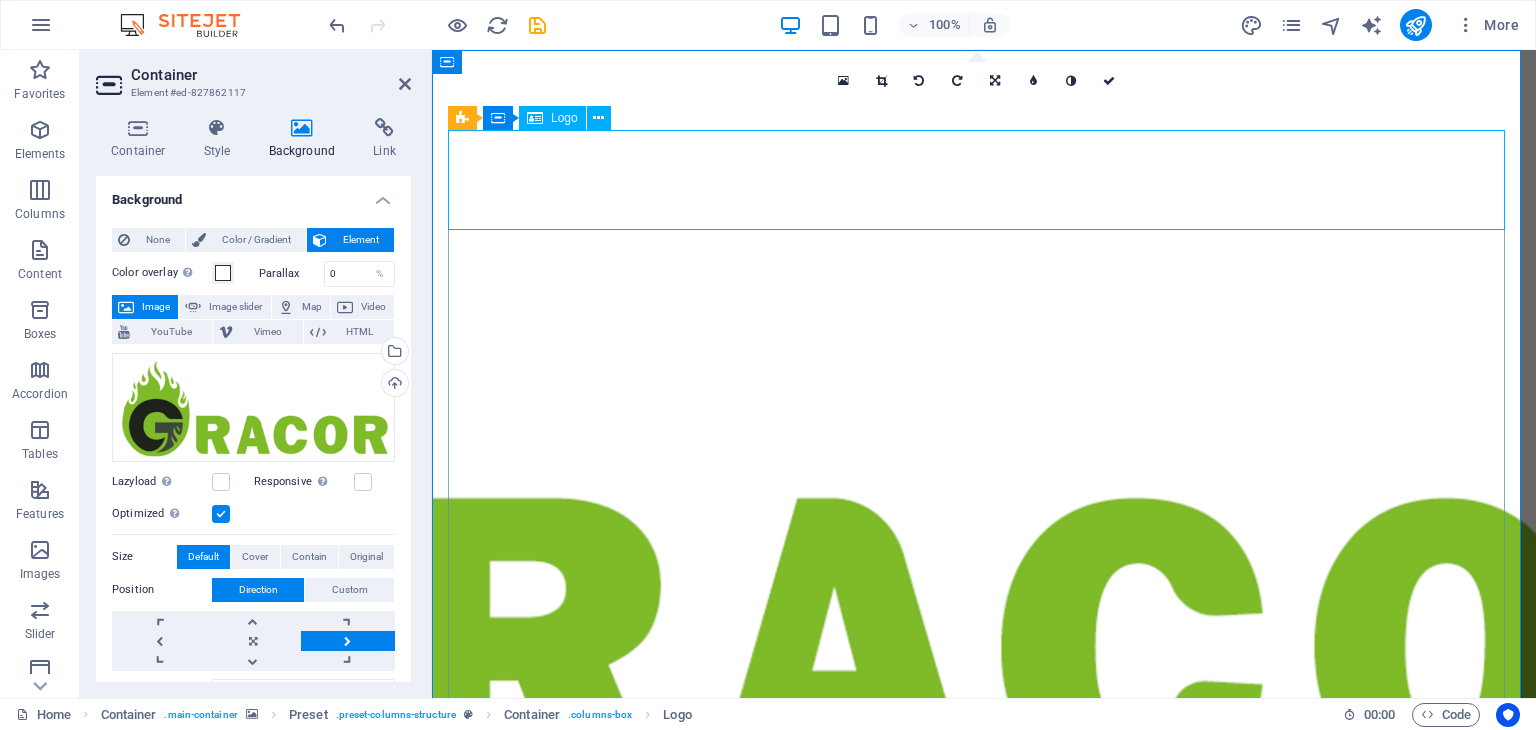 click on "Logo" at bounding box center (564, 118) 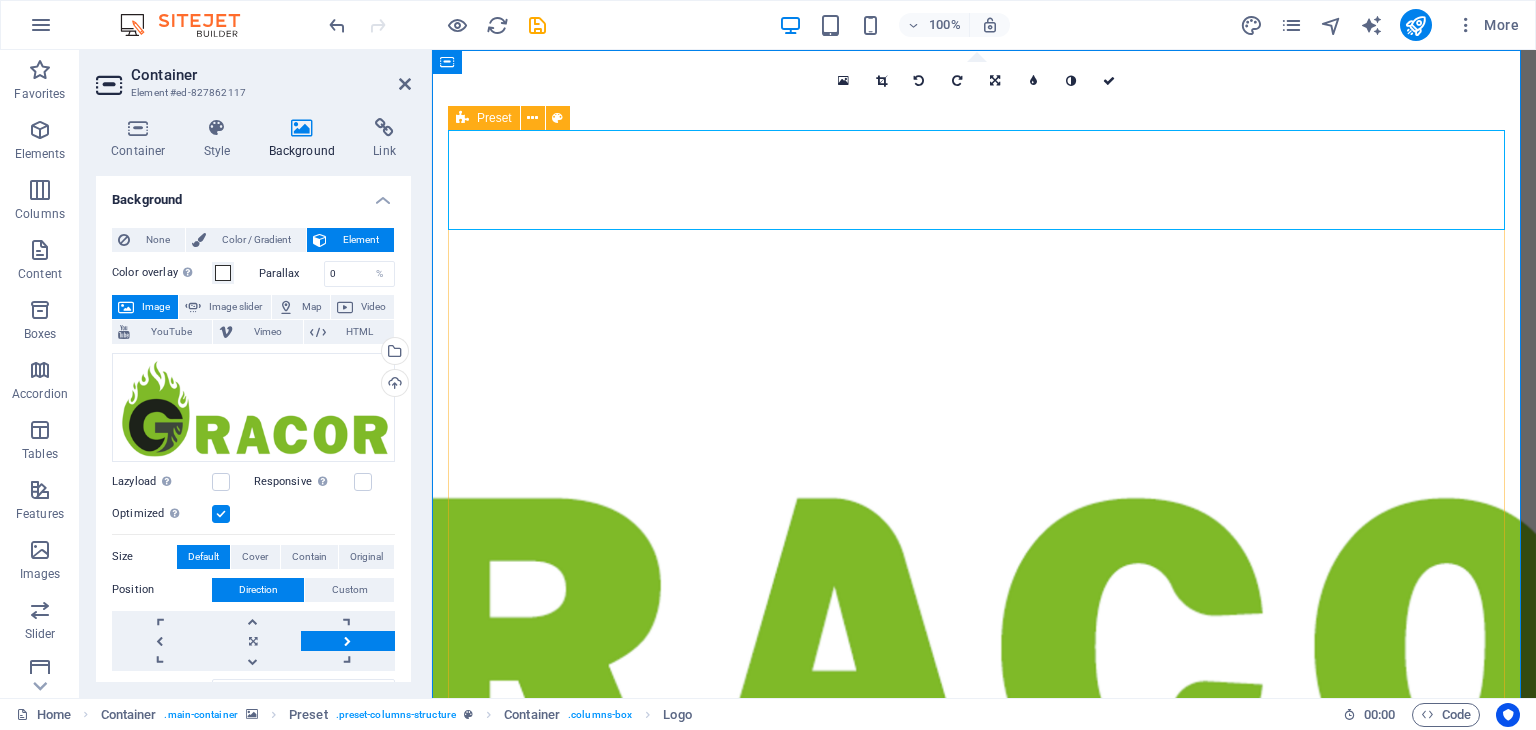 click at bounding box center (462, 118) 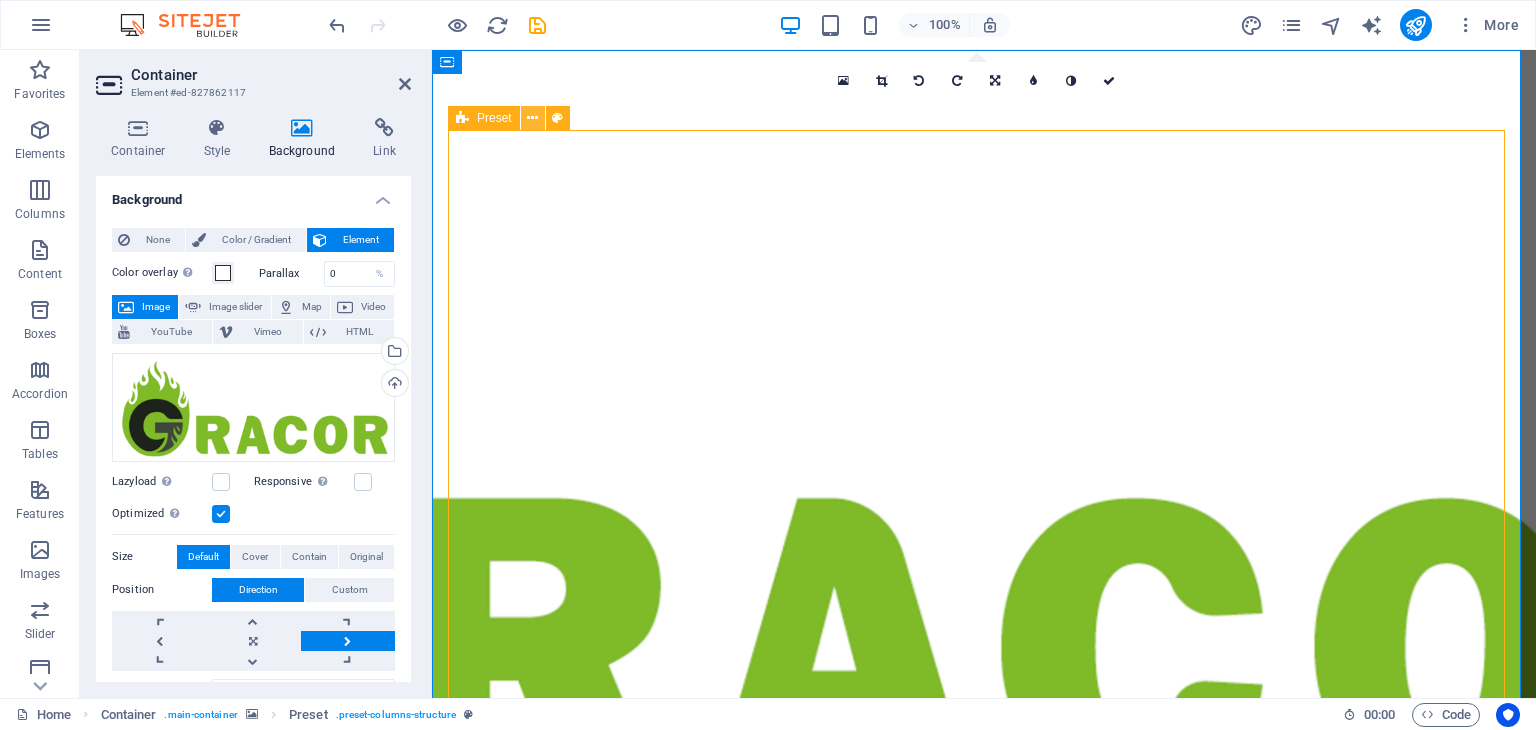 click at bounding box center [532, 118] 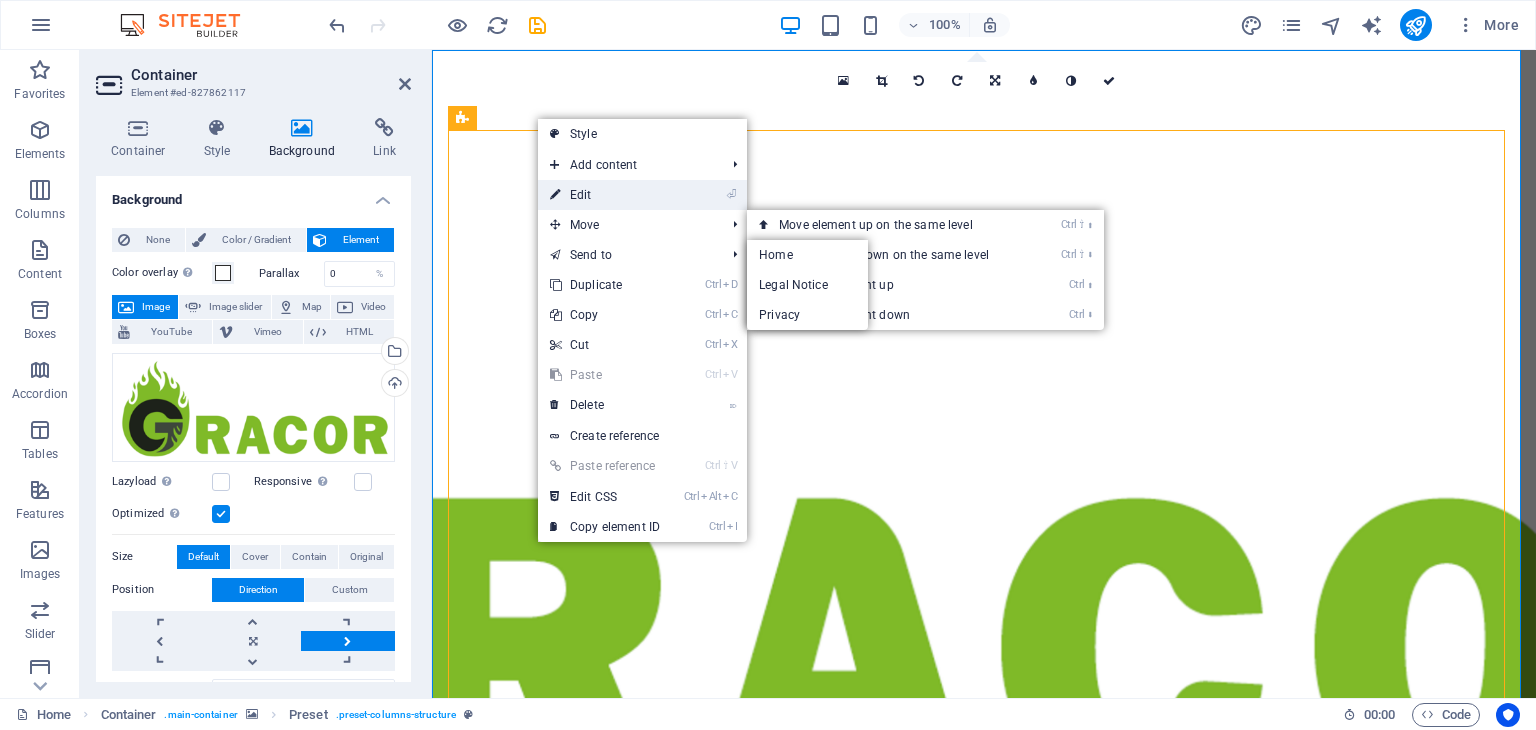 click on "⏎  Edit" at bounding box center (605, 195) 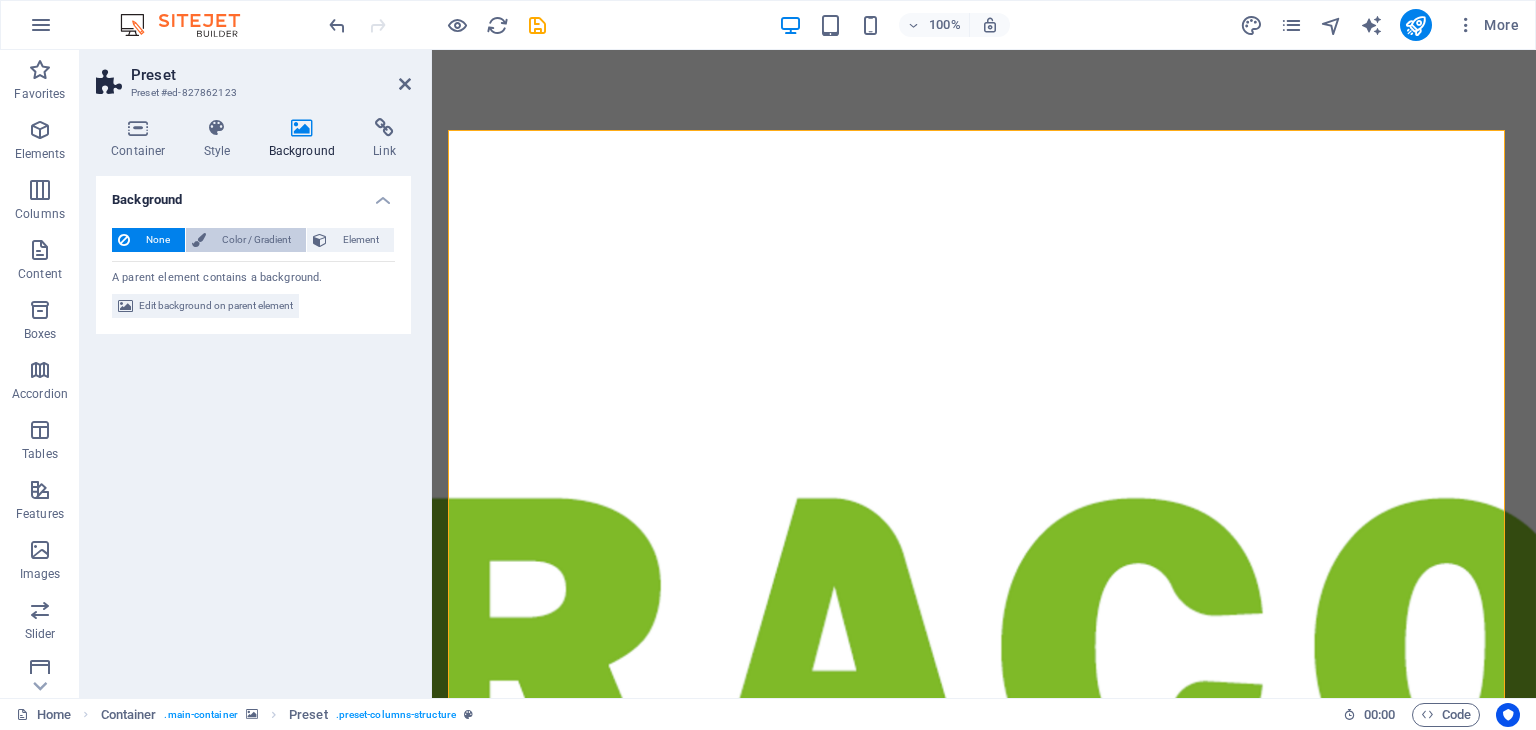 click on "Color / Gradient" at bounding box center (256, 240) 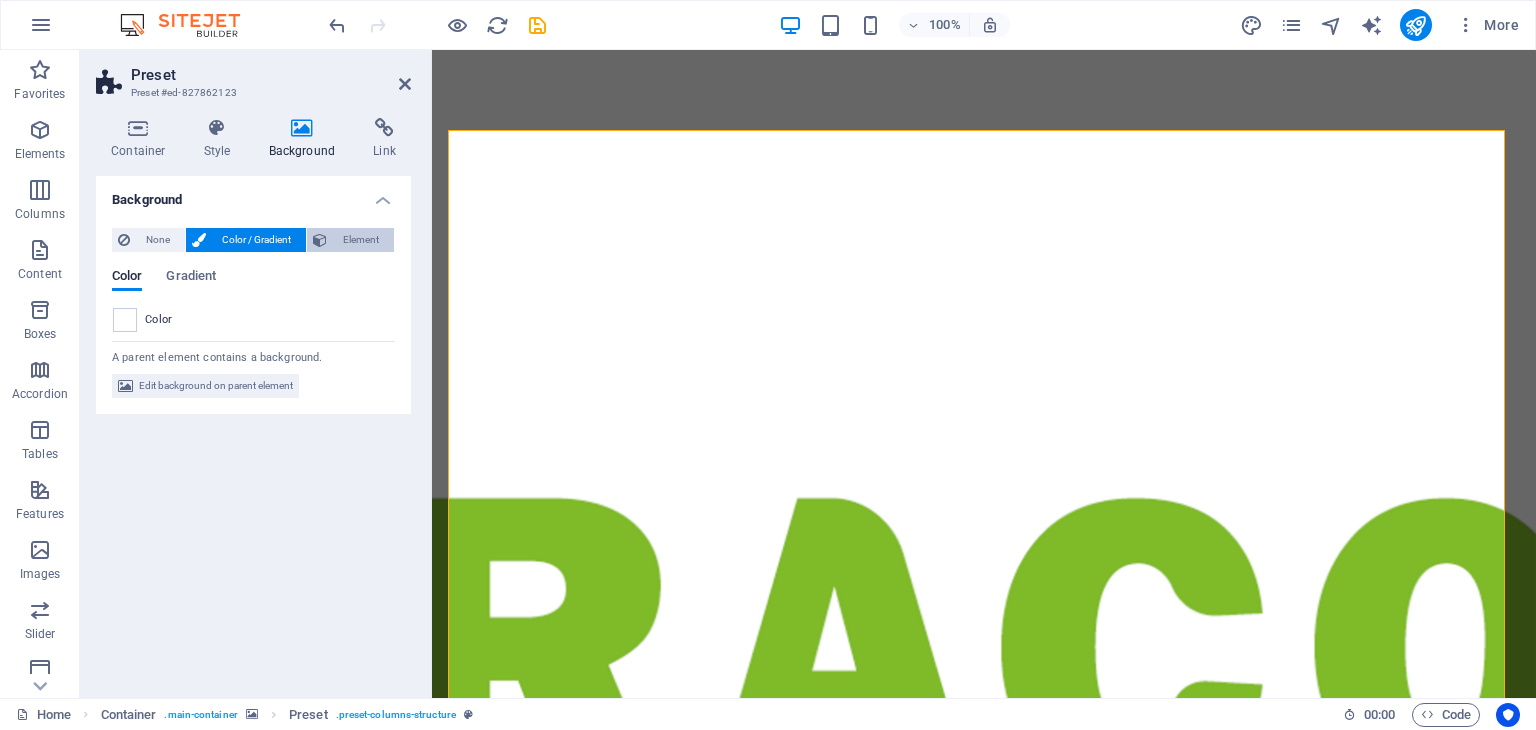 click on "Element" at bounding box center (360, 240) 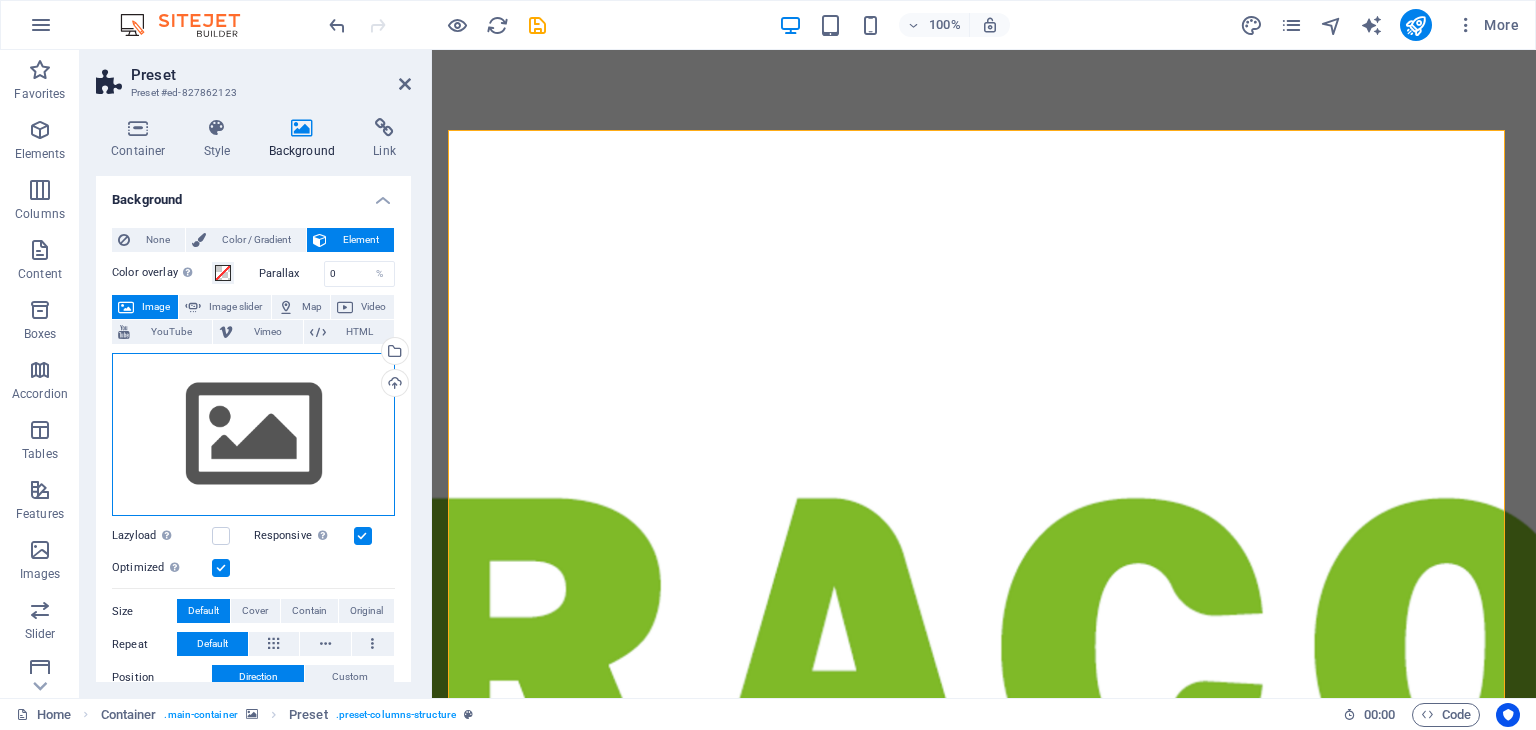 drag, startPoint x: 228, startPoint y: 399, endPoint x: 339, endPoint y: 482, distance: 138.60014 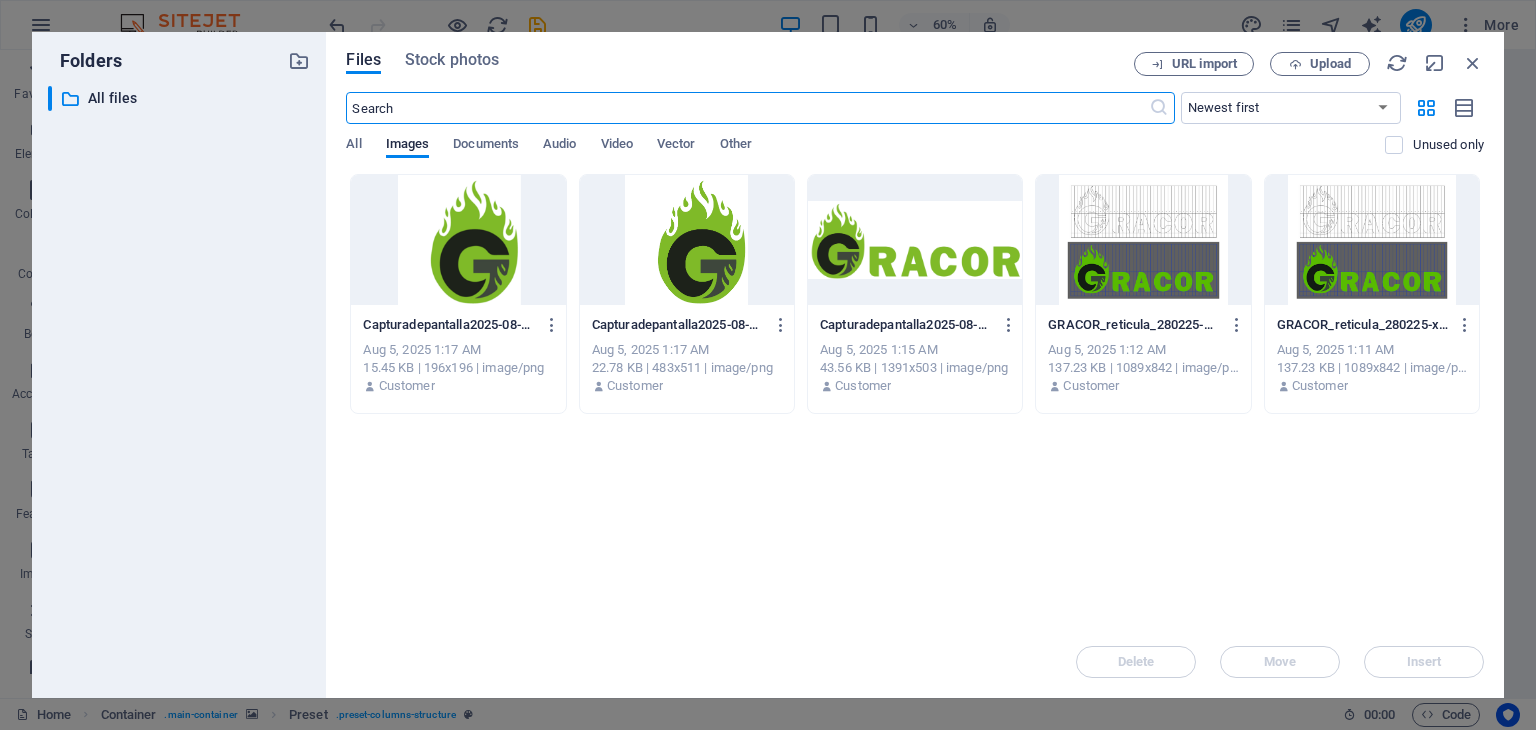 click at bounding box center [915, 240] 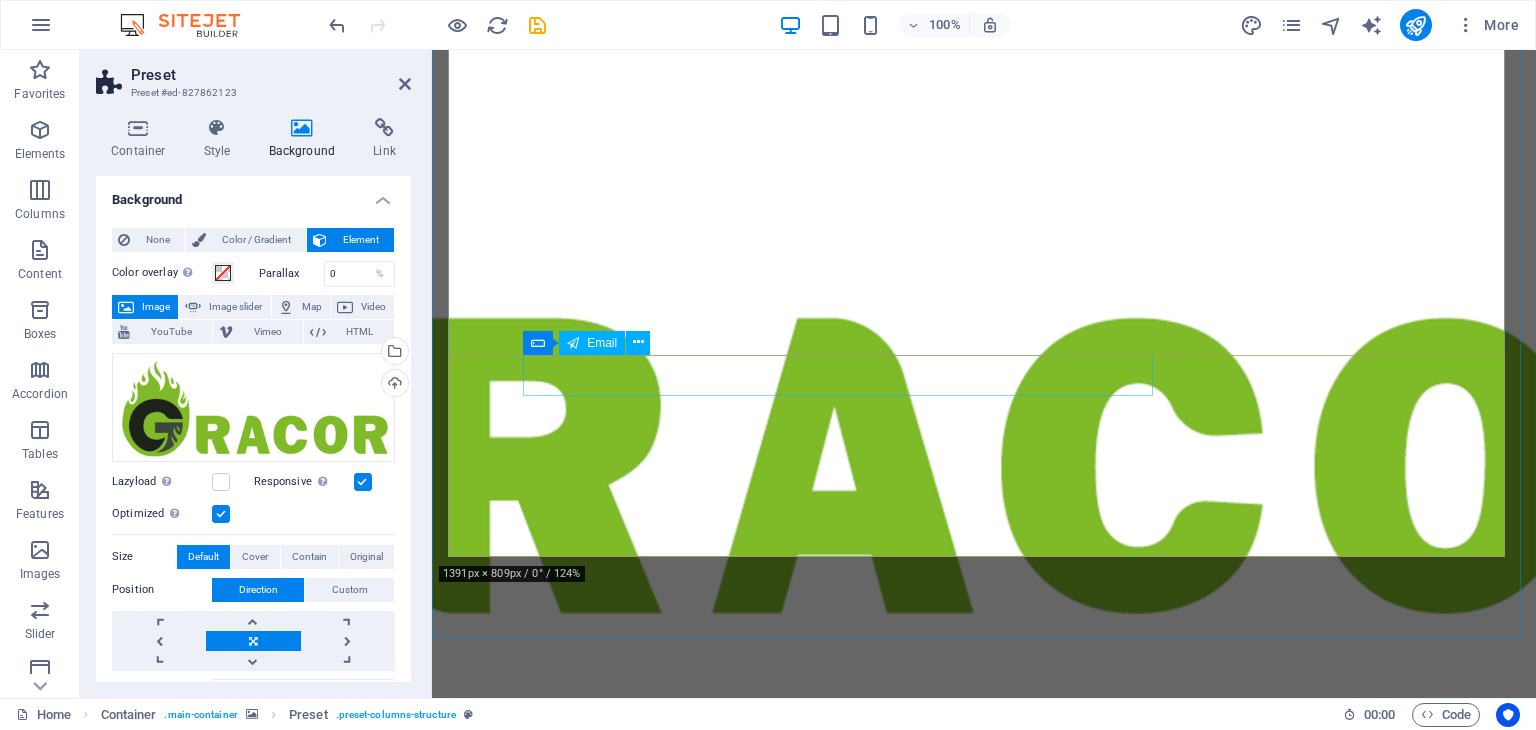 scroll, scrollTop: 17, scrollLeft: 0, axis: vertical 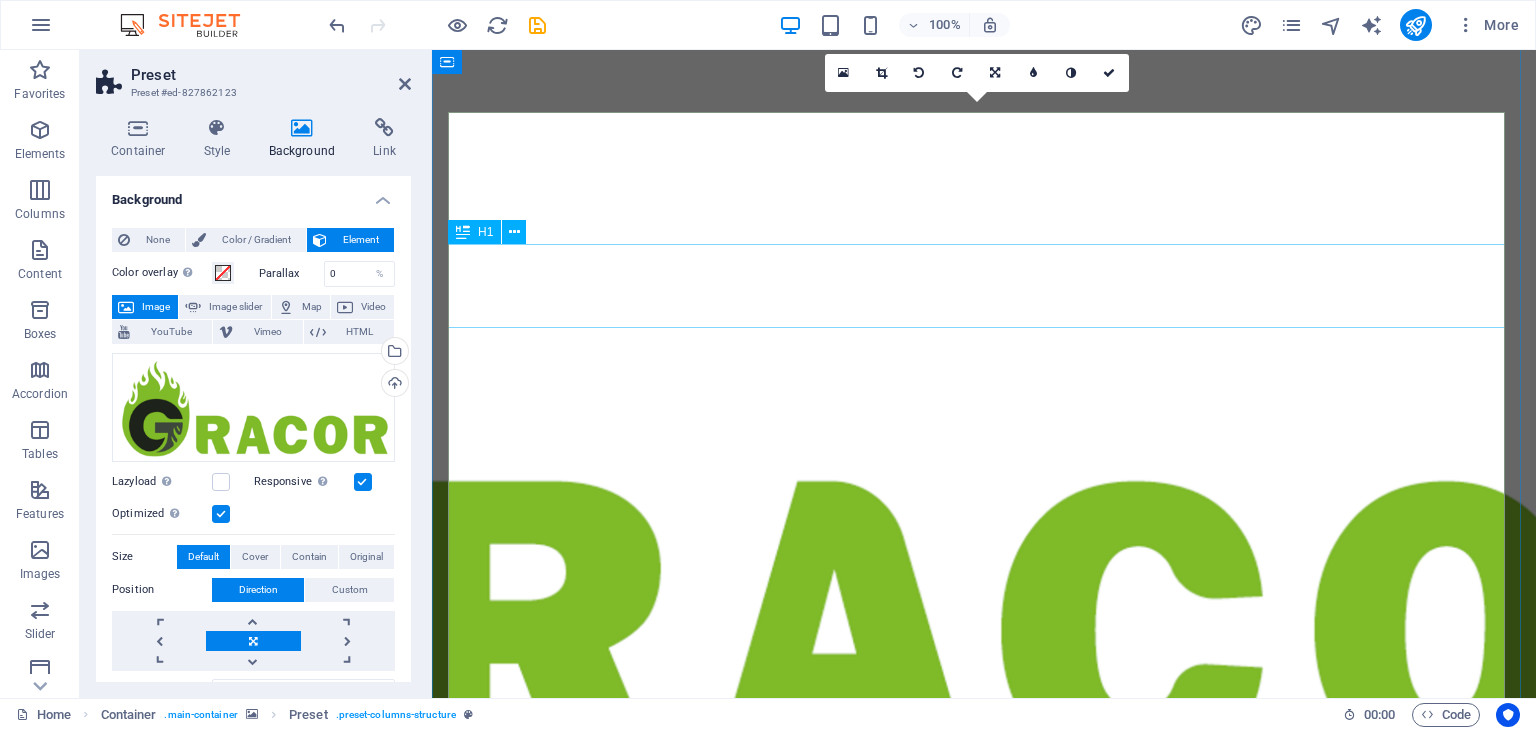 click on "Love dogs?" at bounding box center [984, 1663] 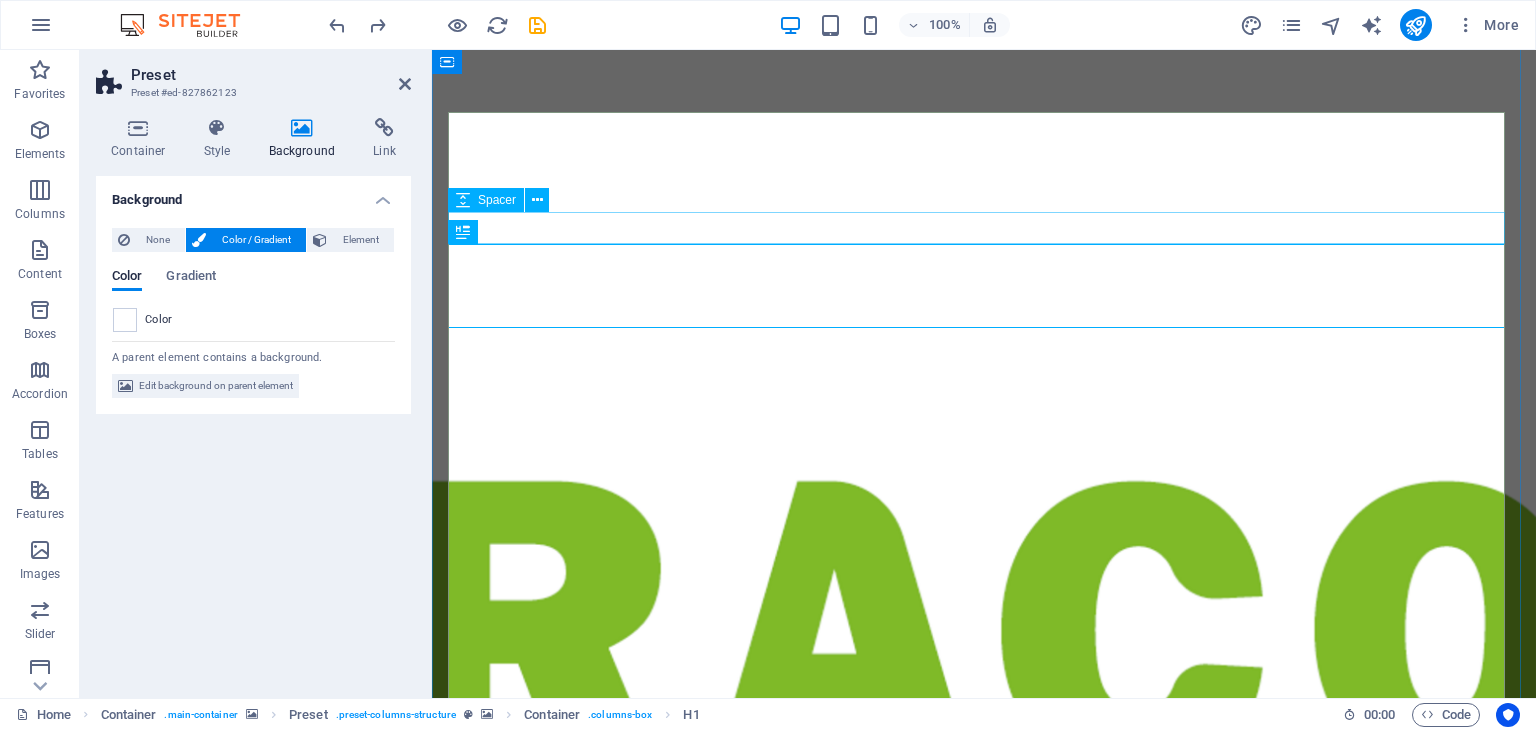 click at bounding box center [984, 997] 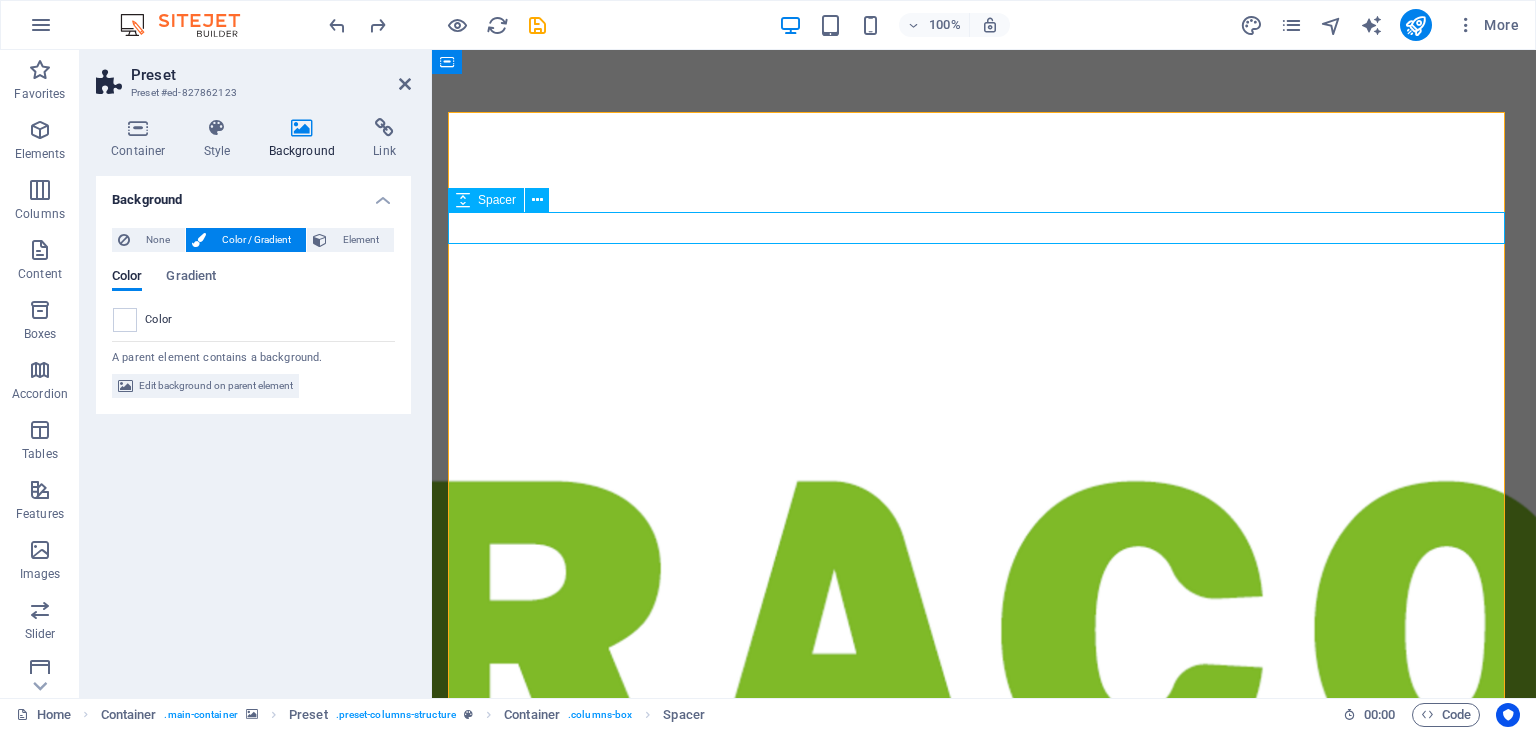 click at bounding box center (984, 997) 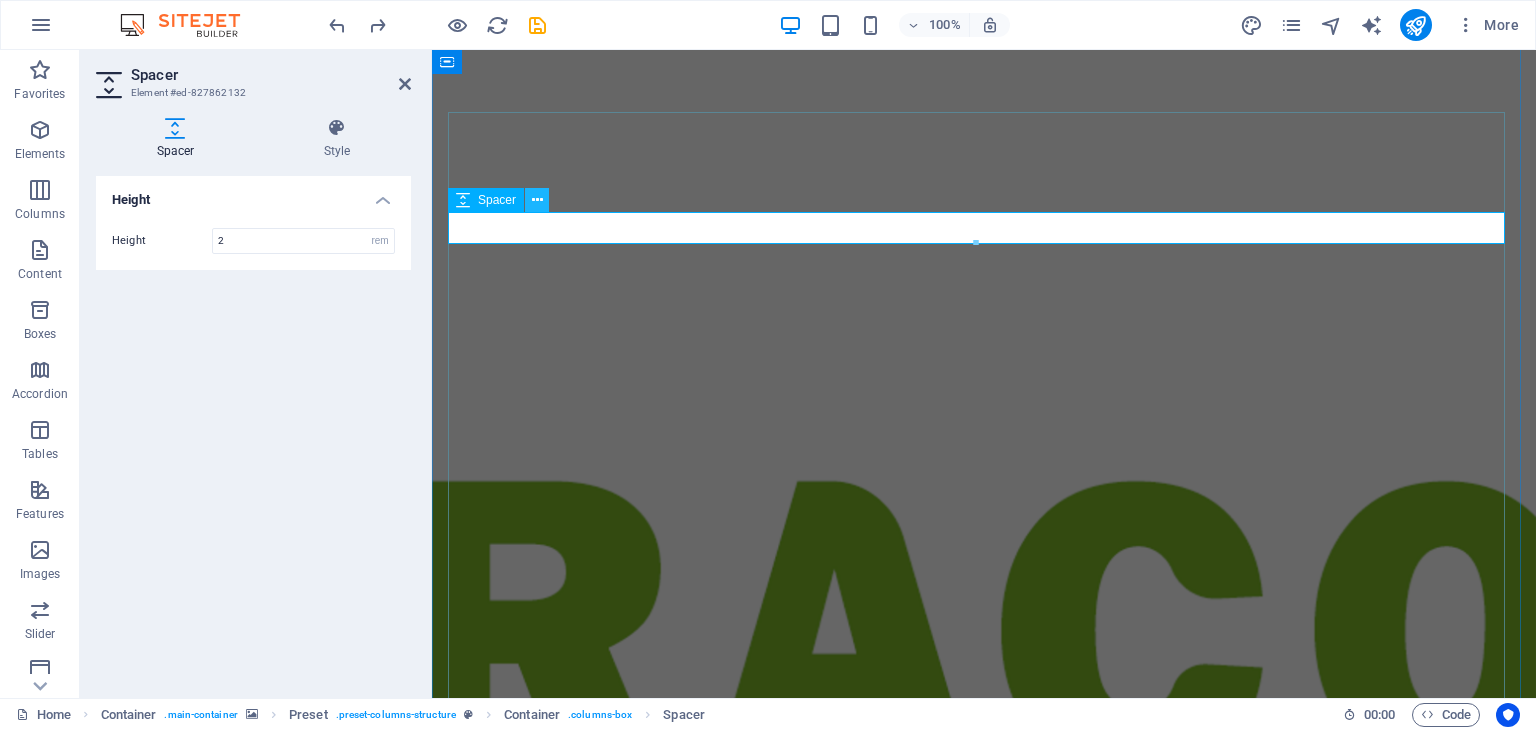click at bounding box center [537, 200] 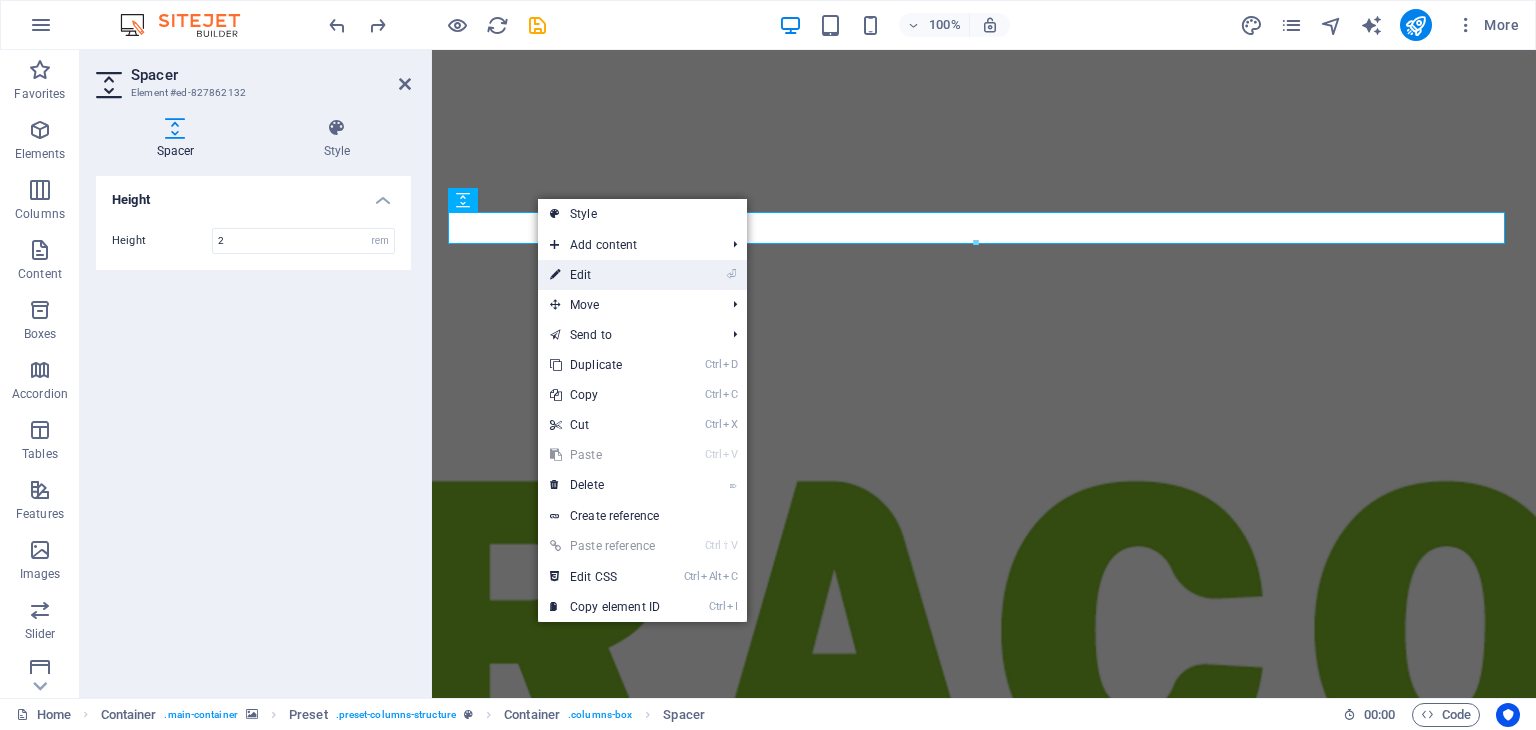 click on "⏎  Edit" at bounding box center (605, 275) 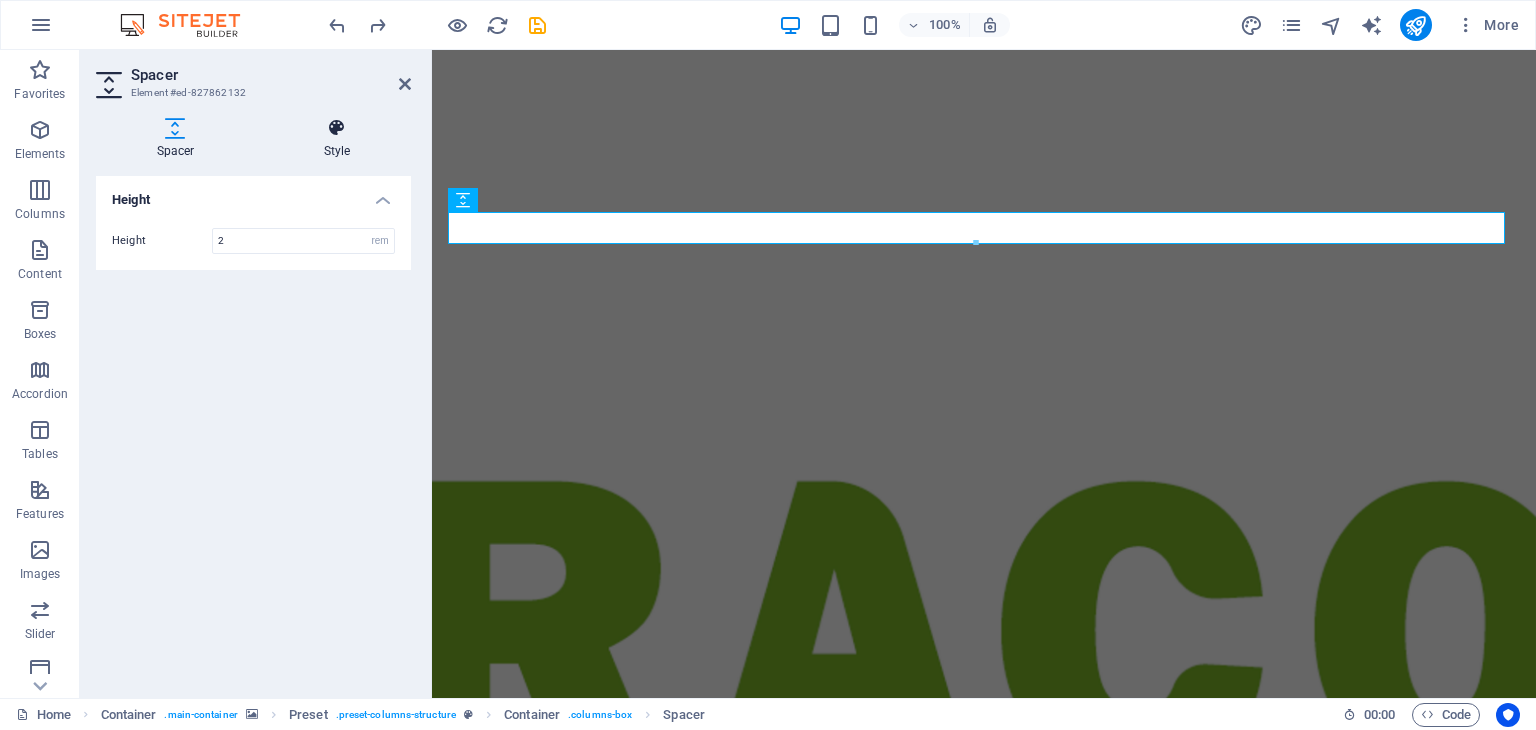 click on "Style" at bounding box center (337, 139) 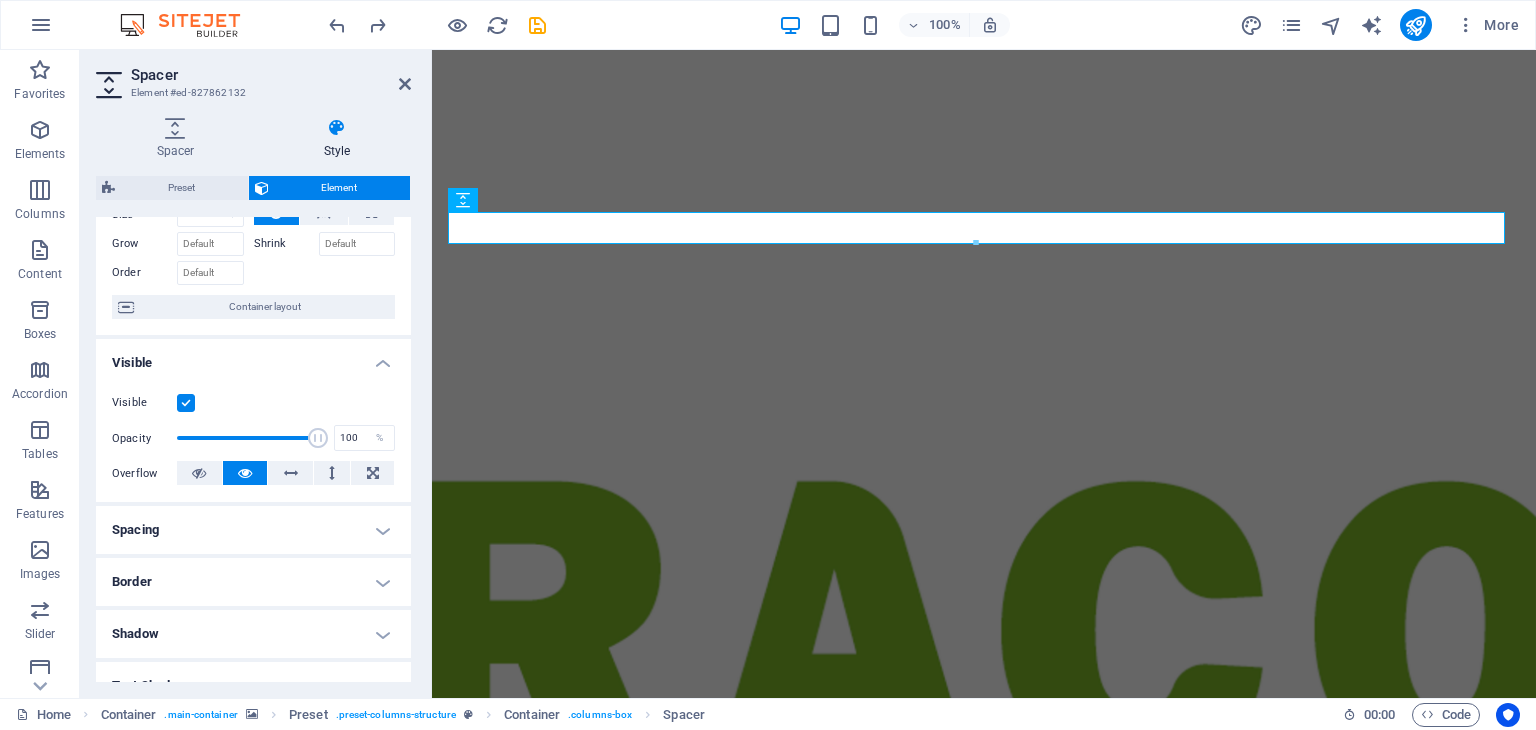 scroll, scrollTop: 380, scrollLeft: 0, axis: vertical 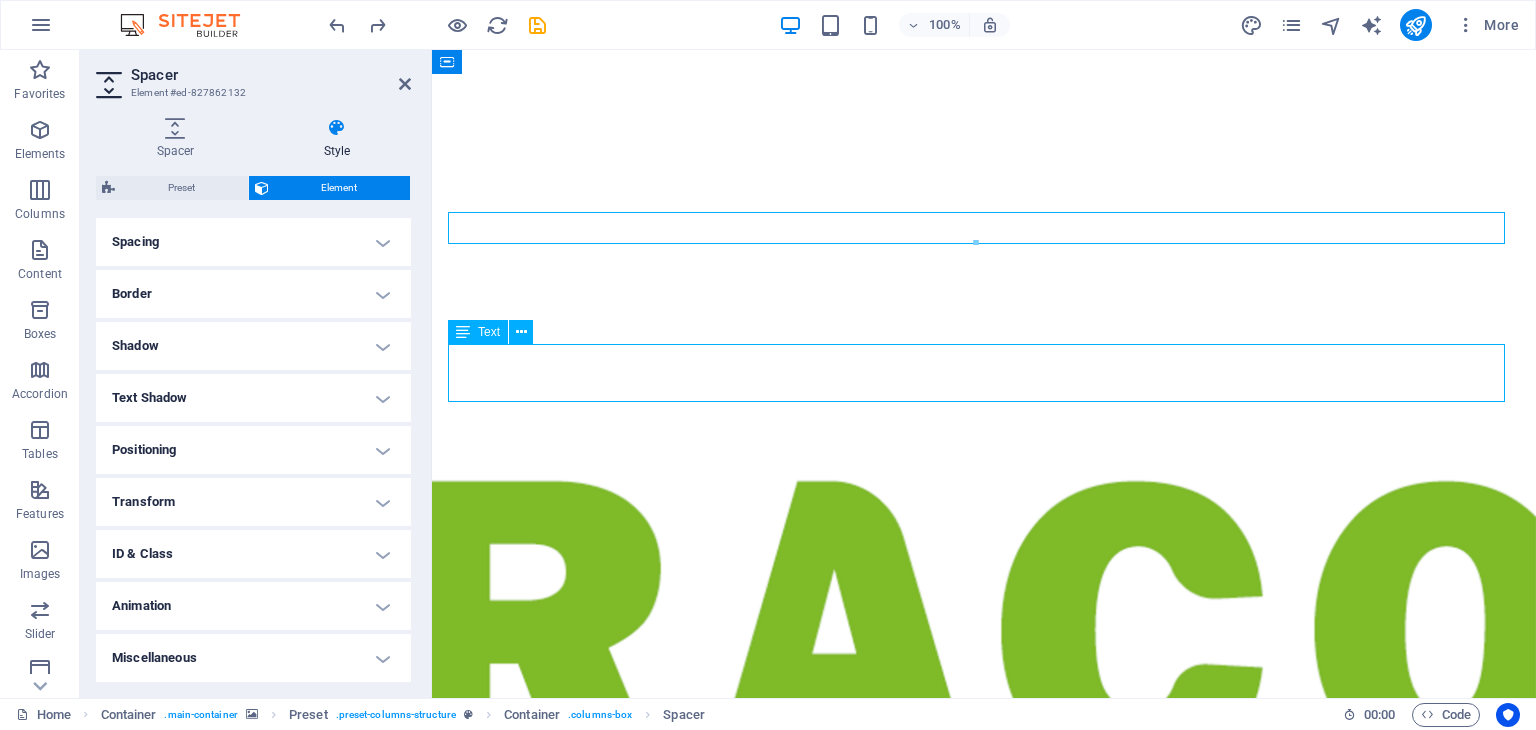 drag, startPoint x: 748, startPoint y: 488, endPoint x: 790, endPoint y: 376, distance: 119.61605 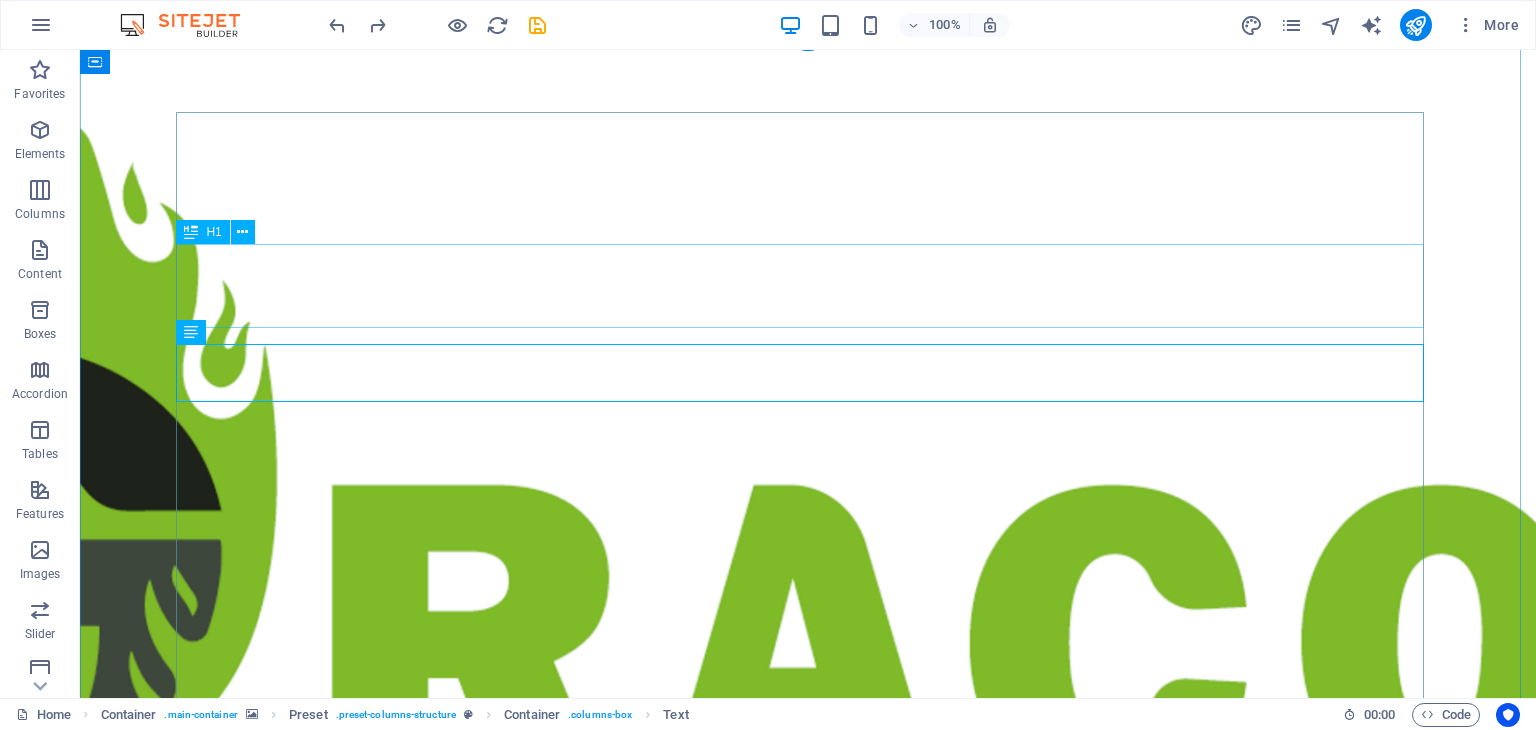 click on "Love dogs?" at bounding box center (808, 1055) 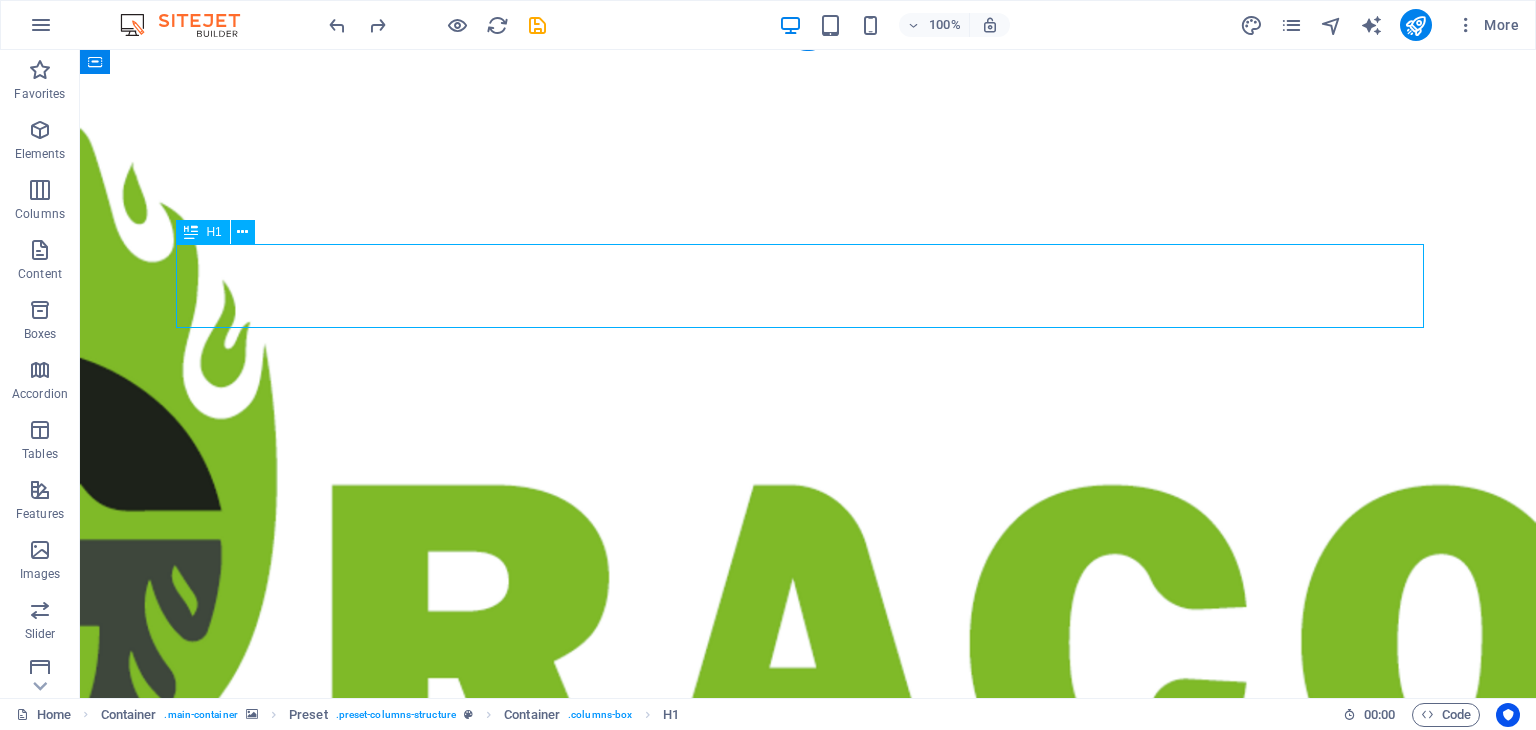 click on "Love dogs?" at bounding box center [808, 1055] 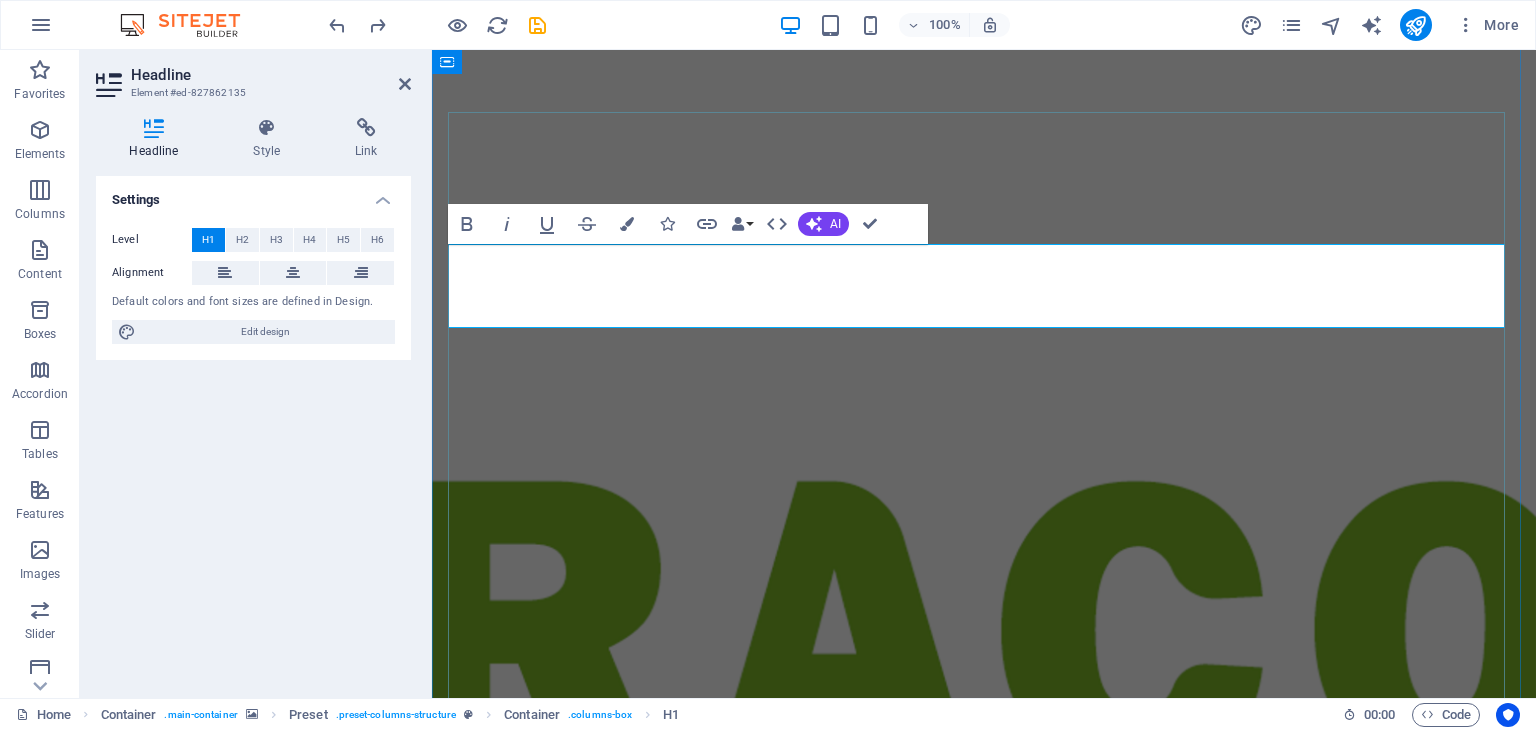 type 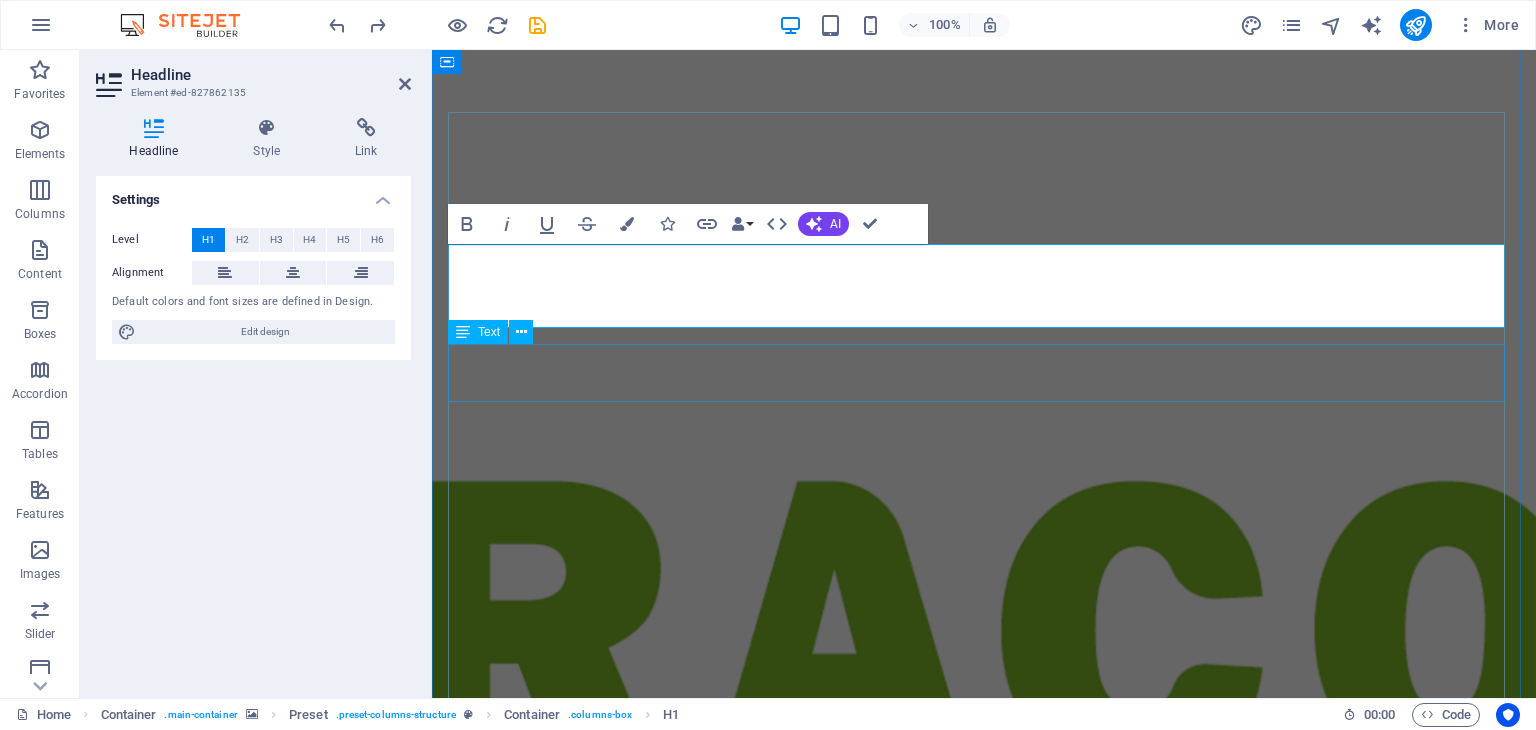 click on "Lorem ipsum dolor sit amet, consetetur sadipscing elitr, sed diam nonumy eirmod tempor invidunt ut labore et dolore magna aliquyam erat, sed diam voluptua. At vero eos et accusam et justo duo dolores et ea rebum." at bounding box center [984, 1142] 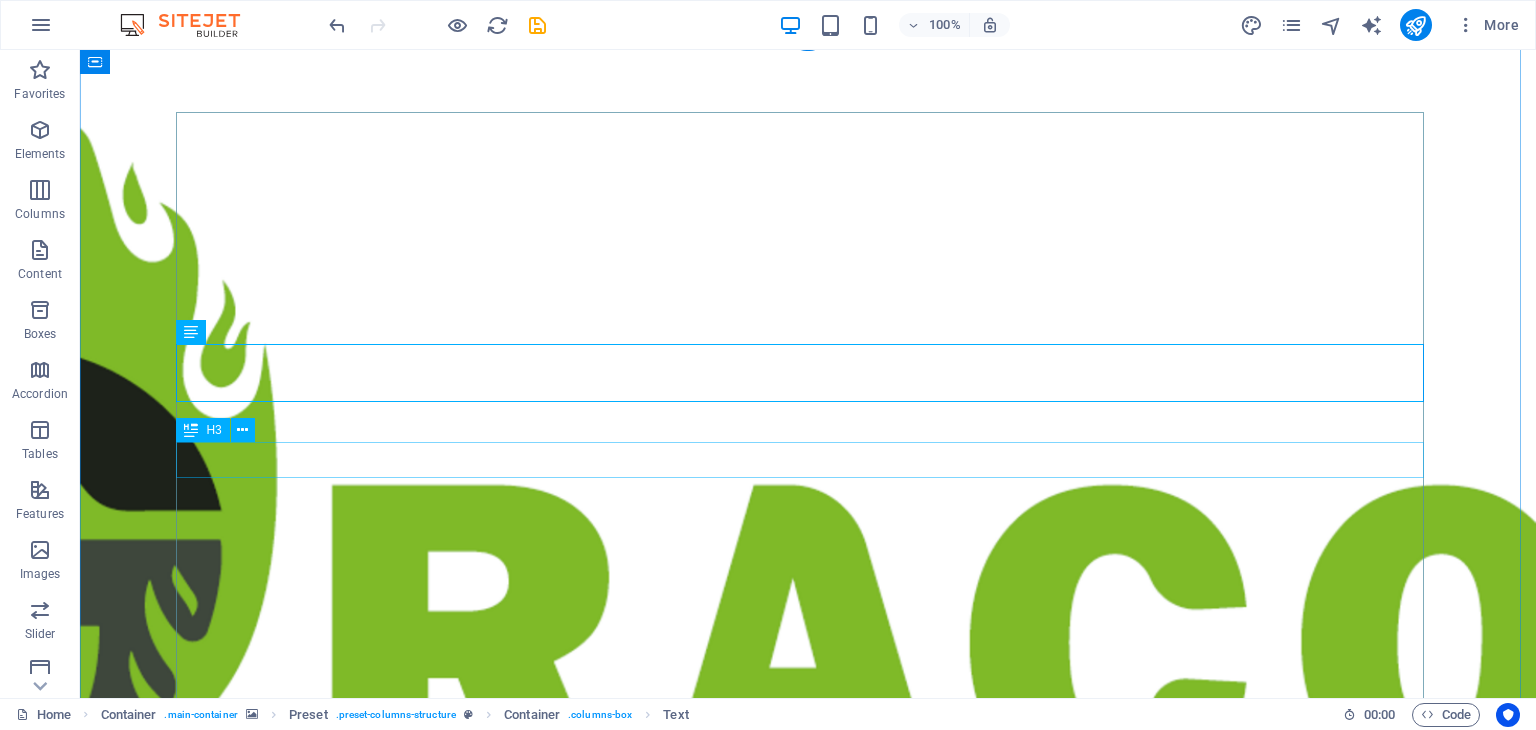 click on "Get a free Pack of high-quality snacks!" at bounding box center [808, 1229] 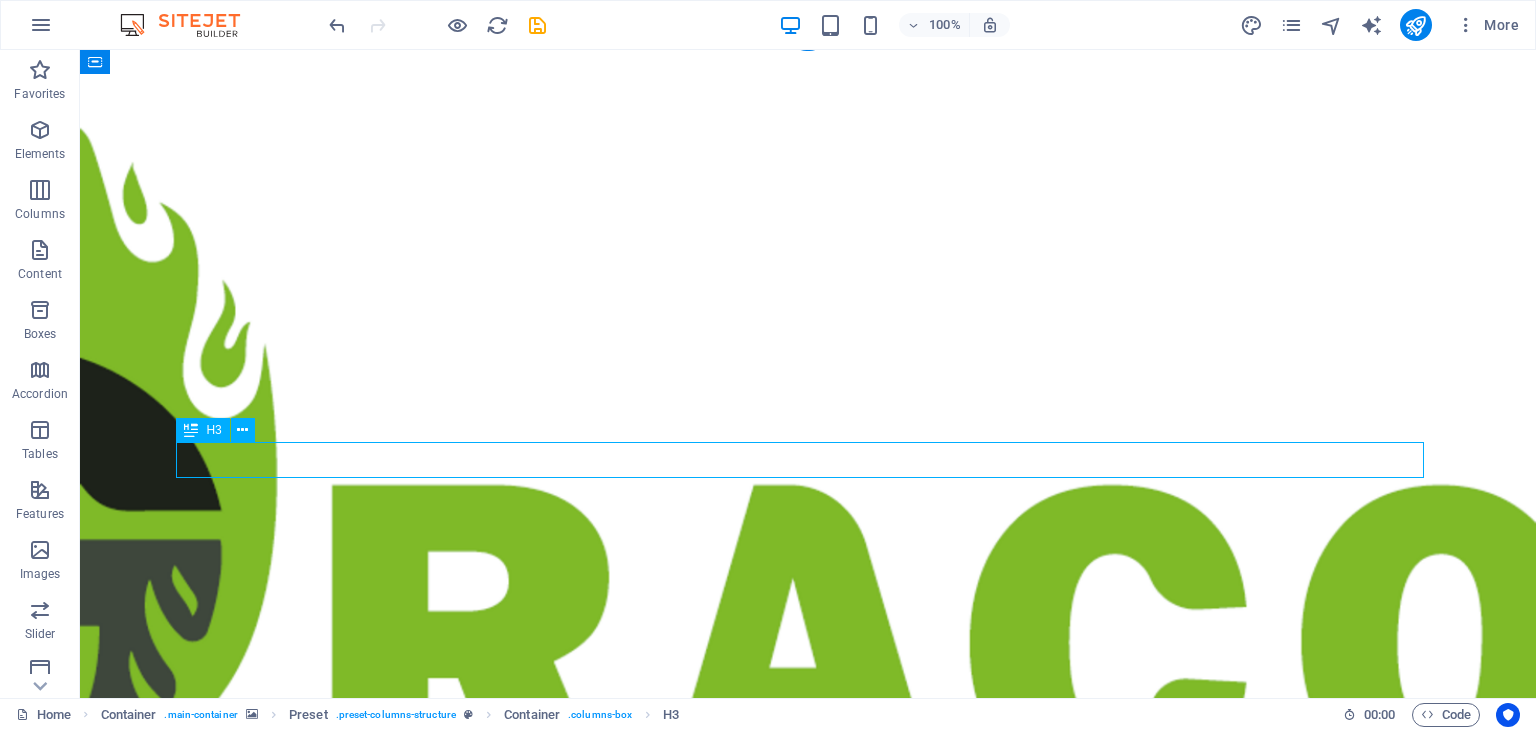 click on "Get a free Pack of high-quality snacks!" at bounding box center (808, 1229) 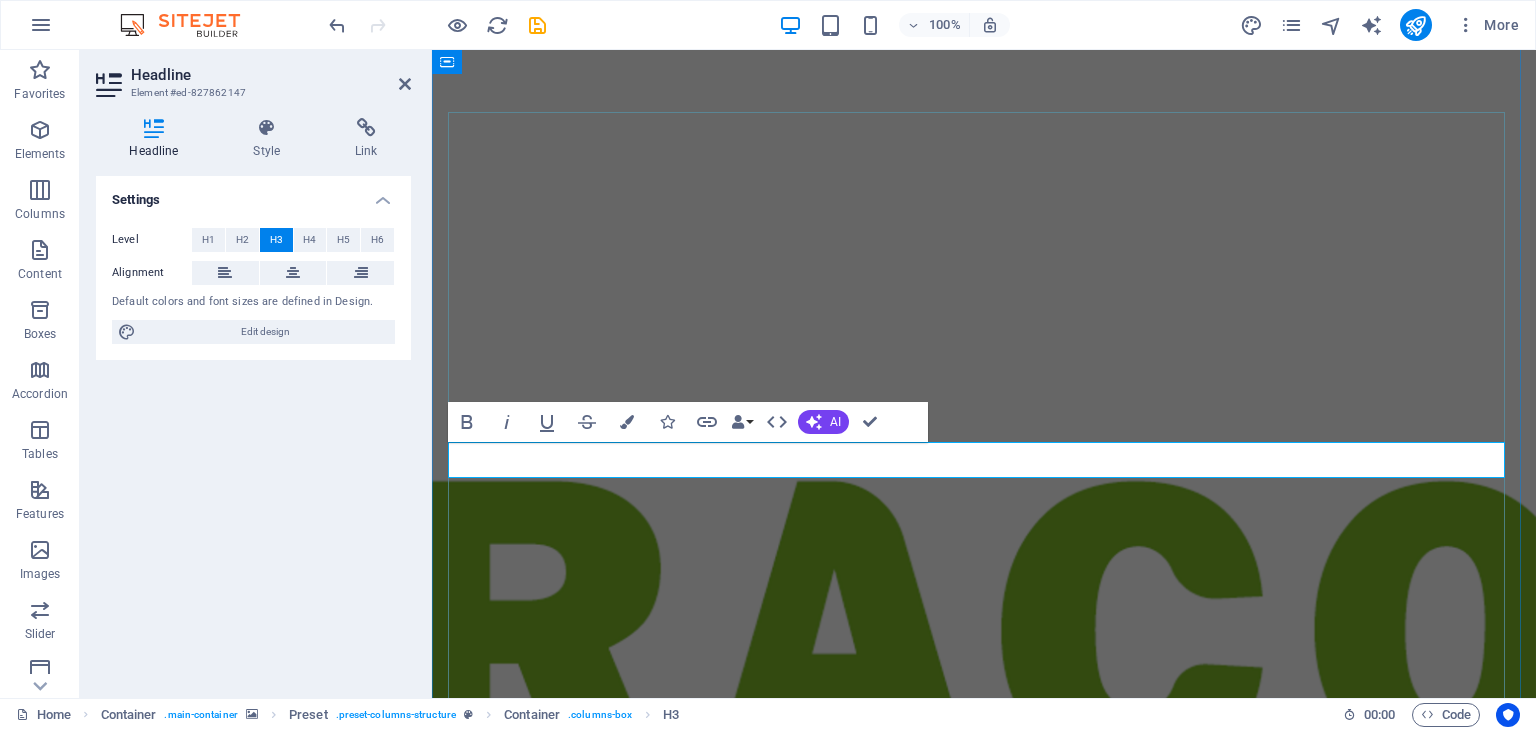 type 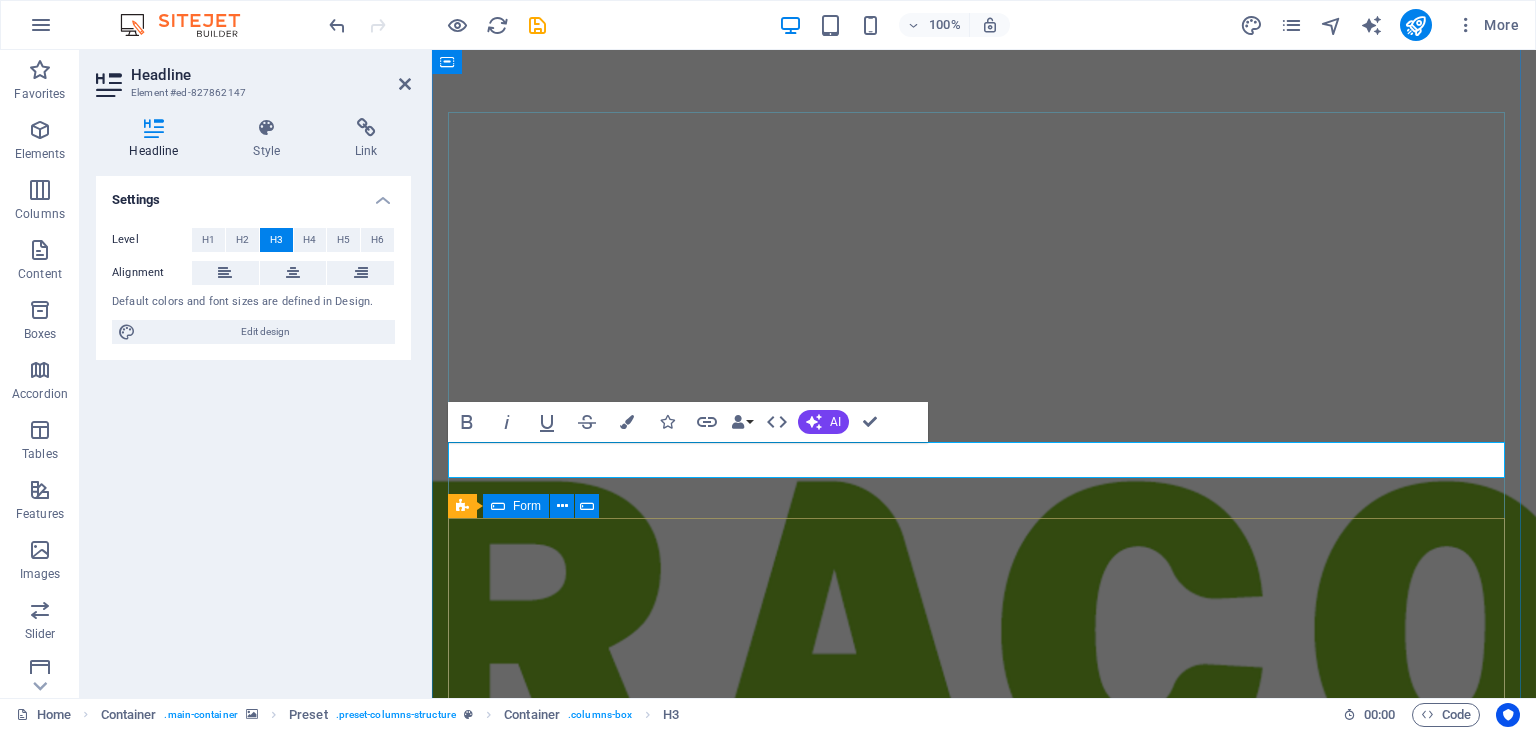scroll, scrollTop: 180, scrollLeft: 0, axis: vertical 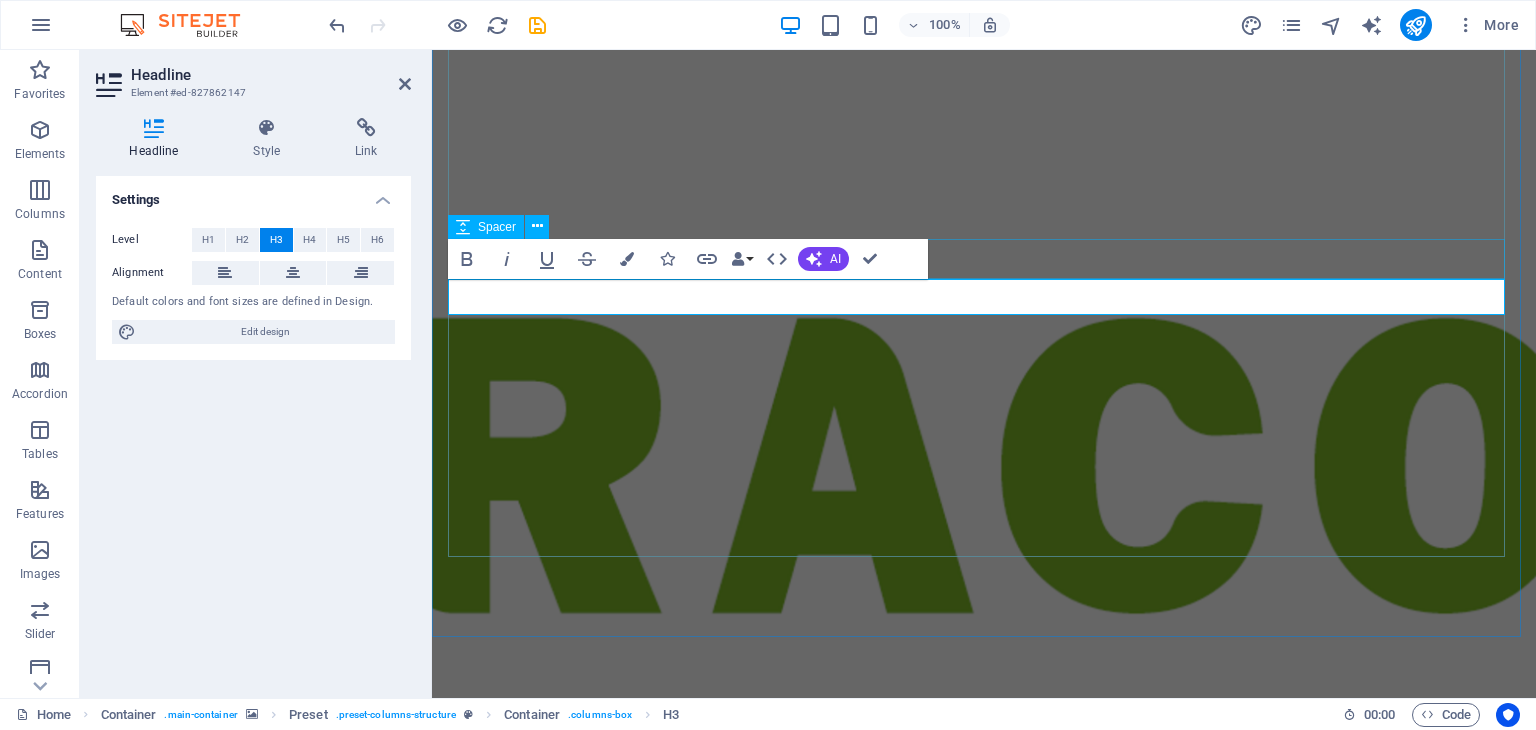 click at bounding box center [984, 1028] 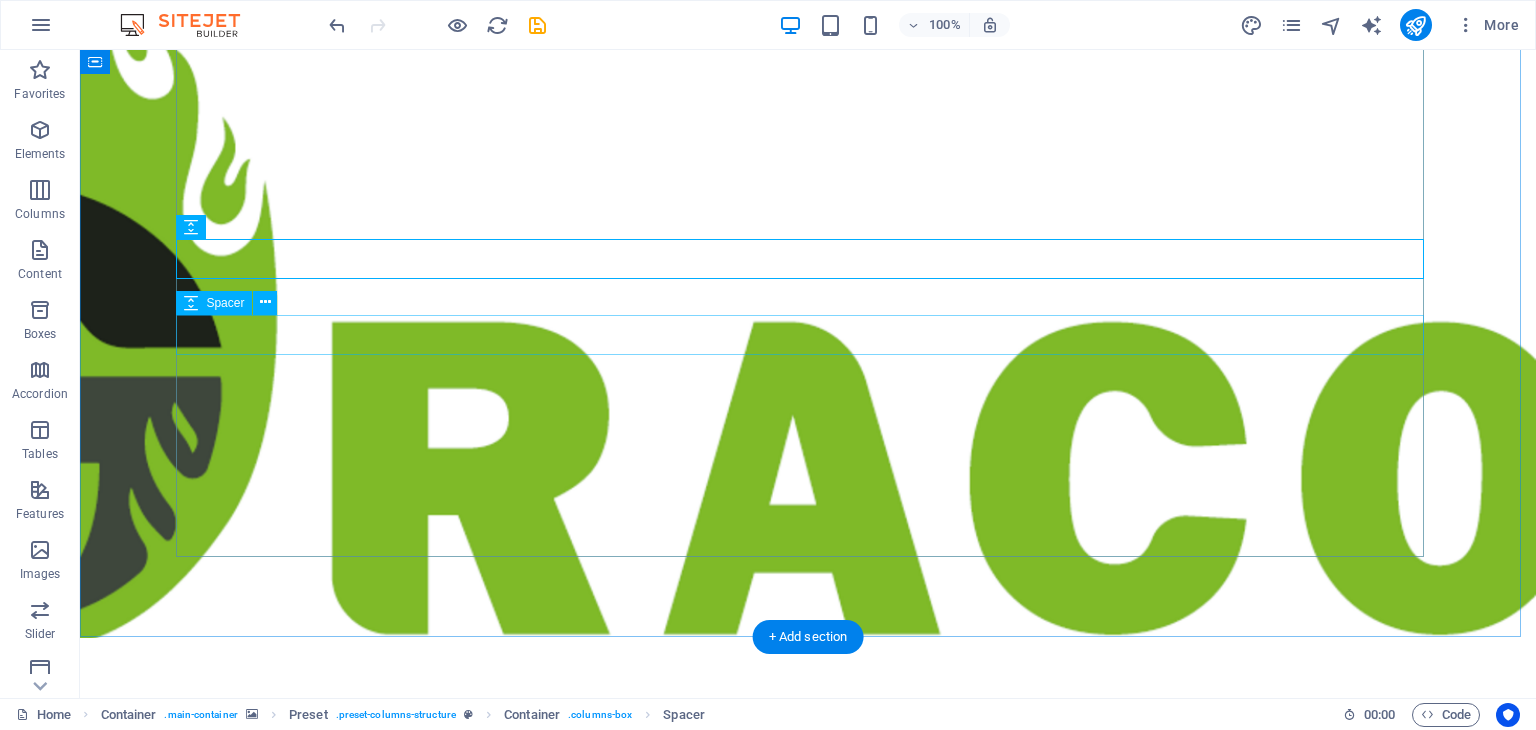 click at bounding box center [808, 1104] 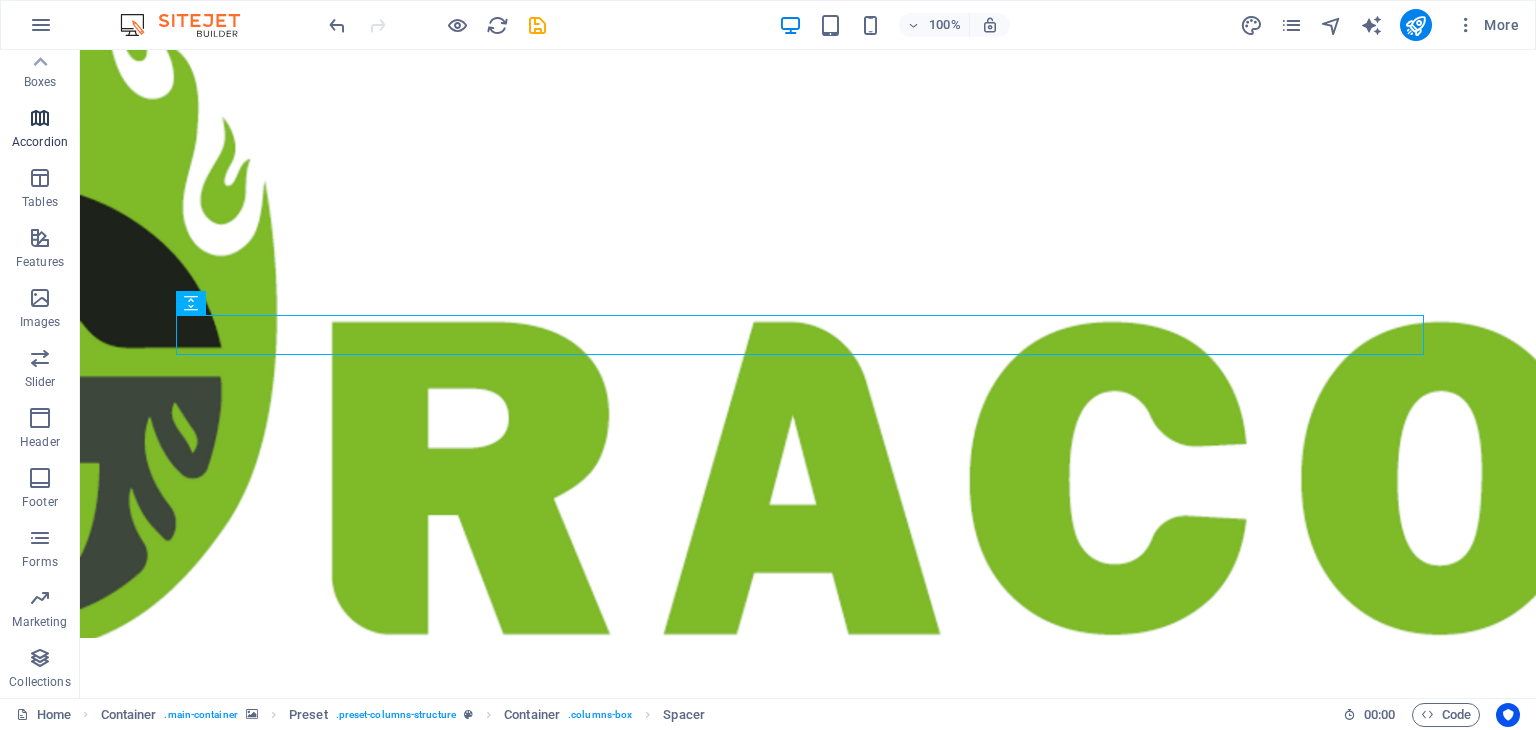 scroll, scrollTop: 0, scrollLeft: 0, axis: both 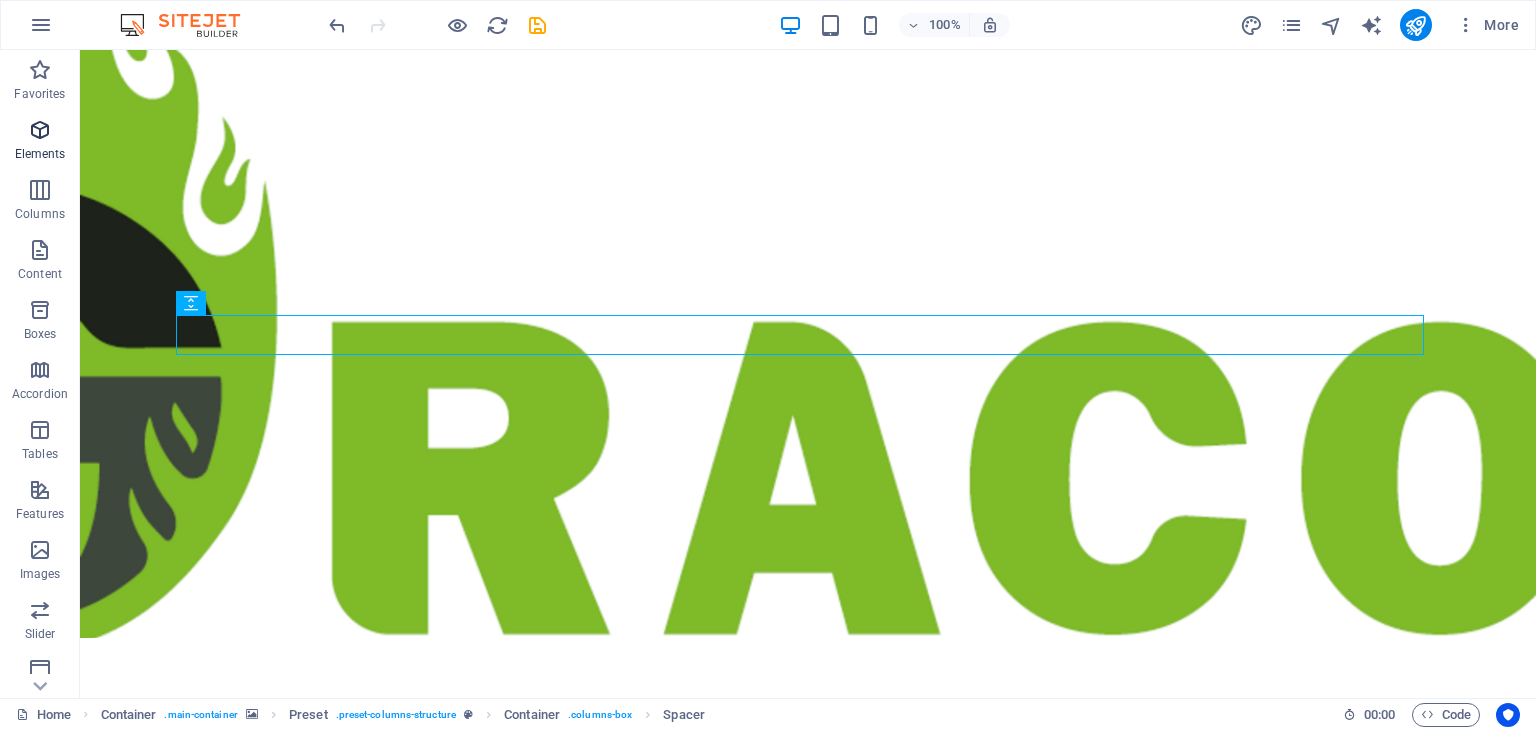 click at bounding box center (40, 130) 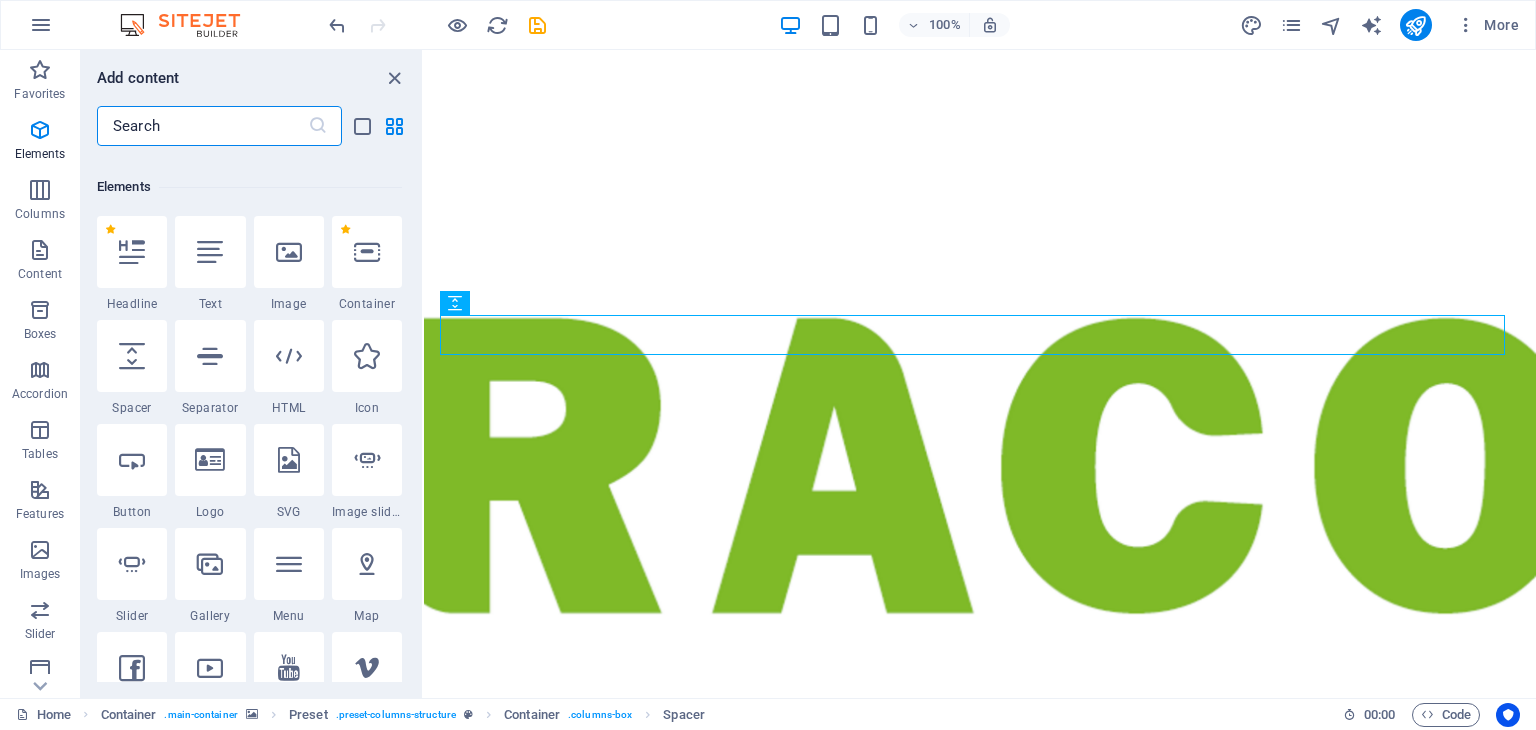 scroll, scrollTop: 212, scrollLeft: 0, axis: vertical 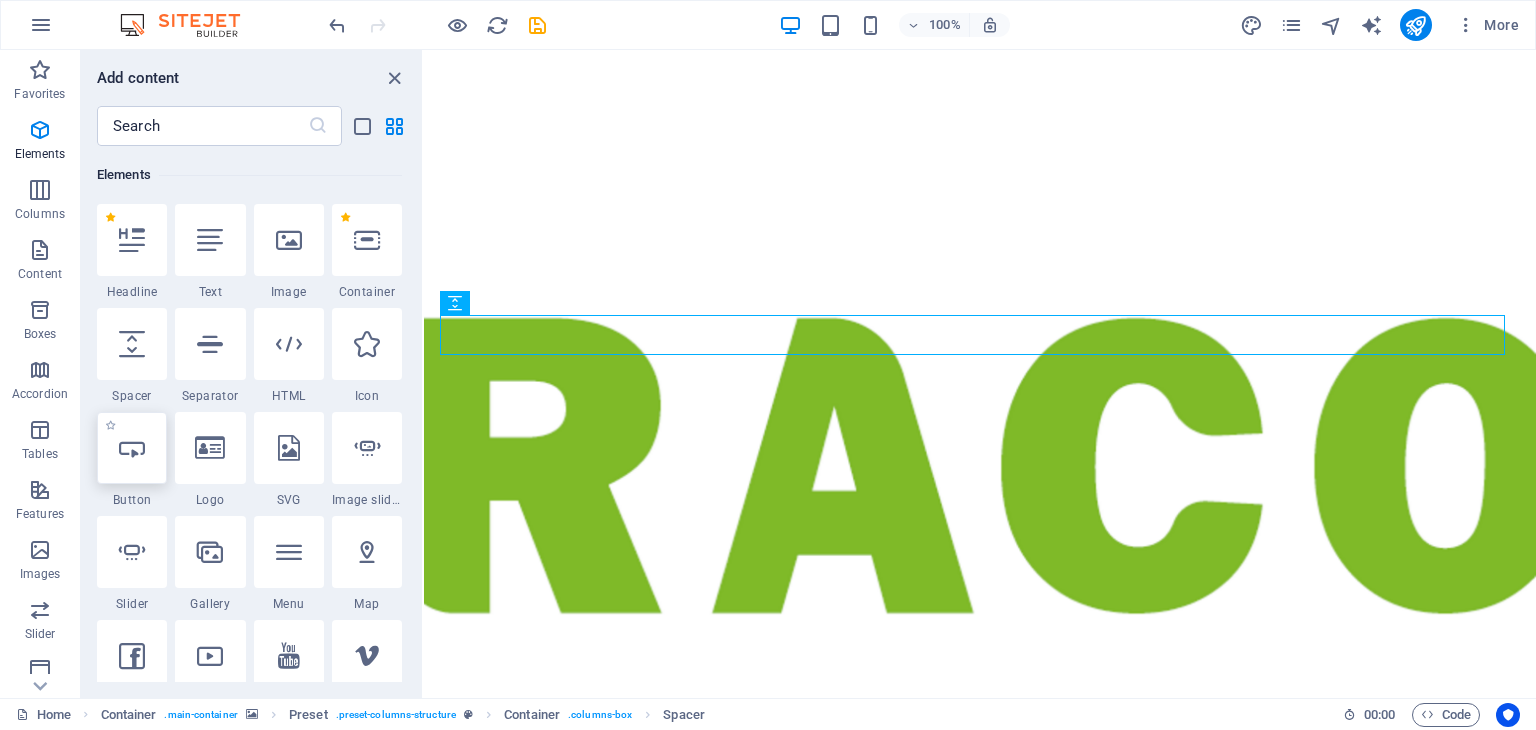 drag, startPoint x: 128, startPoint y: 457, endPoint x: 142, endPoint y: 343, distance: 114.85643 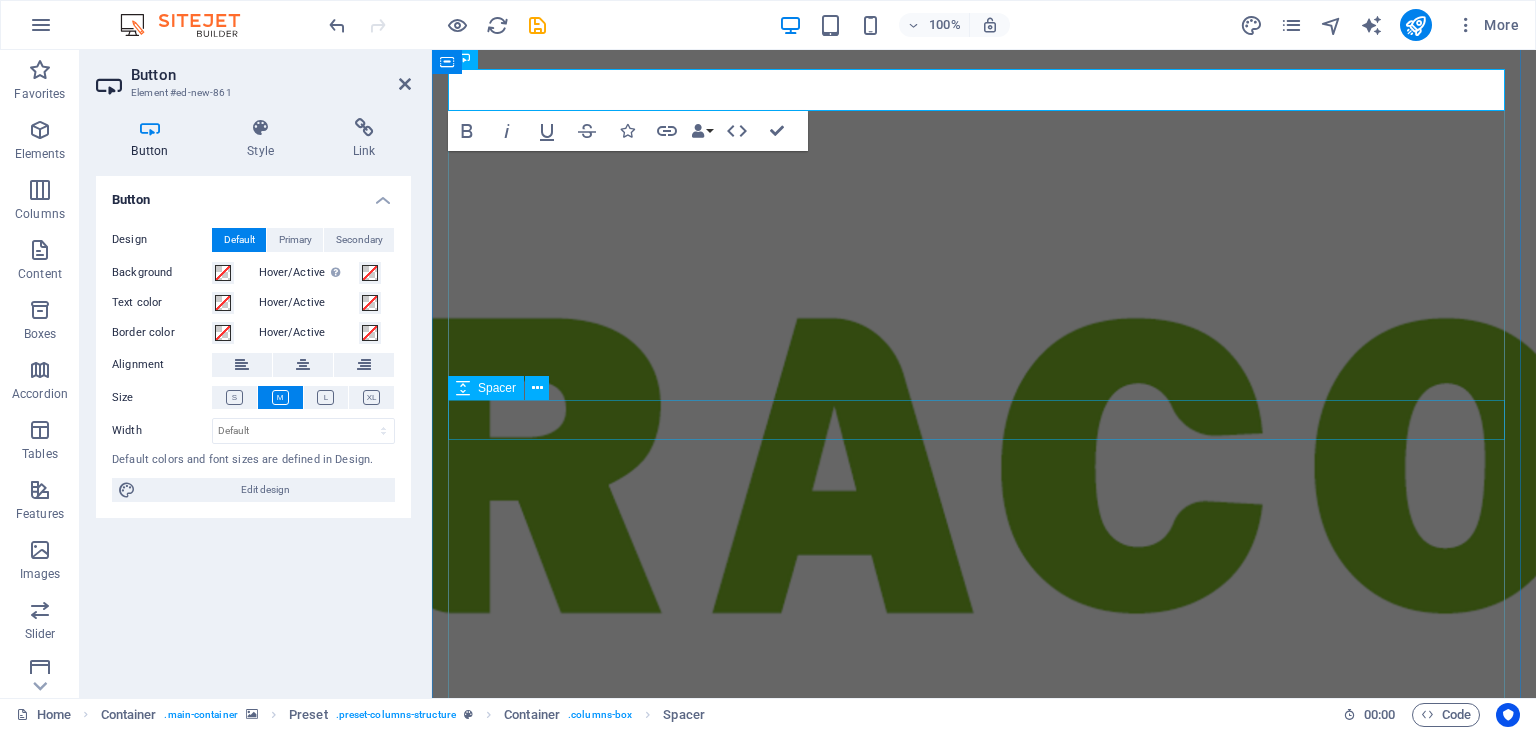 scroll, scrollTop: 60, scrollLeft: 0, axis: vertical 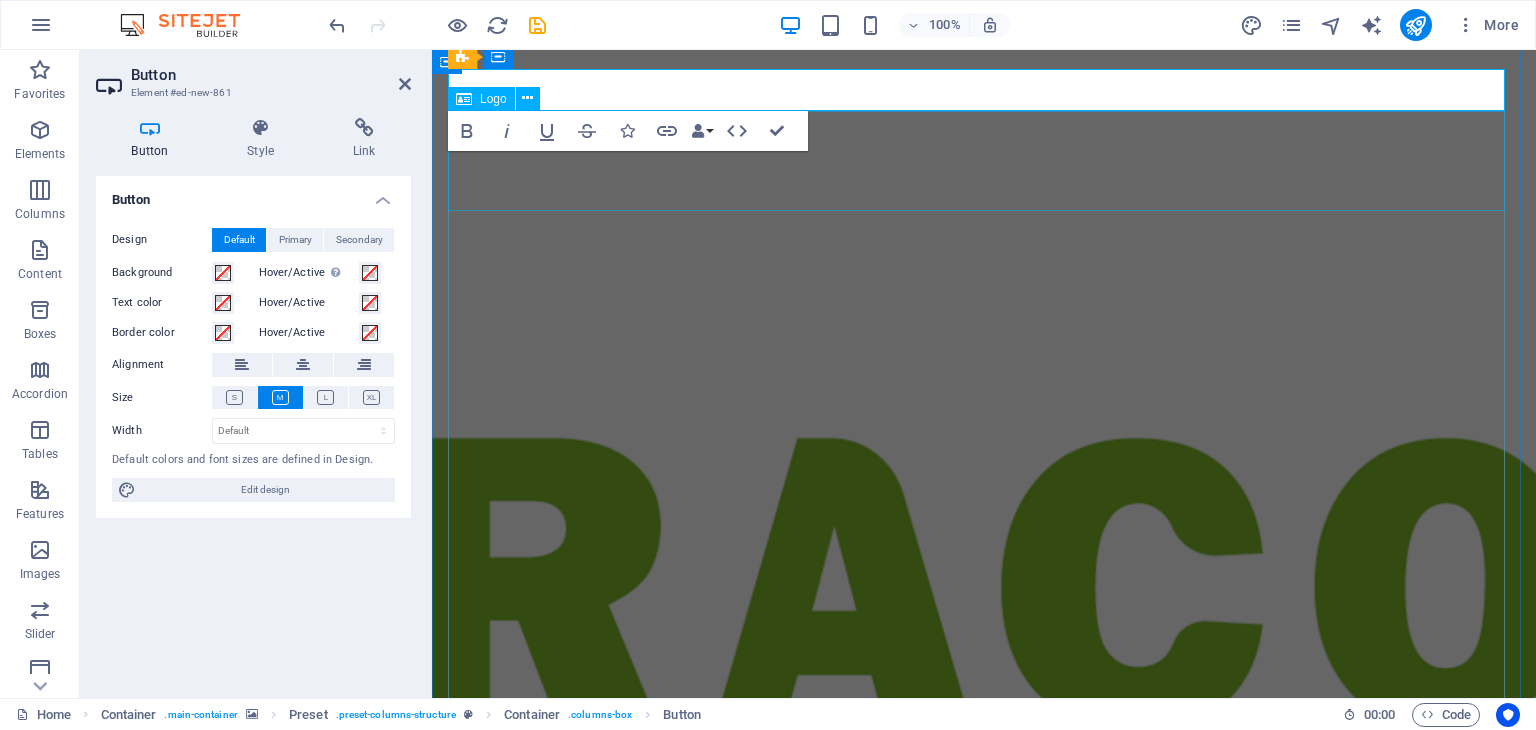 click at bounding box center (984, 930) 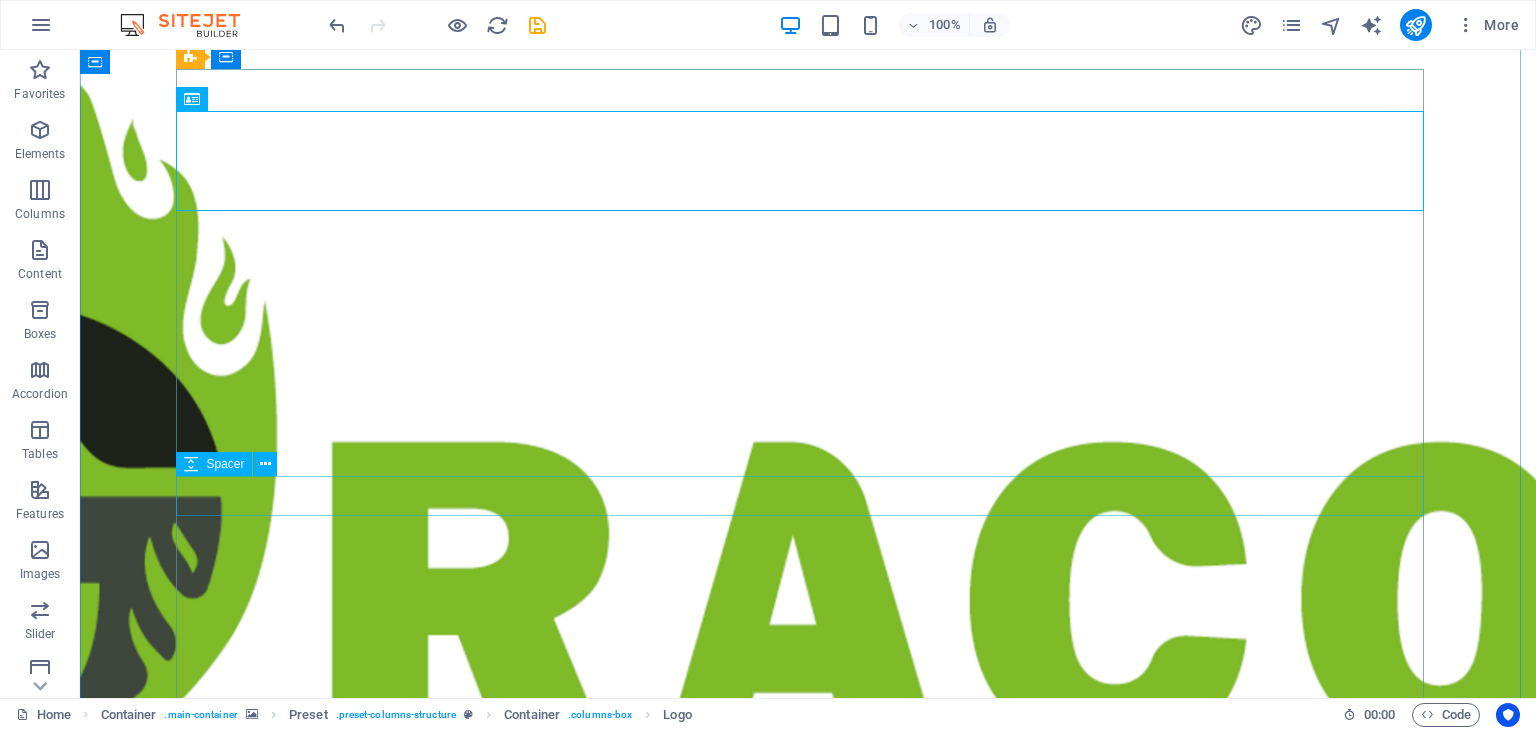 drag, startPoint x: 270, startPoint y: 85, endPoint x: 314, endPoint y: 496, distance: 413.3485 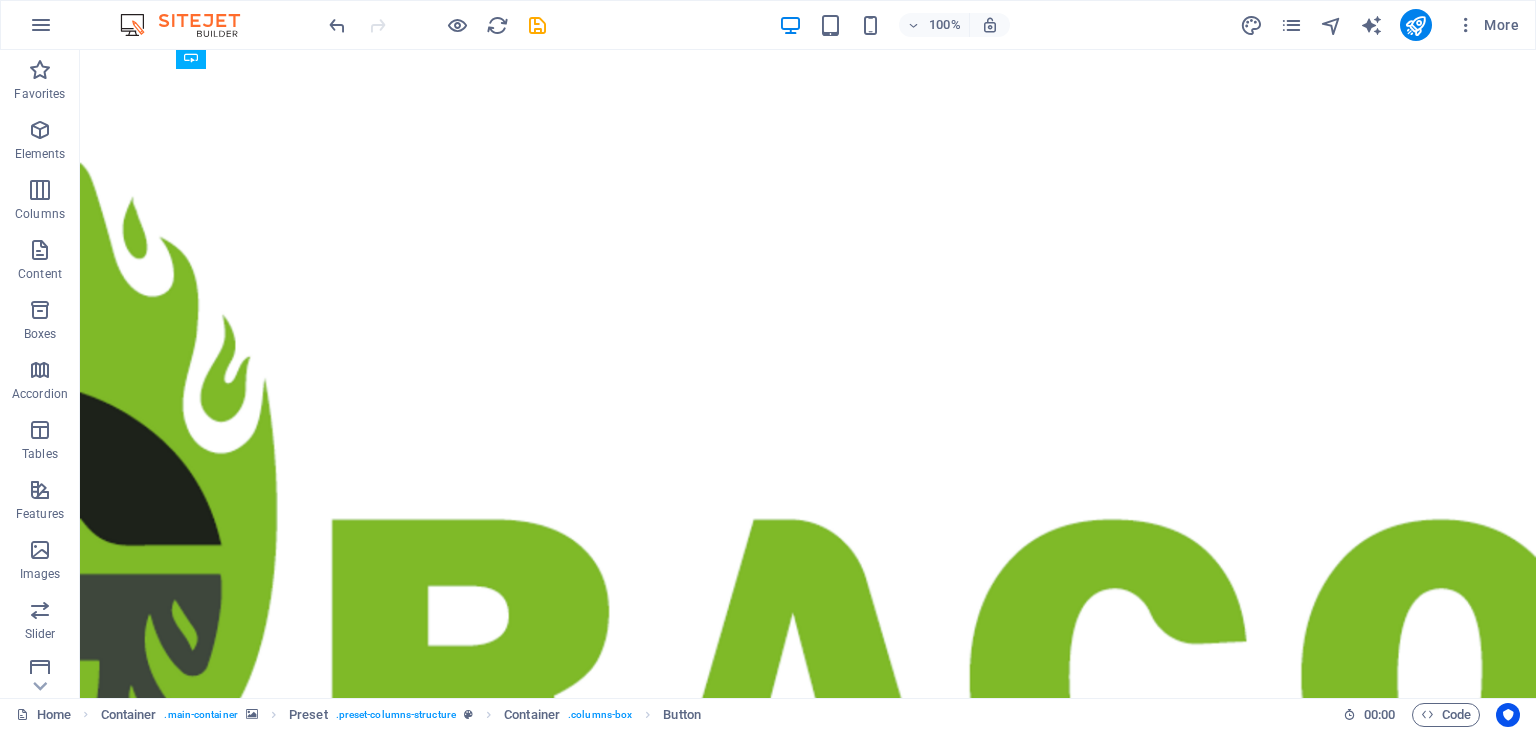 scroll, scrollTop: 0, scrollLeft: 0, axis: both 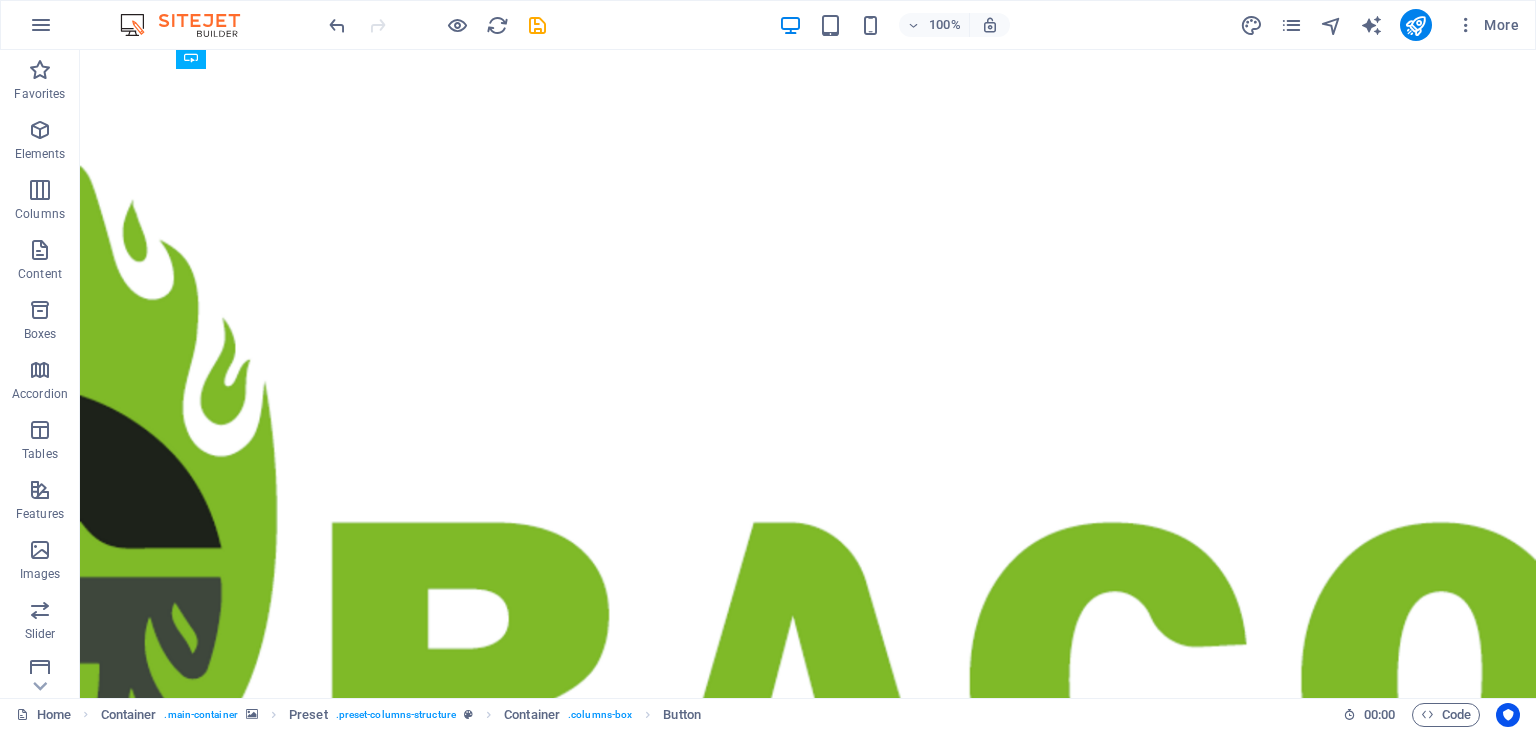 drag, startPoint x: 296, startPoint y: 89, endPoint x: 321, endPoint y: 91, distance: 25.079872 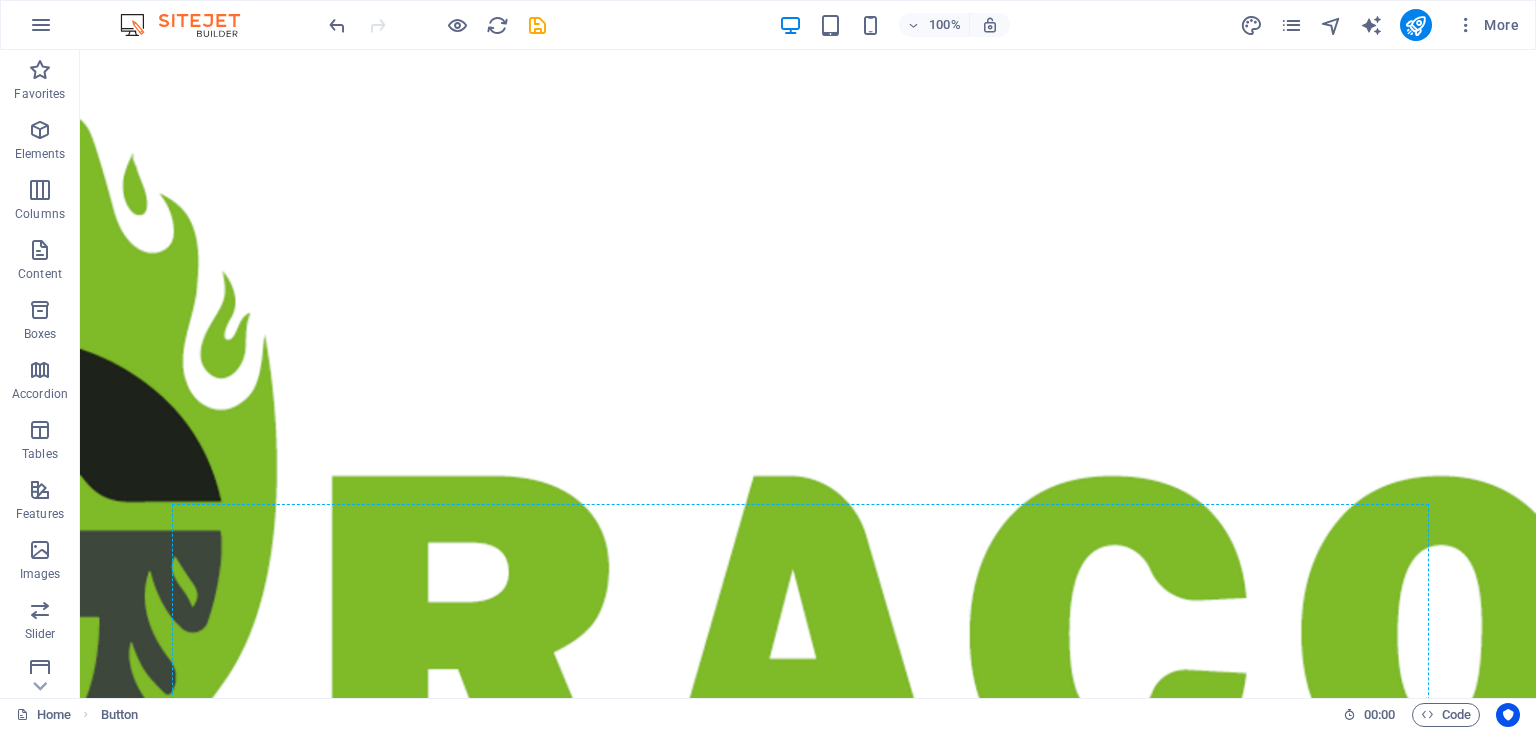 scroll, scrollTop: 222, scrollLeft: 0, axis: vertical 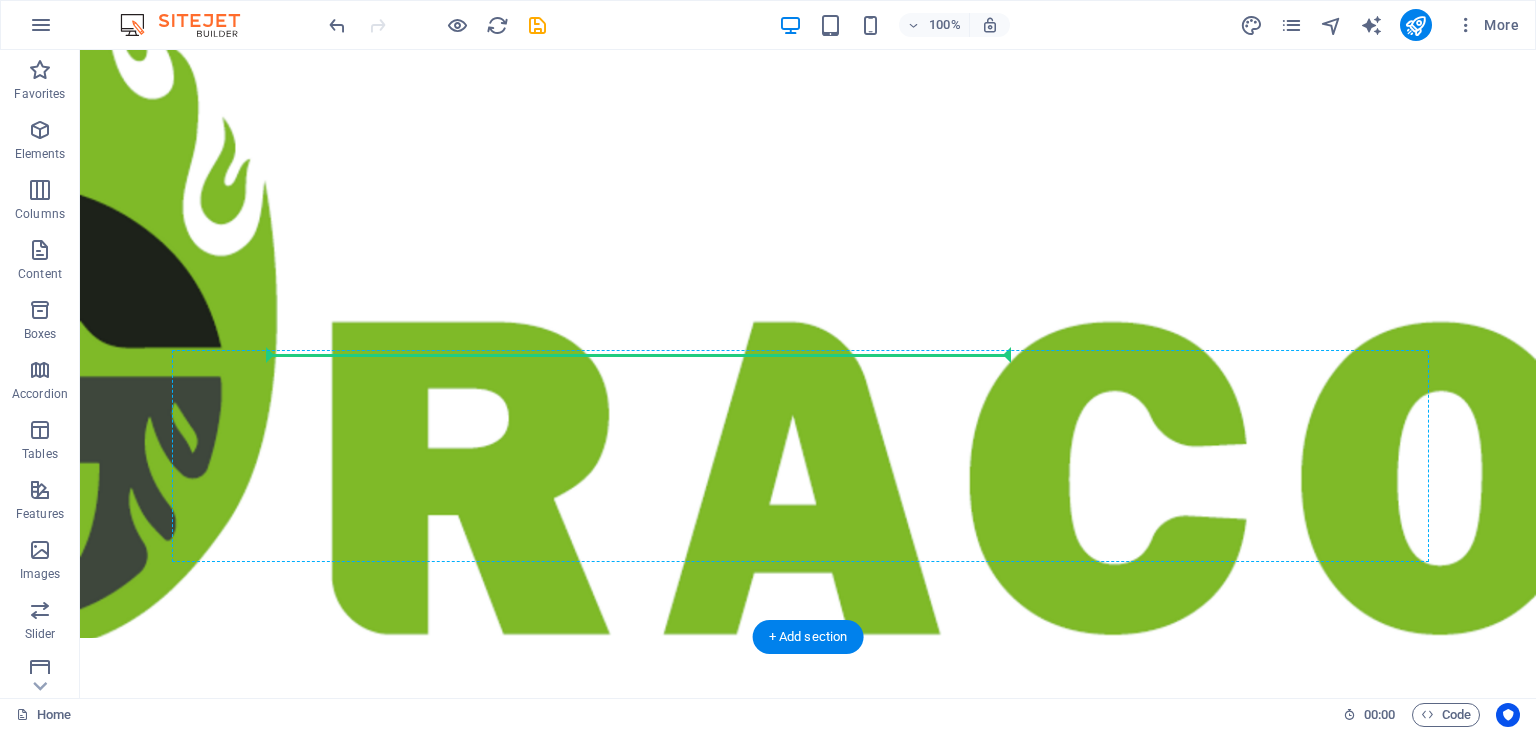 drag, startPoint x: 230, startPoint y: 70, endPoint x: 296, endPoint y: 357, distance: 294.4911 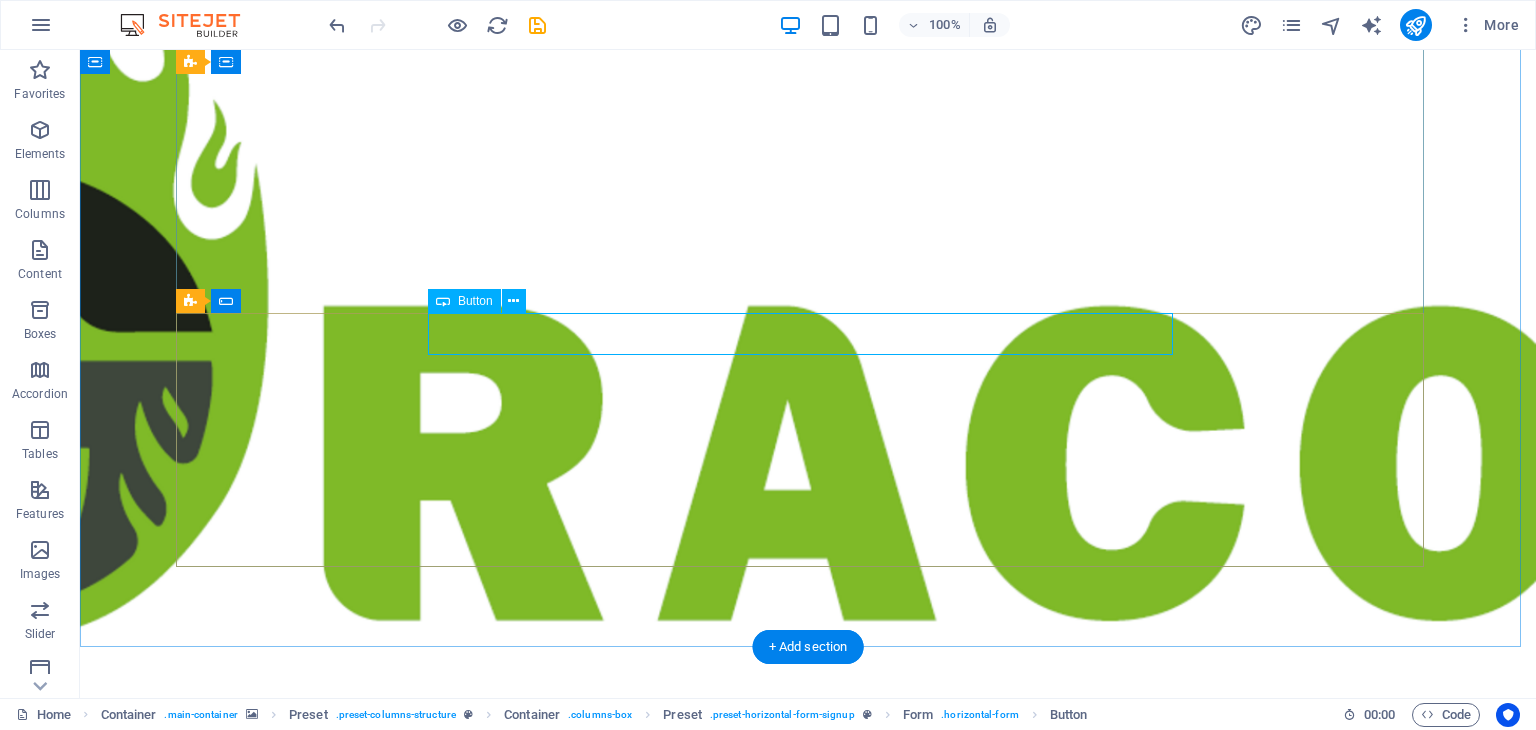 click on "Button label" 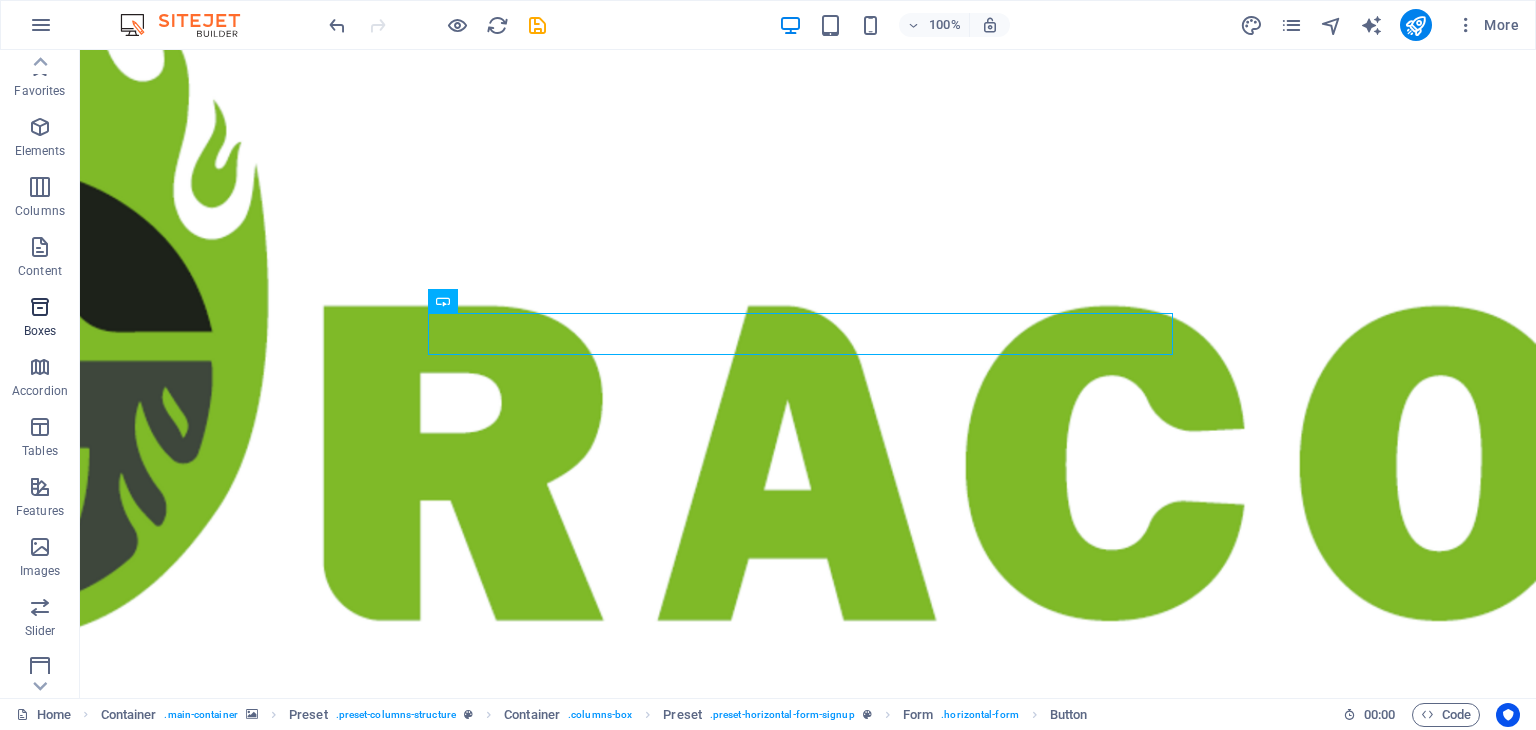 scroll, scrollTop: 0, scrollLeft: 0, axis: both 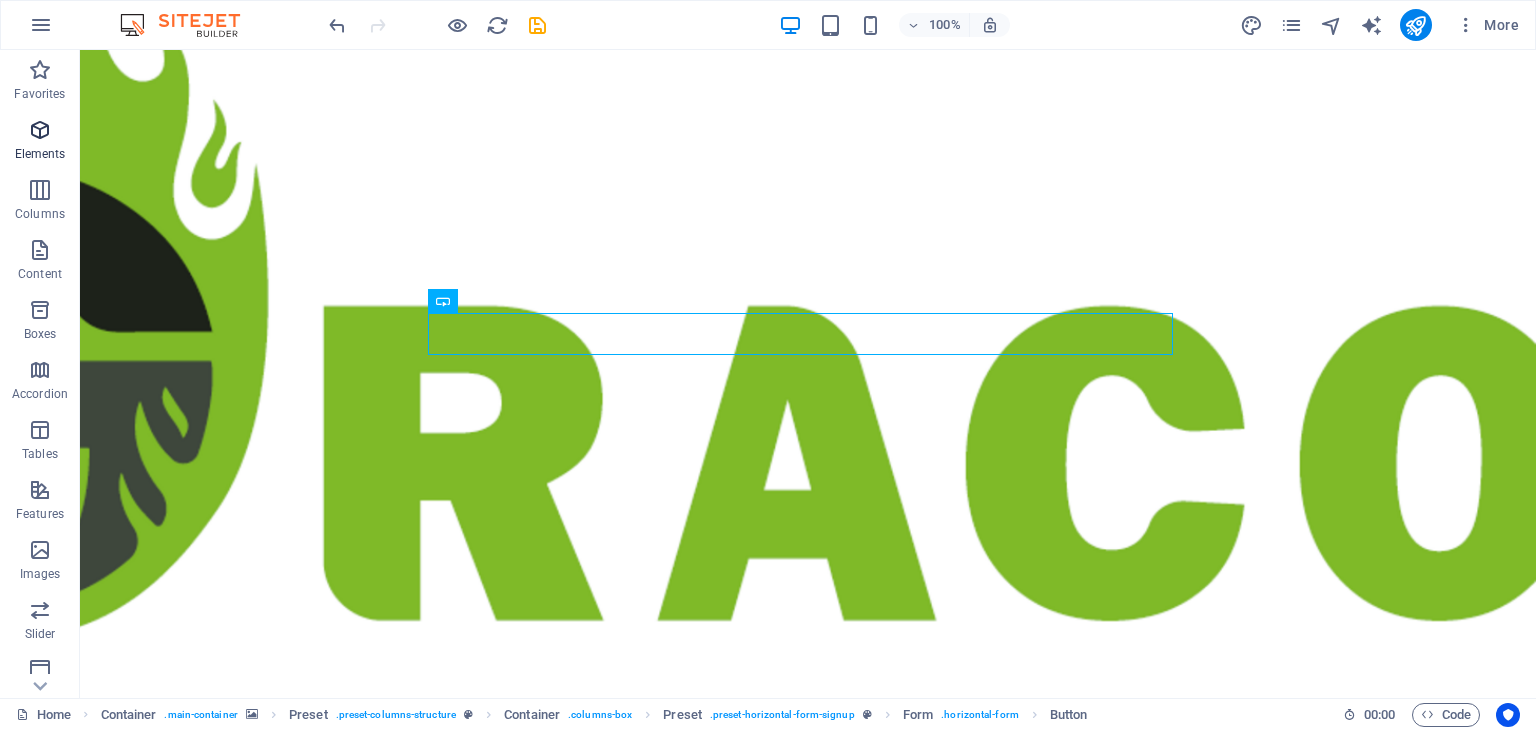 click at bounding box center (40, 130) 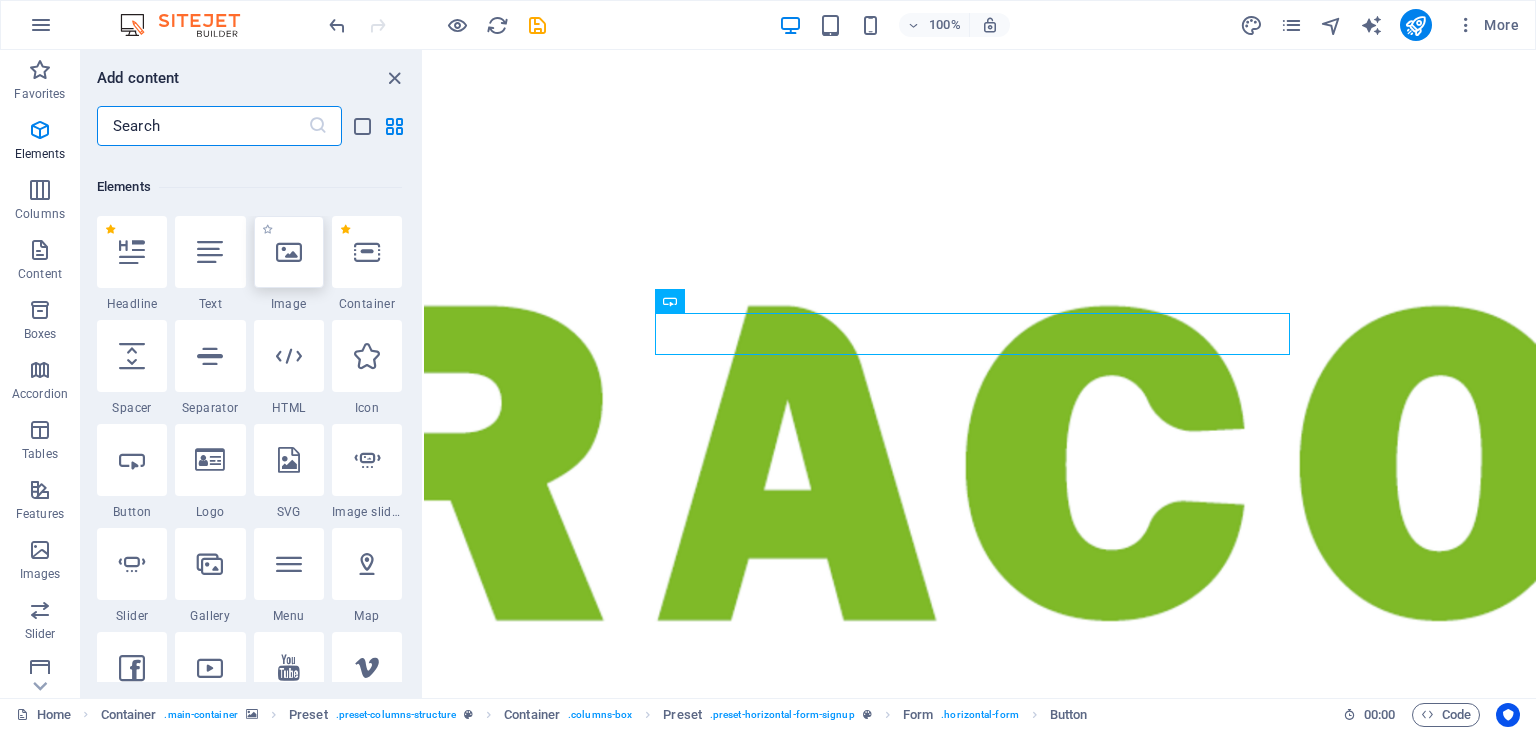 scroll, scrollTop: 212, scrollLeft: 0, axis: vertical 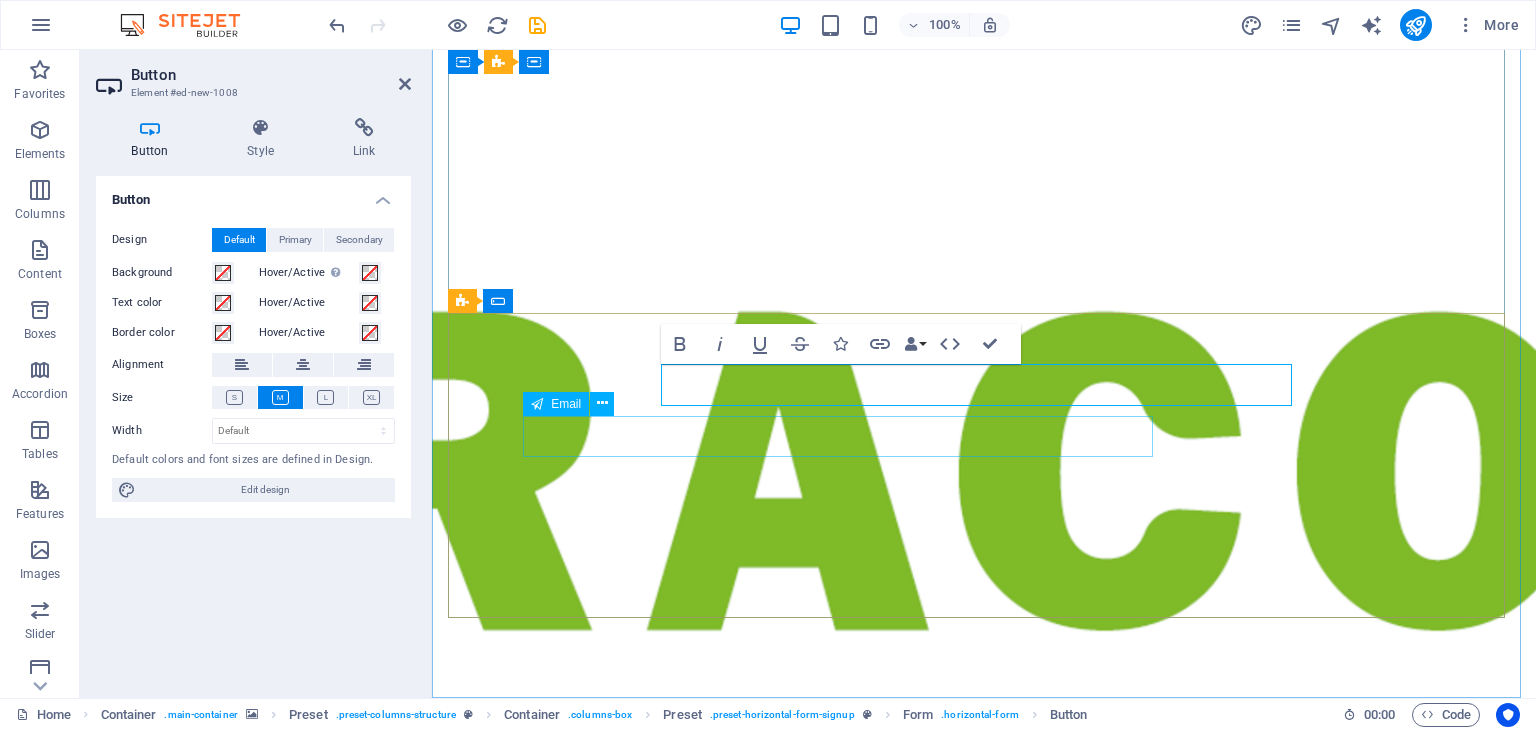 click 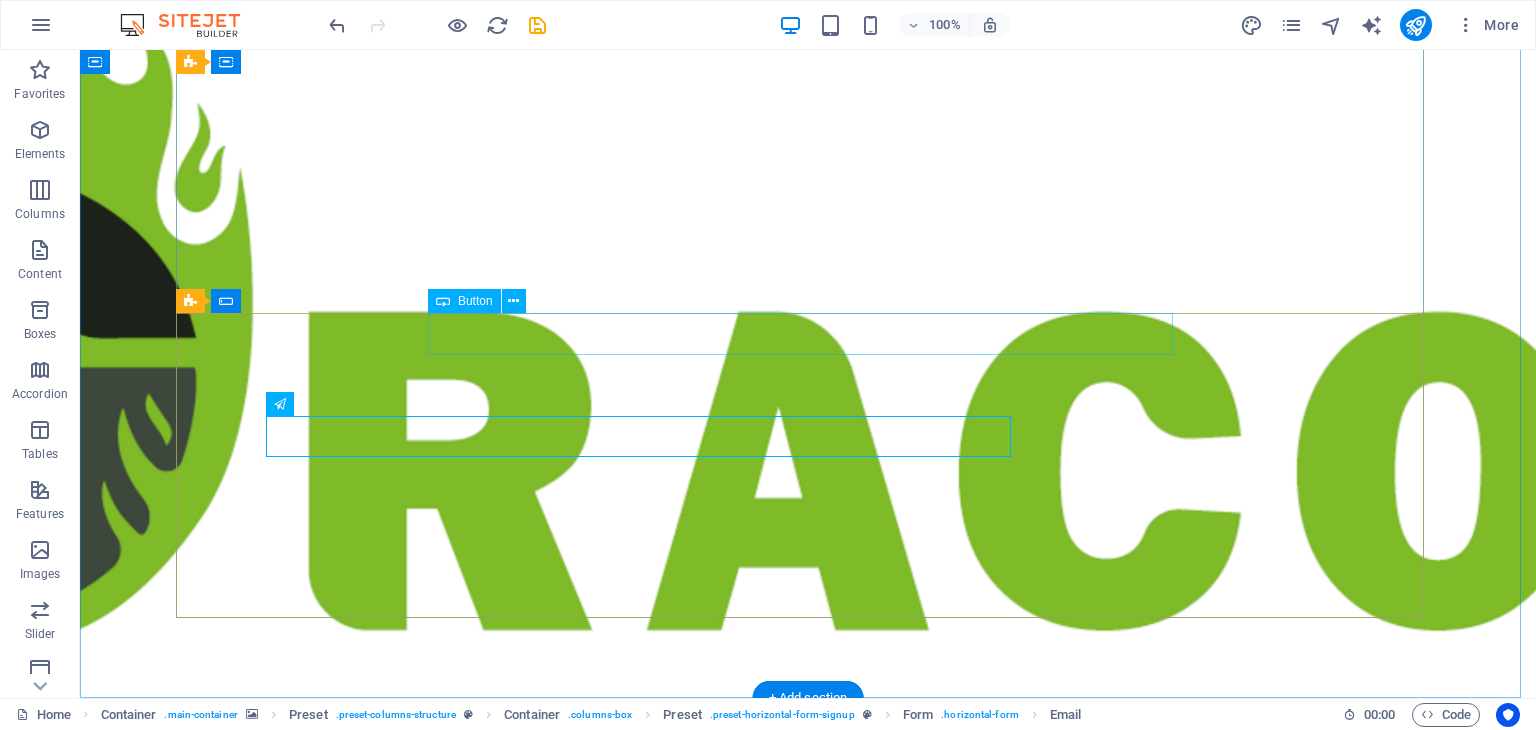 click on "Button label" 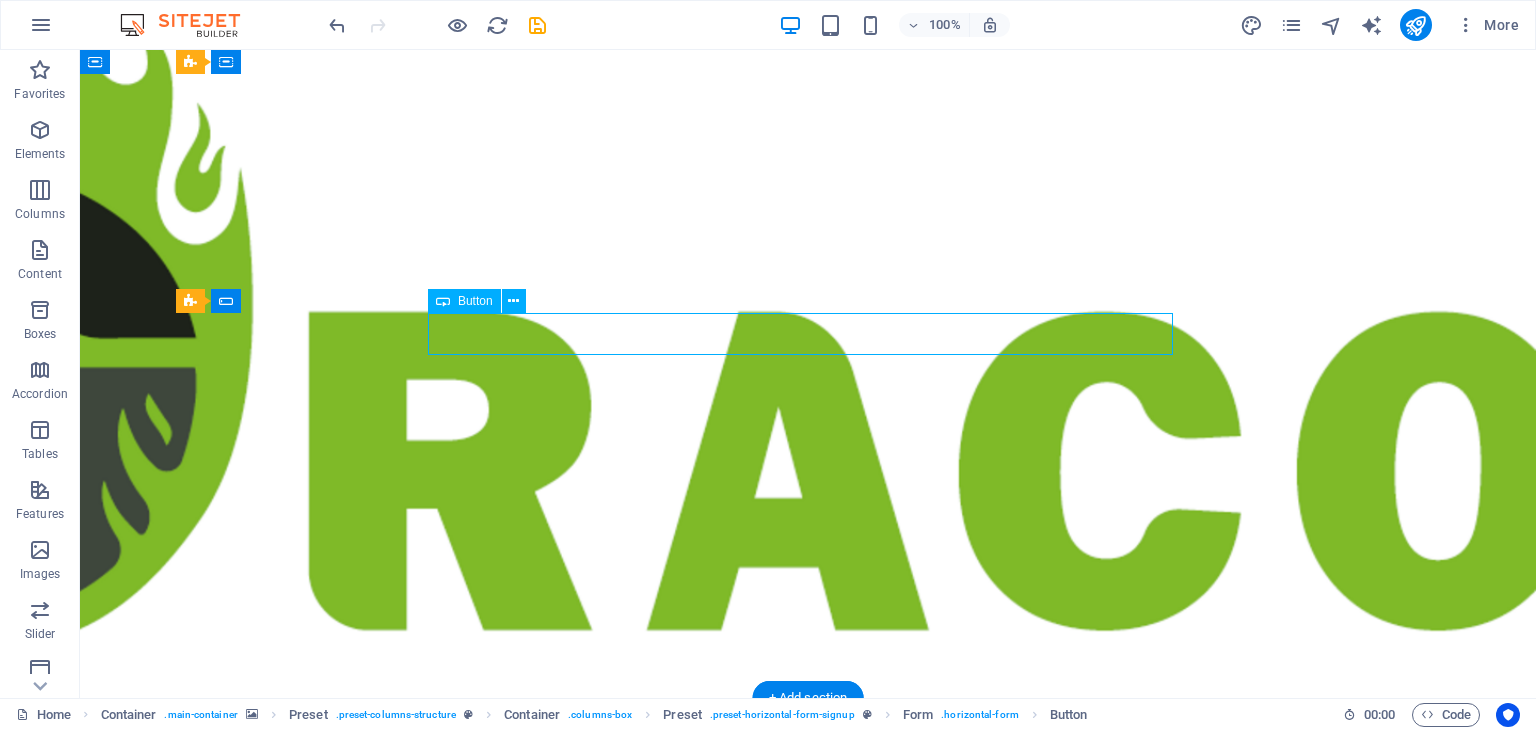 click on "Button label" 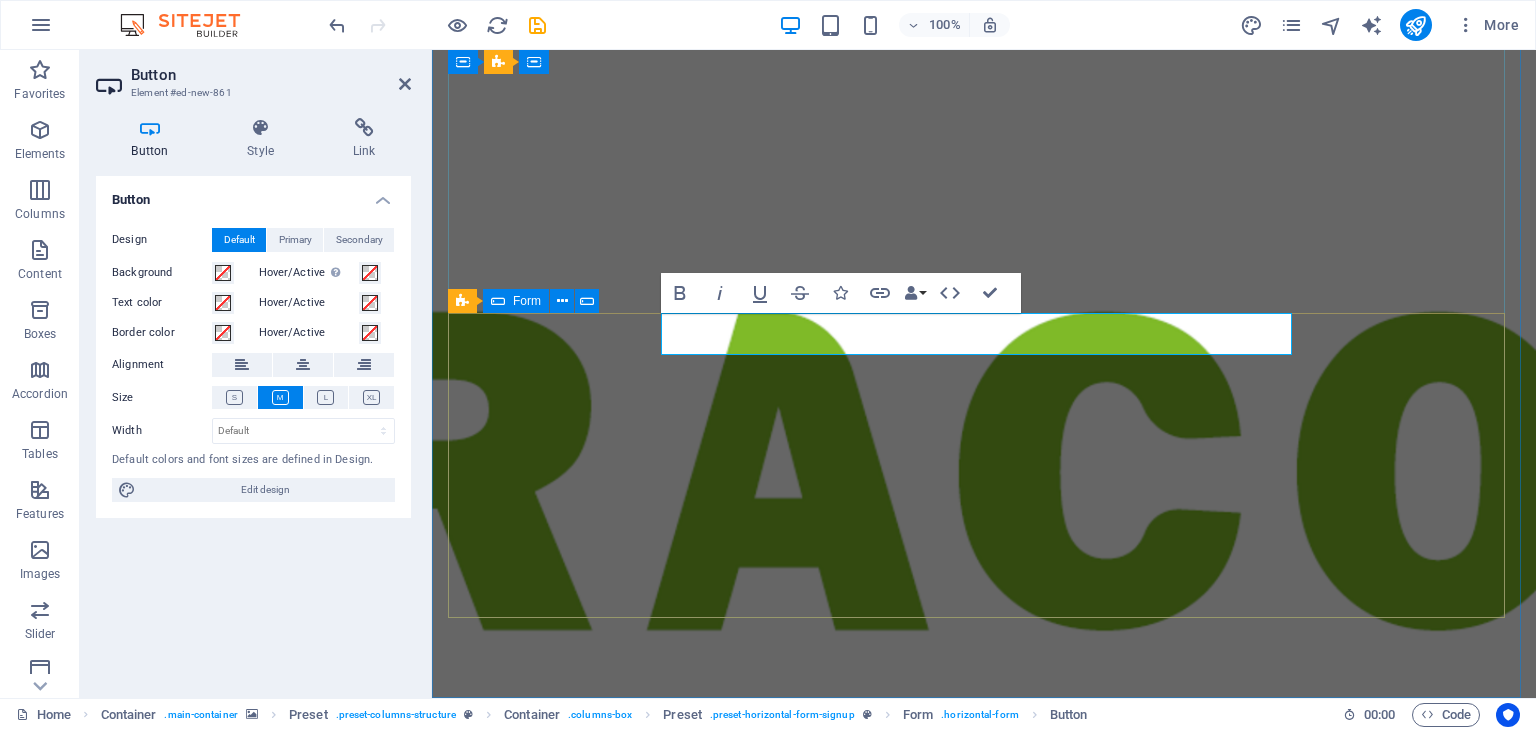 type 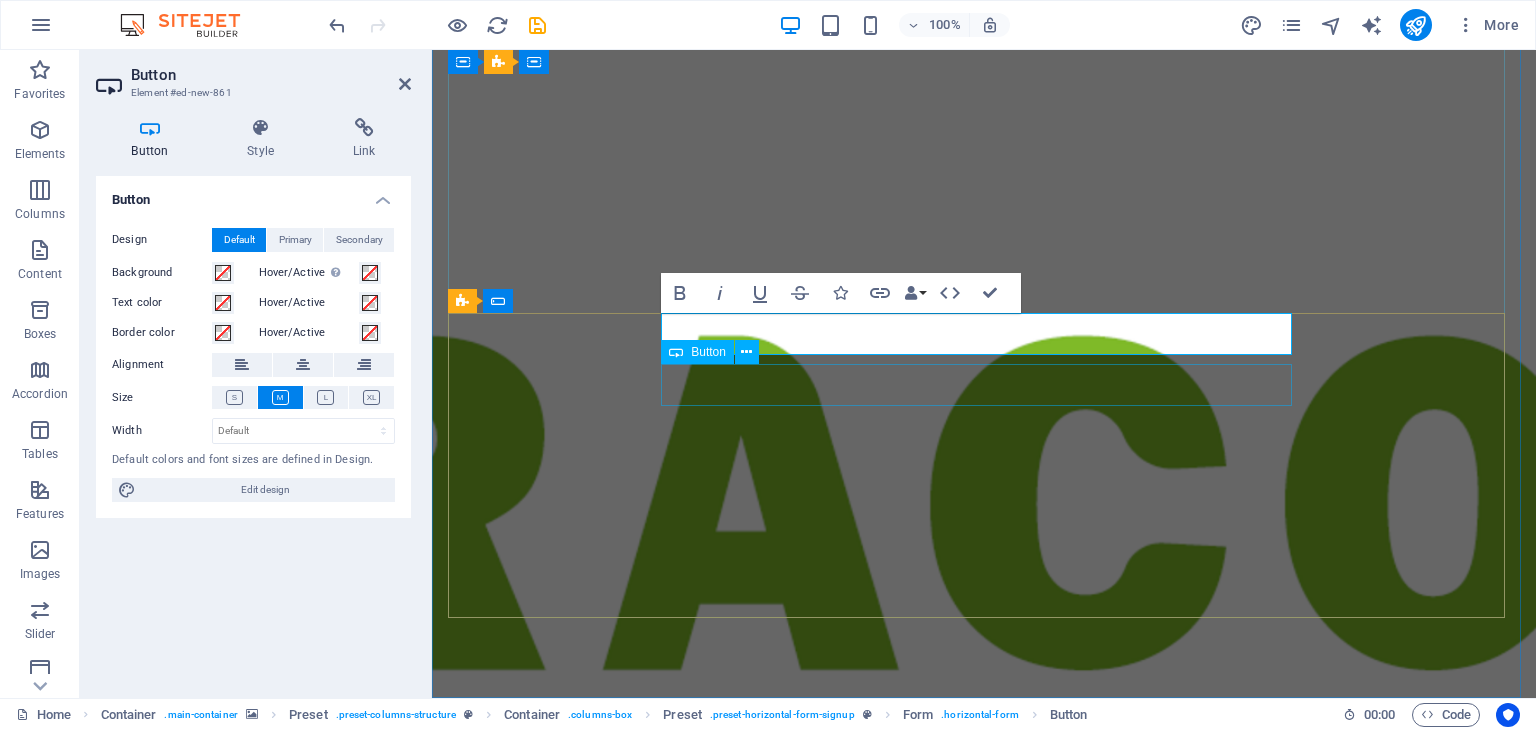 click on "Button label" 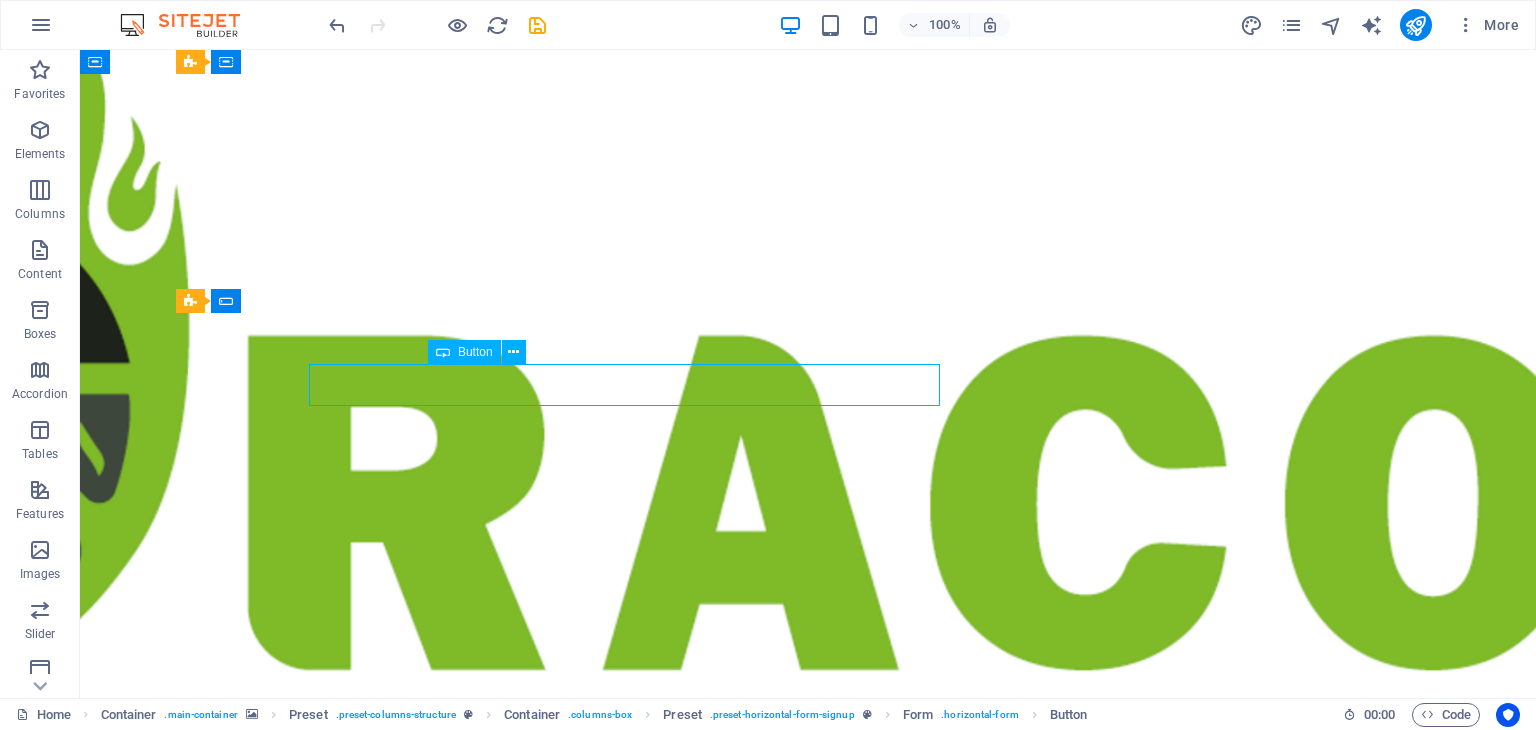 click on "Button label" 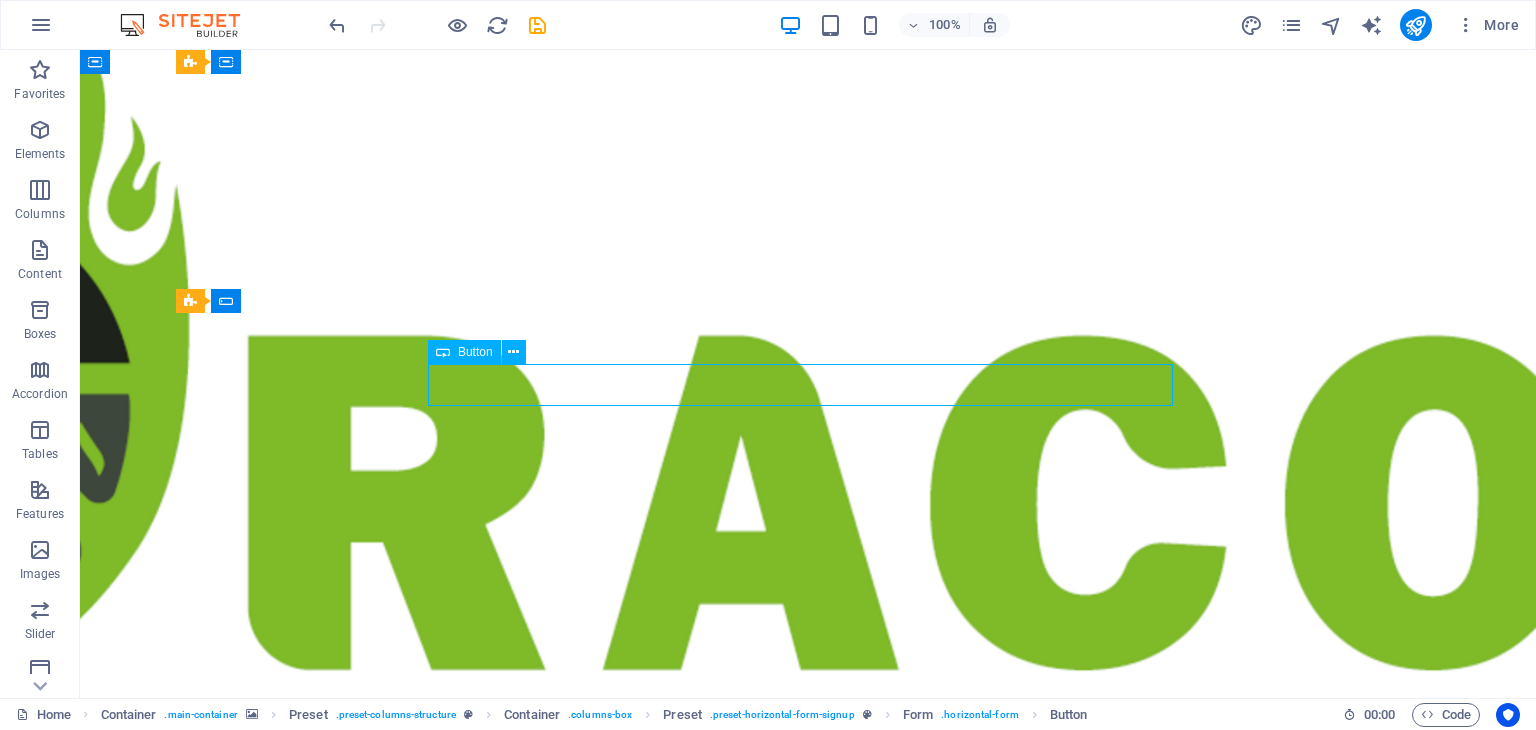 click on "Button label" 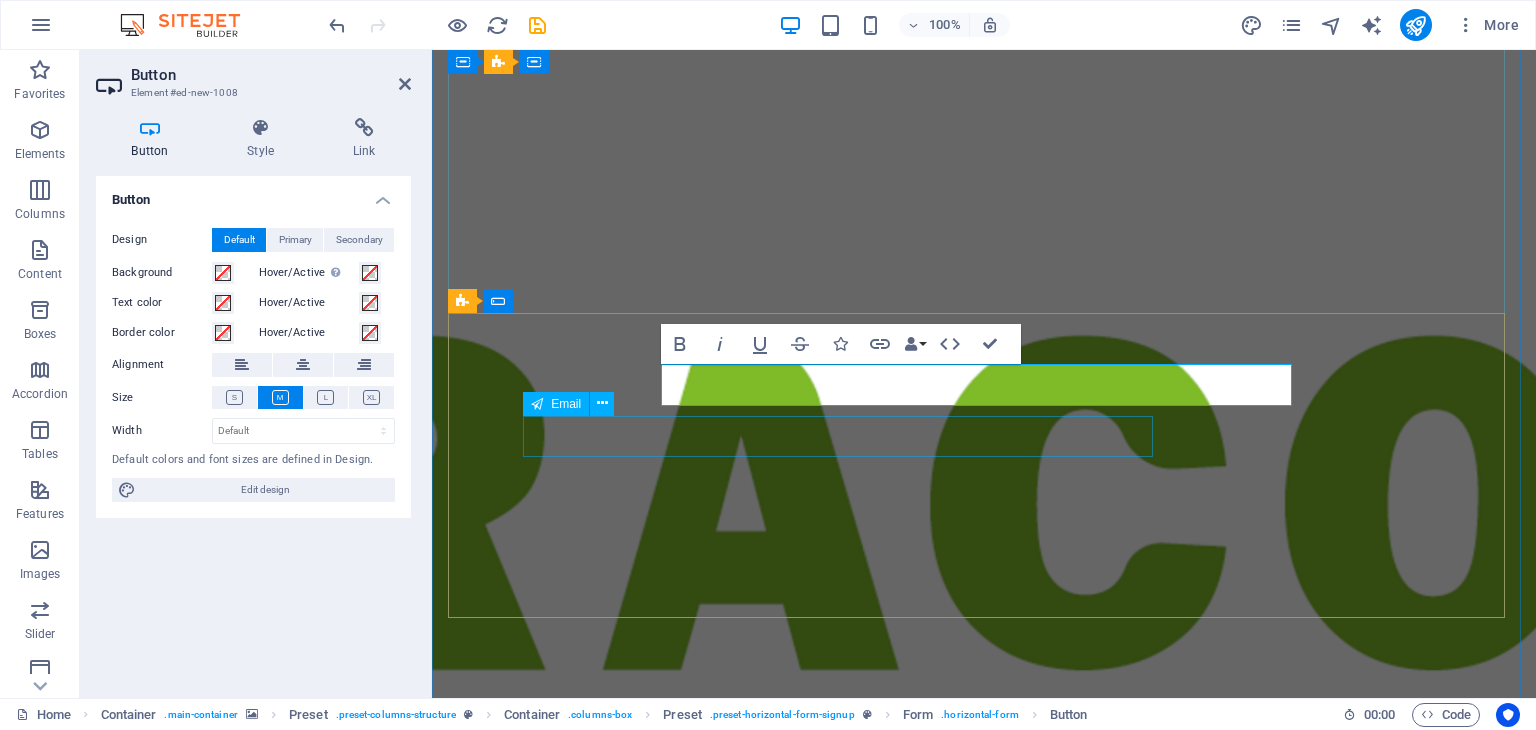type 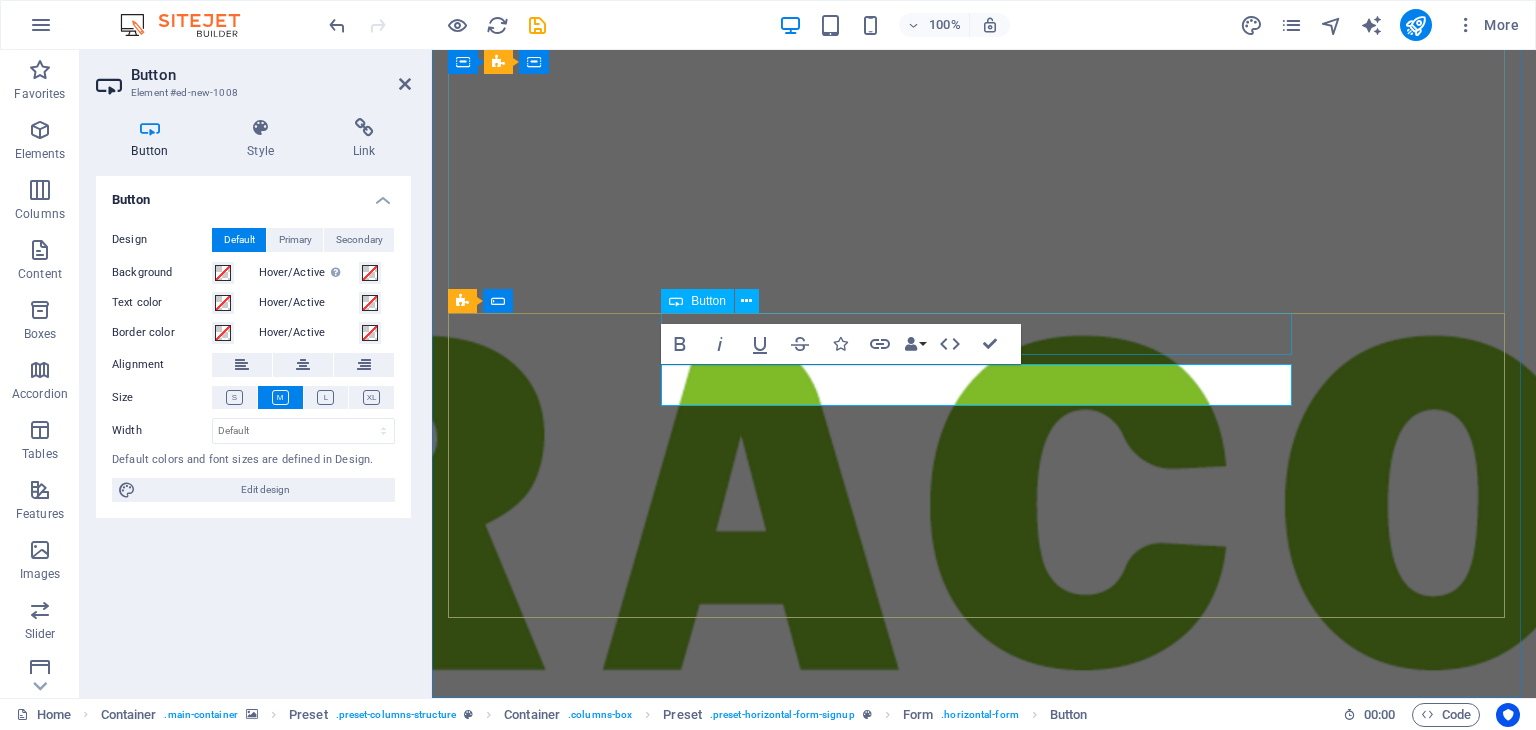 click on "Briquetas" 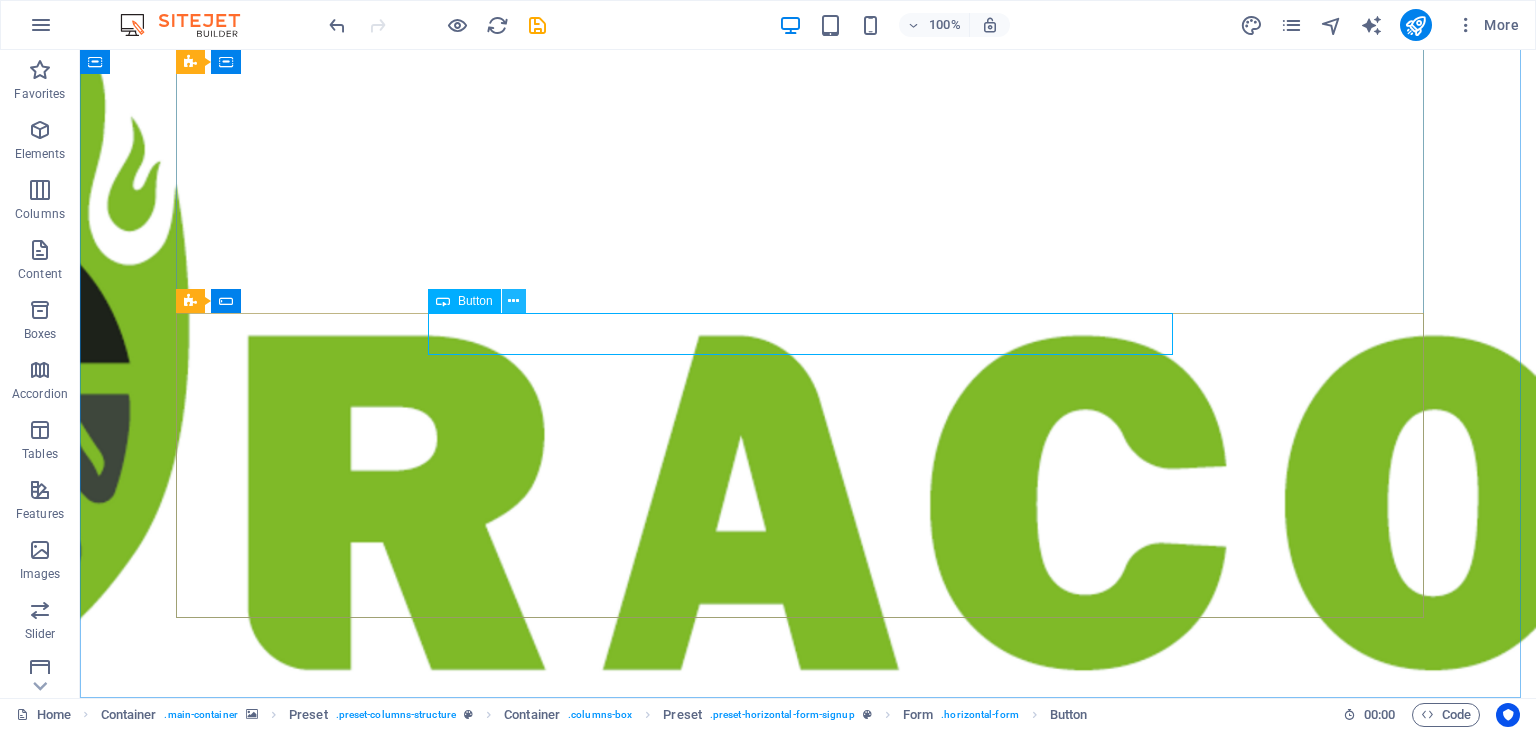click at bounding box center [513, 301] 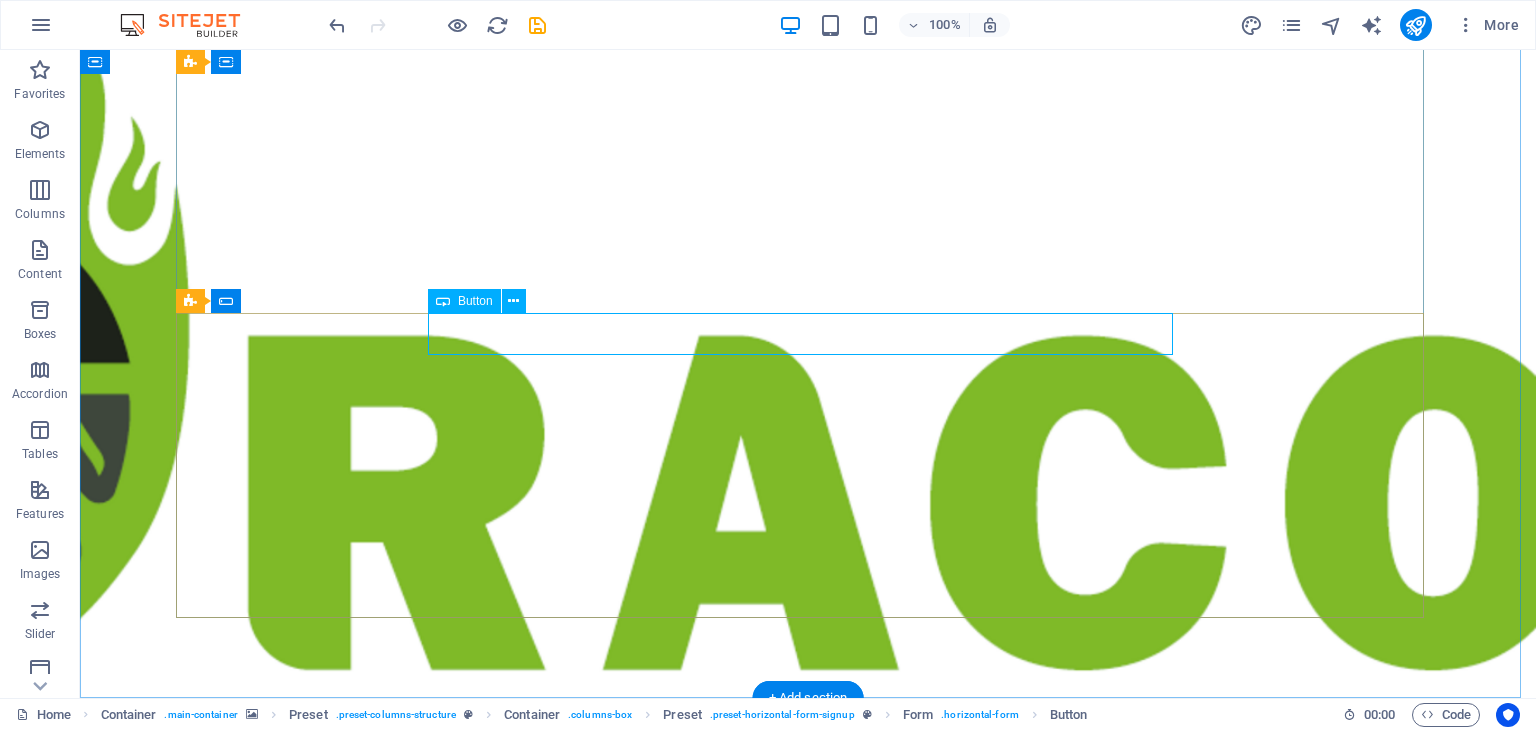 click on "Briquetas" 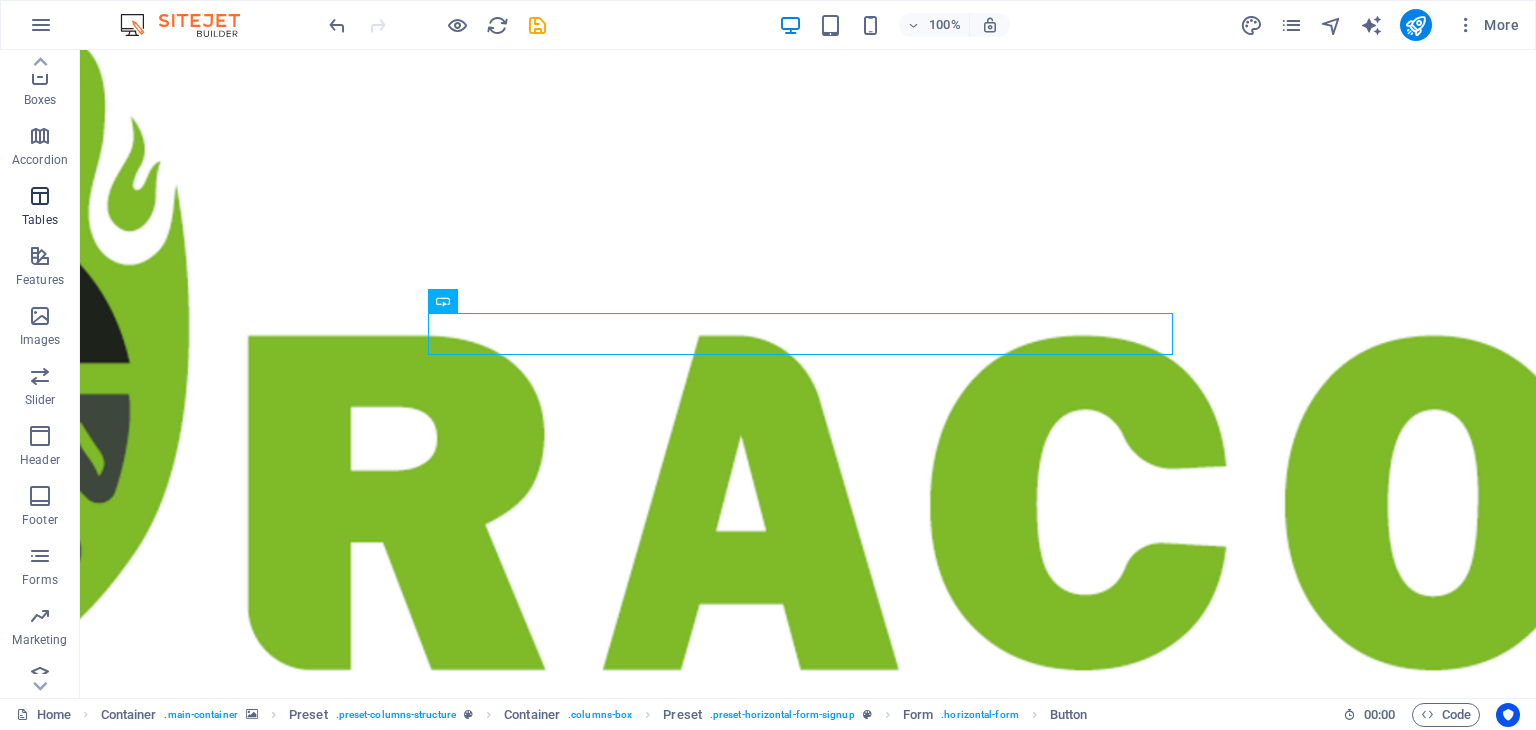 scroll, scrollTop: 252, scrollLeft: 0, axis: vertical 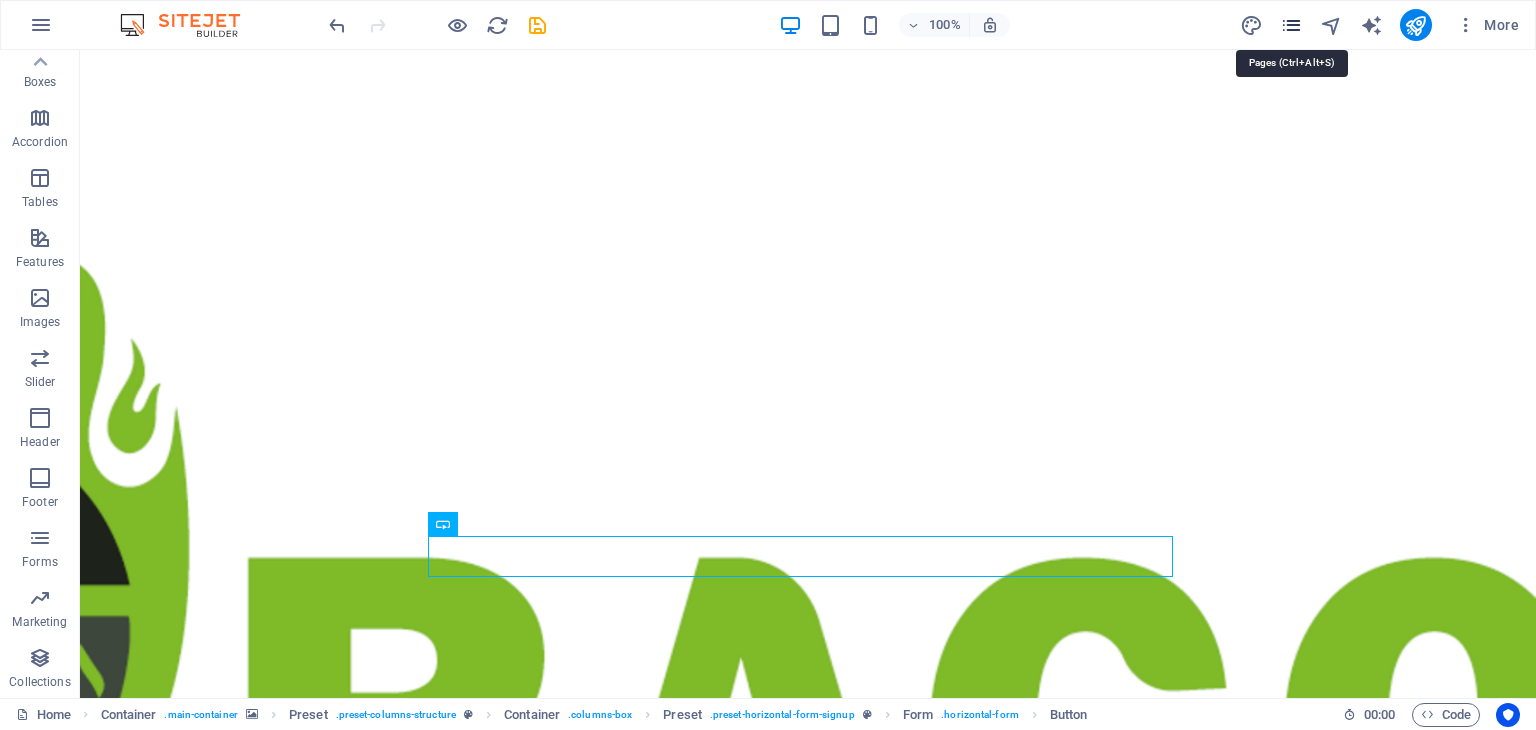 click at bounding box center (1291, 25) 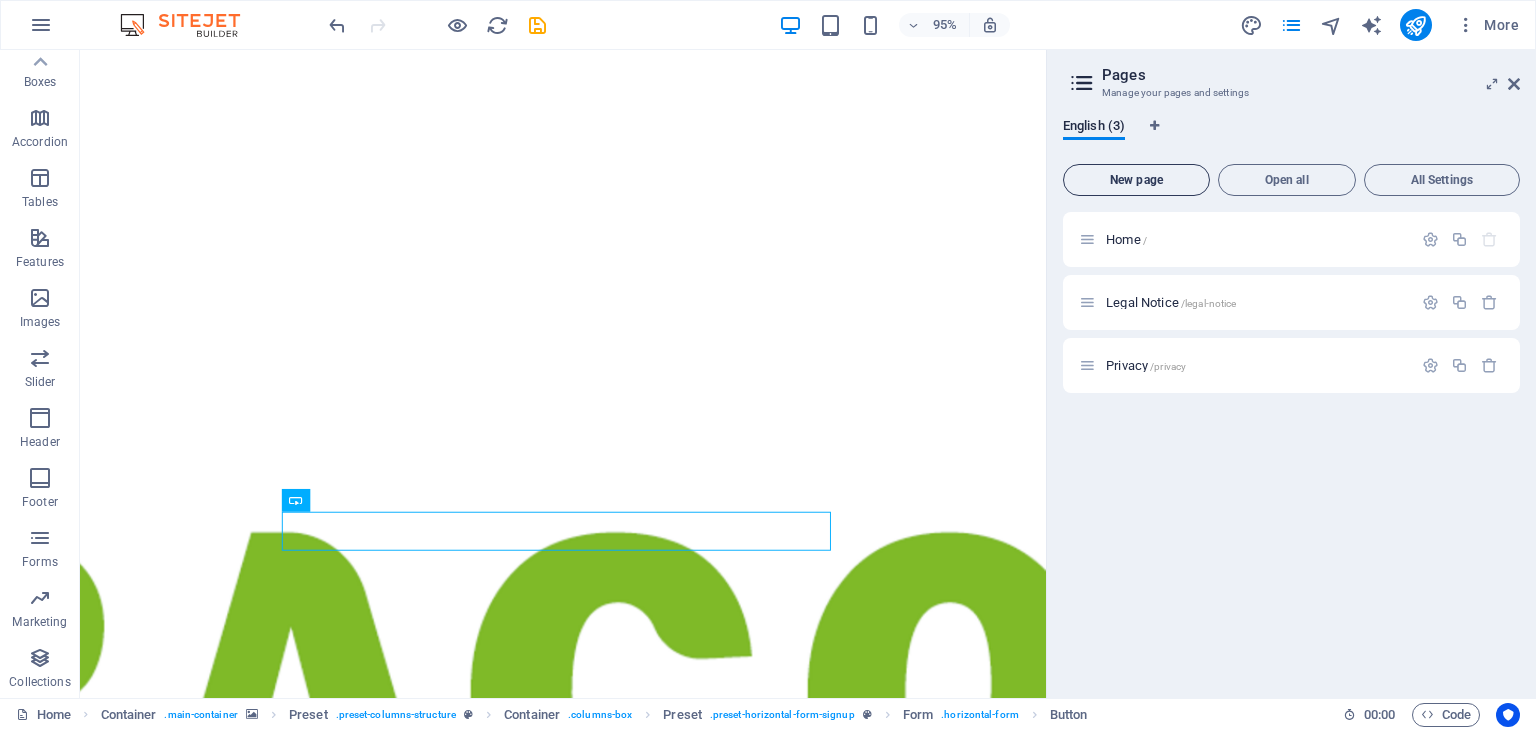 click on "New page" at bounding box center [1136, 180] 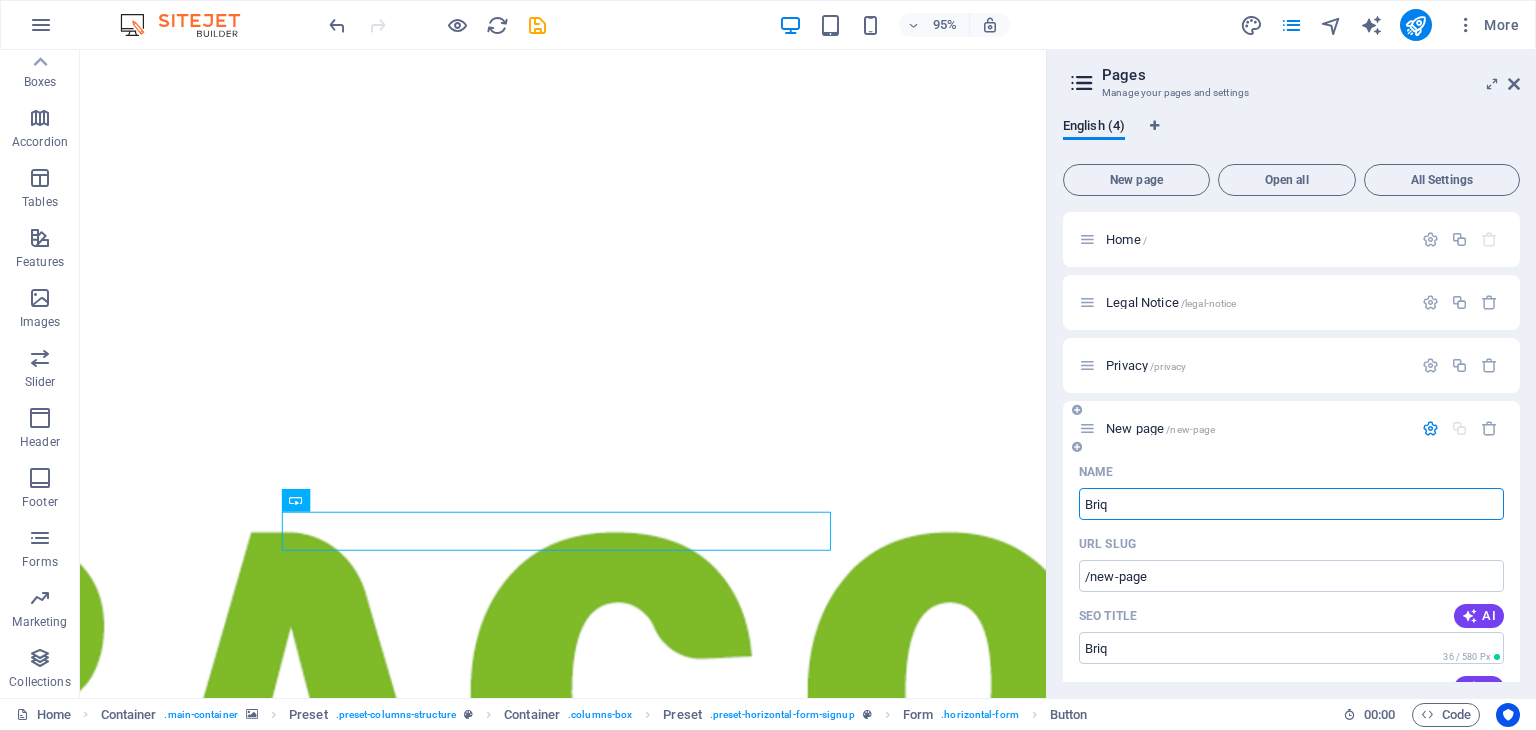 type on "Briq" 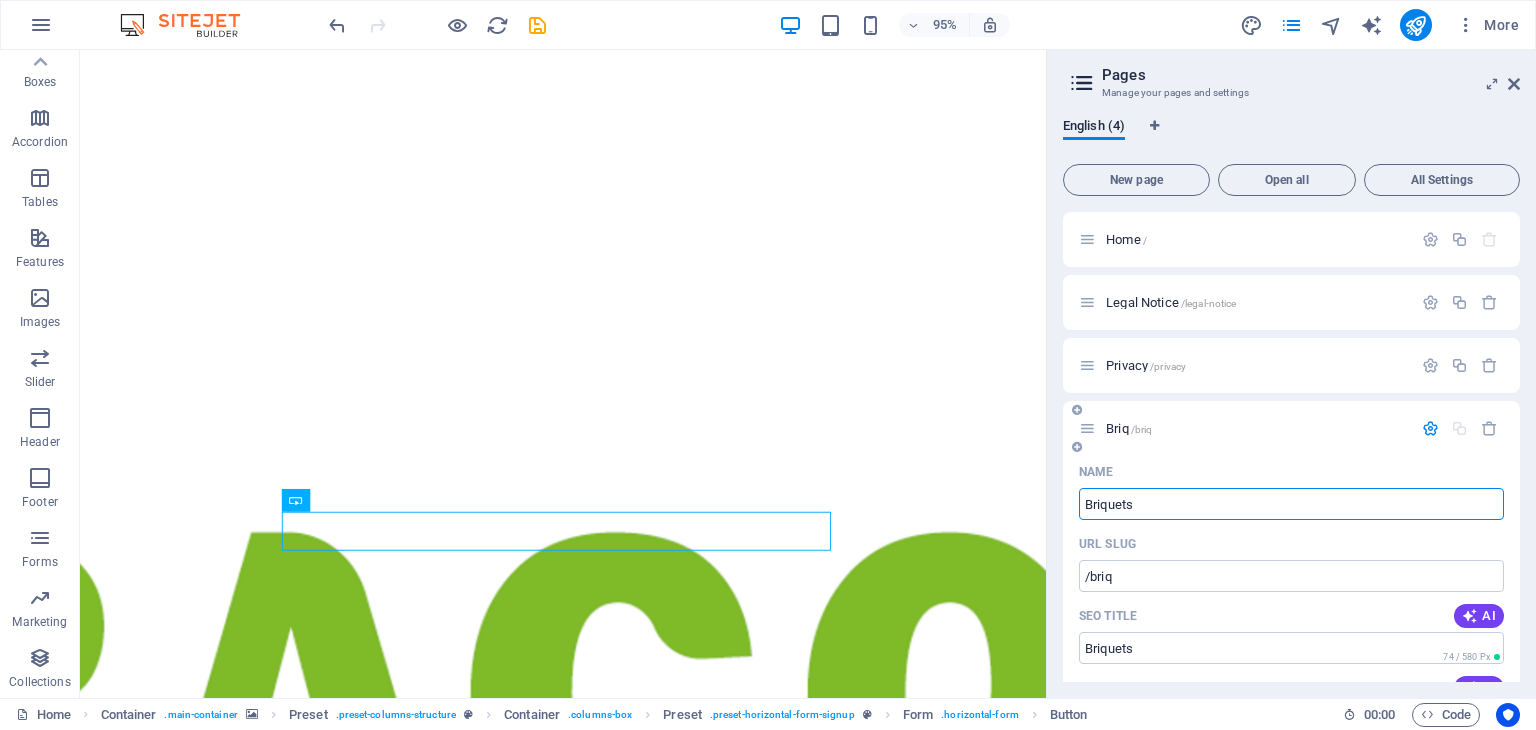 type on "Briquetsa" 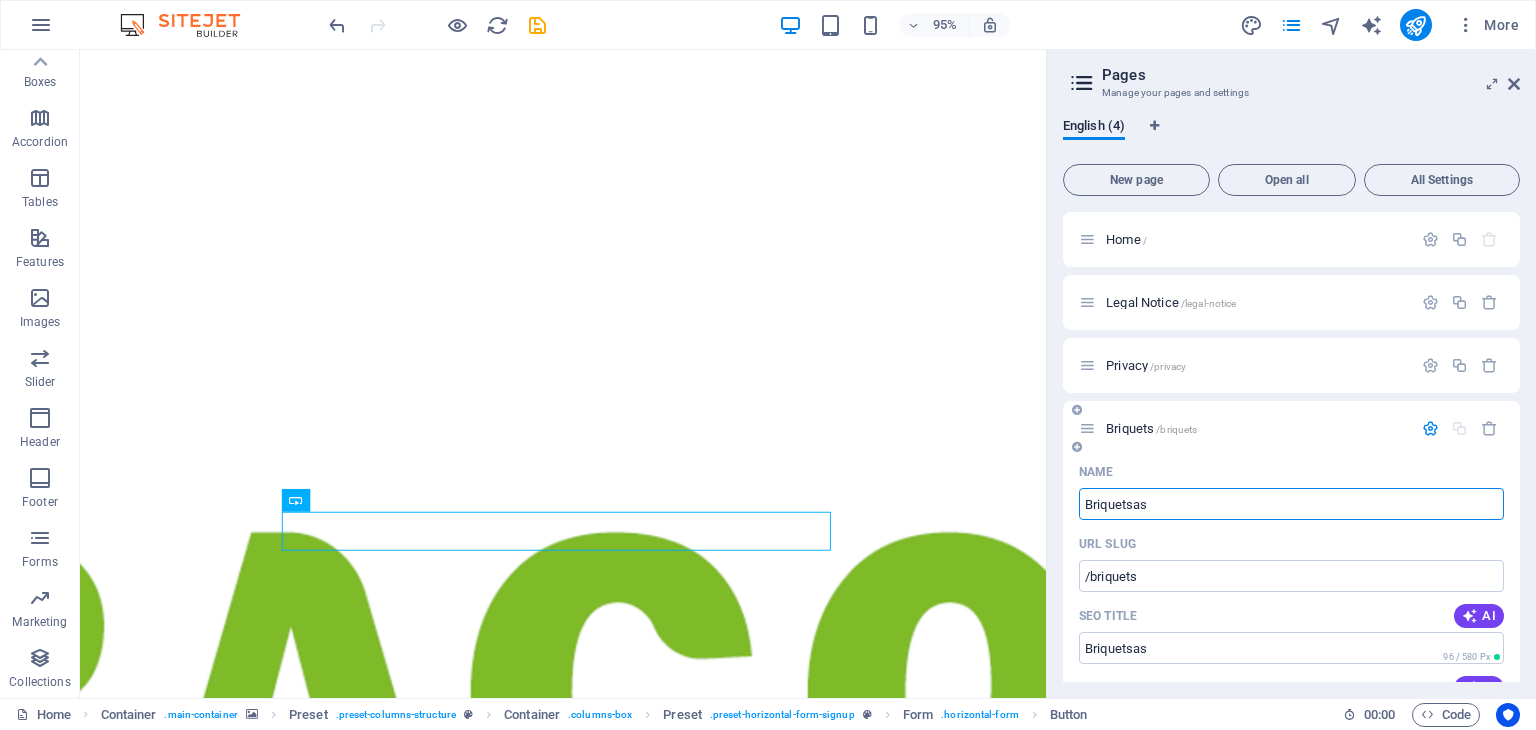 type on "Briquetsas" 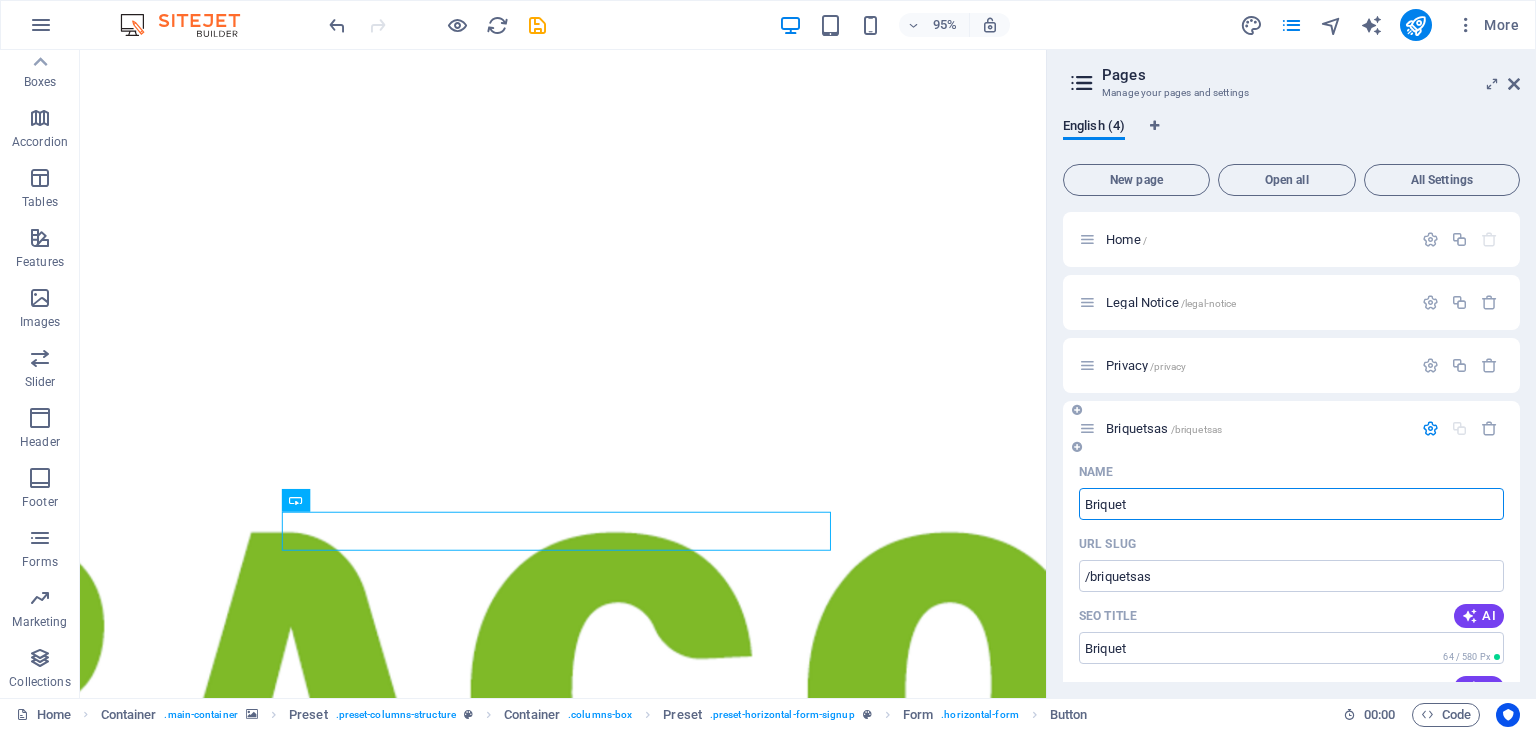 type on "Briquet" 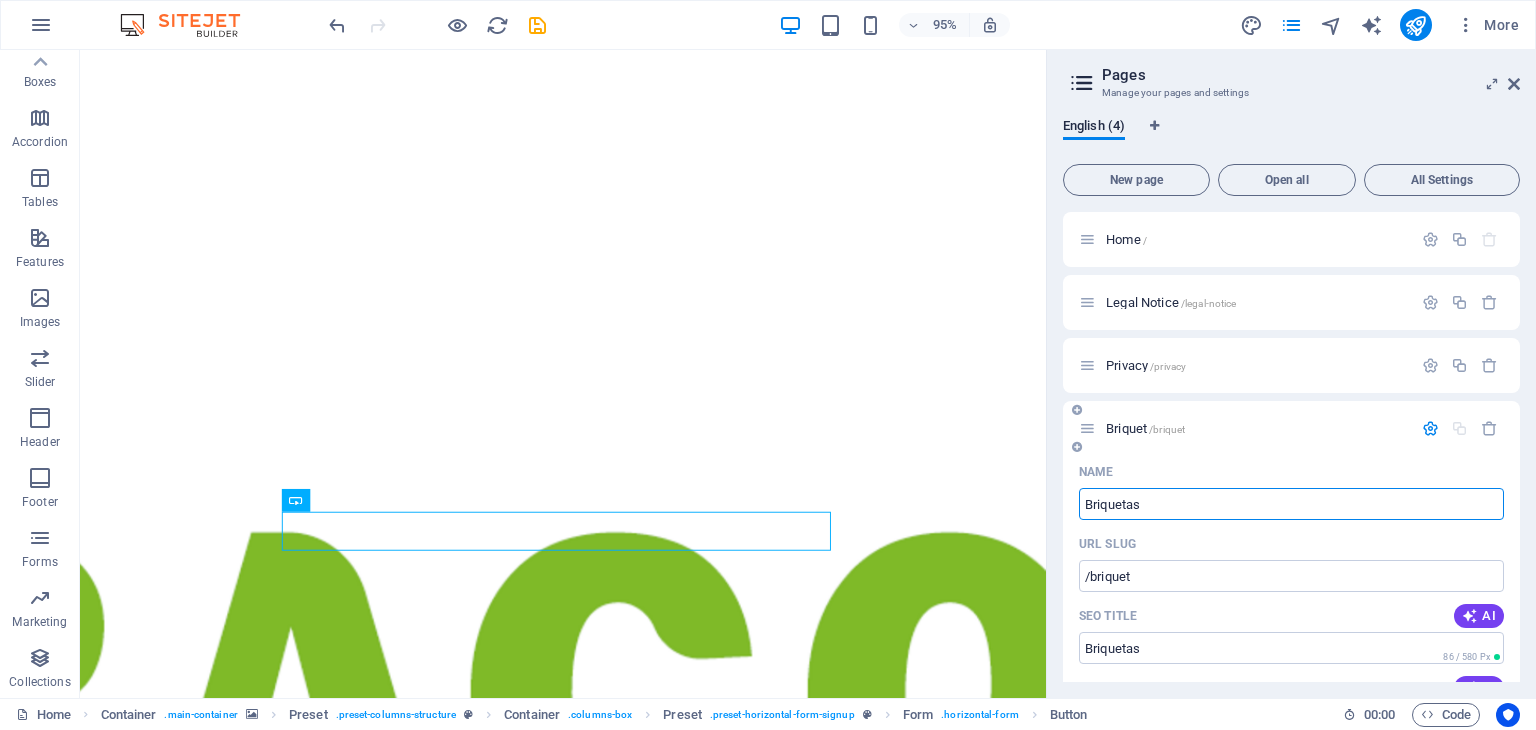 type on "Briquetas" 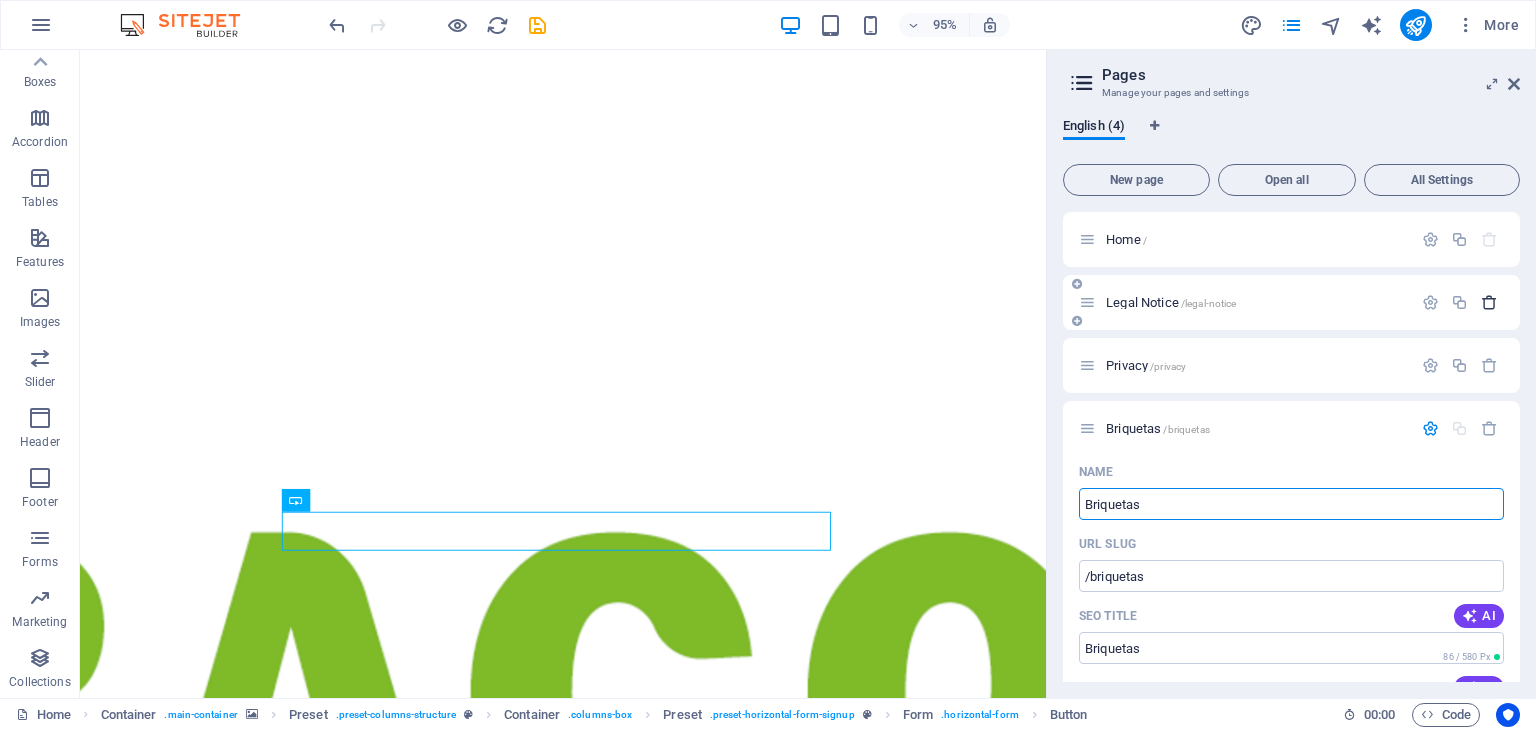 type on "Briquetas" 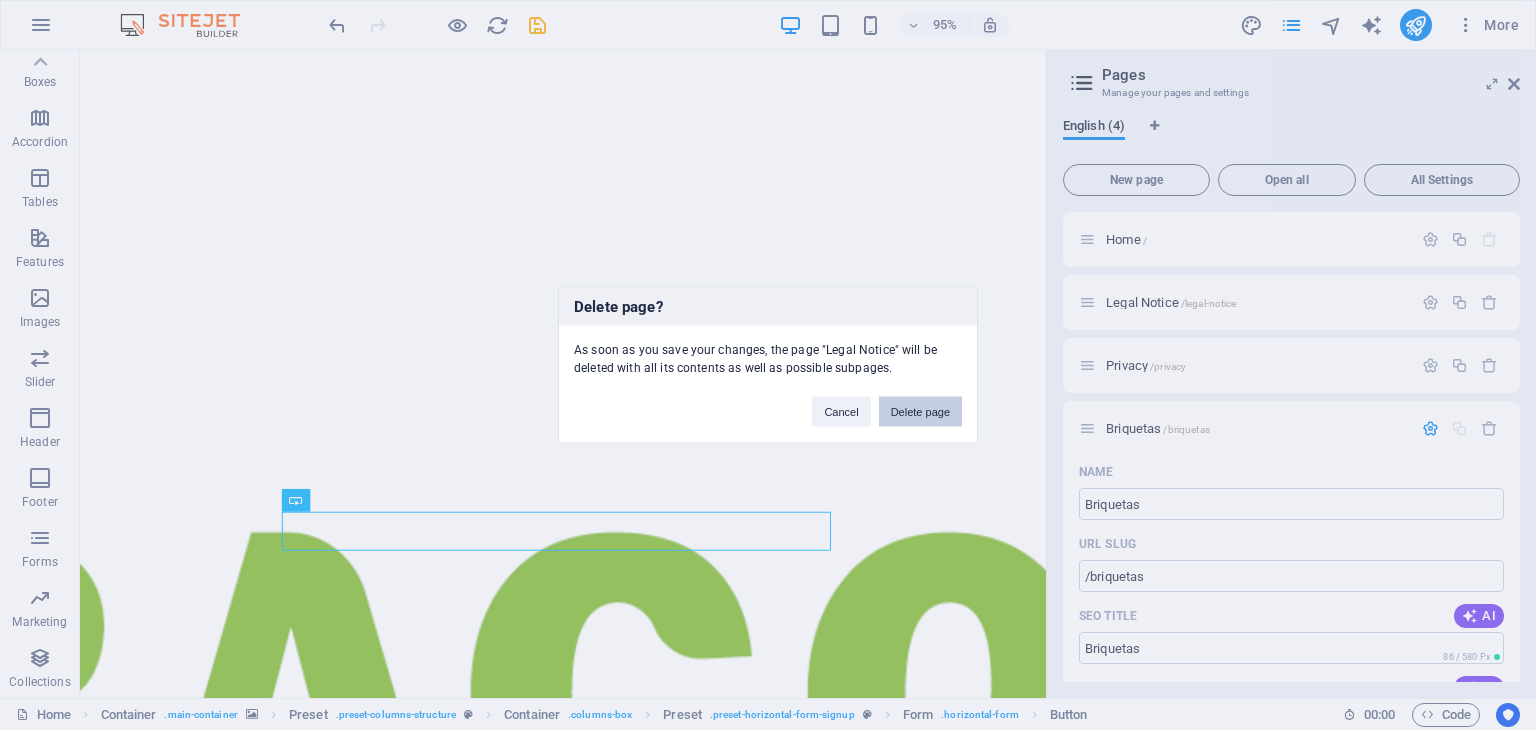 click on "Delete page" at bounding box center (920, 412) 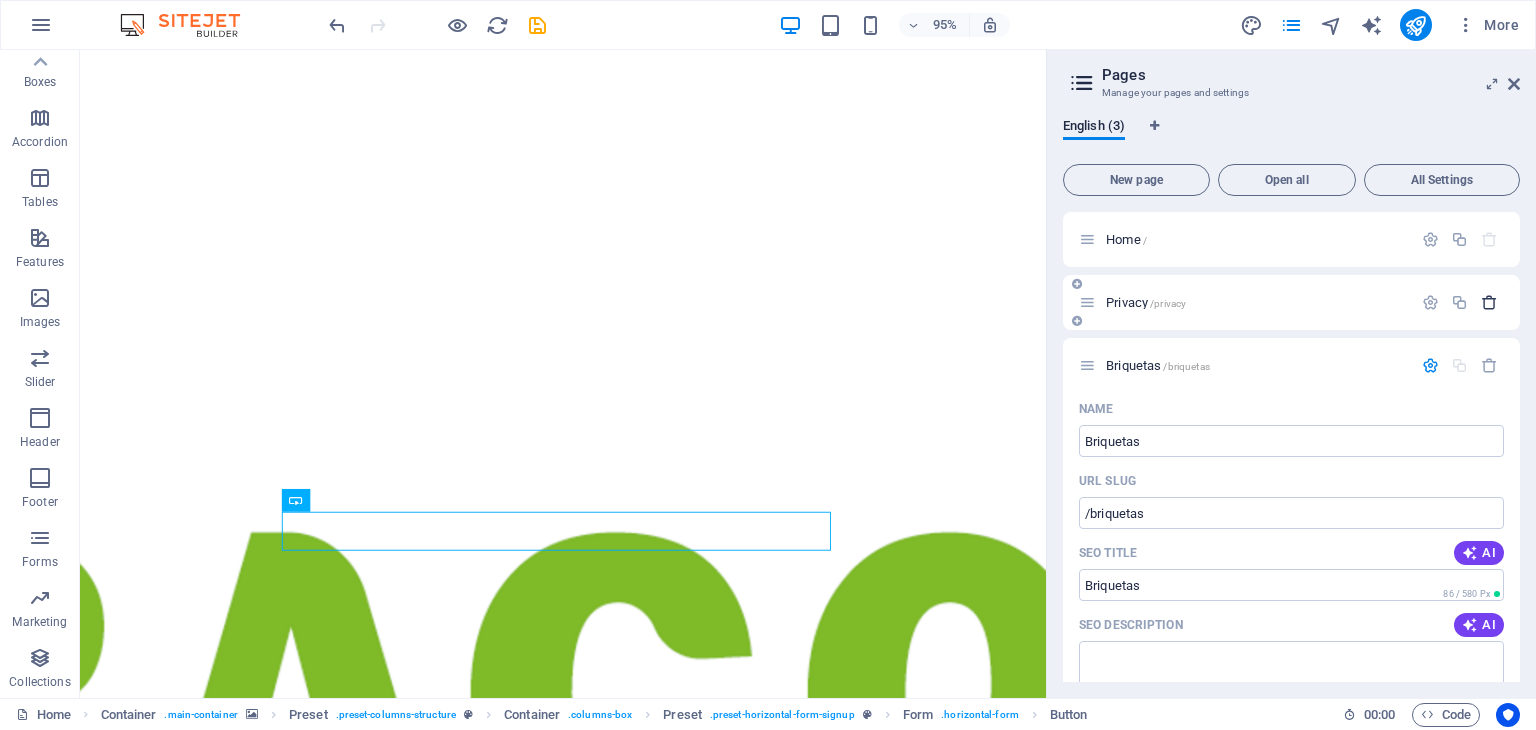 click at bounding box center [1489, 302] 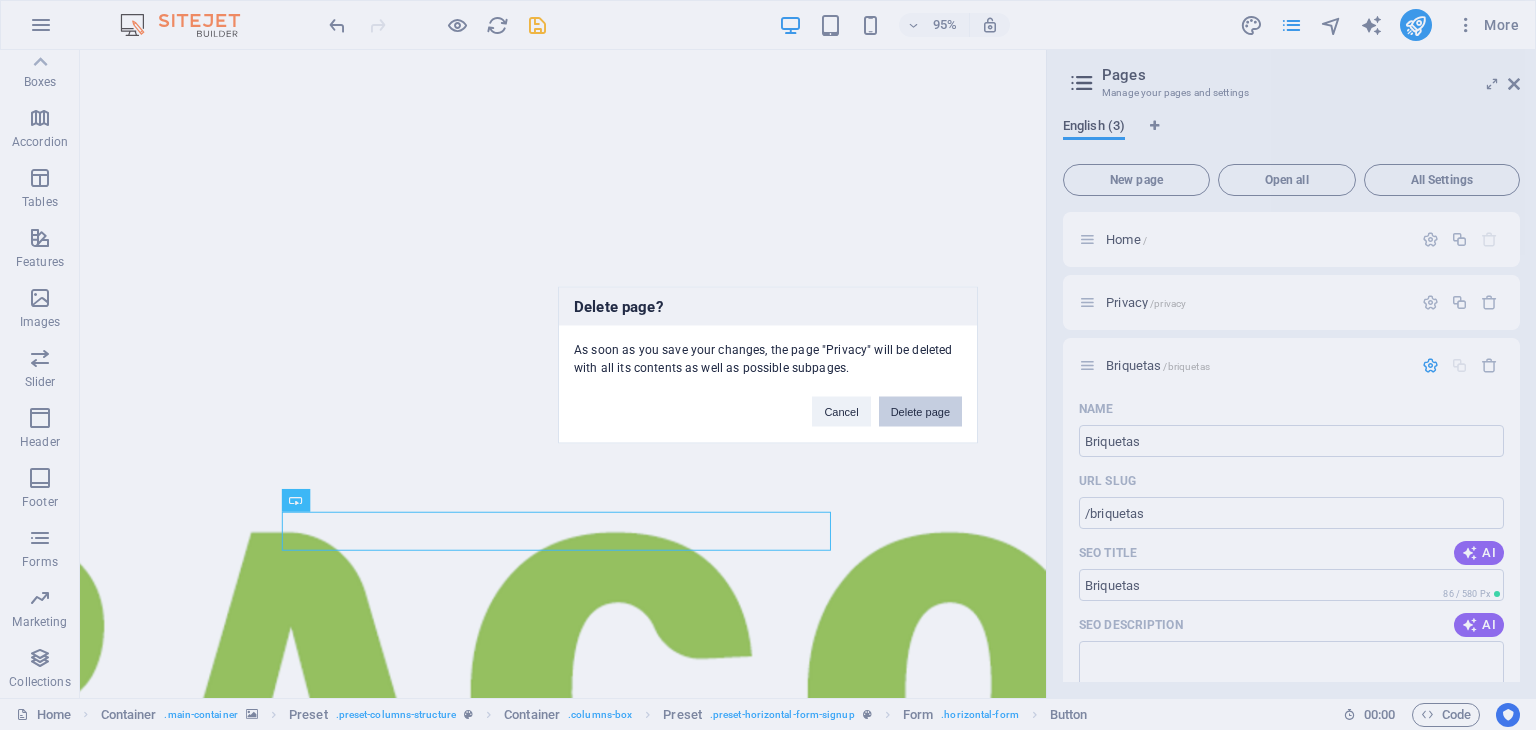 click on "Delete page" at bounding box center [920, 412] 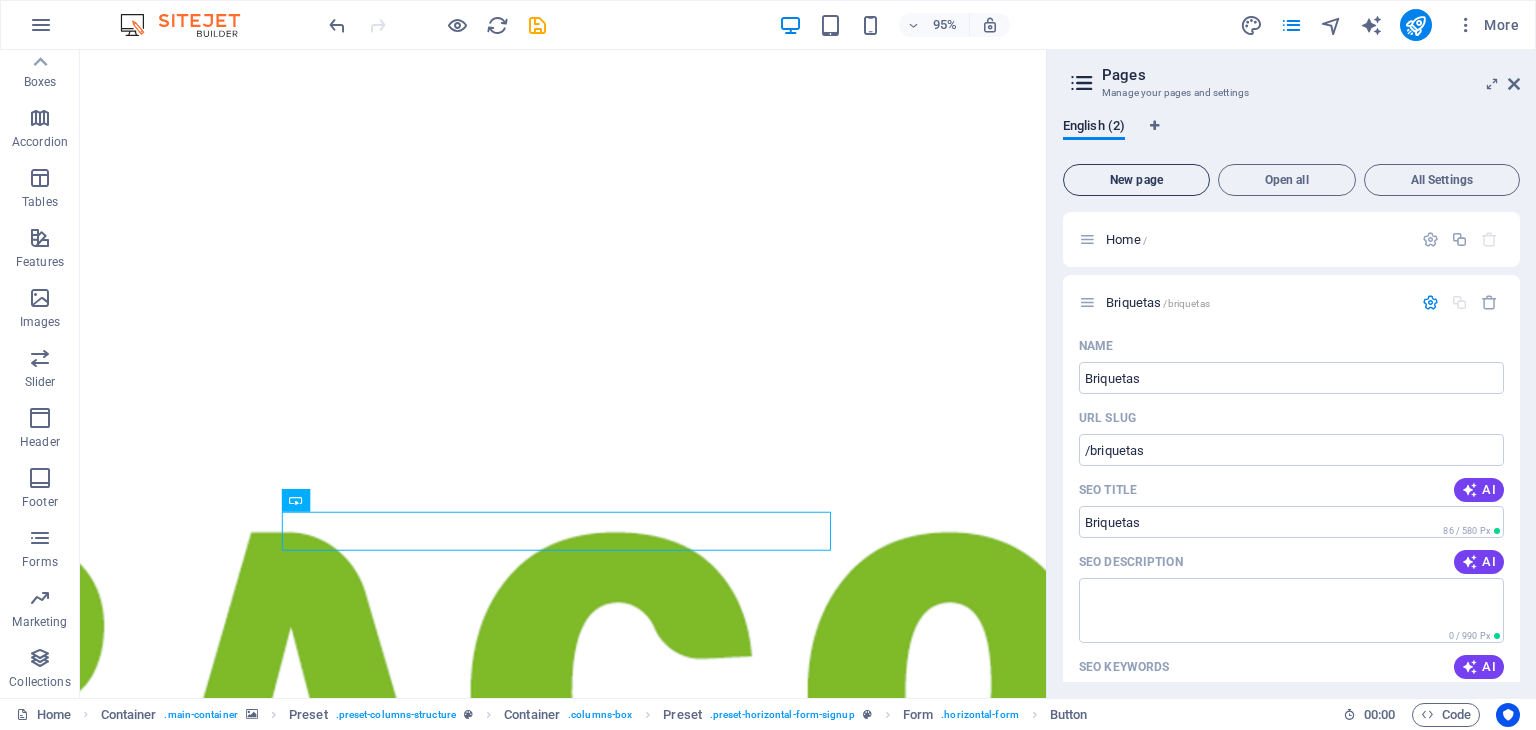 click on "New page" at bounding box center [1136, 180] 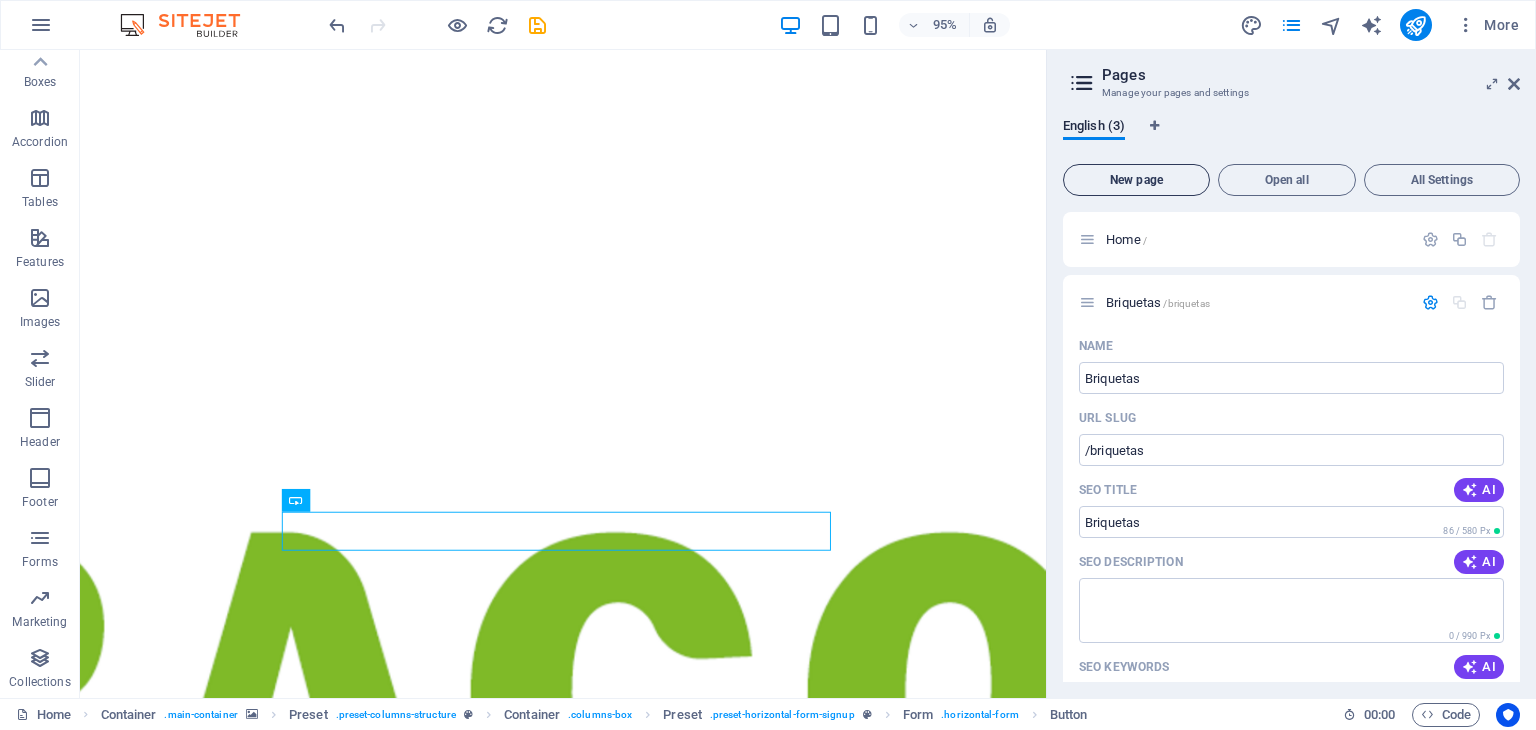 scroll, scrollTop: 691, scrollLeft: 0, axis: vertical 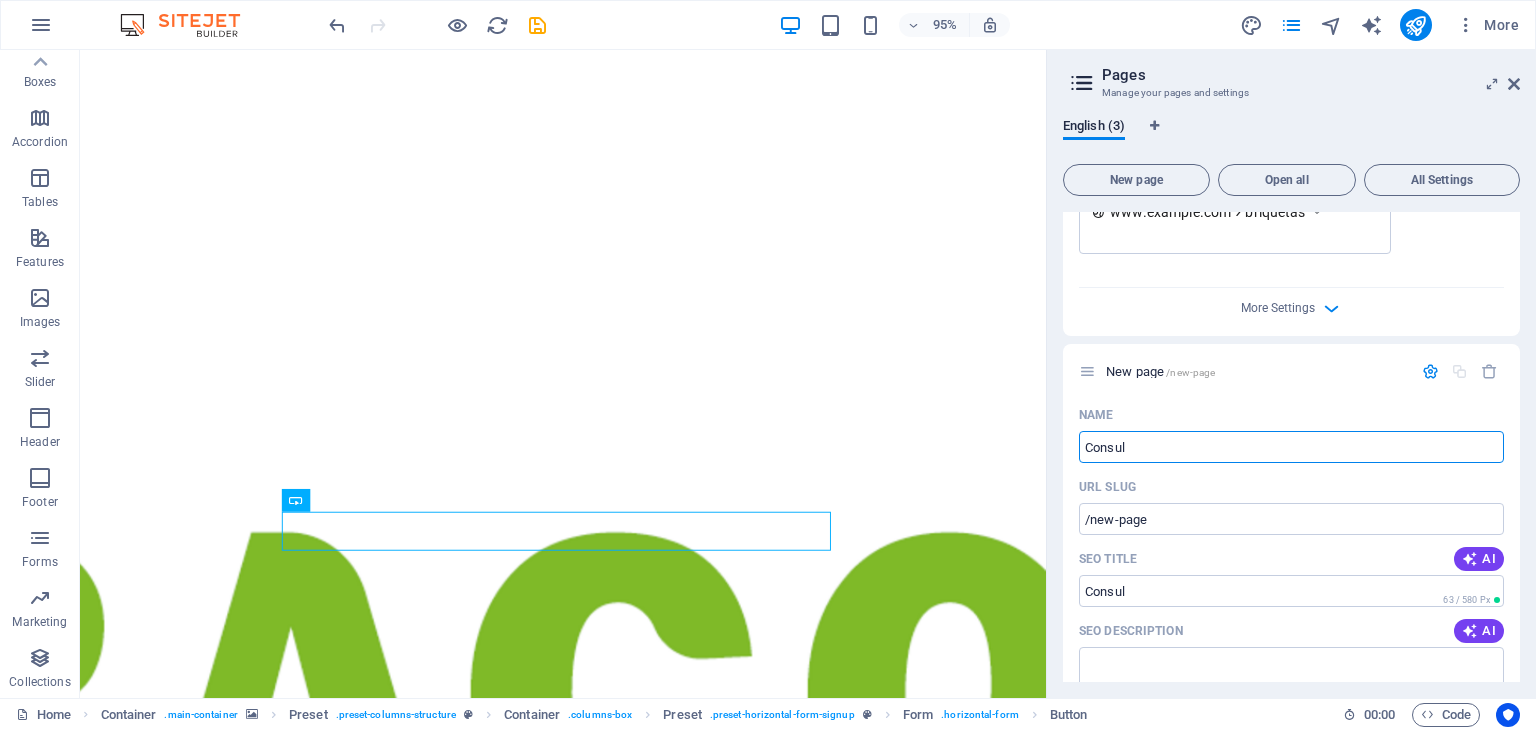 type on "Consult" 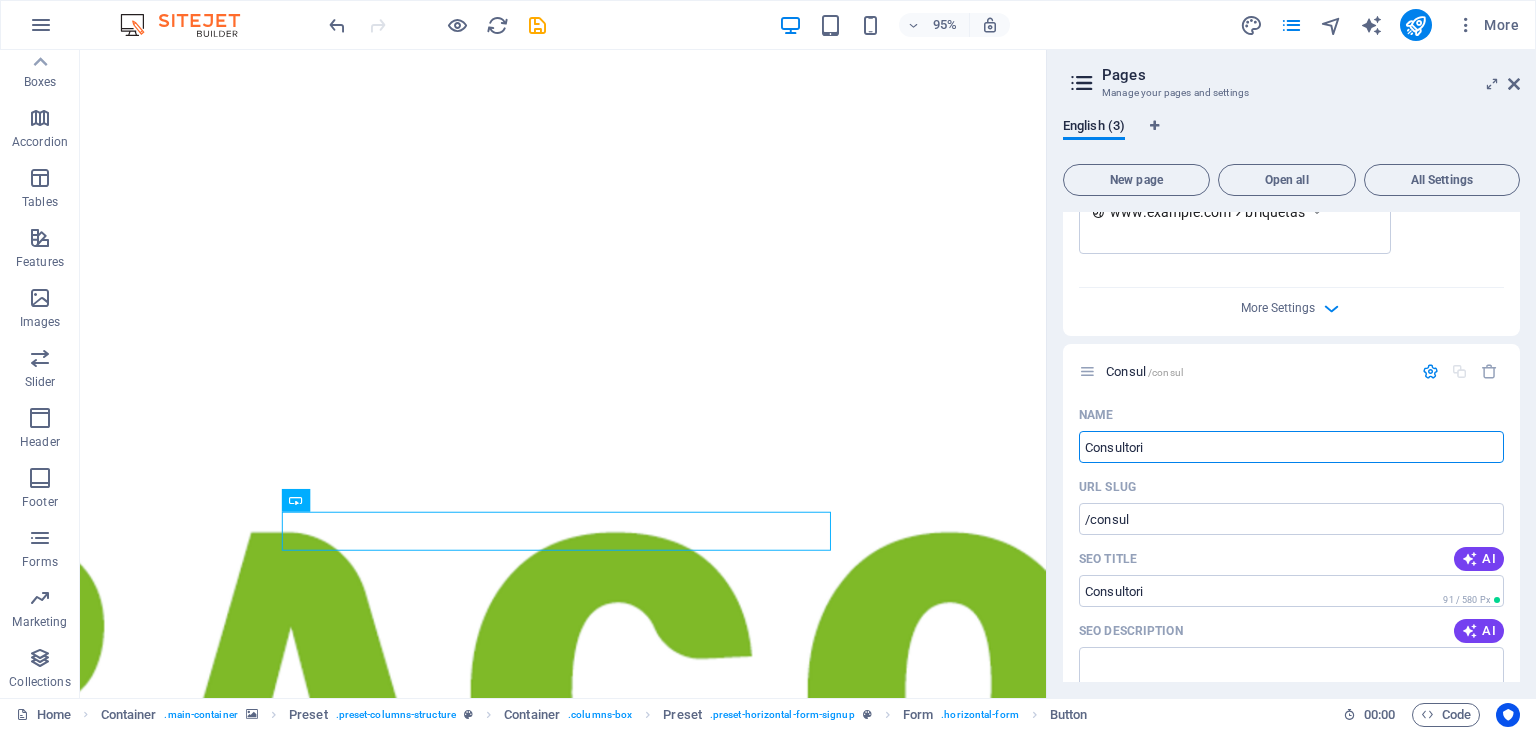 type on "Consultori" 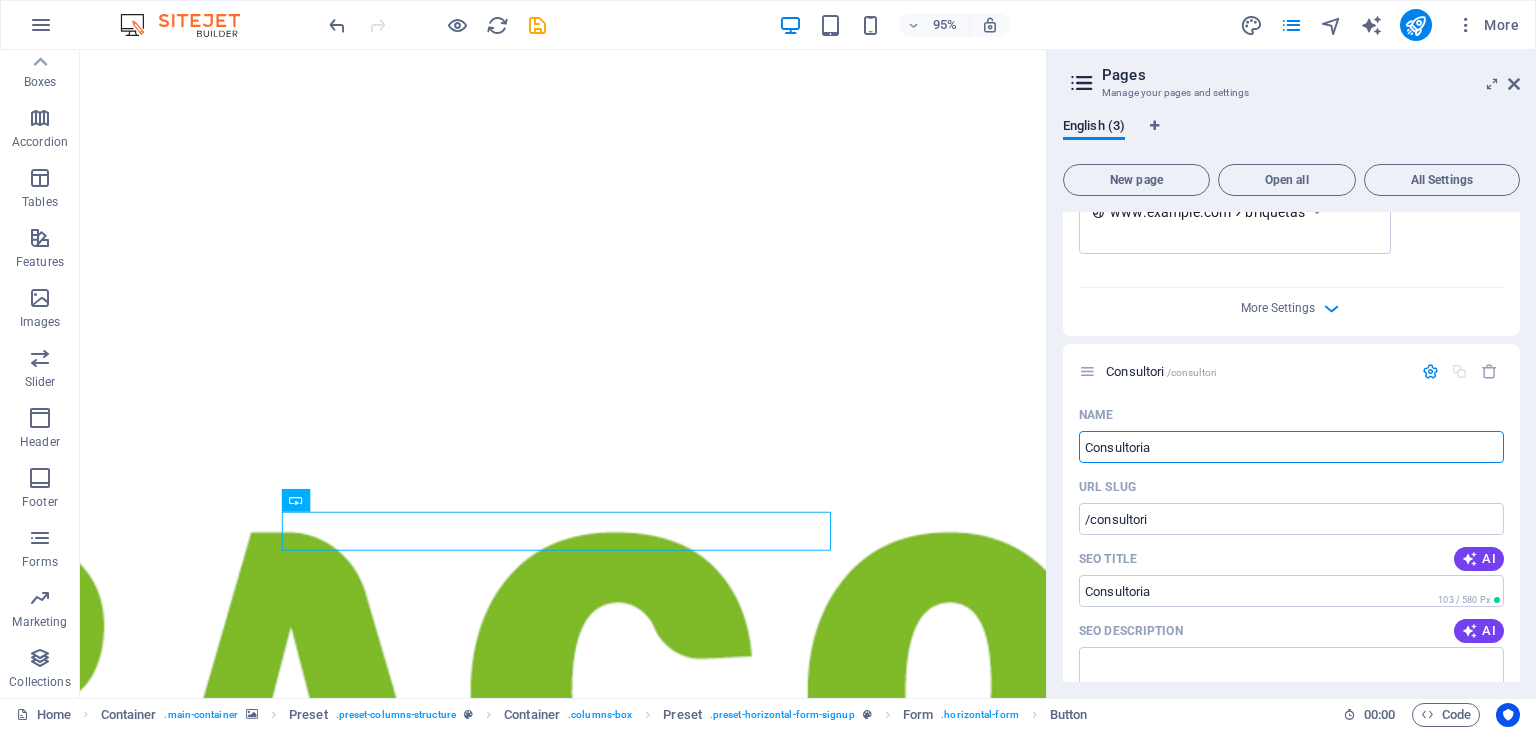 type on "Consultoria" 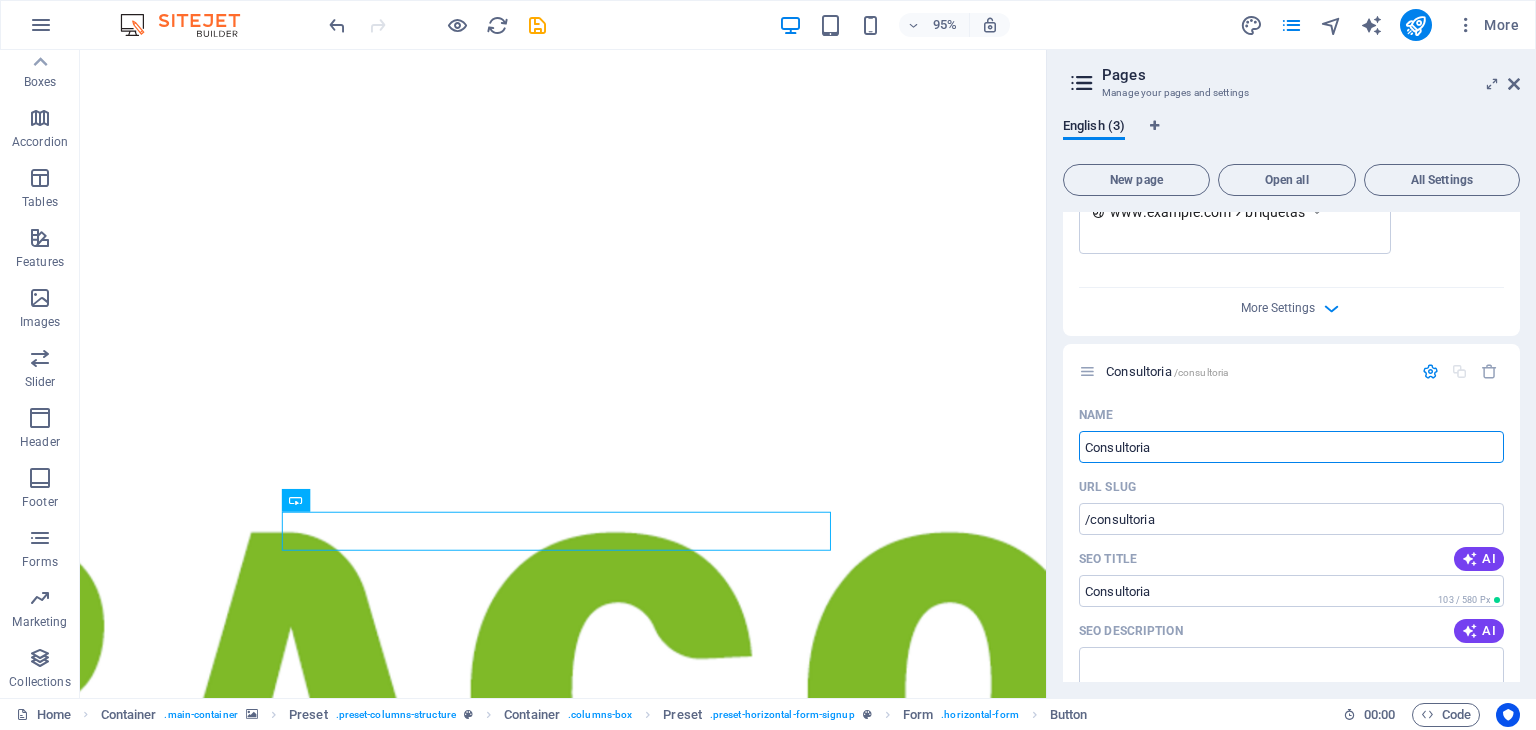 type on "Consultoria" 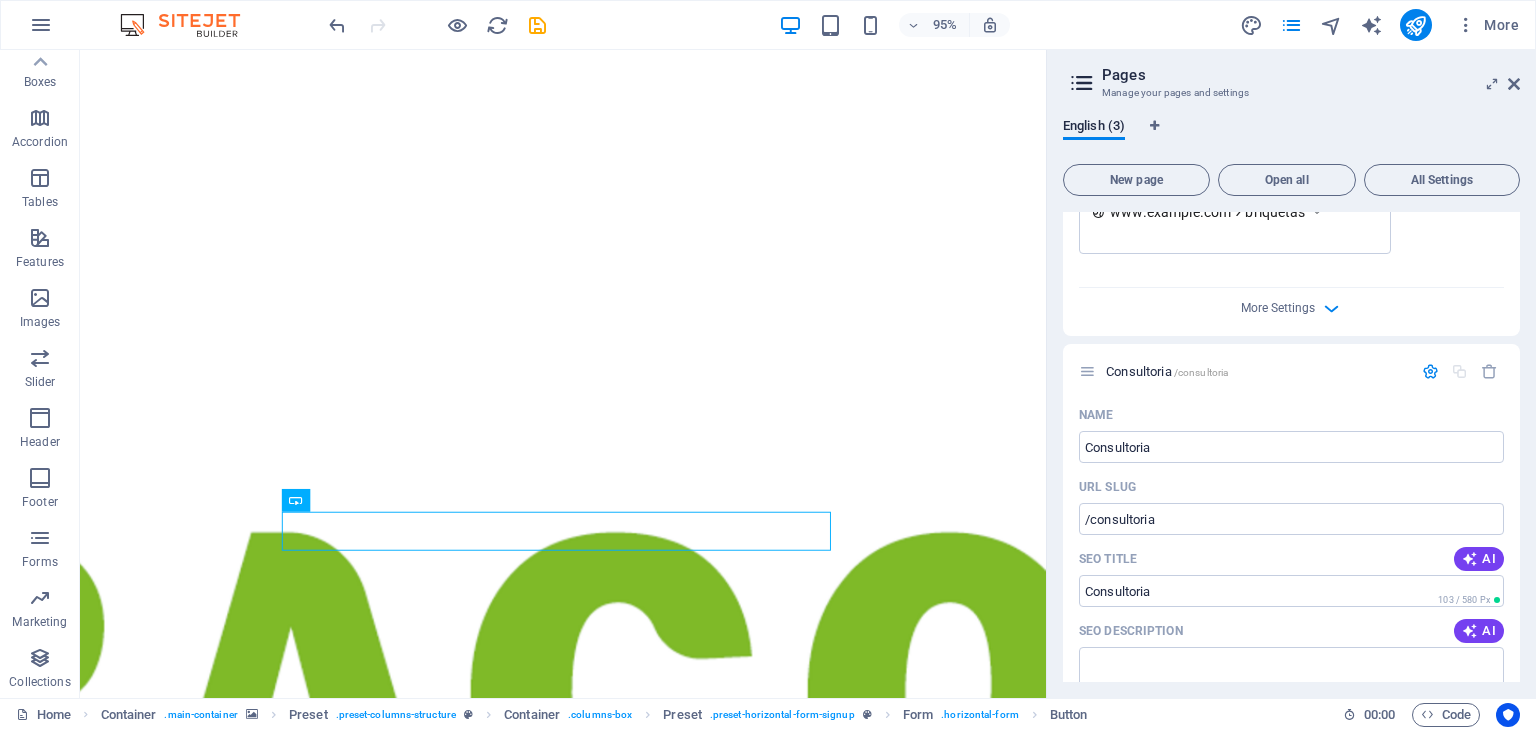 click on "Manage your pages and settings" at bounding box center [1291, 93] 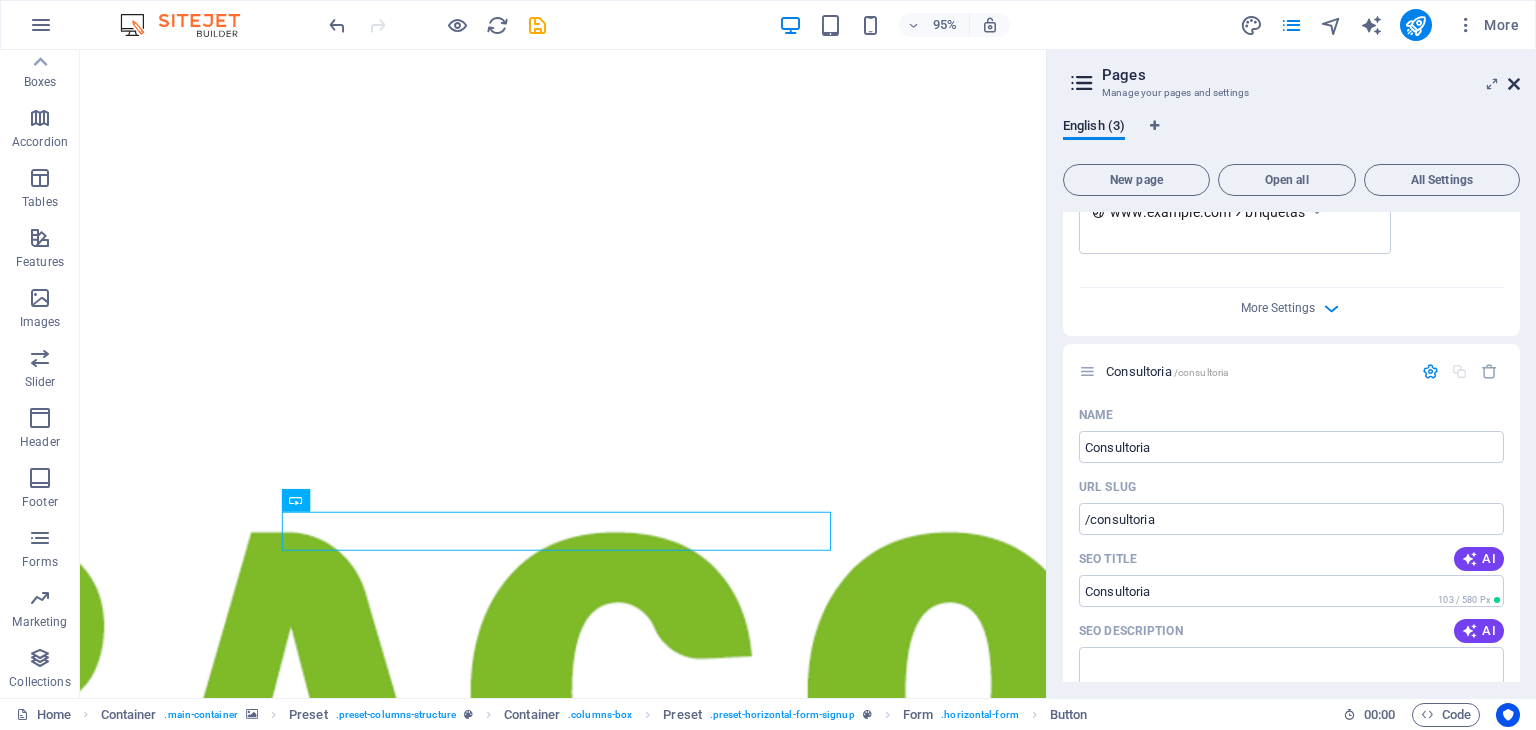 click at bounding box center [1514, 84] 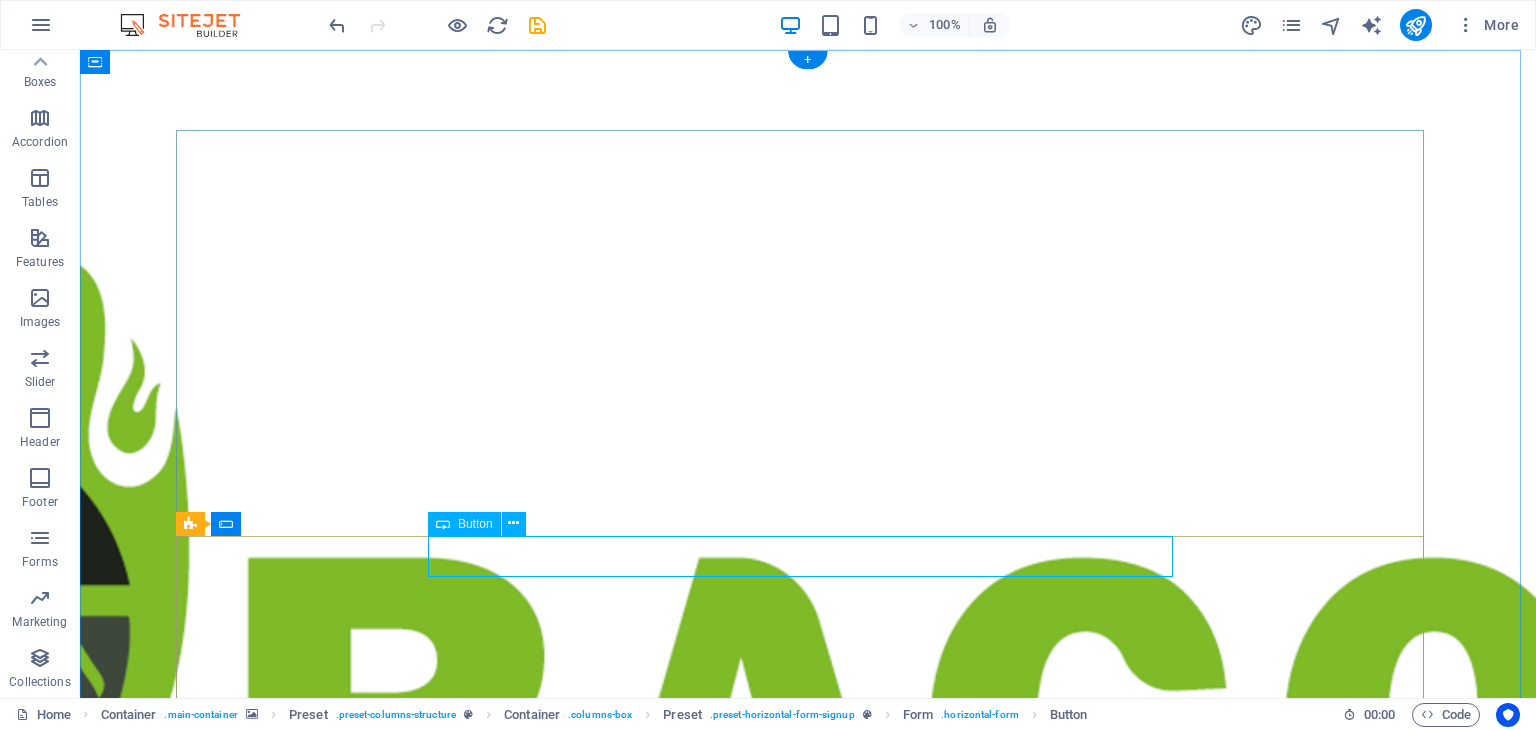 click on "Briquetas" 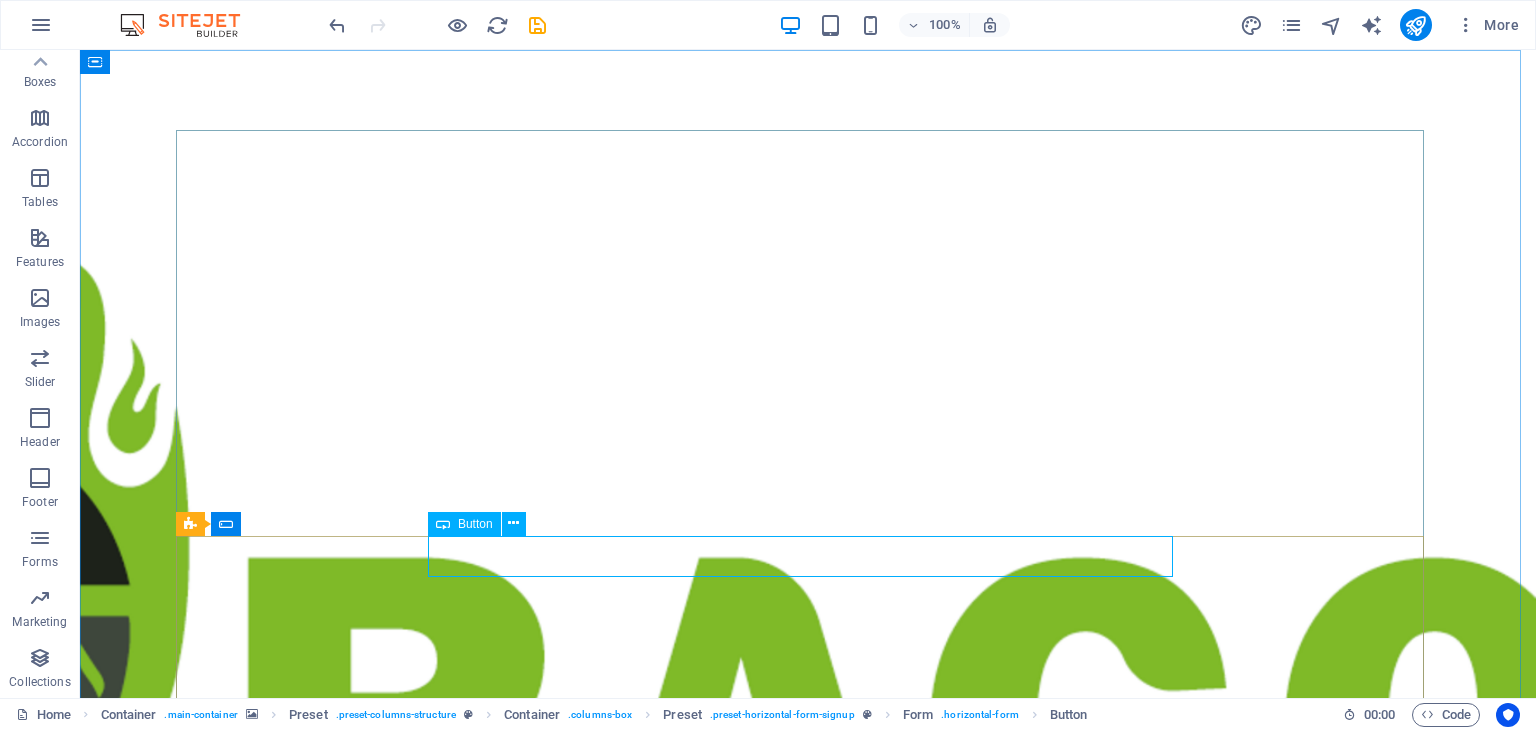 click on "Button" at bounding box center [464, 524] 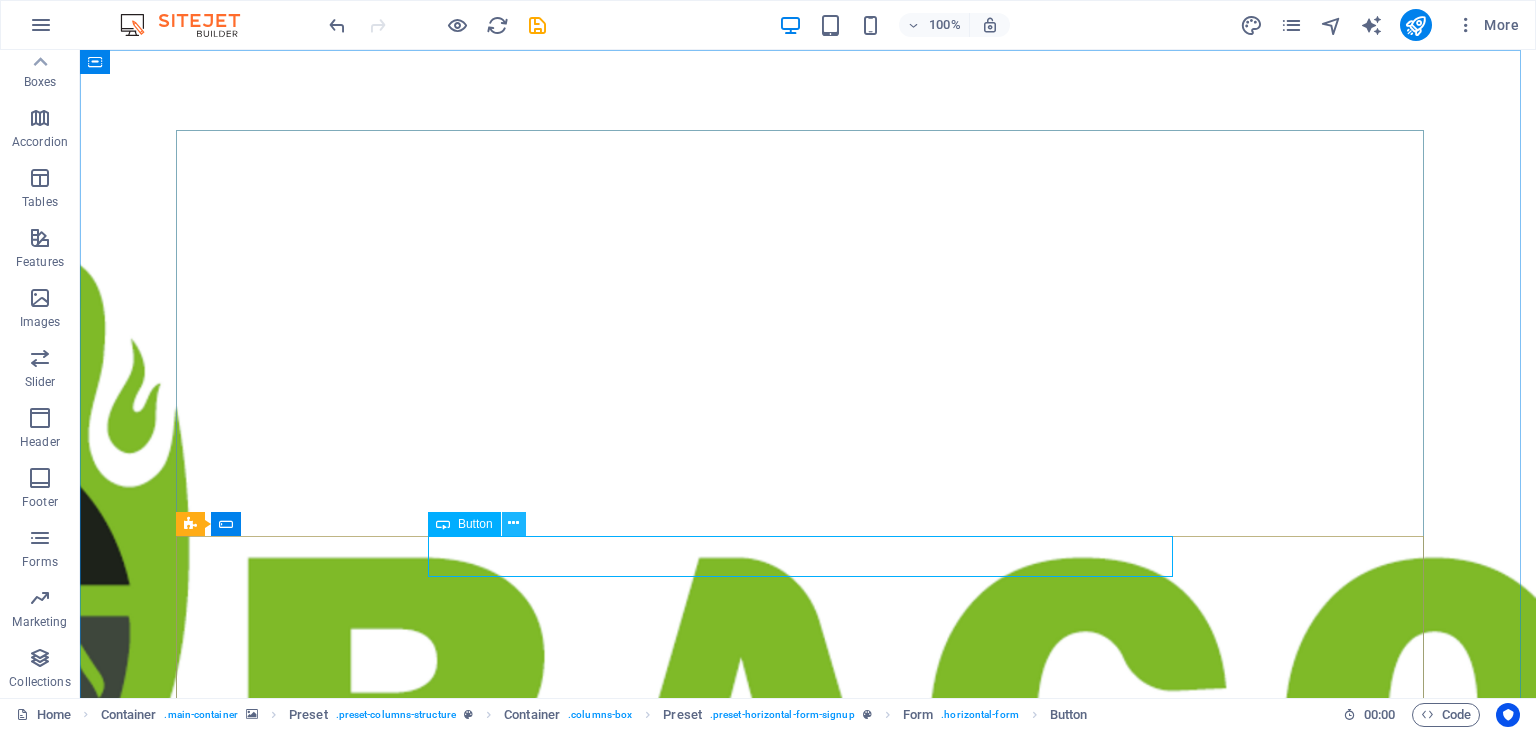 click at bounding box center [513, 523] 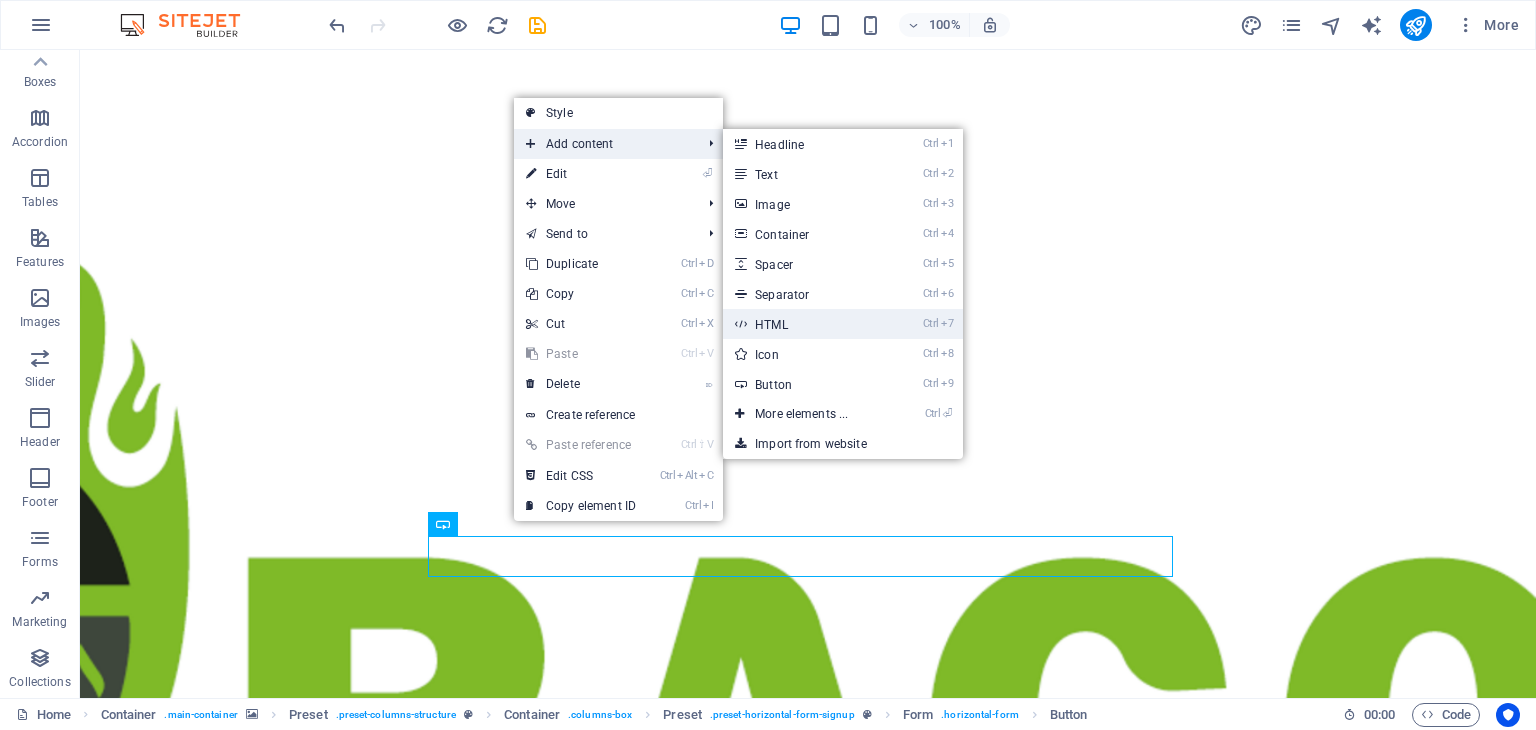 click on "Ctrl 7  HTML" at bounding box center (805, 324) 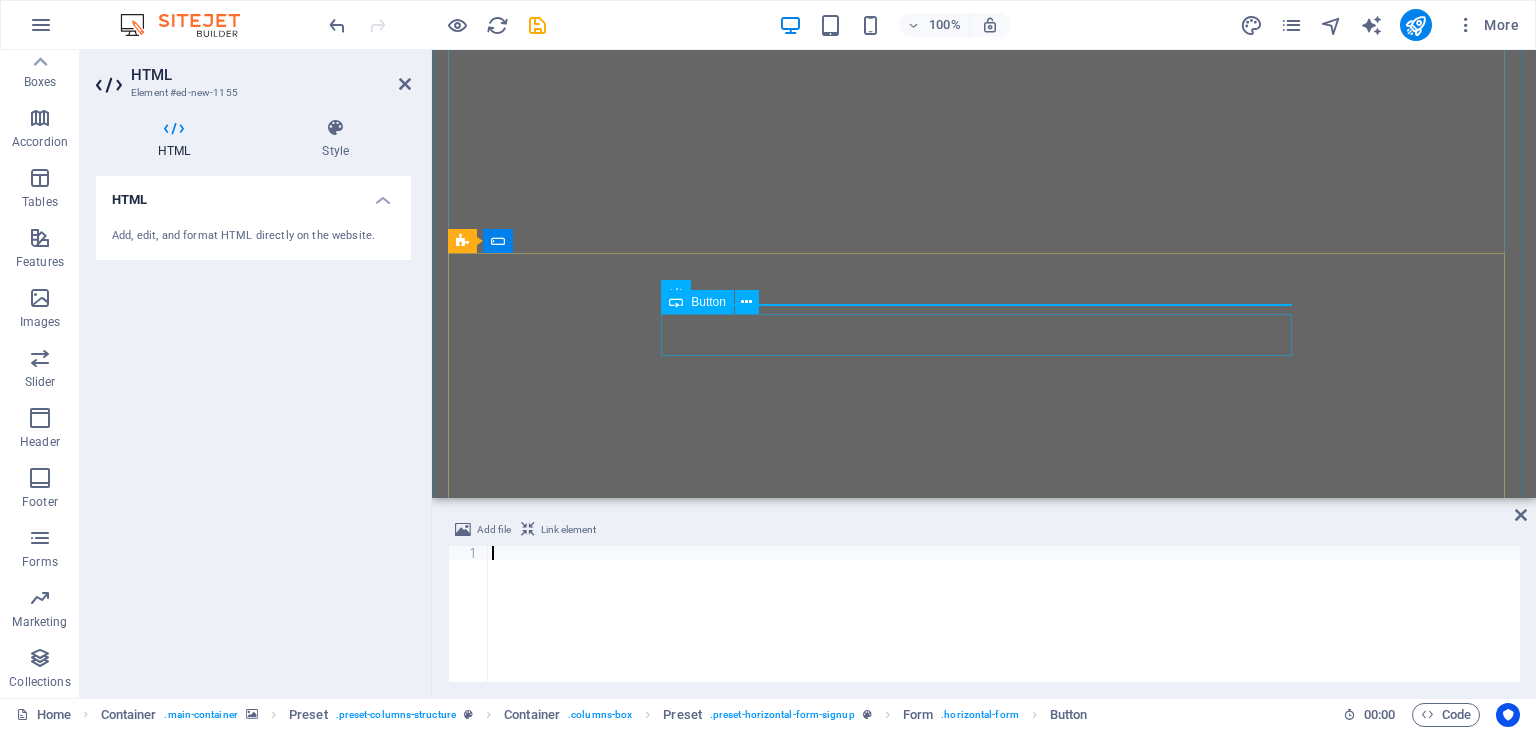 scroll, scrollTop: 282, scrollLeft: 0, axis: vertical 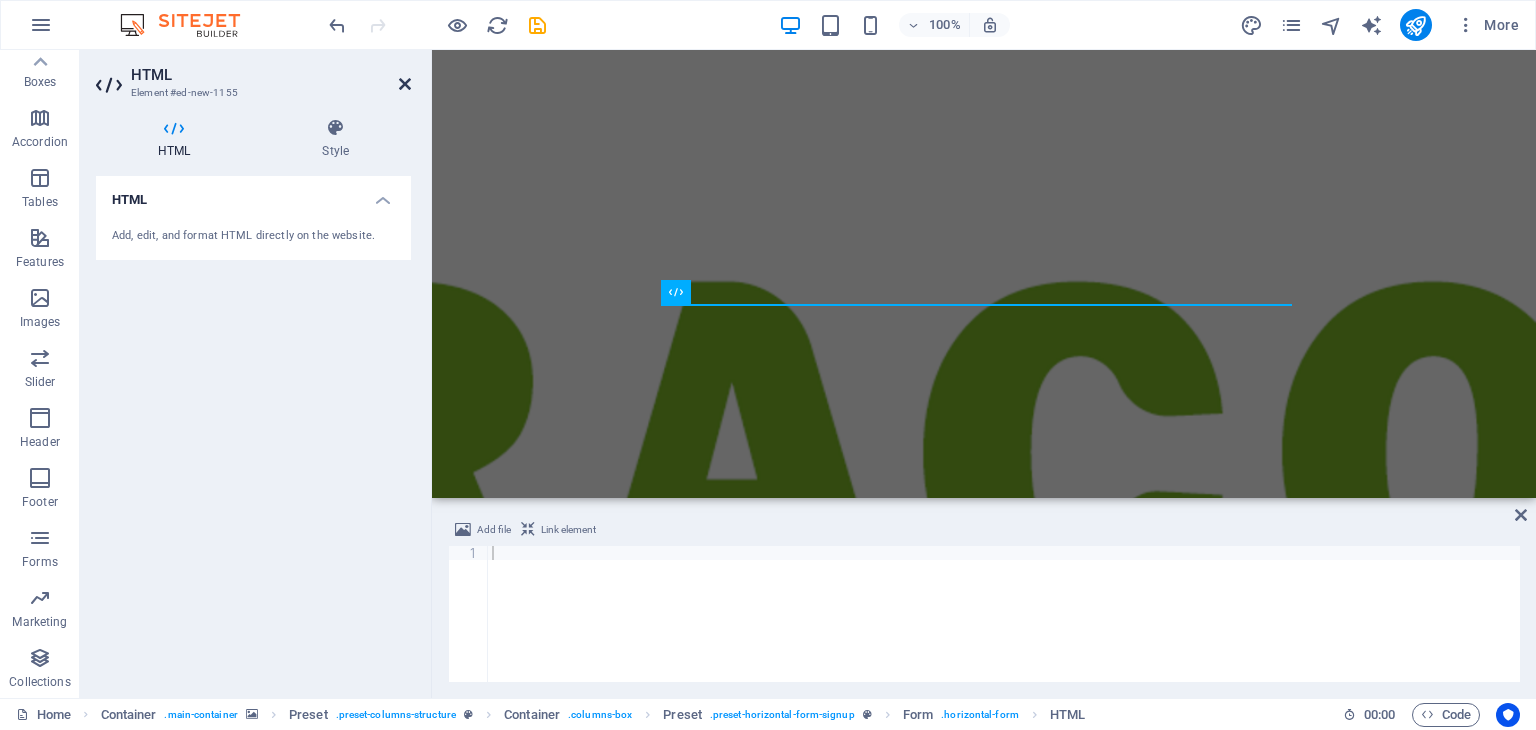click at bounding box center (405, 84) 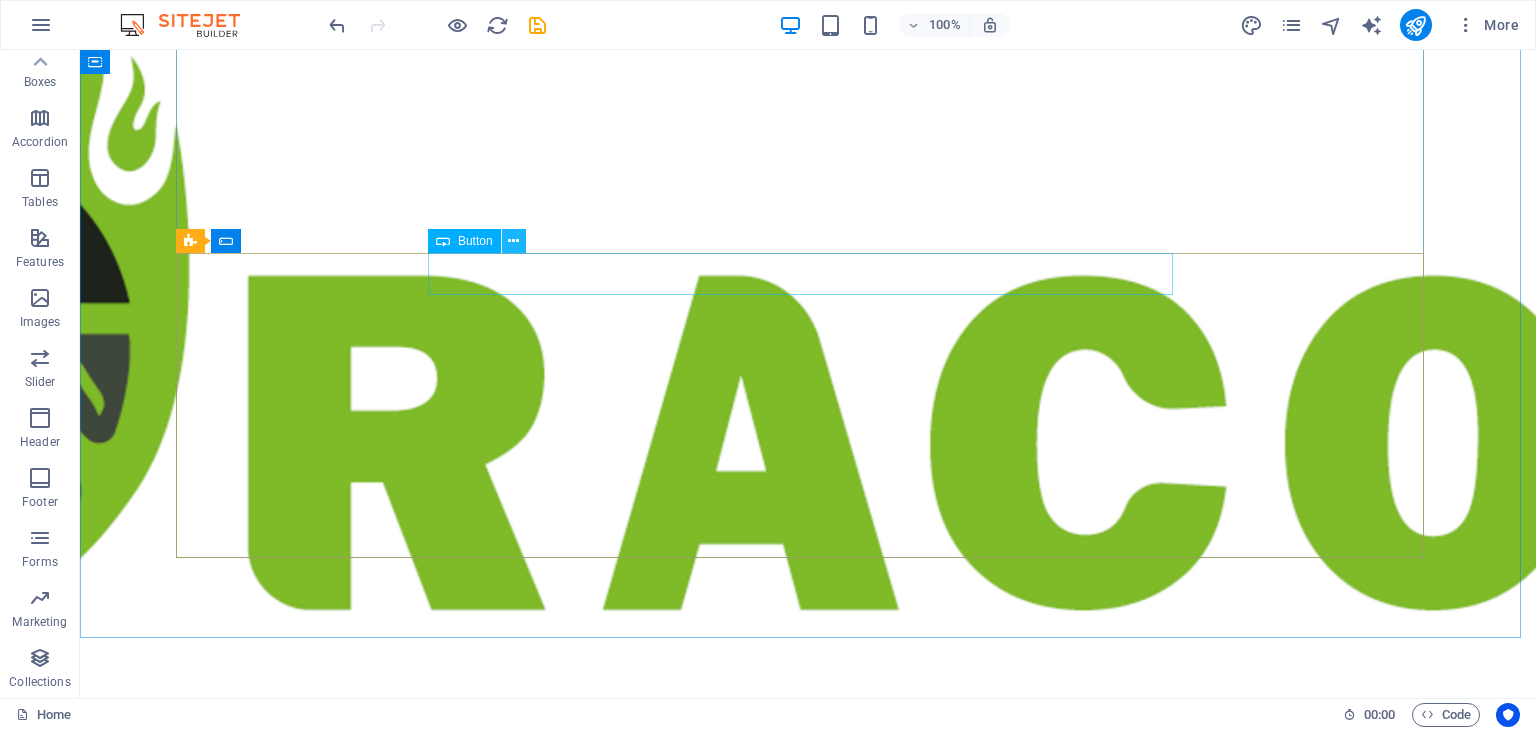 click at bounding box center (513, 241) 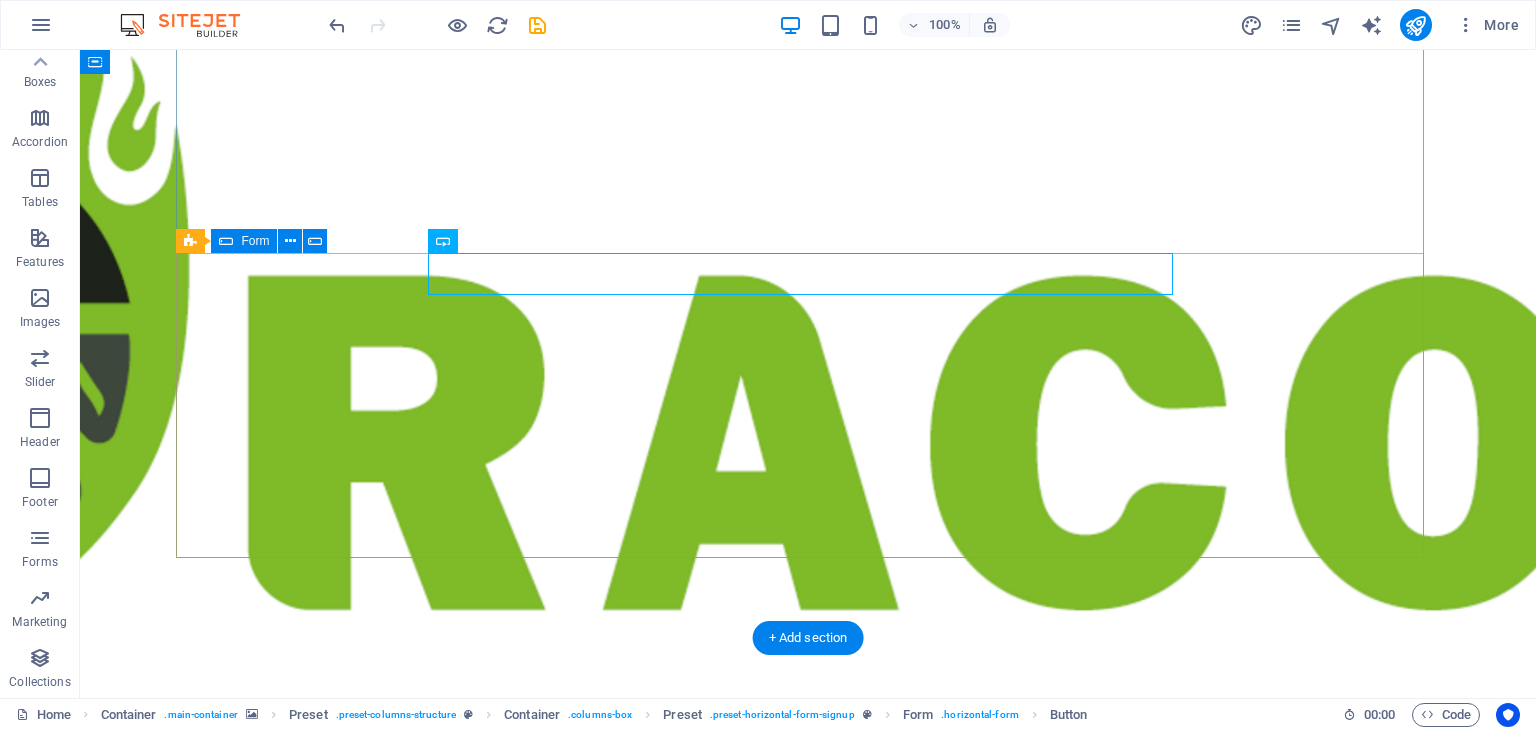 click on "Briquetas Consultoria Sign up   I have read and understand the privacy policy. Unreadable? Load new" 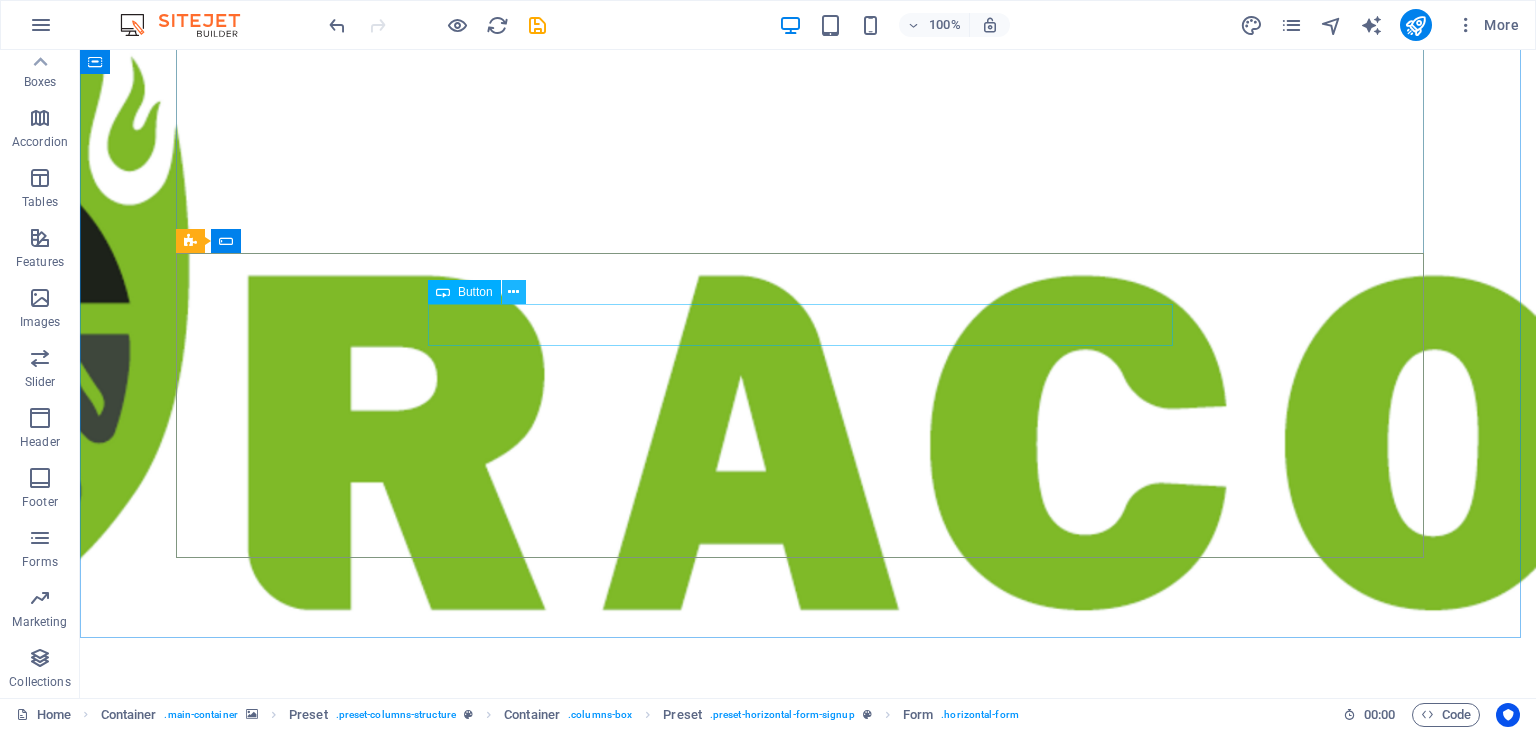 click at bounding box center (513, 292) 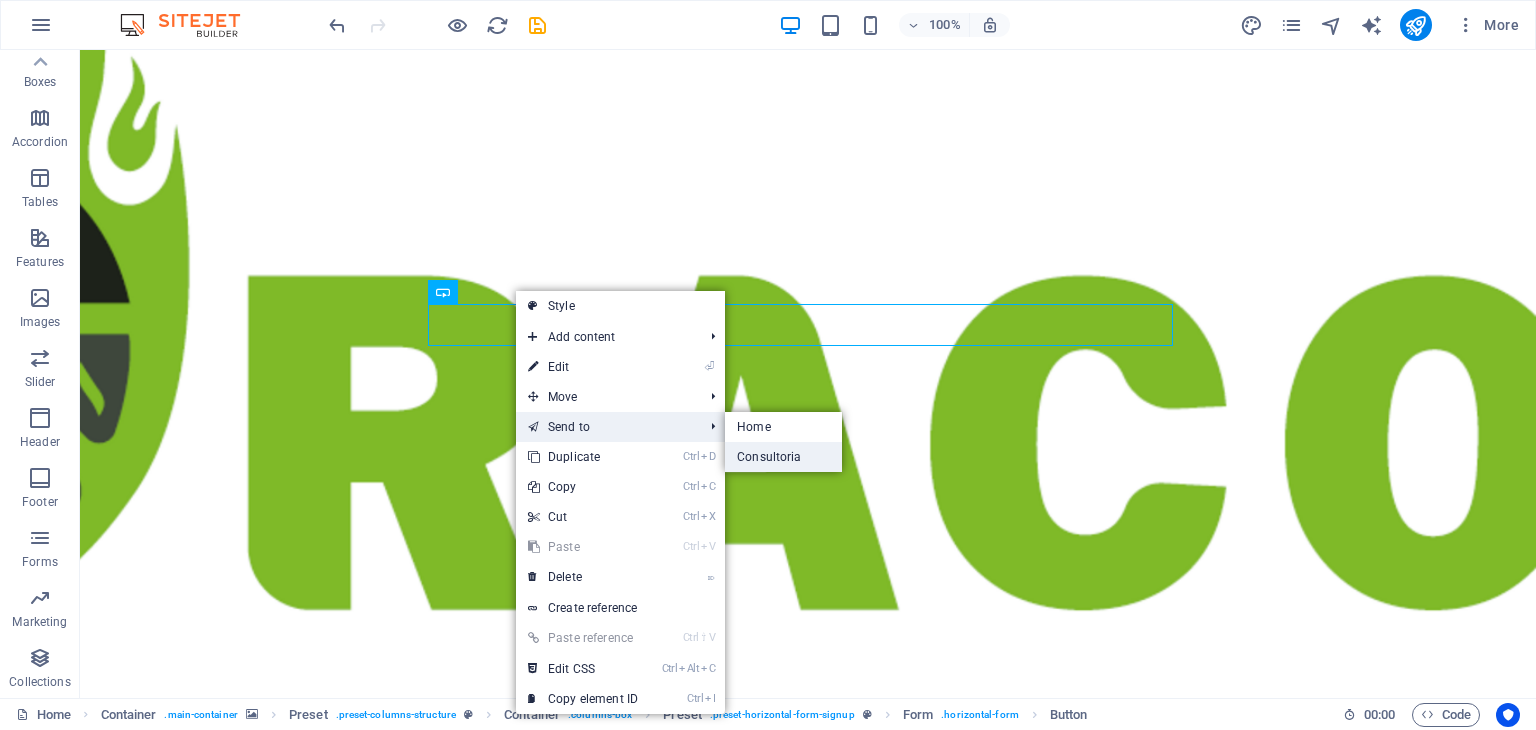 click on "Consultoria" at bounding box center (783, 457) 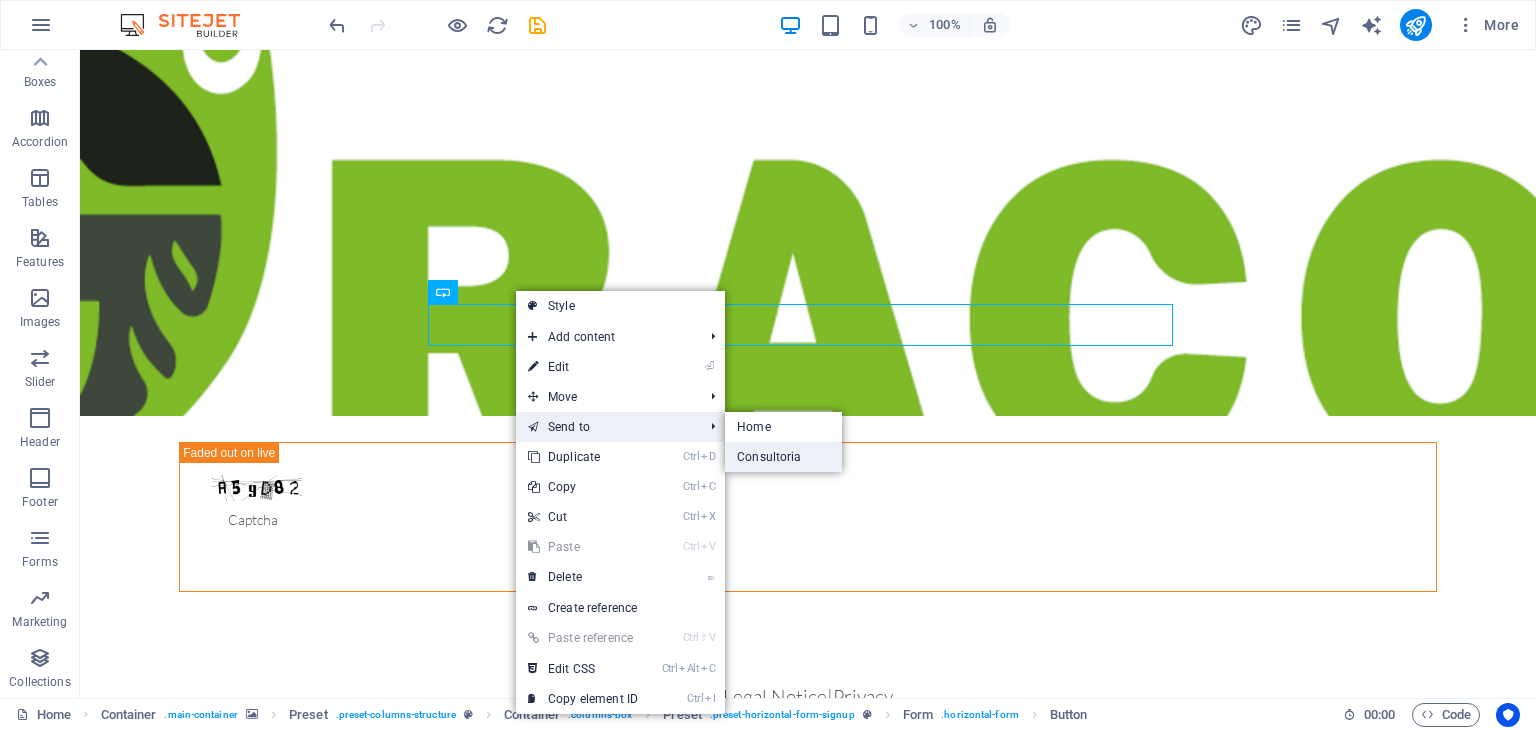 scroll, scrollTop: 0, scrollLeft: 0, axis: both 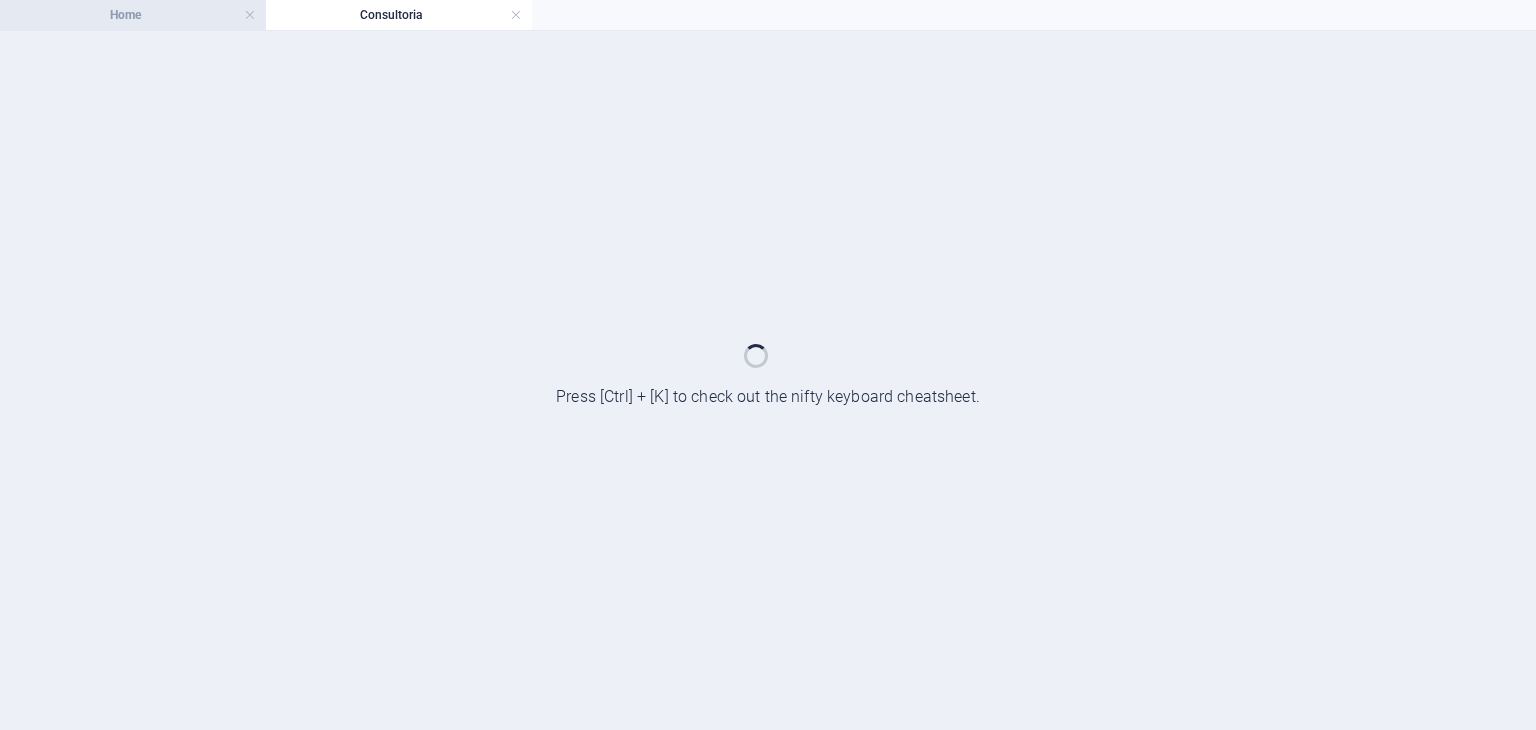 click on "Home" at bounding box center (133, 15) 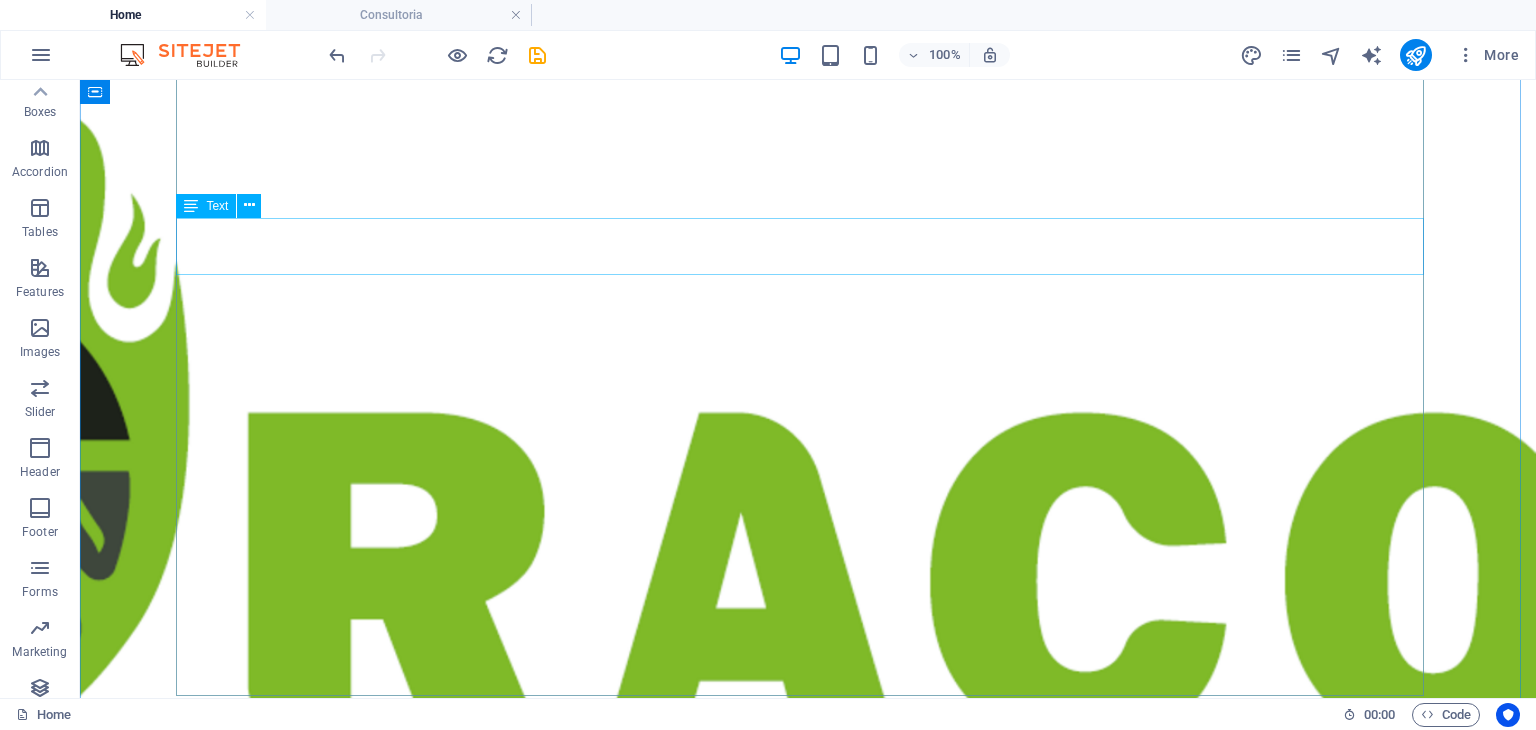 scroll, scrollTop: 174, scrollLeft: 0, axis: vertical 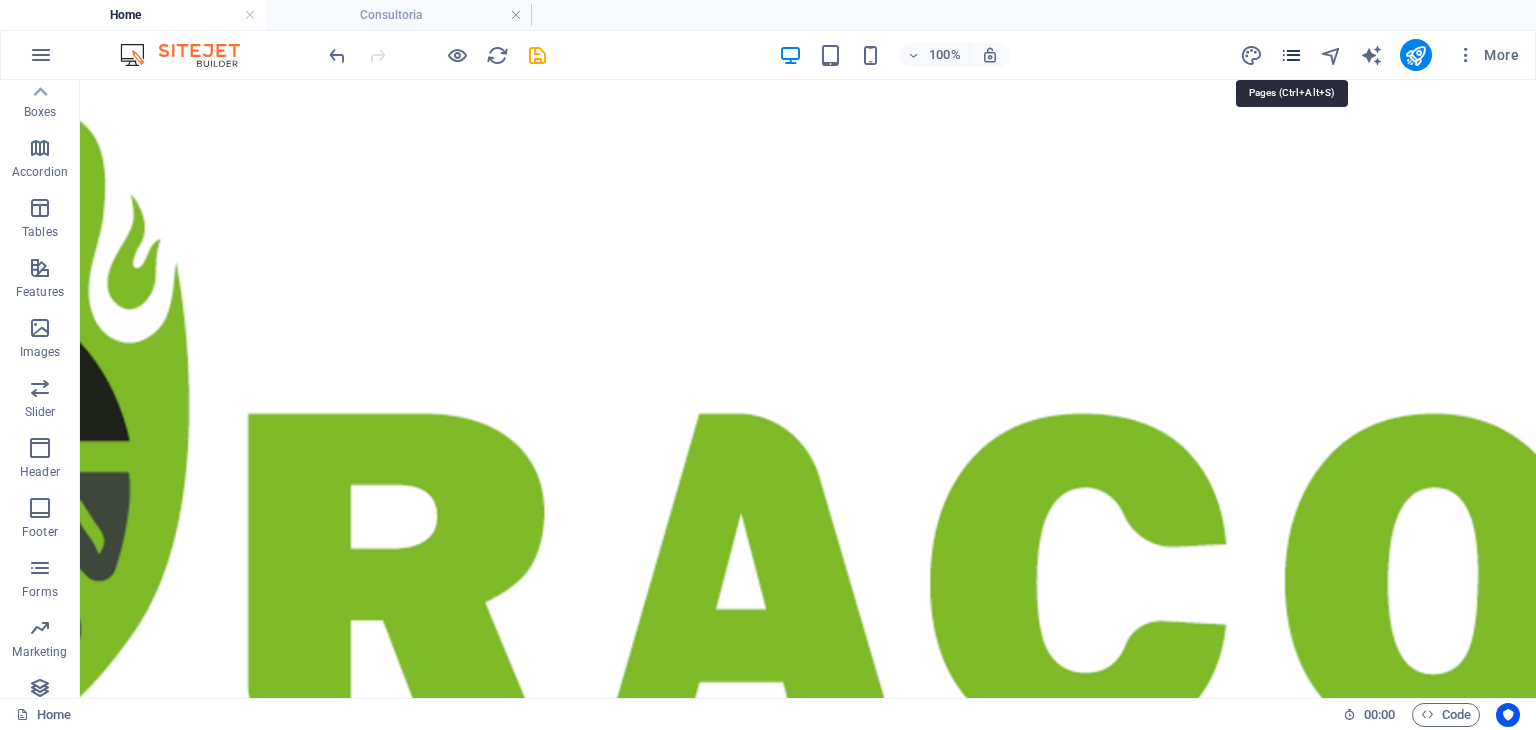 click at bounding box center [1291, 55] 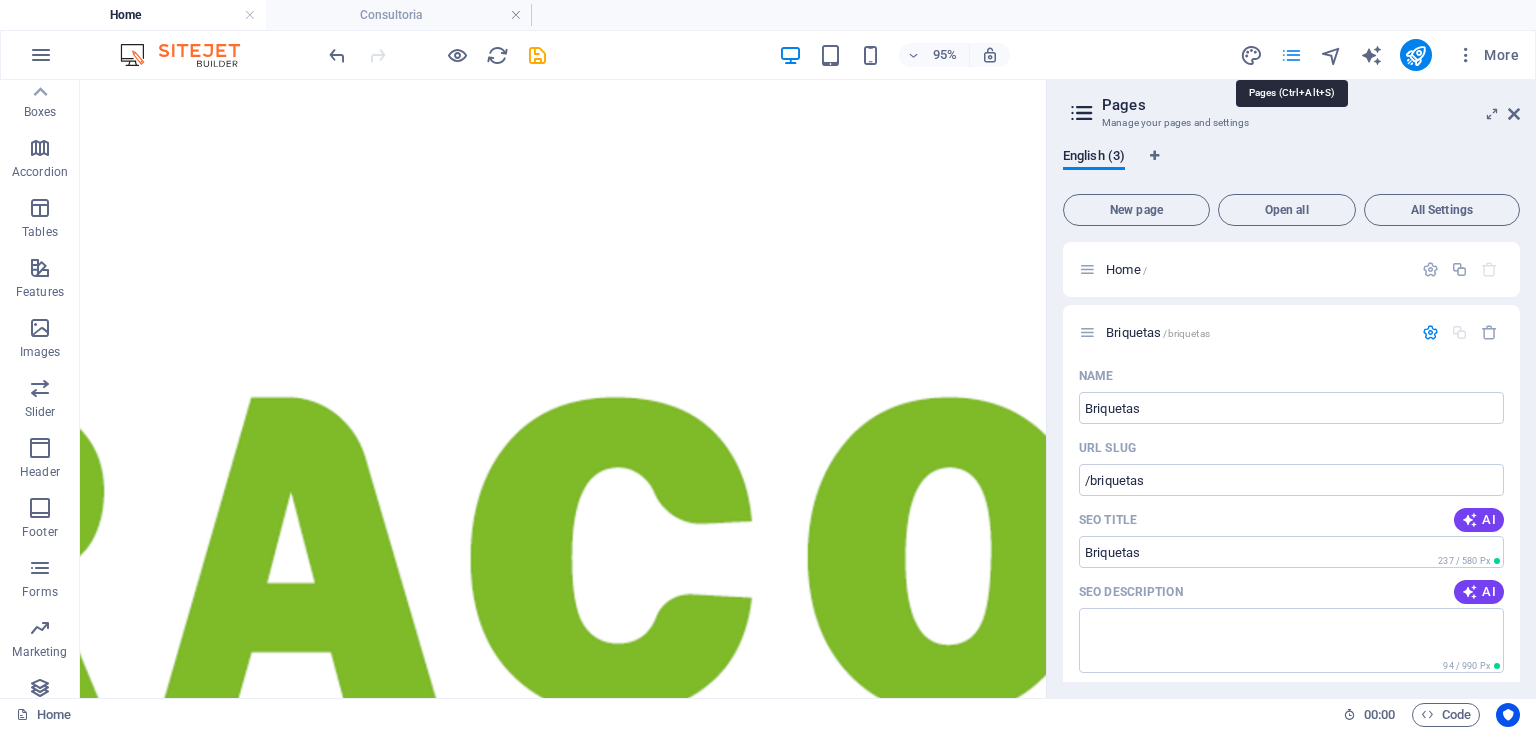 scroll, scrollTop: 754, scrollLeft: 0, axis: vertical 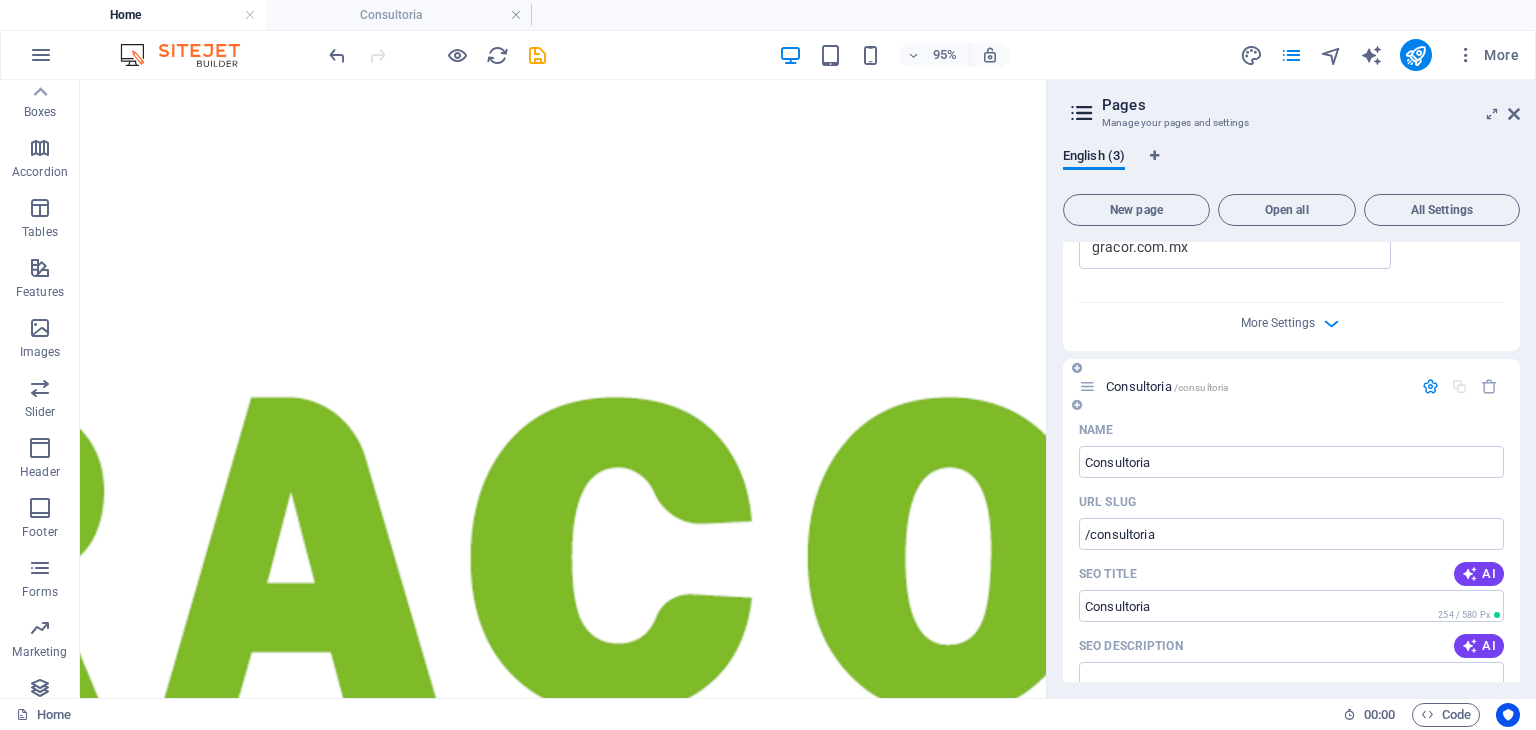 drag, startPoint x: 1289, startPoint y: 493, endPoint x: 1348, endPoint y: 404, distance: 106.78015 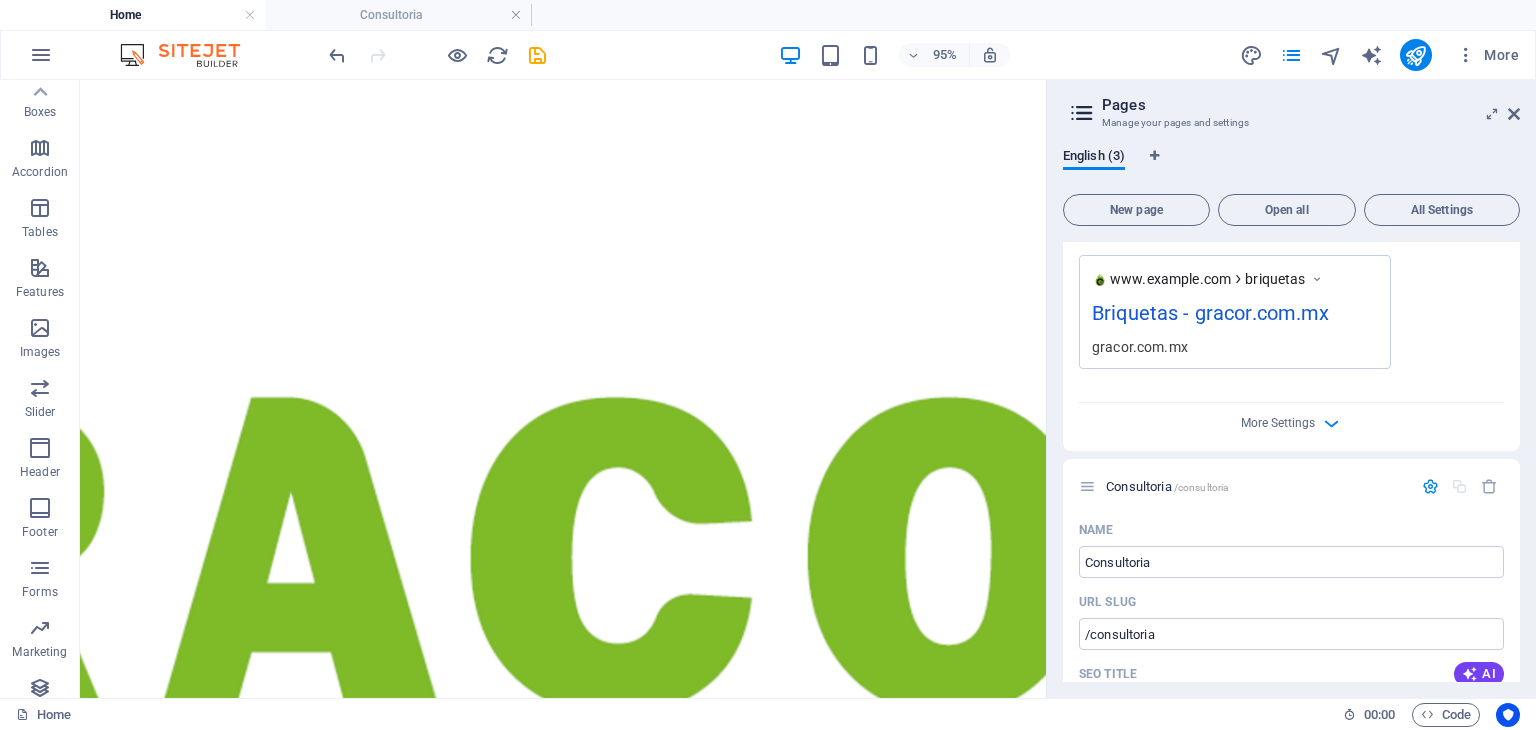scroll, scrollTop: 652, scrollLeft: 0, axis: vertical 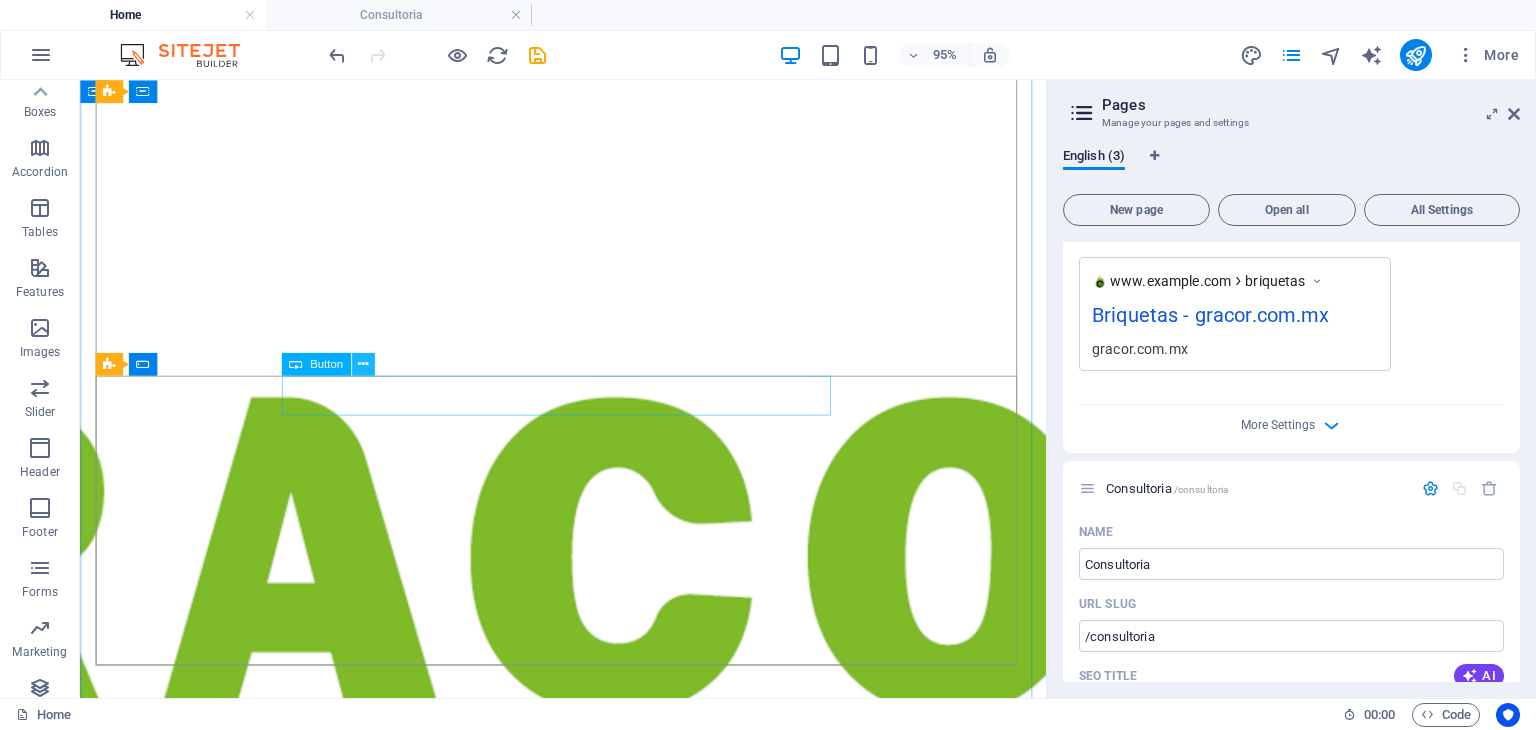 click at bounding box center (362, 364) 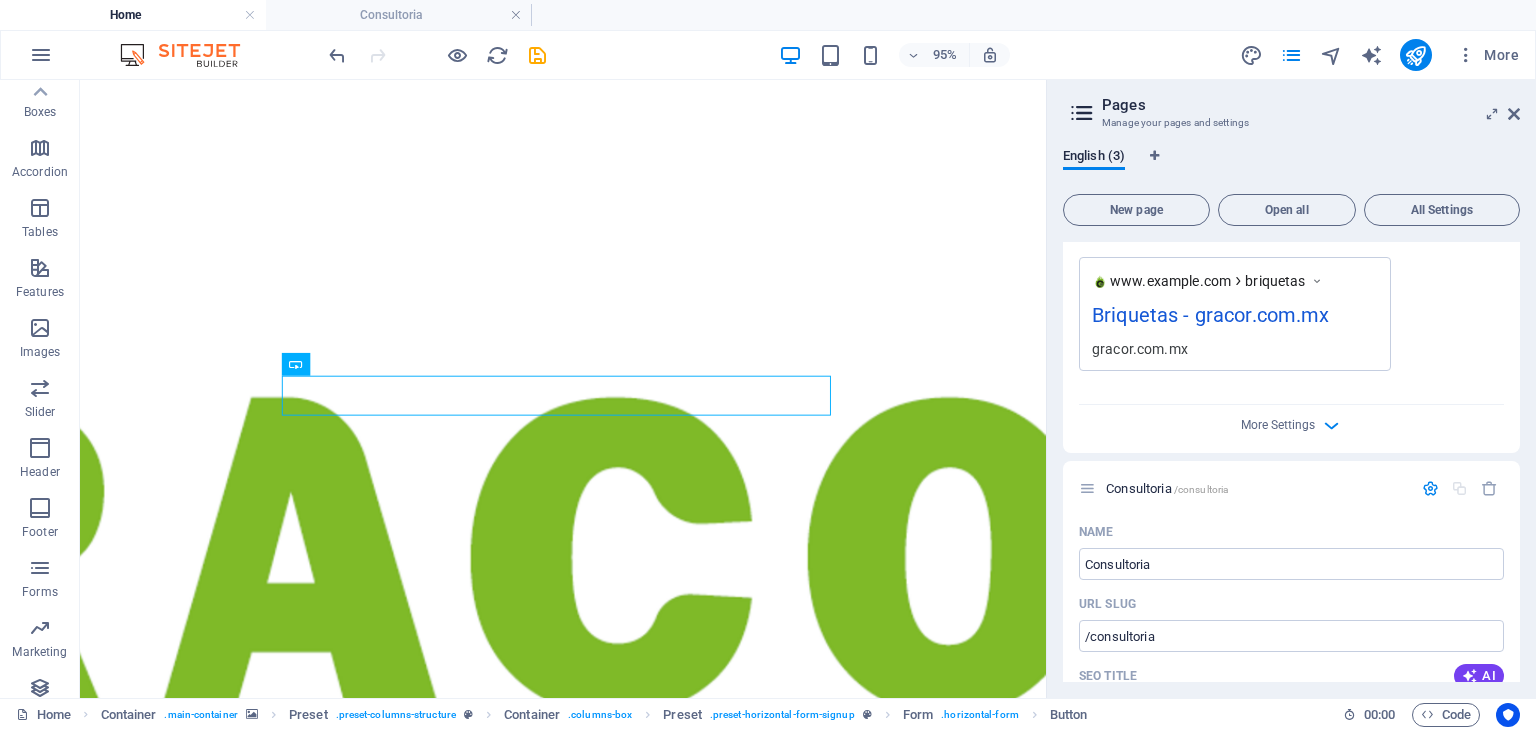 click on "More Settings" at bounding box center [1291, 421] 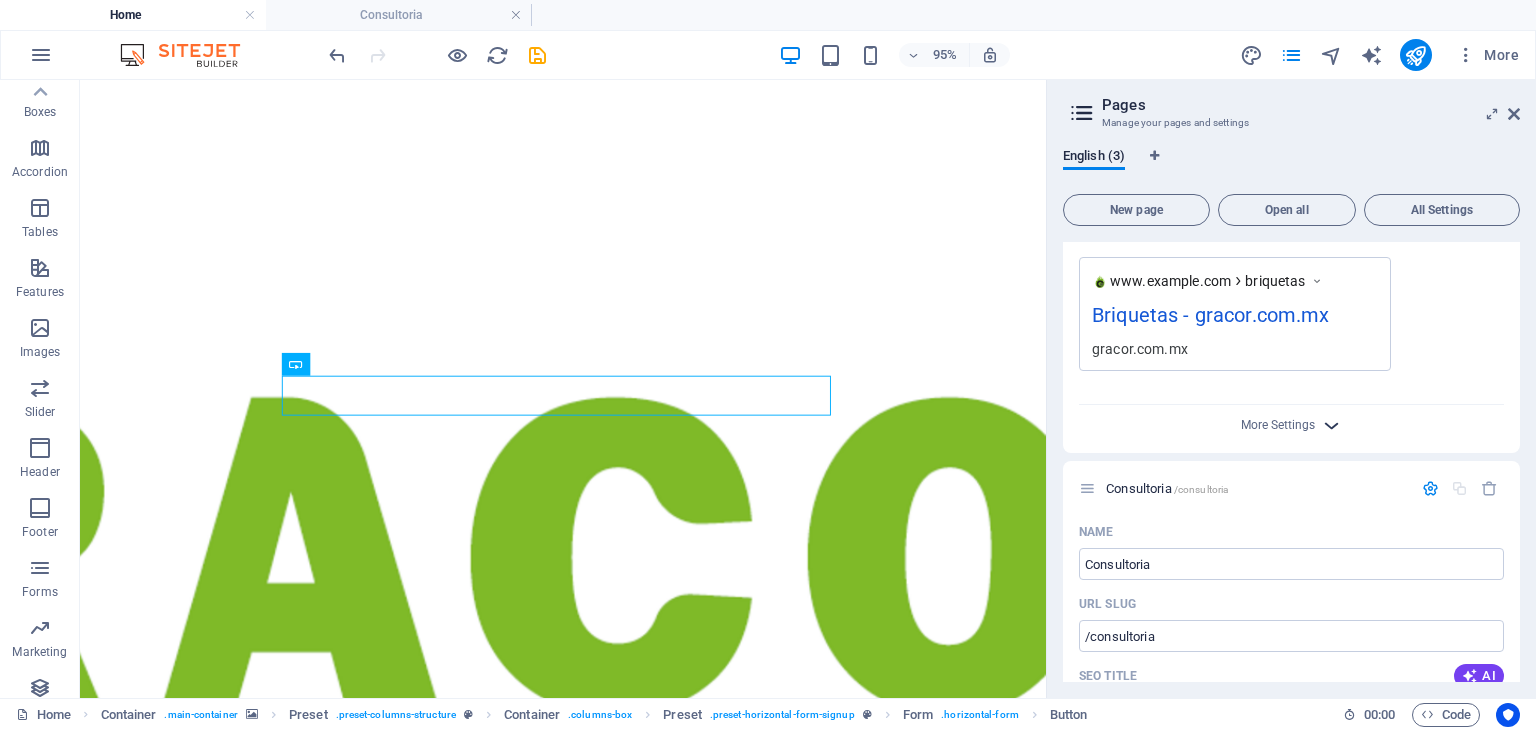 click at bounding box center (1331, 425) 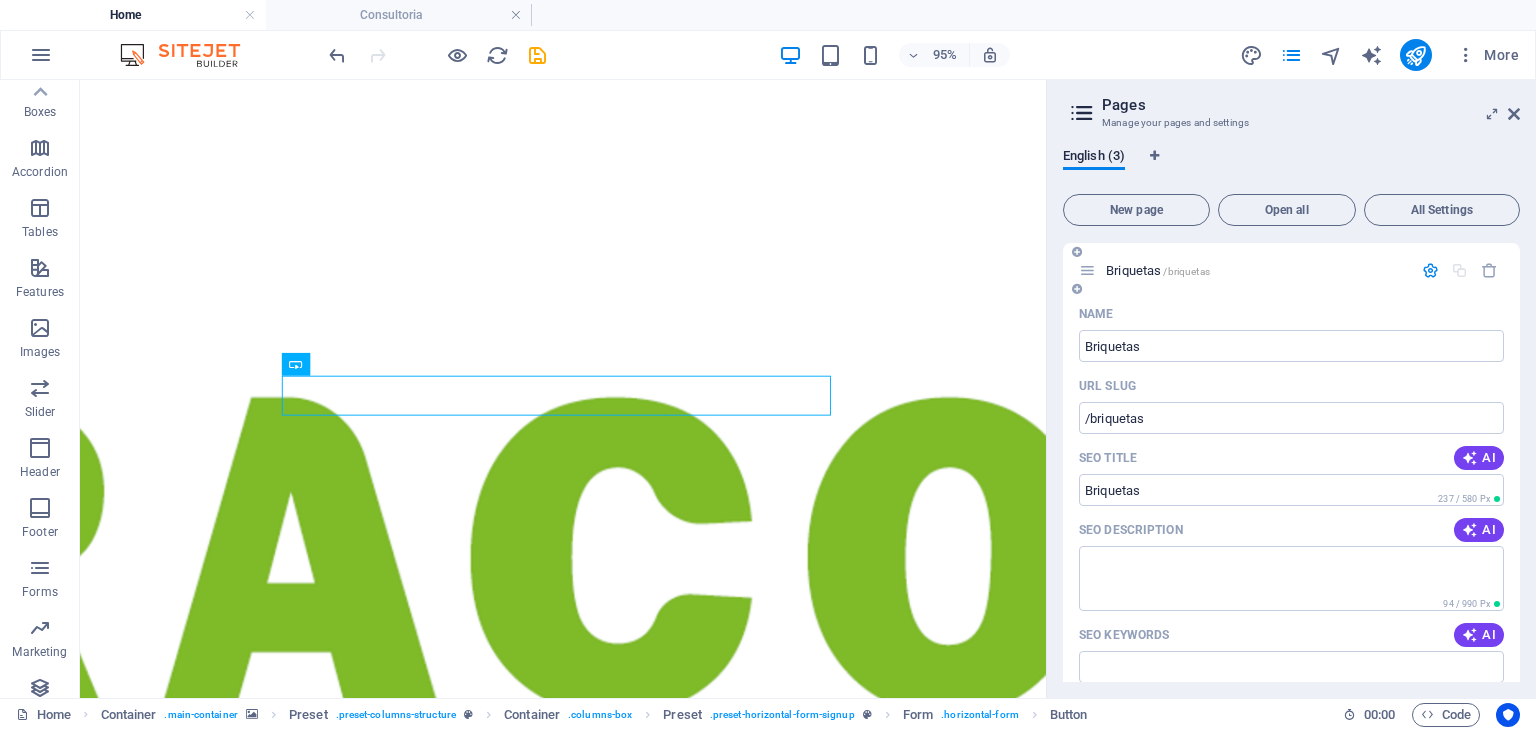 scroll, scrollTop: 61, scrollLeft: 0, axis: vertical 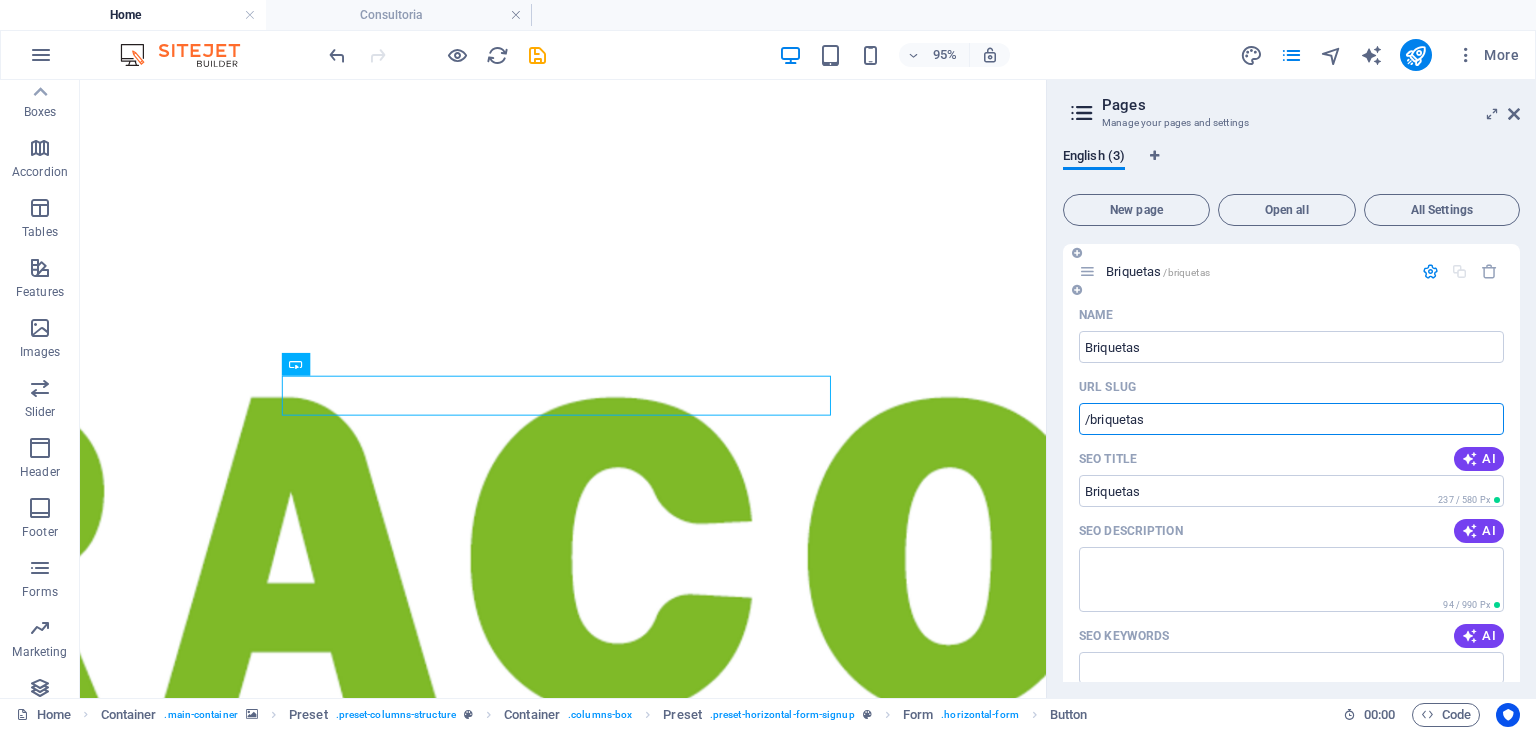 click on "/briquetas" at bounding box center (1291, 419) 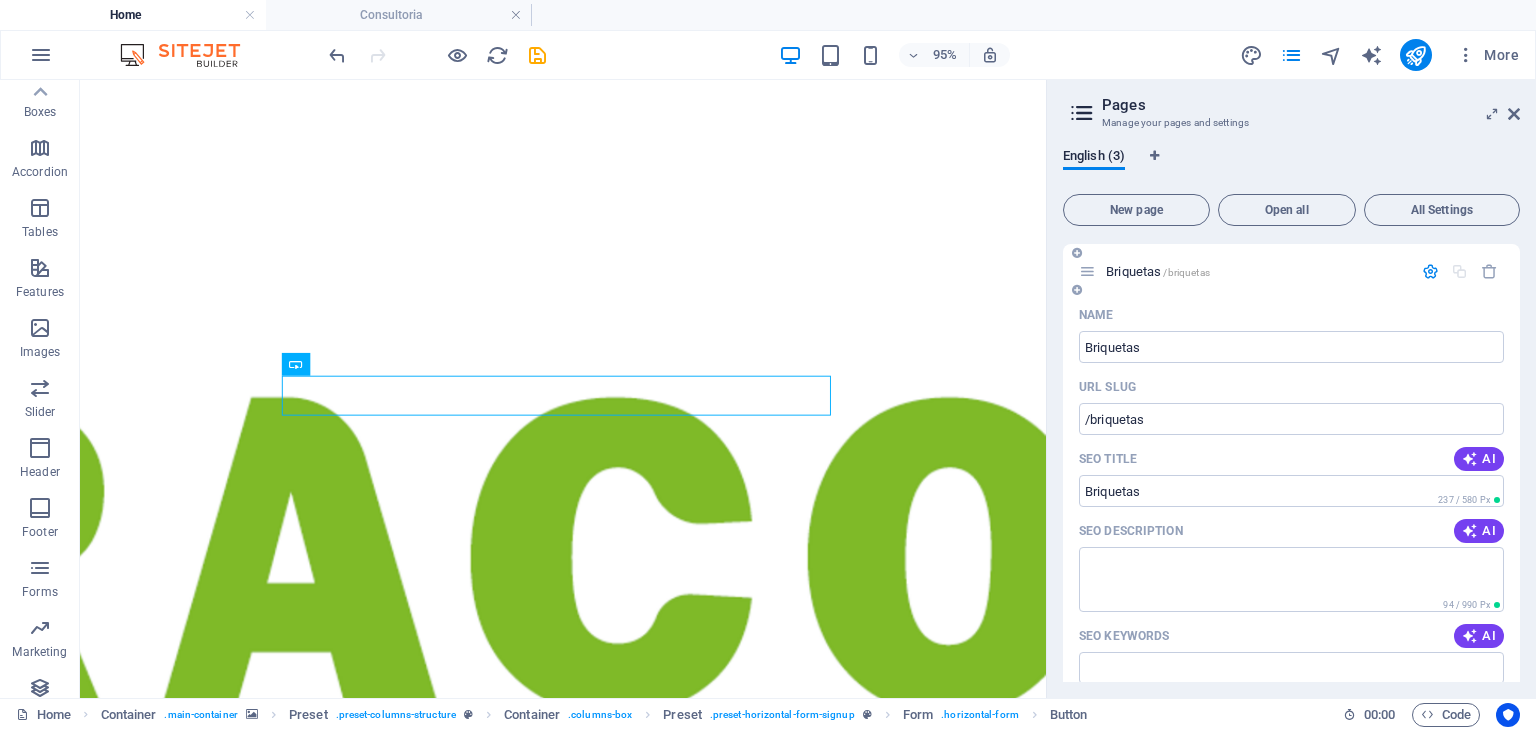 click on "URL SLUG" at bounding box center (1291, 387) 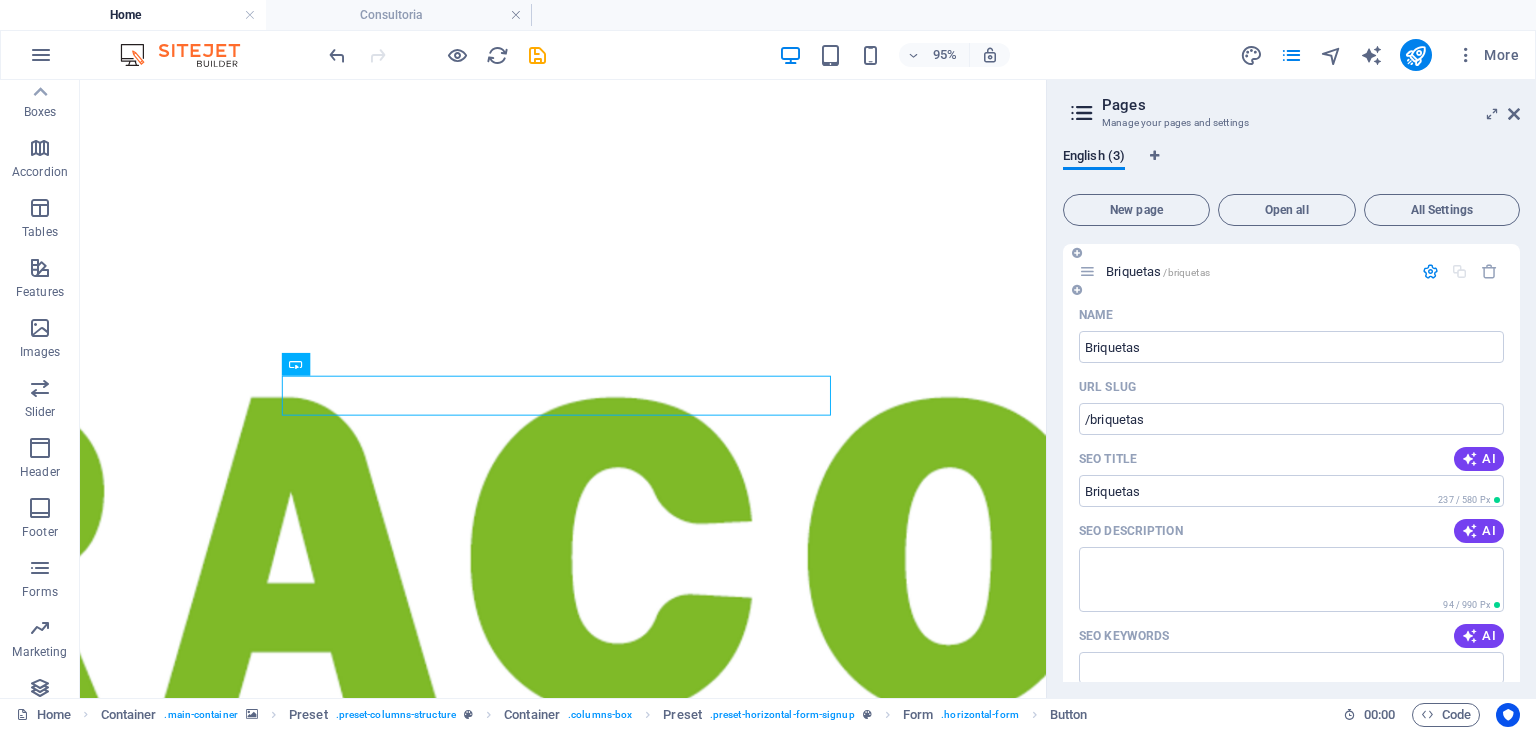 click at bounding box center (1430, 271) 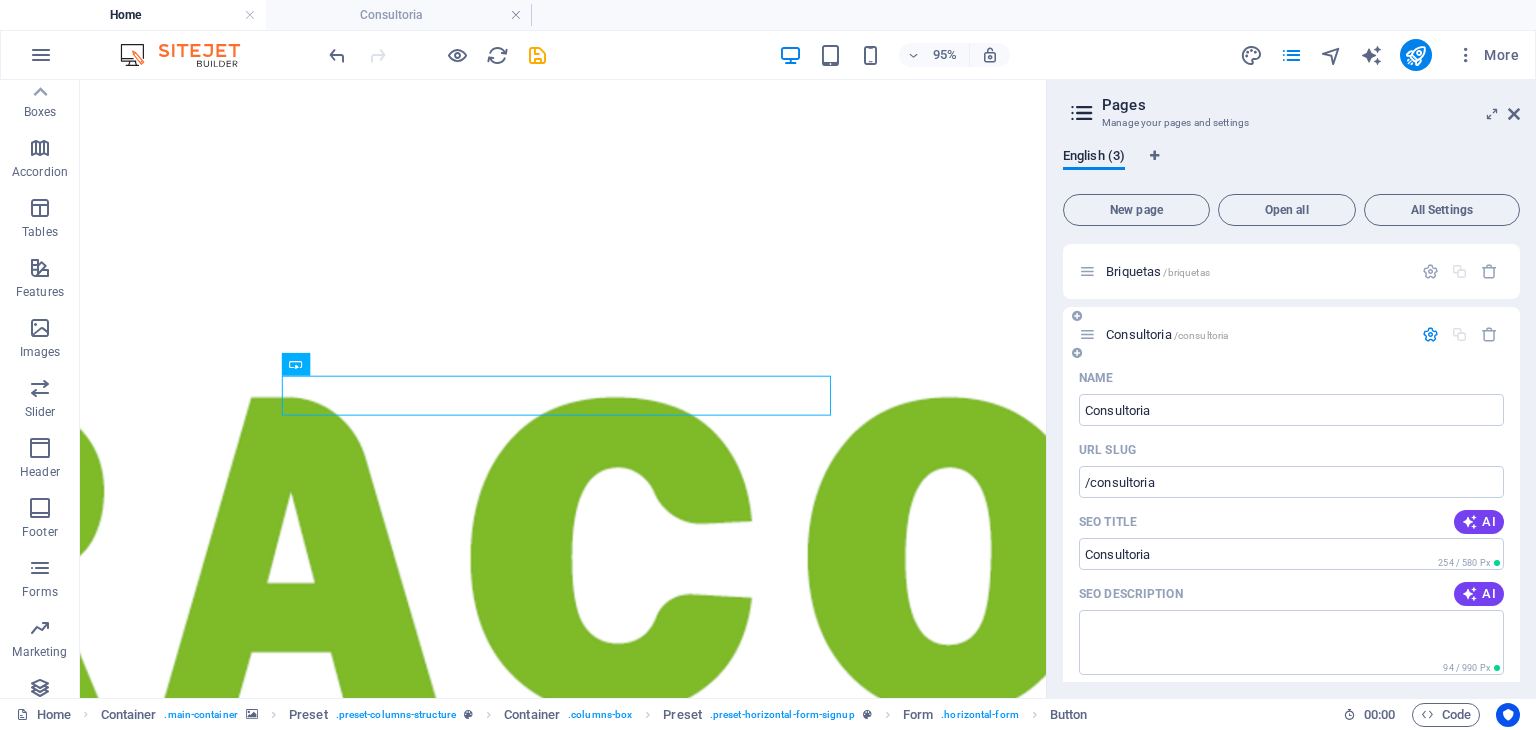 click at bounding box center (1430, 334) 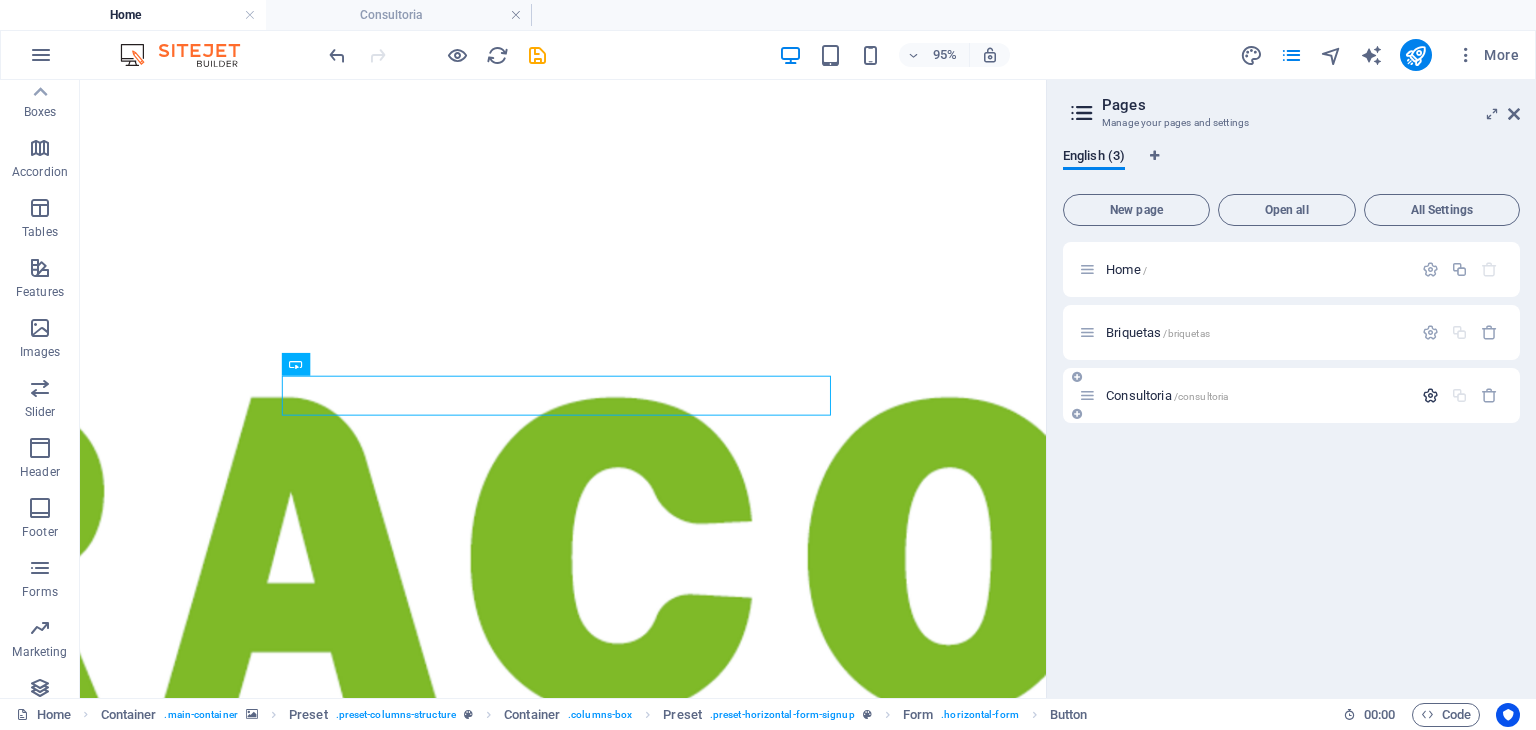 scroll, scrollTop: 0, scrollLeft: 0, axis: both 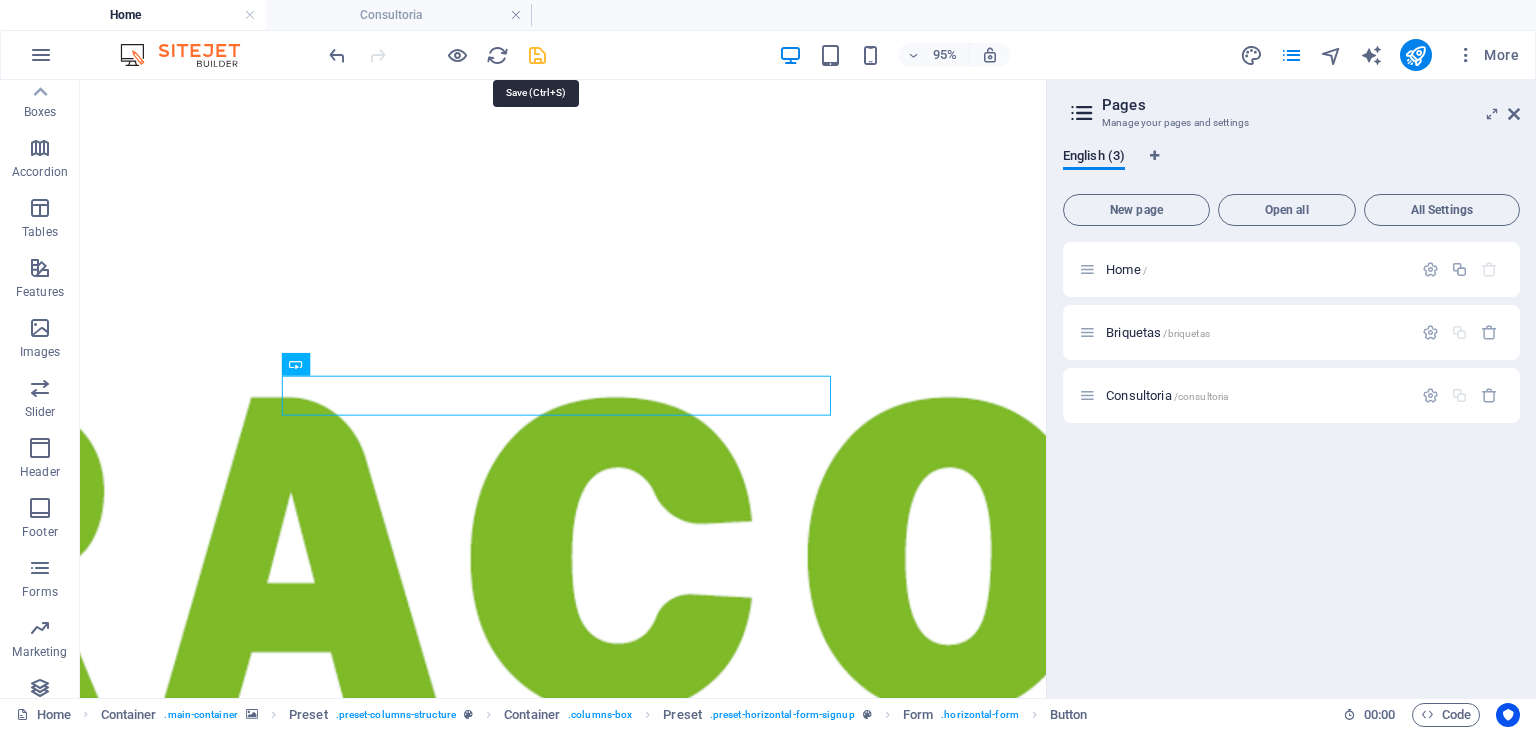 click at bounding box center [537, 55] 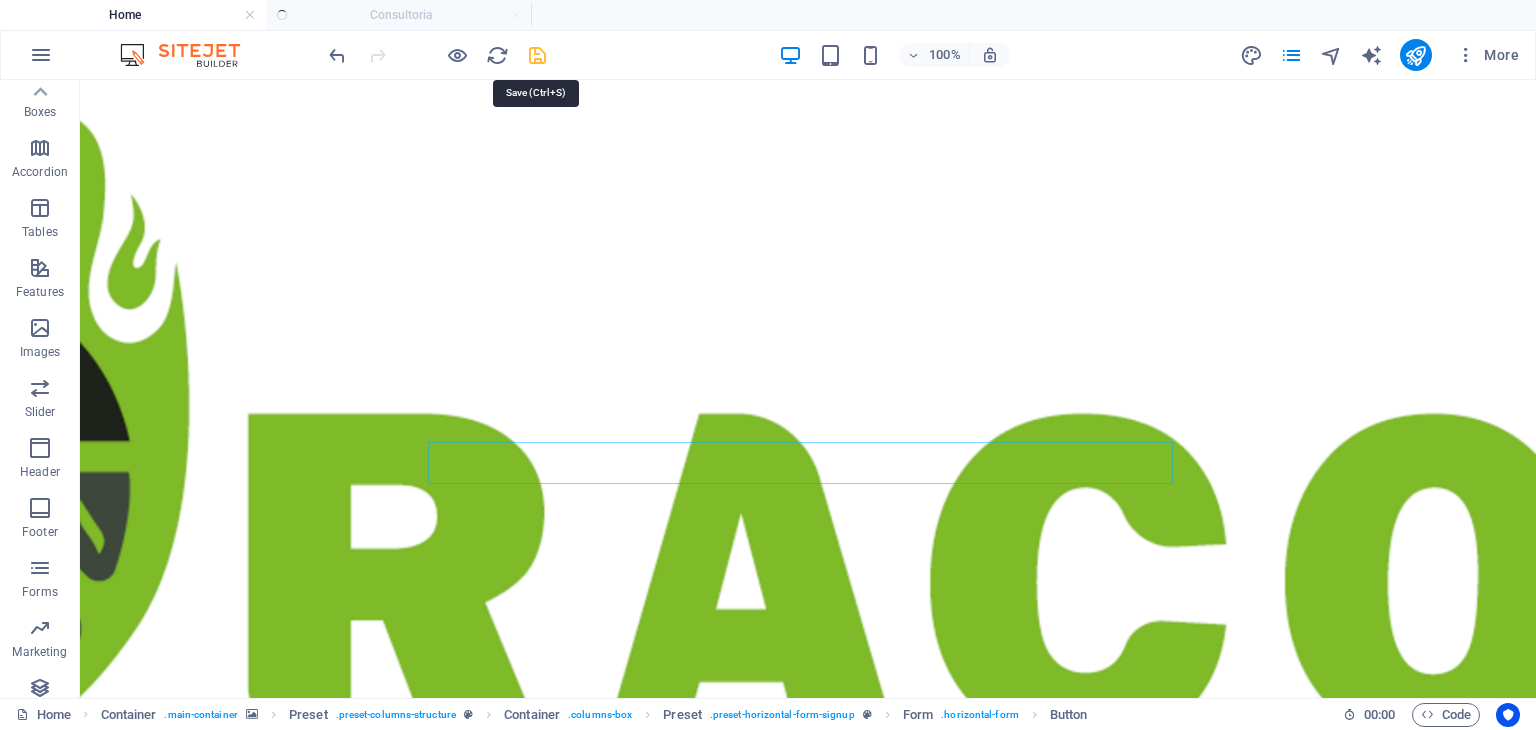 click at bounding box center [537, 55] 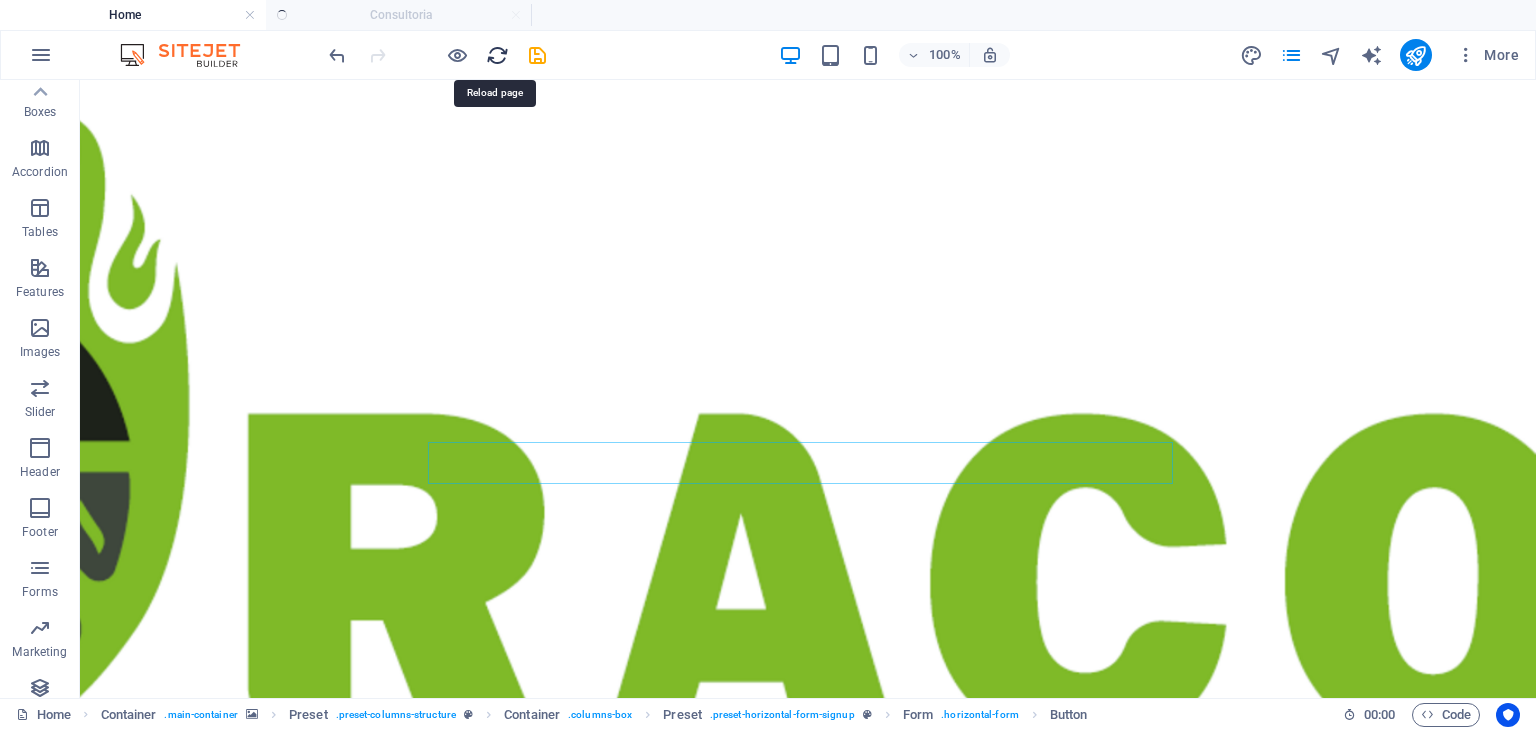click at bounding box center (497, 55) 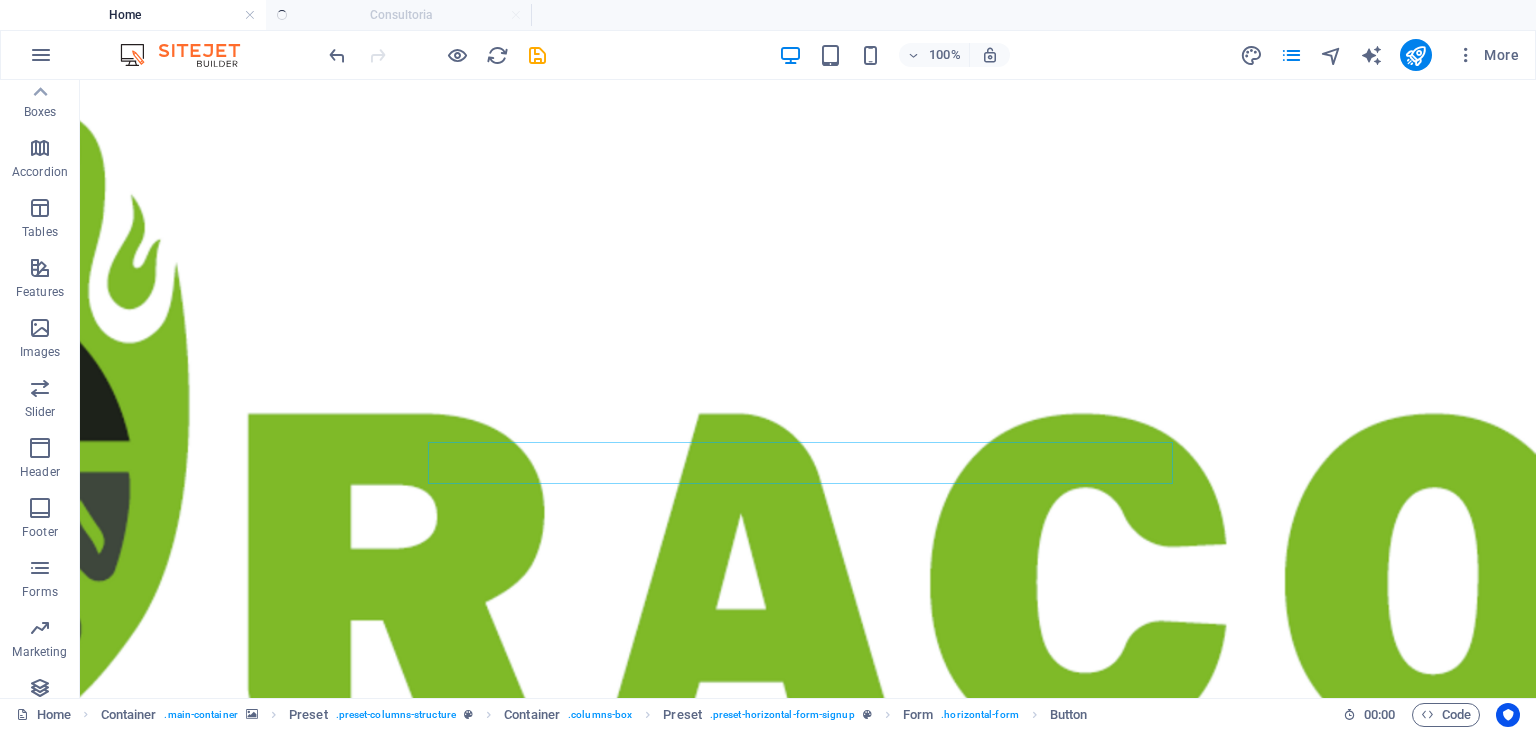 click on "Home Consultoria" at bounding box center (768, 15) 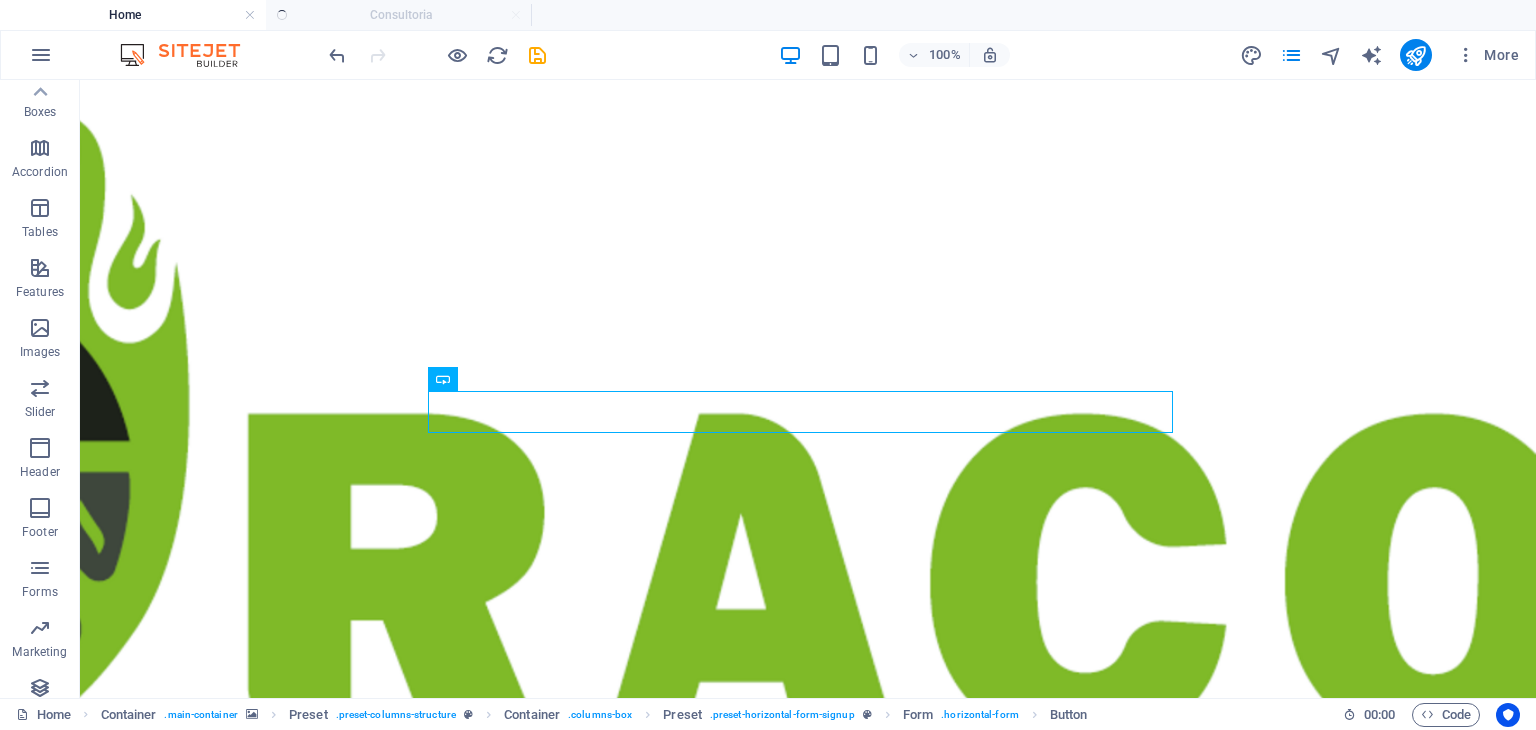 click on "Home Consultoria" at bounding box center (768, 15) 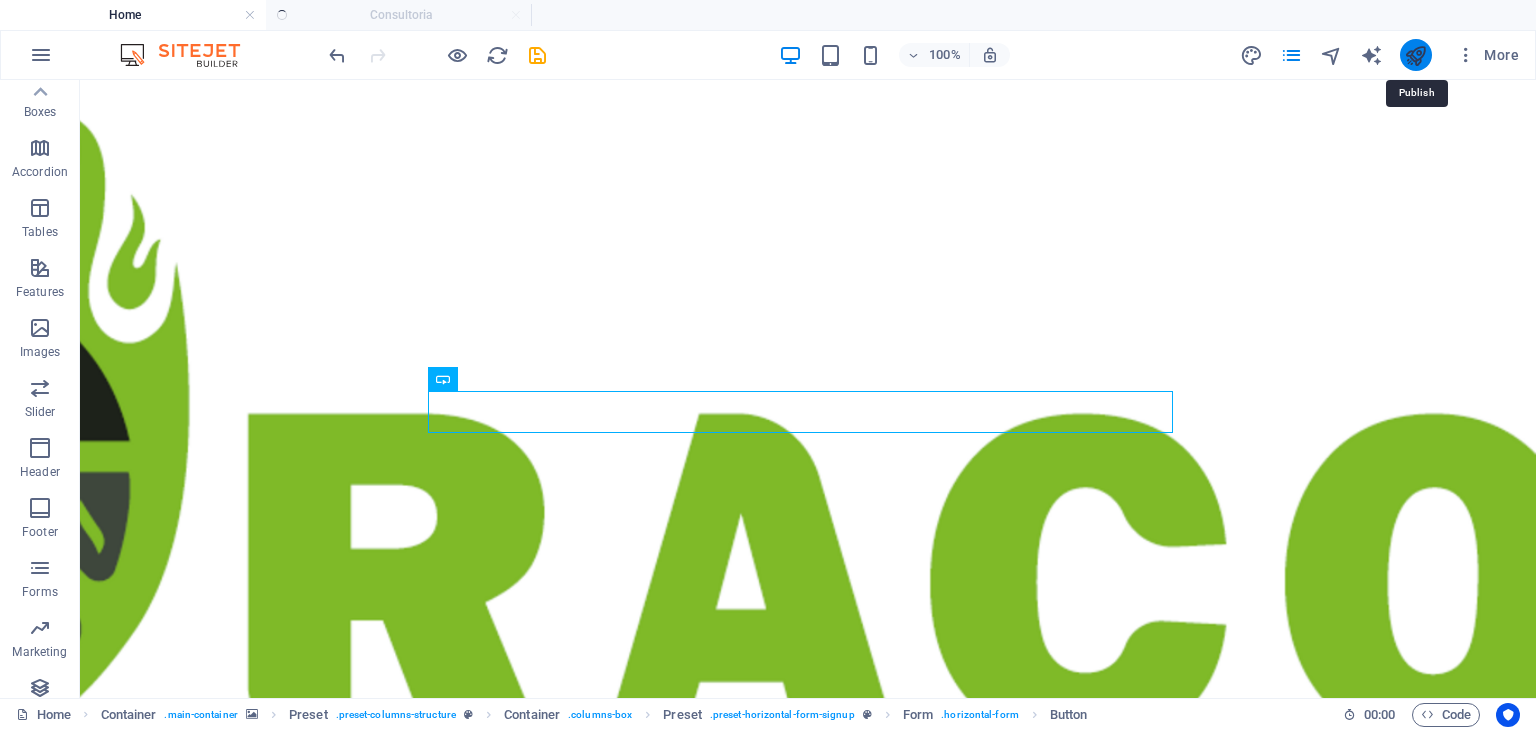 click at bounding box center (1415, 55) 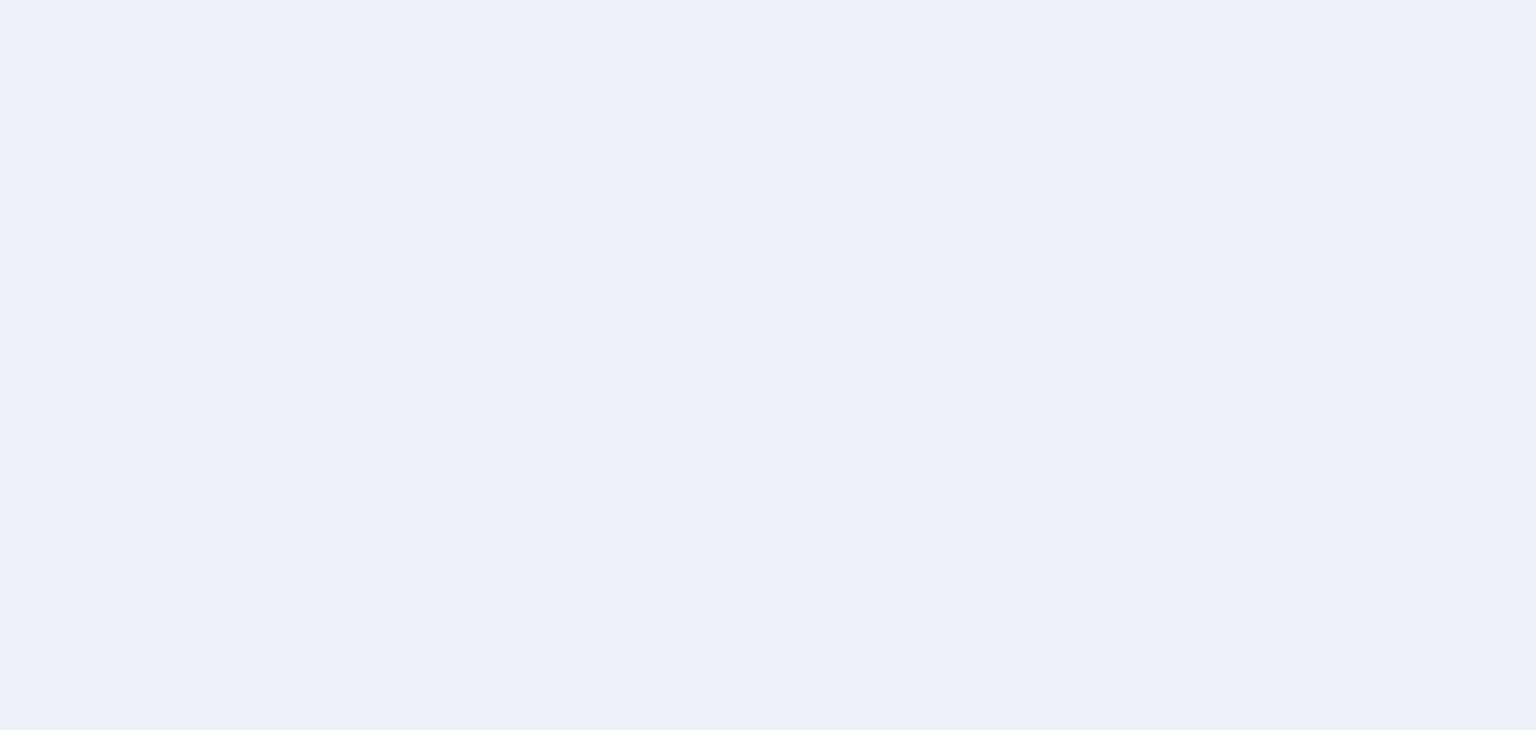 scroll, scrollTop: 0, scrollLeft: 0, axis: both 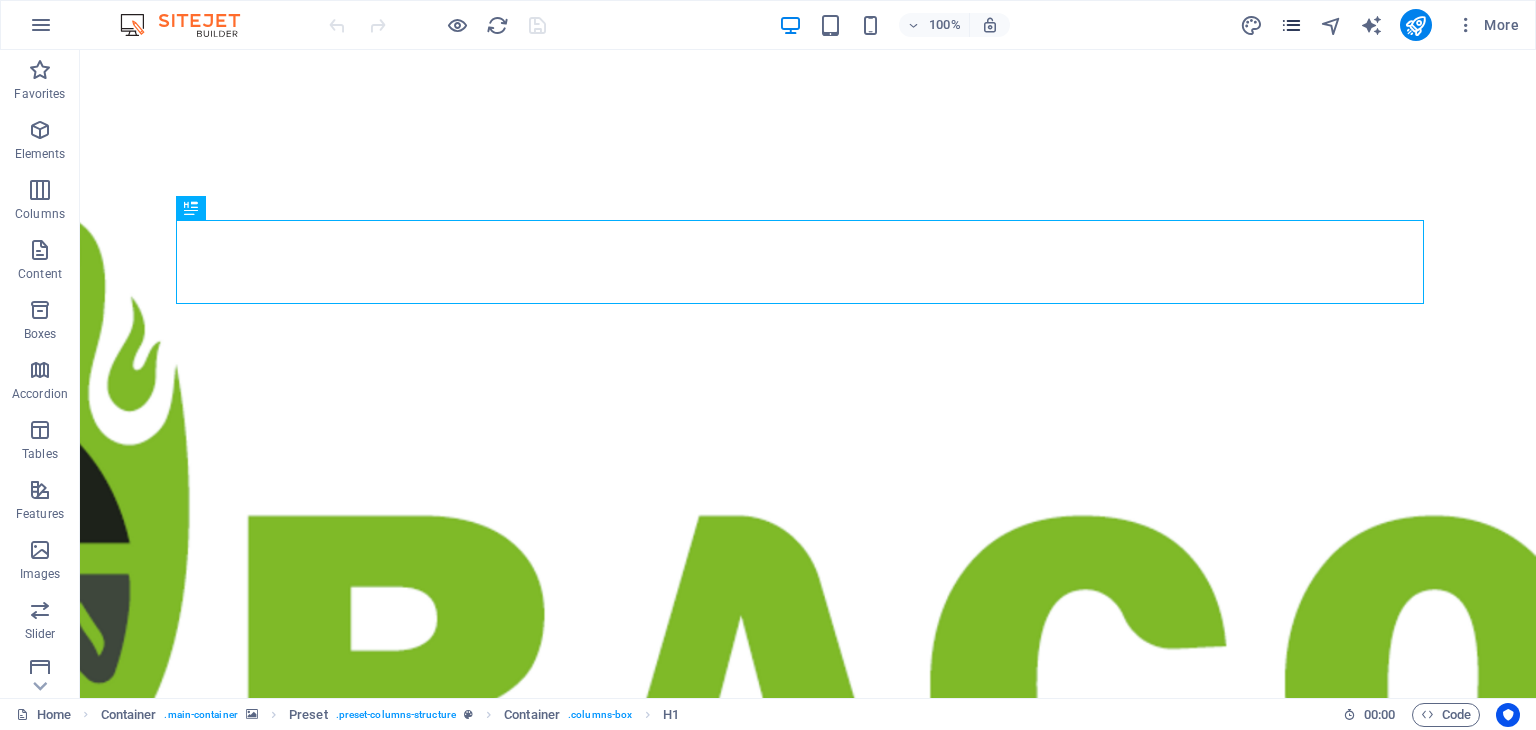 click at bounding box center (1291, 25) 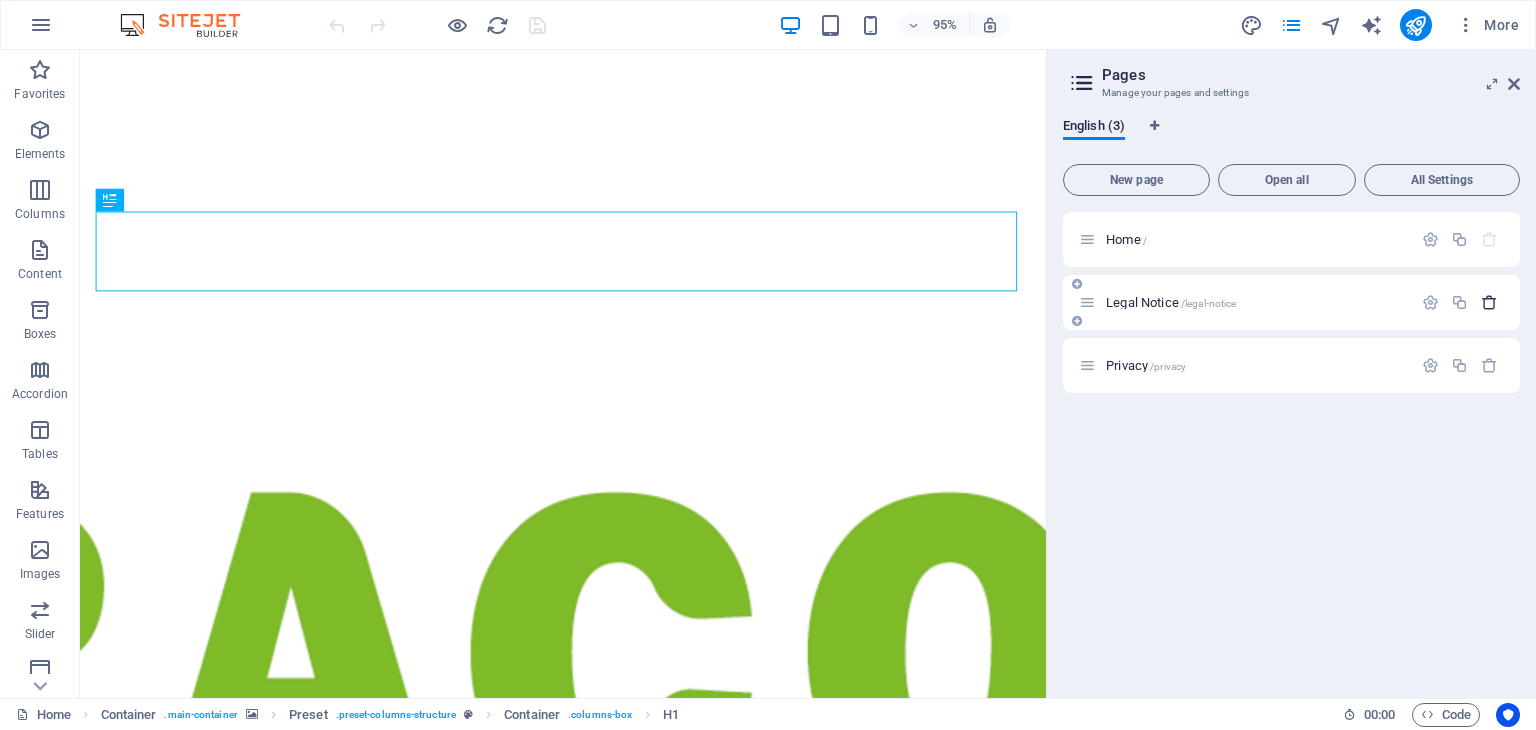 click at bounding box center [1489, 302] 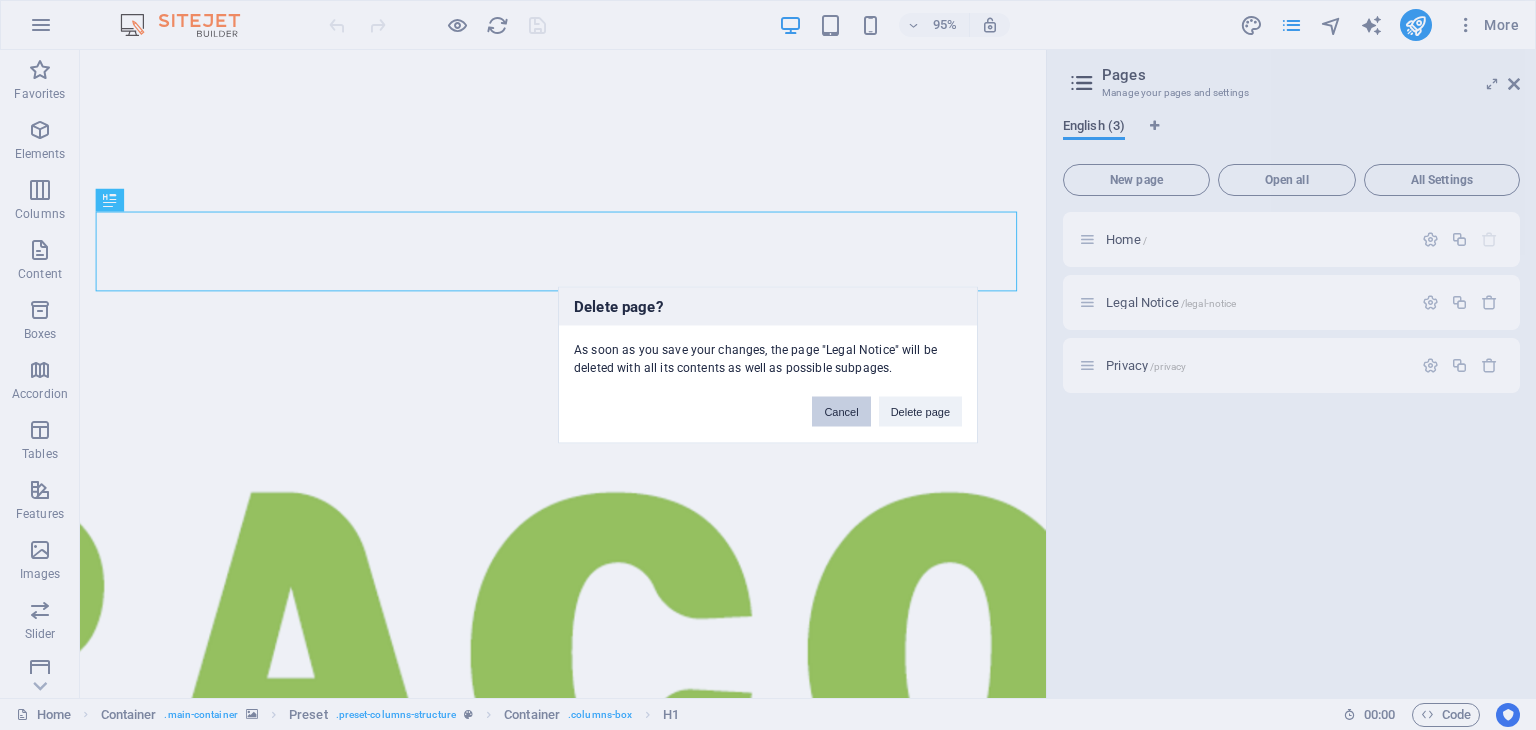 click on "Cancel" at bounding box center (841, 412) 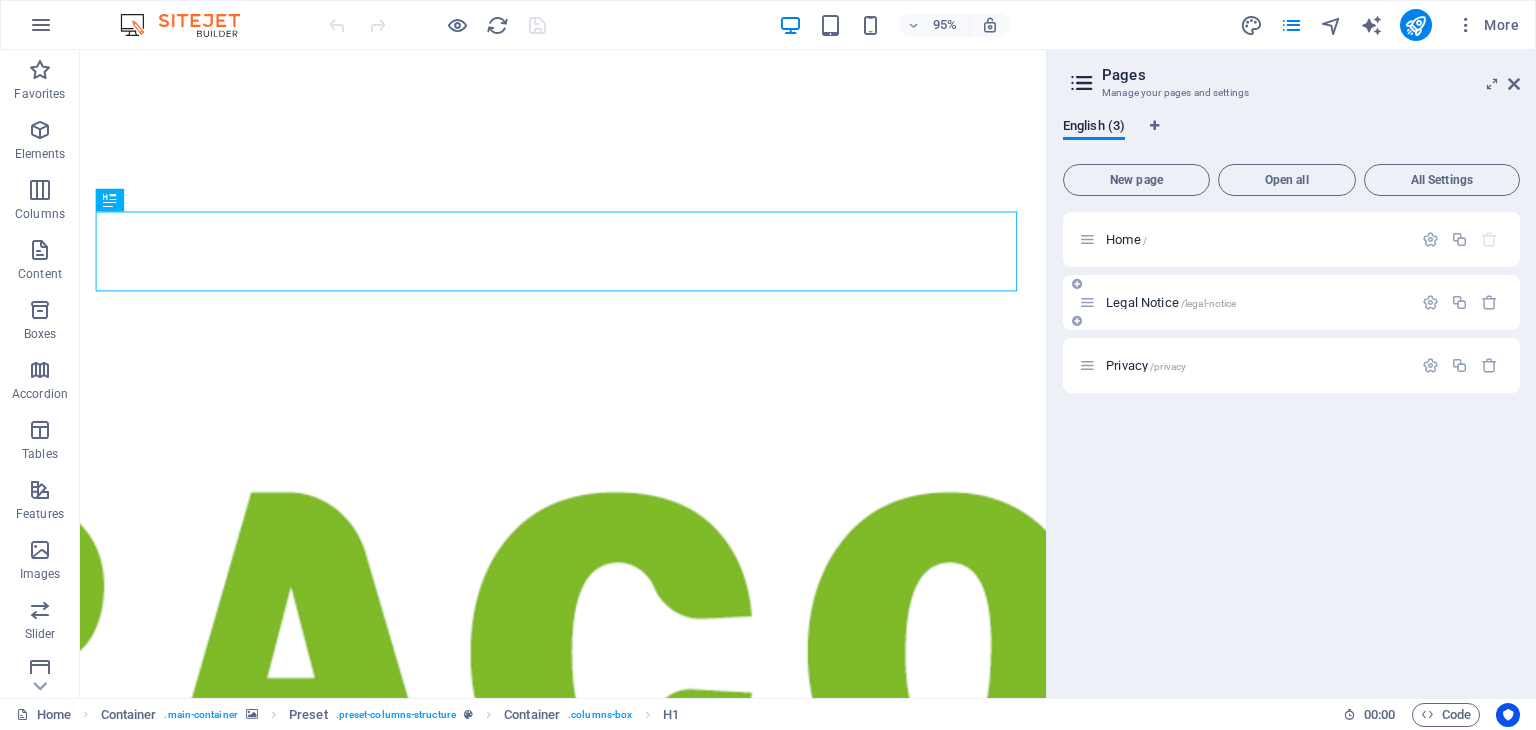 click on "/legal-notice" at bounding box center (1209, 303) 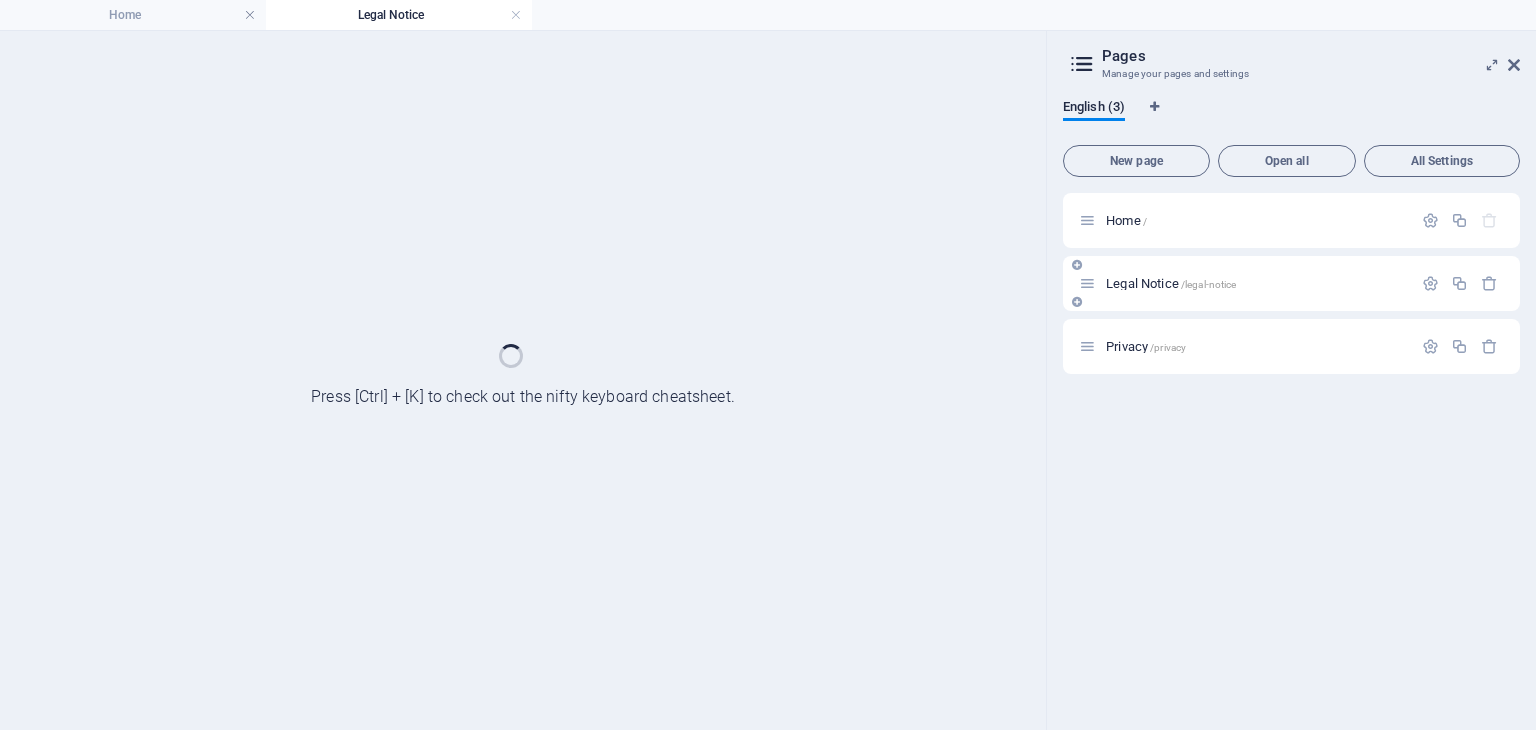 scroll, scrollTop: 0, scrollLeft: 0, axis: both 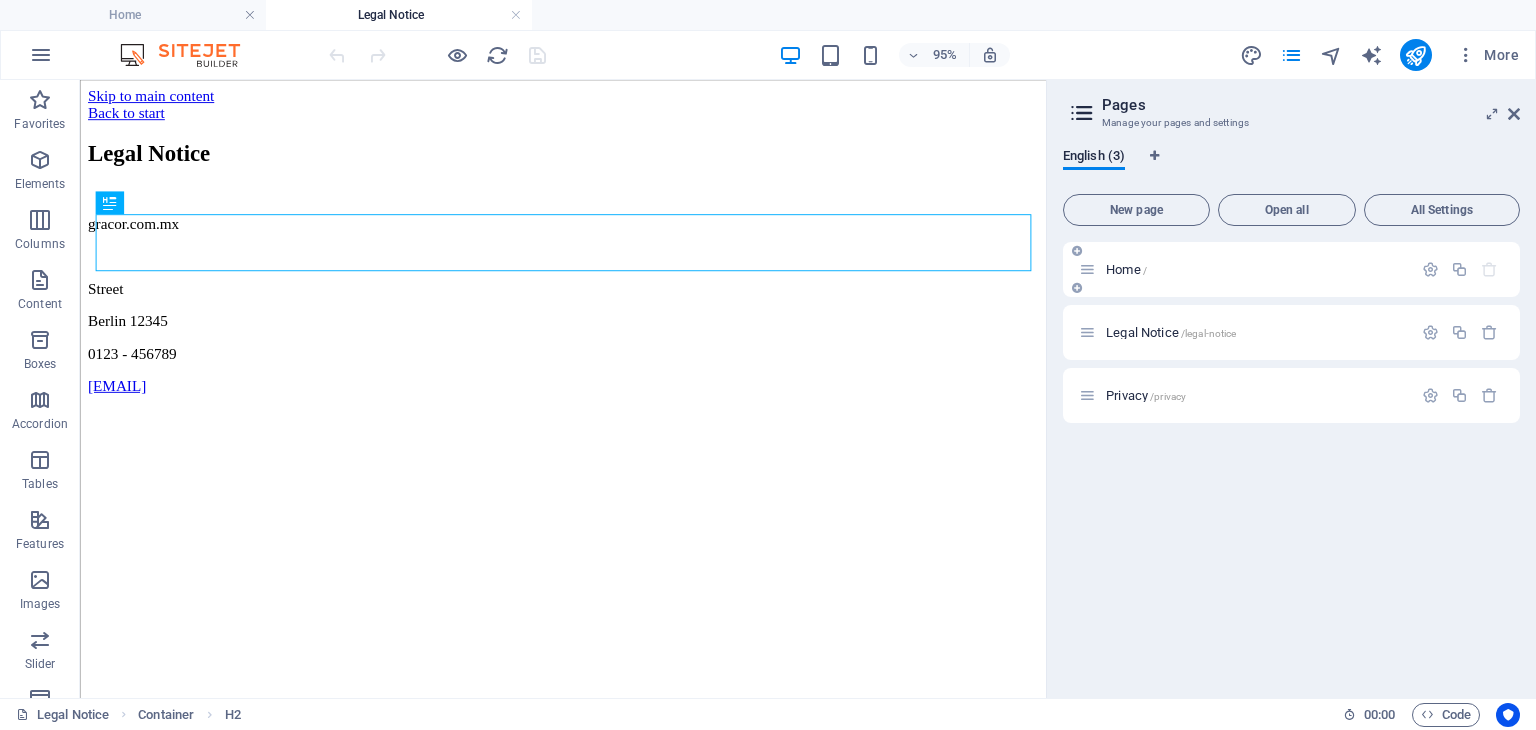 click on "Home /" at bounding box center [1245, 269] 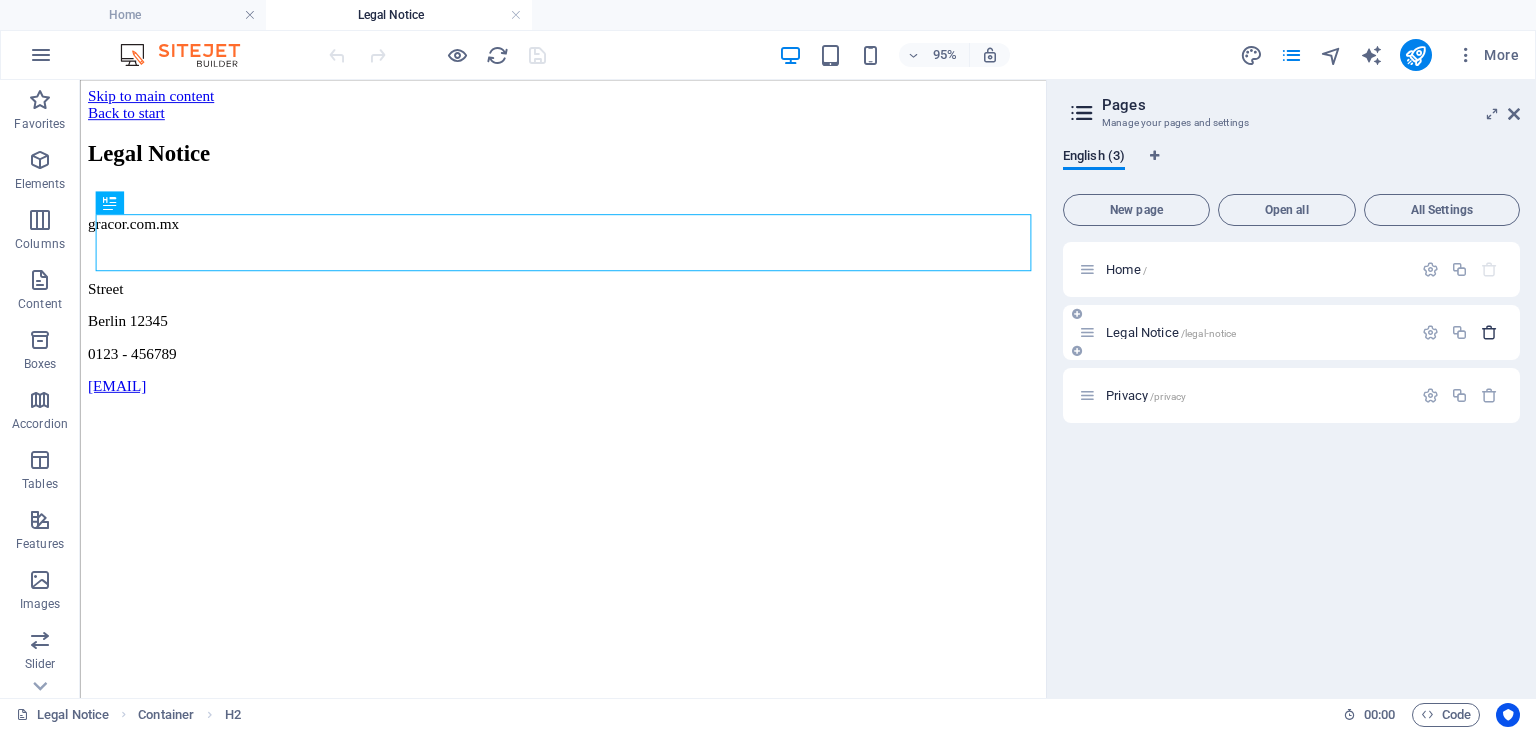 click at bounding box center (1489, 332) 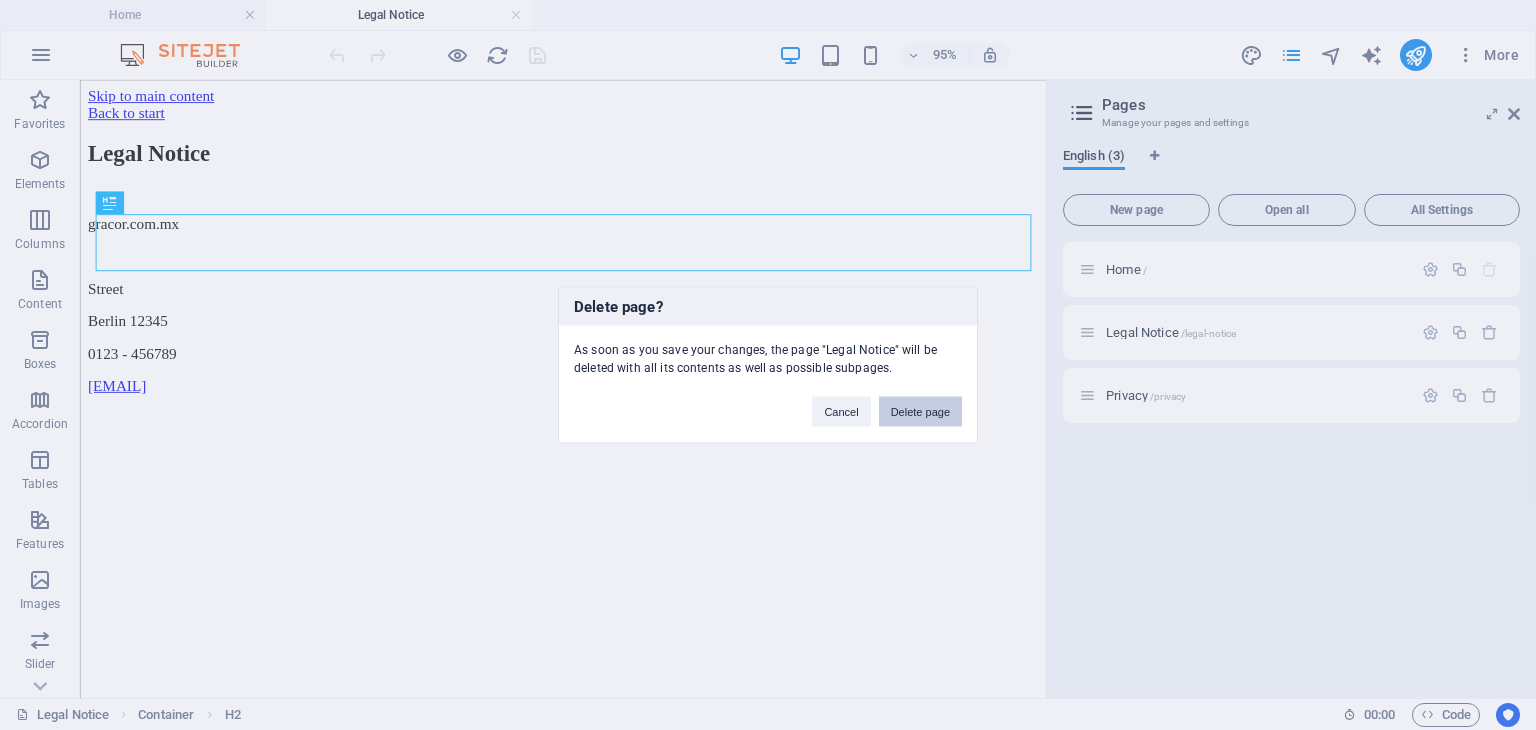 click on "Delete page" at bounding box center (920, 412) 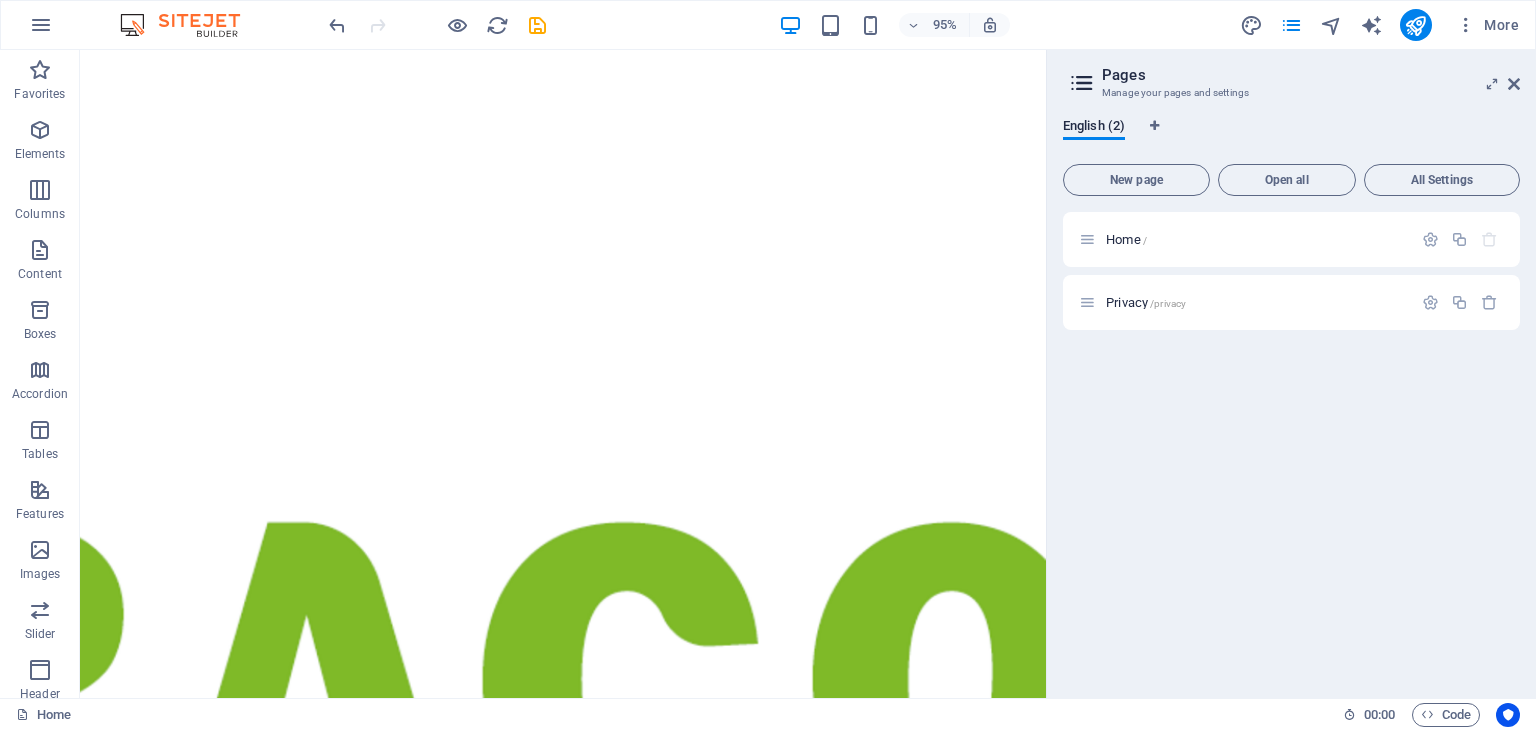 scroll, scrollTop: 42, scrollLeft: 0, axis: vertical 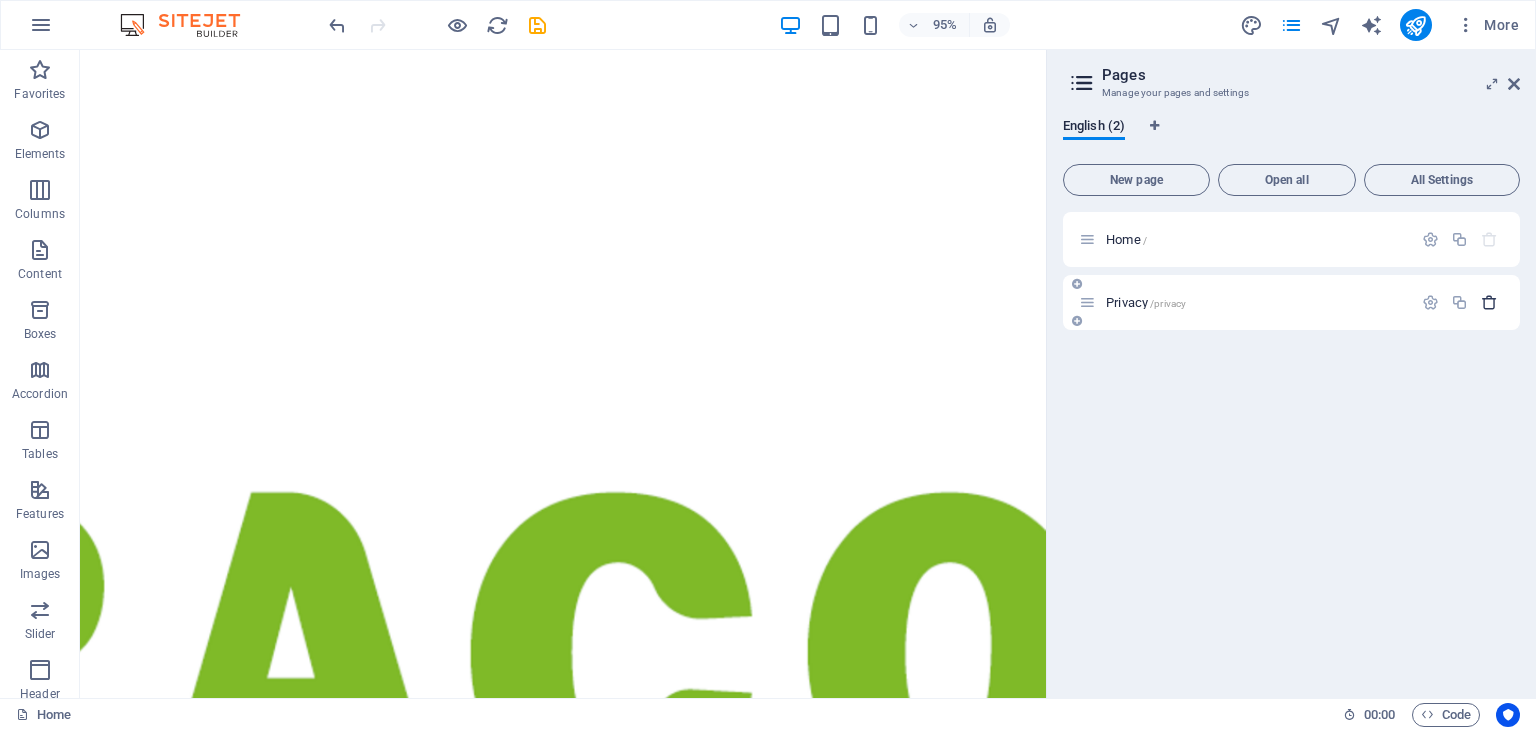 click at bounding box center [1489, 302] 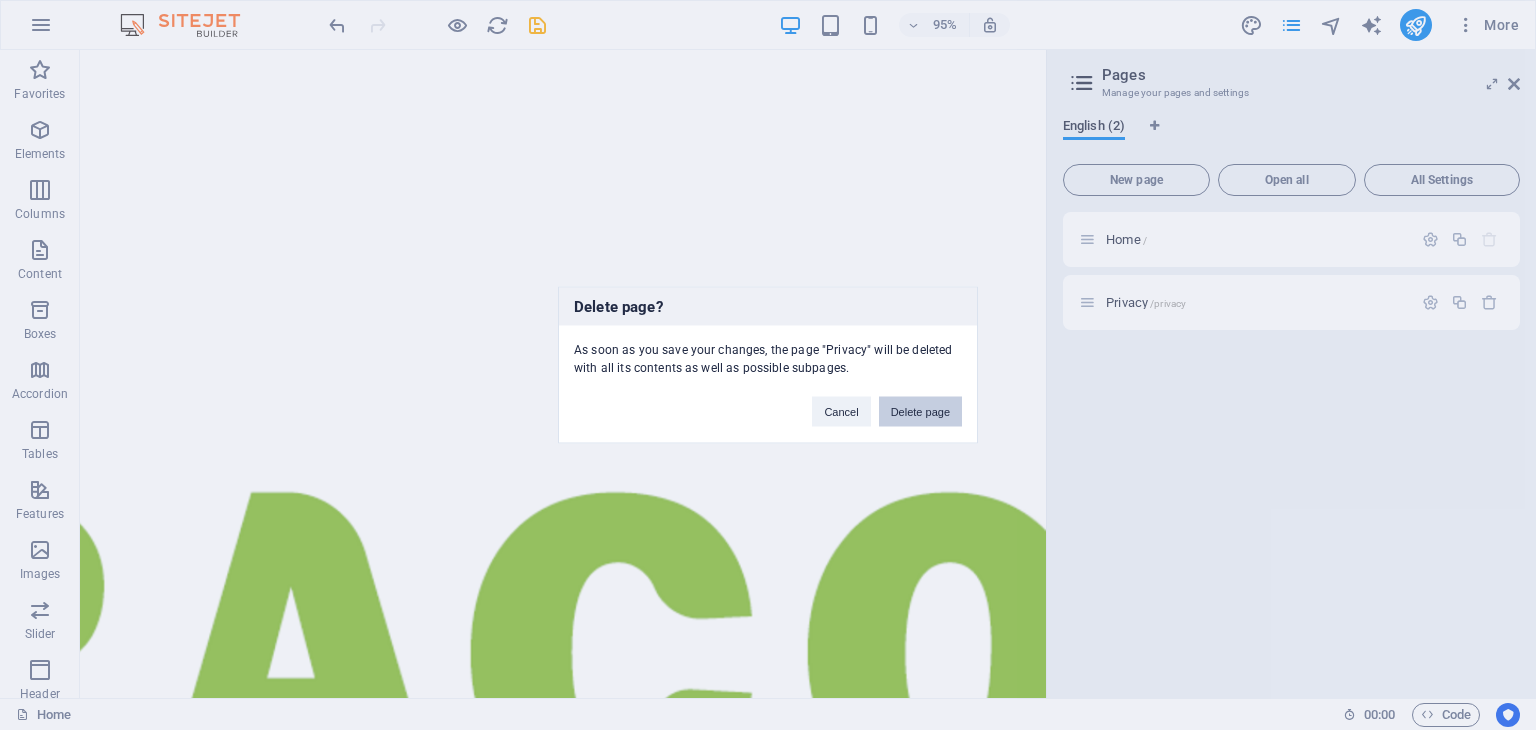click on "Delete page" at bounding box center (920, 412) 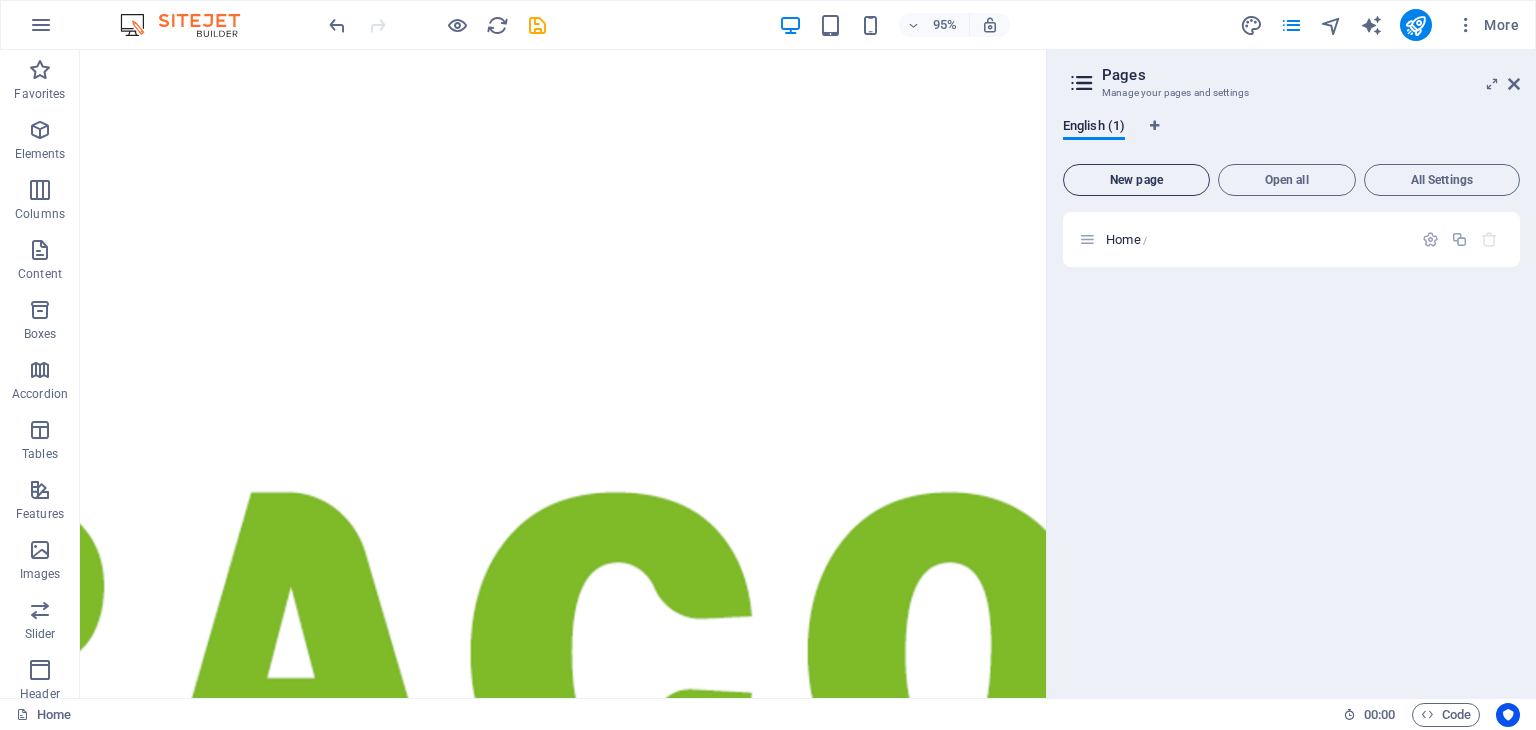 click on "New page" at bounding box center [1136, 180] 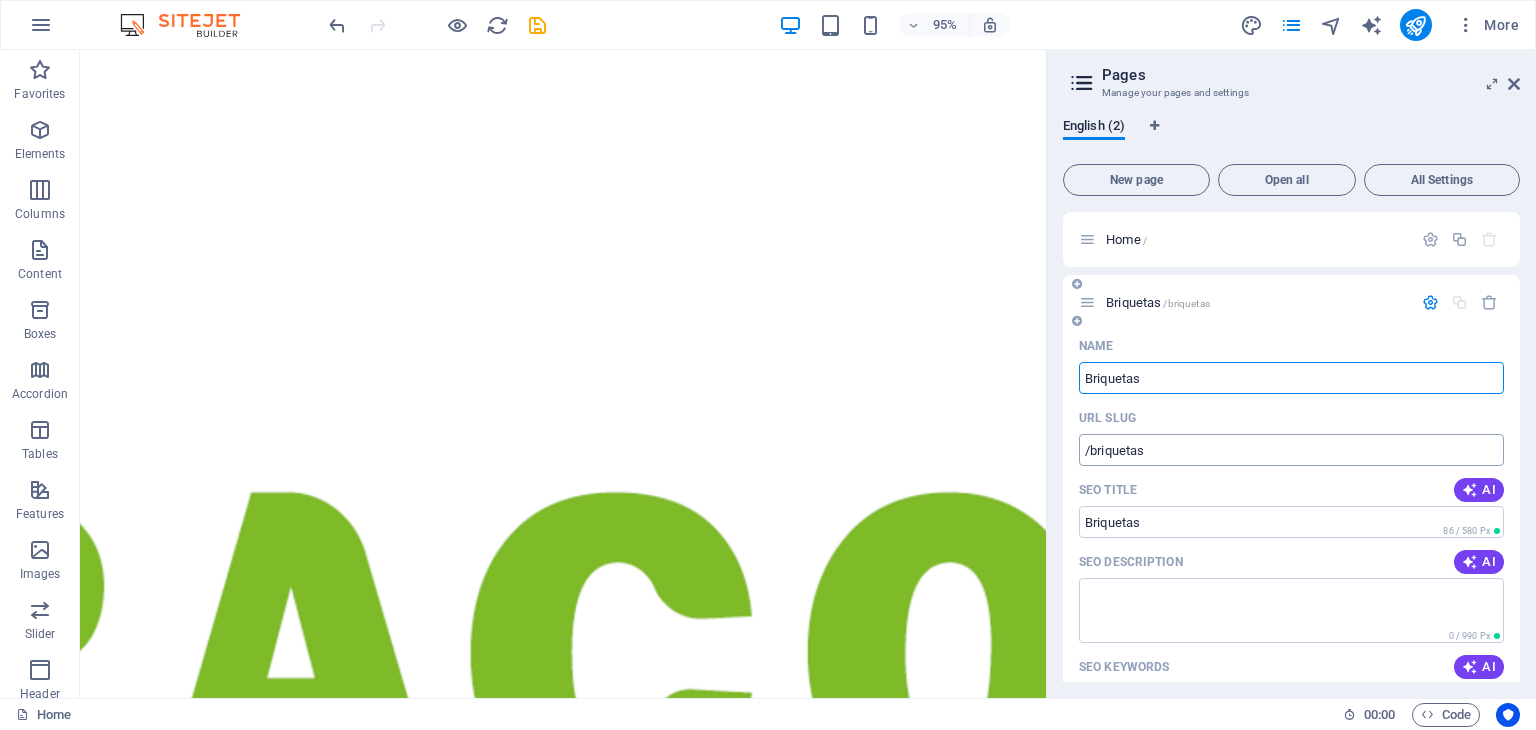 type on "Briquetas" 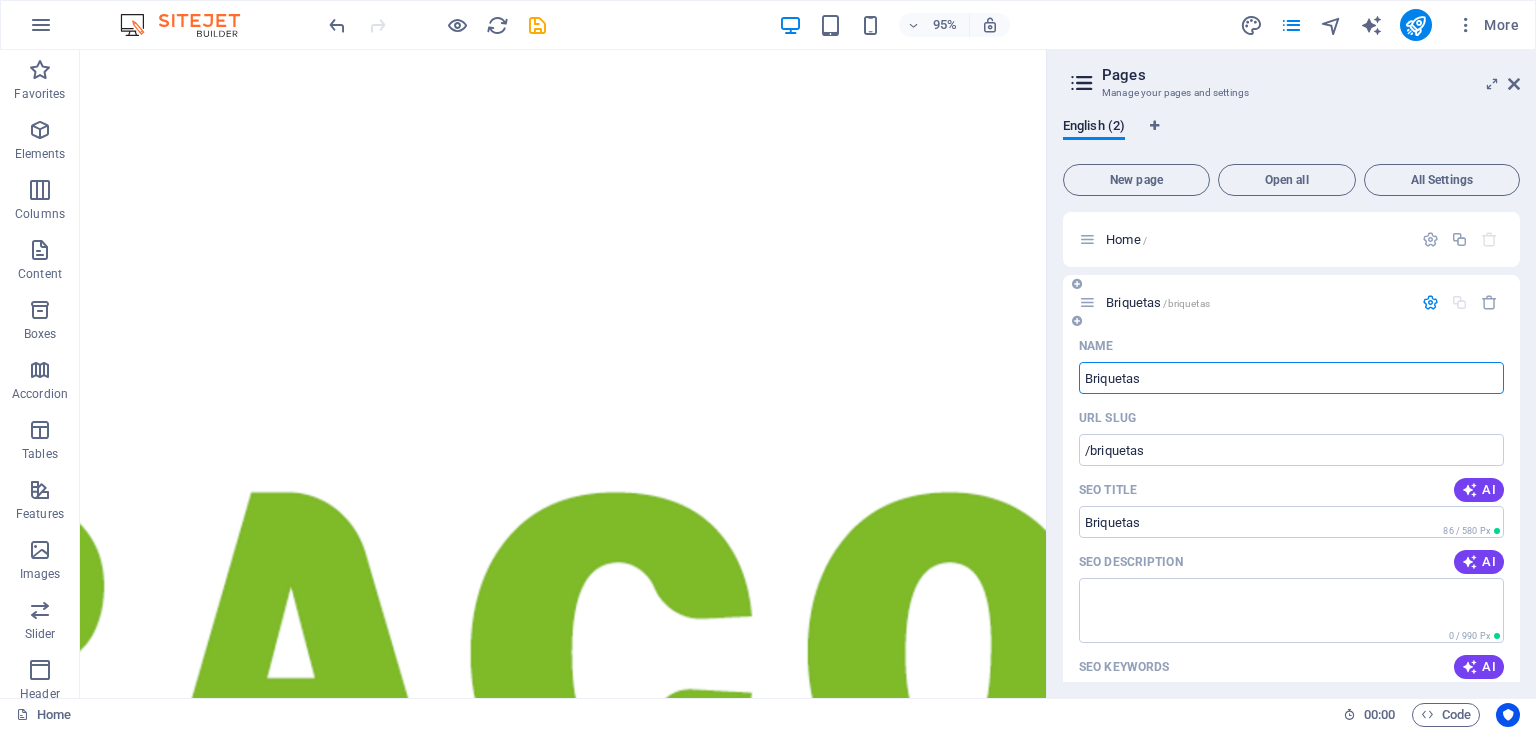 type on "Briquetas" 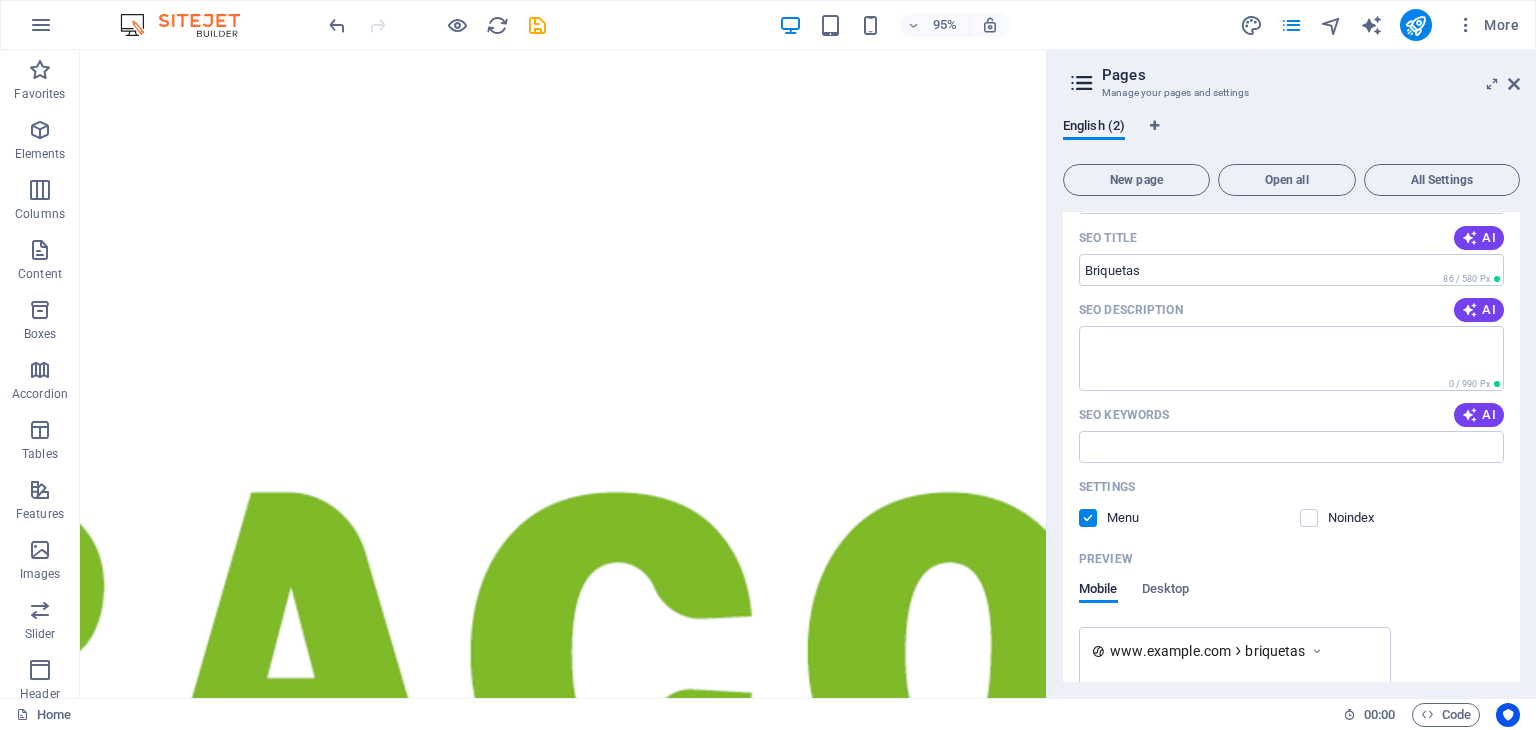 scroll, scrollTop: 353, scrollLeft: 0, axis: vertical 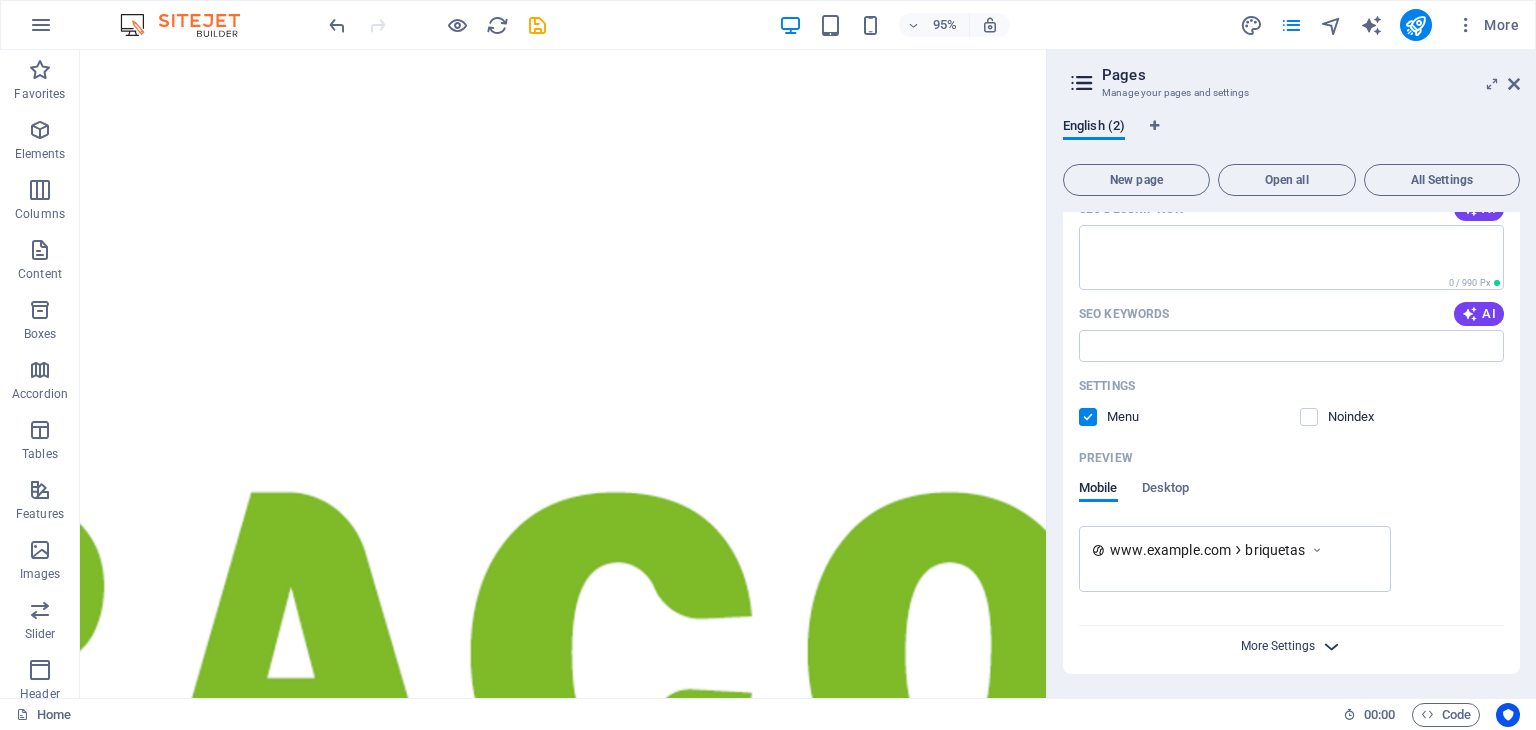 click on "More Settings" at bounding box center (1278, 646) 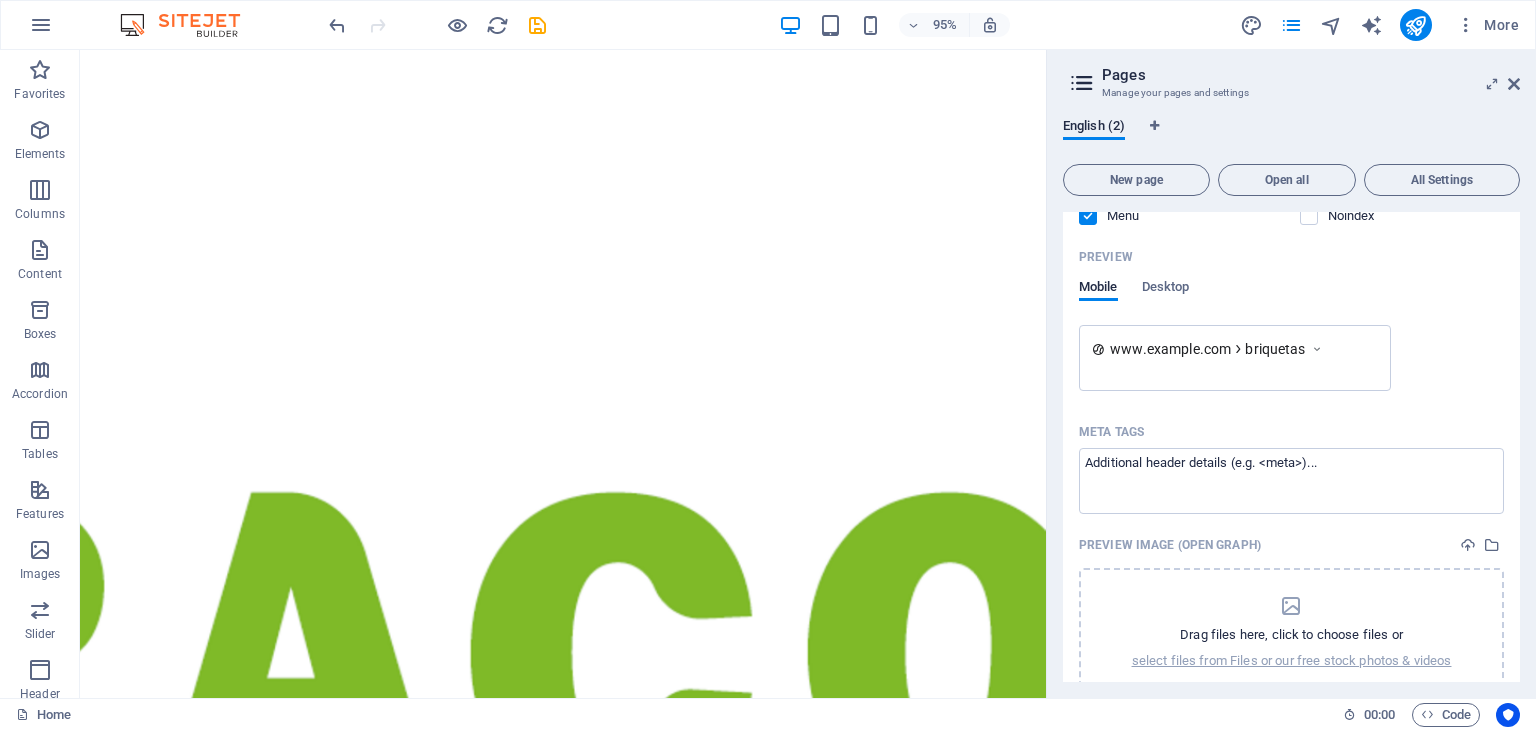 scroll, scrollTop: 500, scrollLeft: 0, axis: vertical 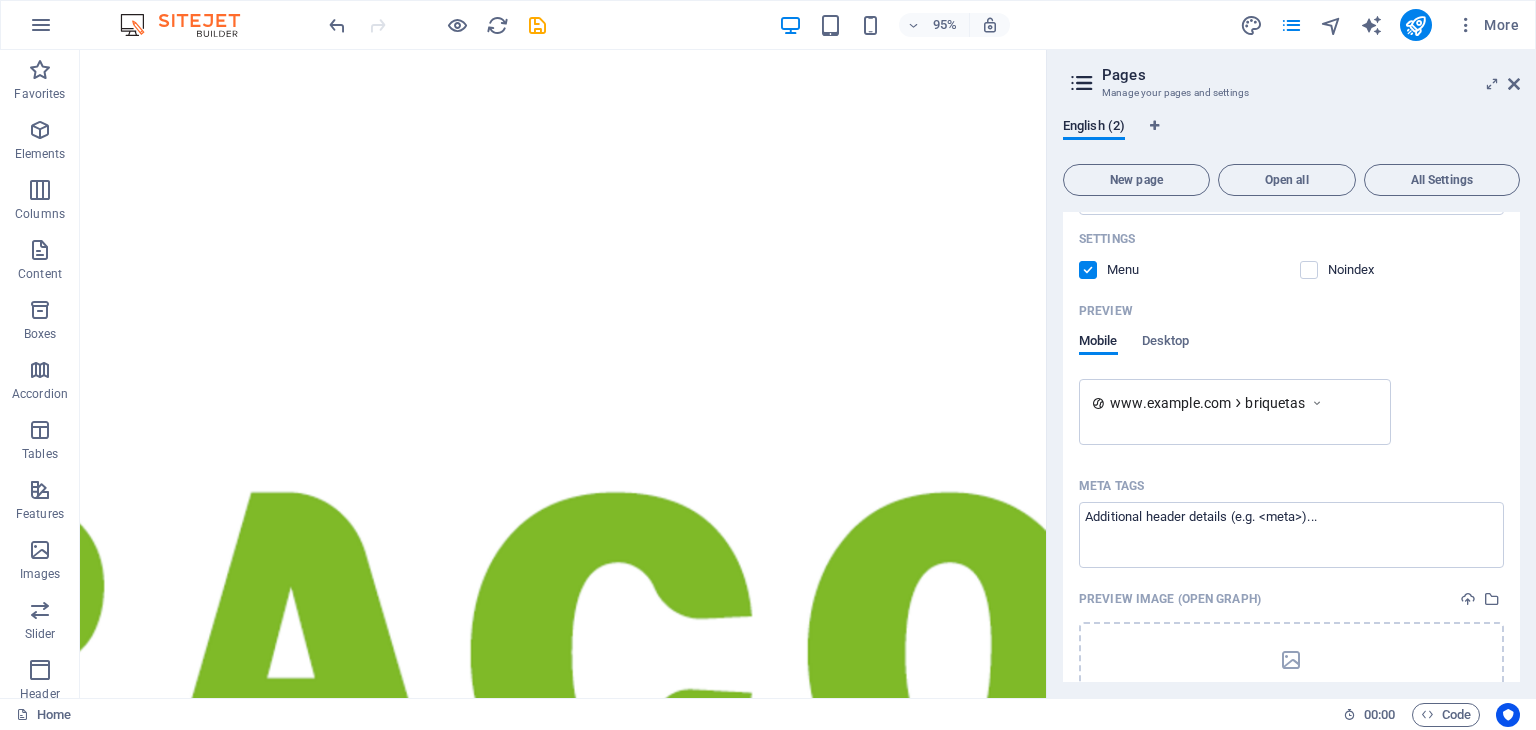 click on "Settings Menu Noindex" at bounding box center (1291, 255) 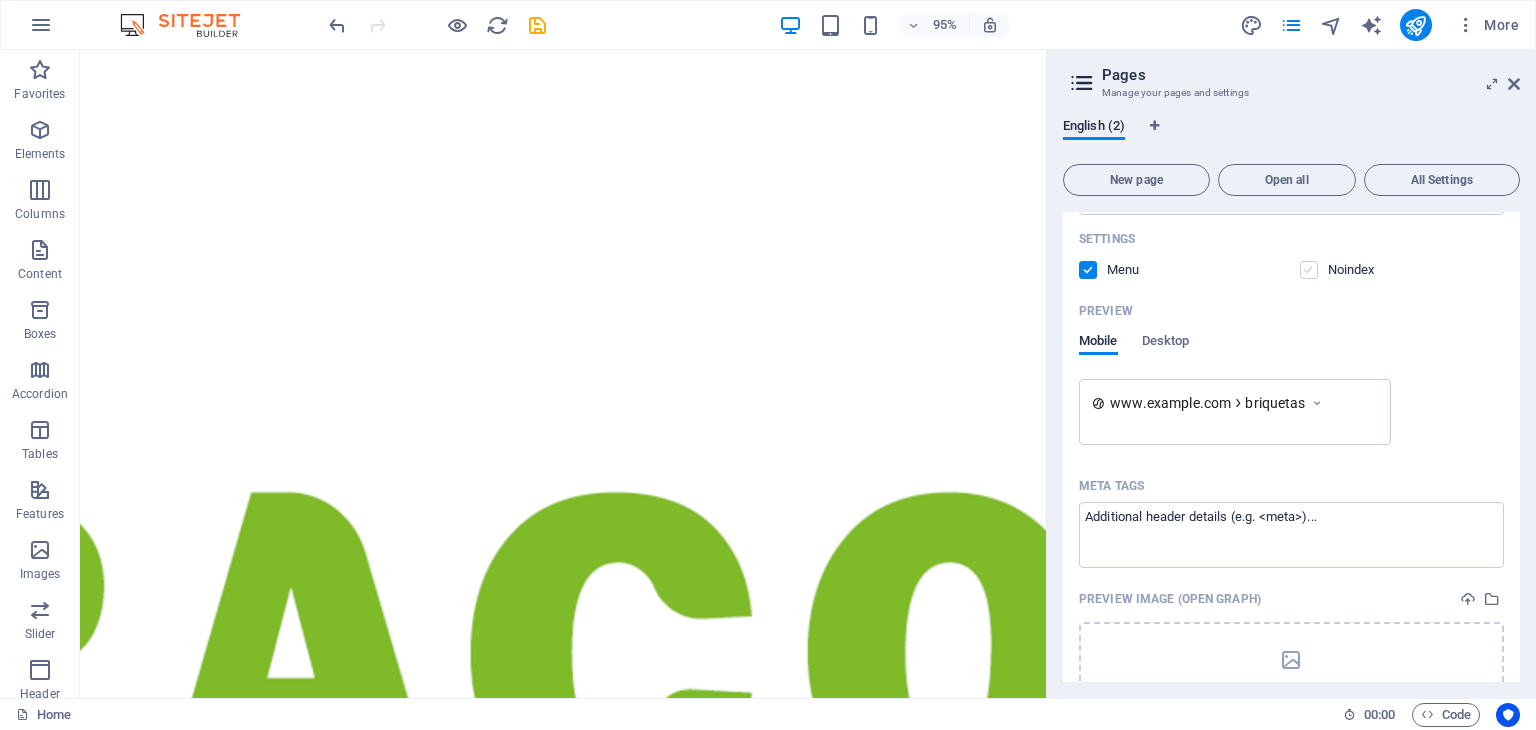 click at bounding box center [1309, 270] 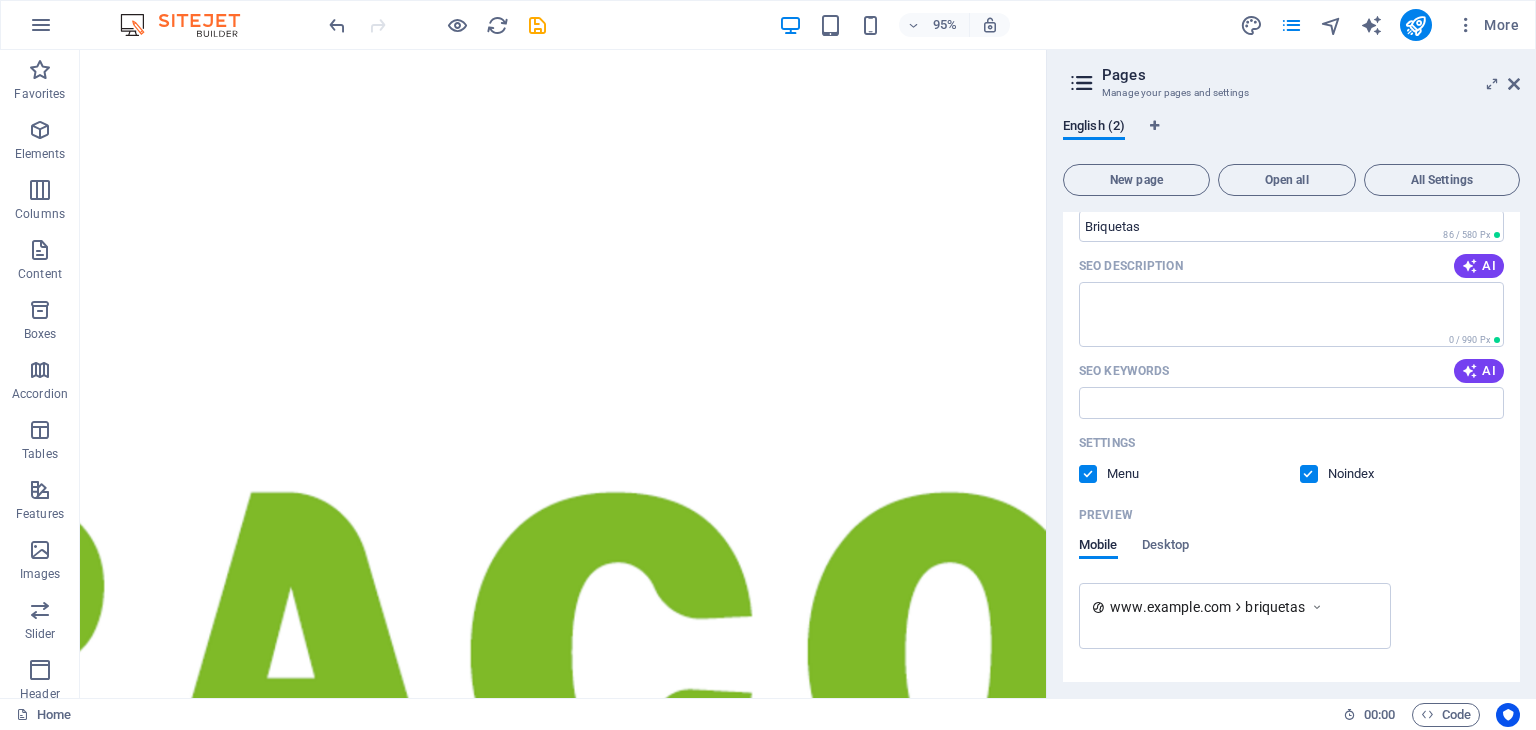 scroll, scrollTop: 293, scrollLeft: 0, axis: vertical 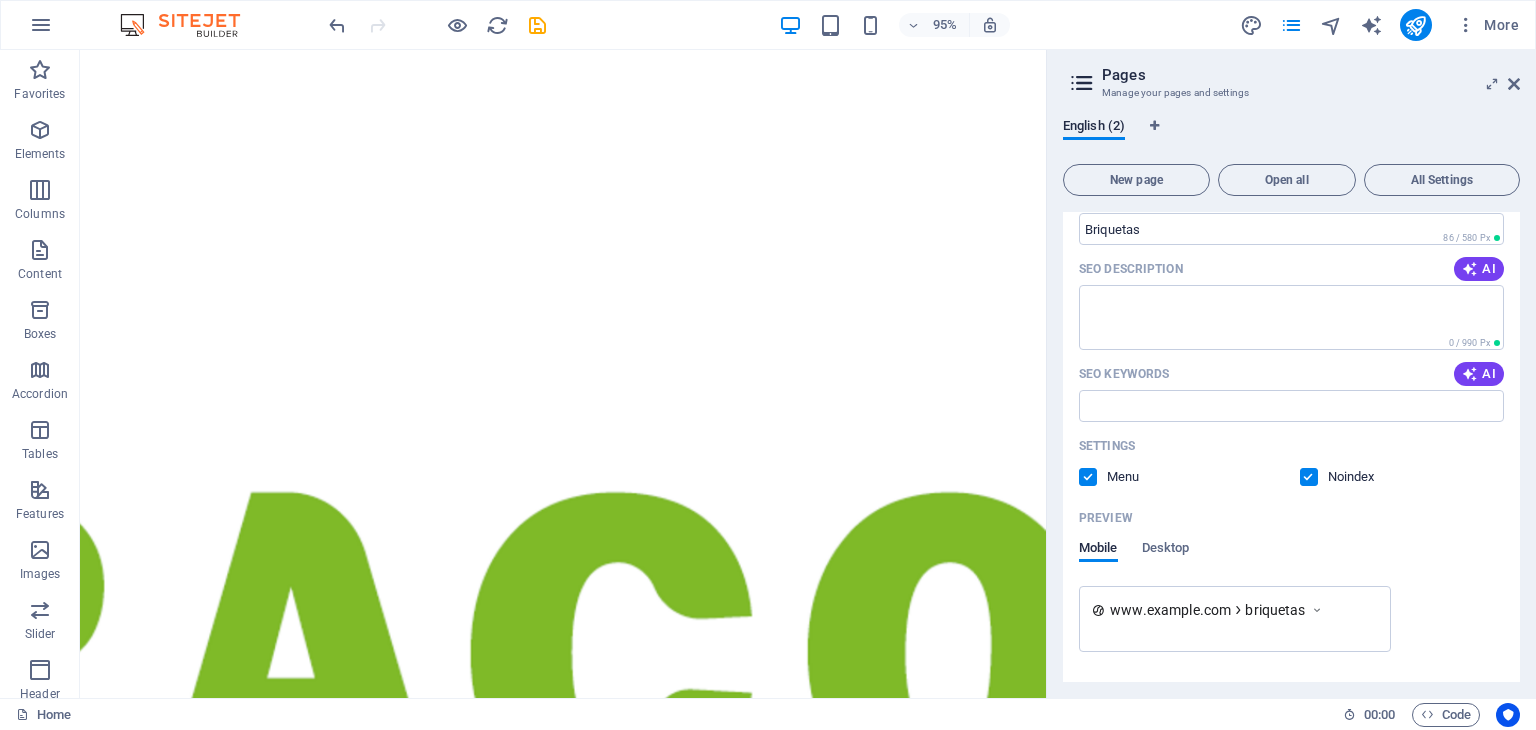 click at bounding box center [1088, 477] 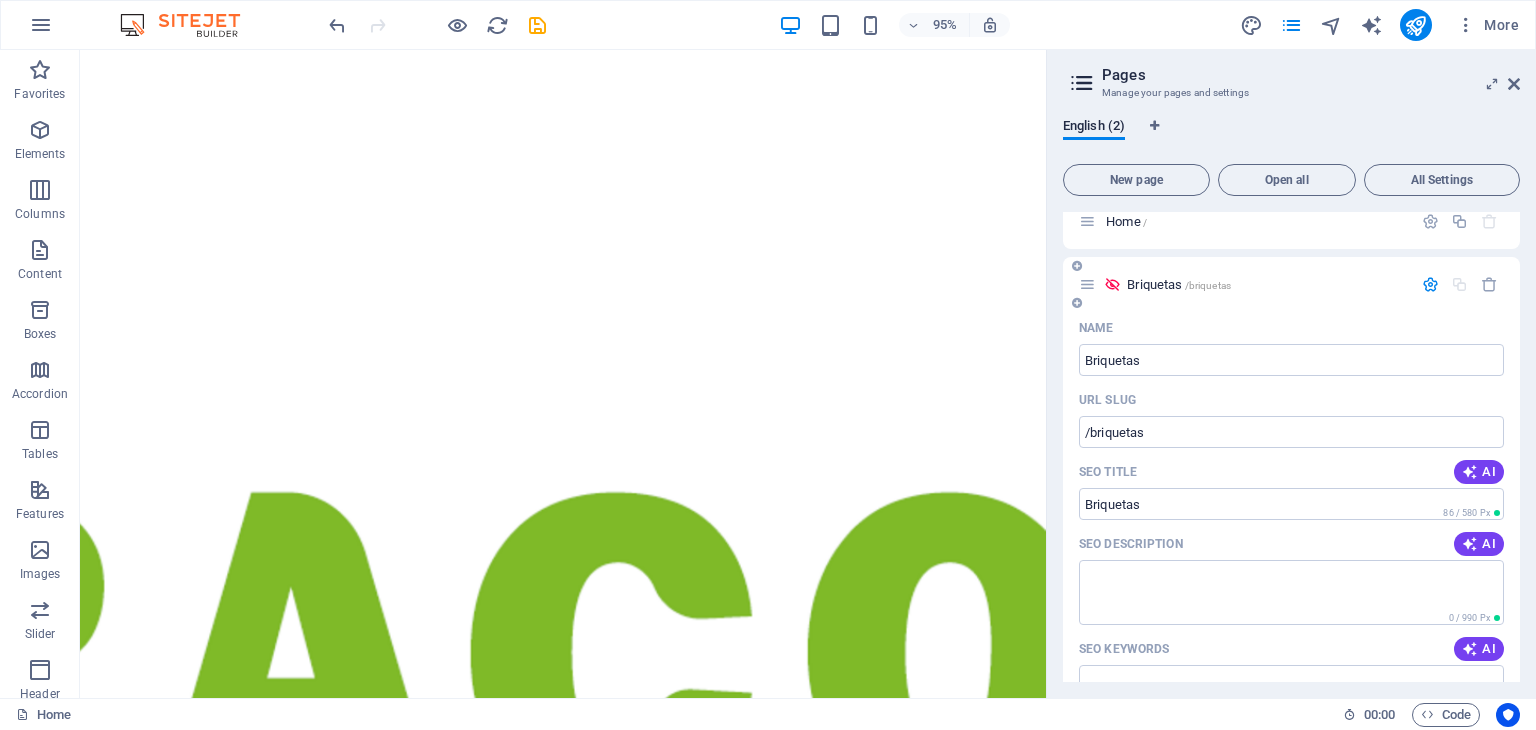 scroll, scrollTop: 0, scrollLeft: 0, axis: both 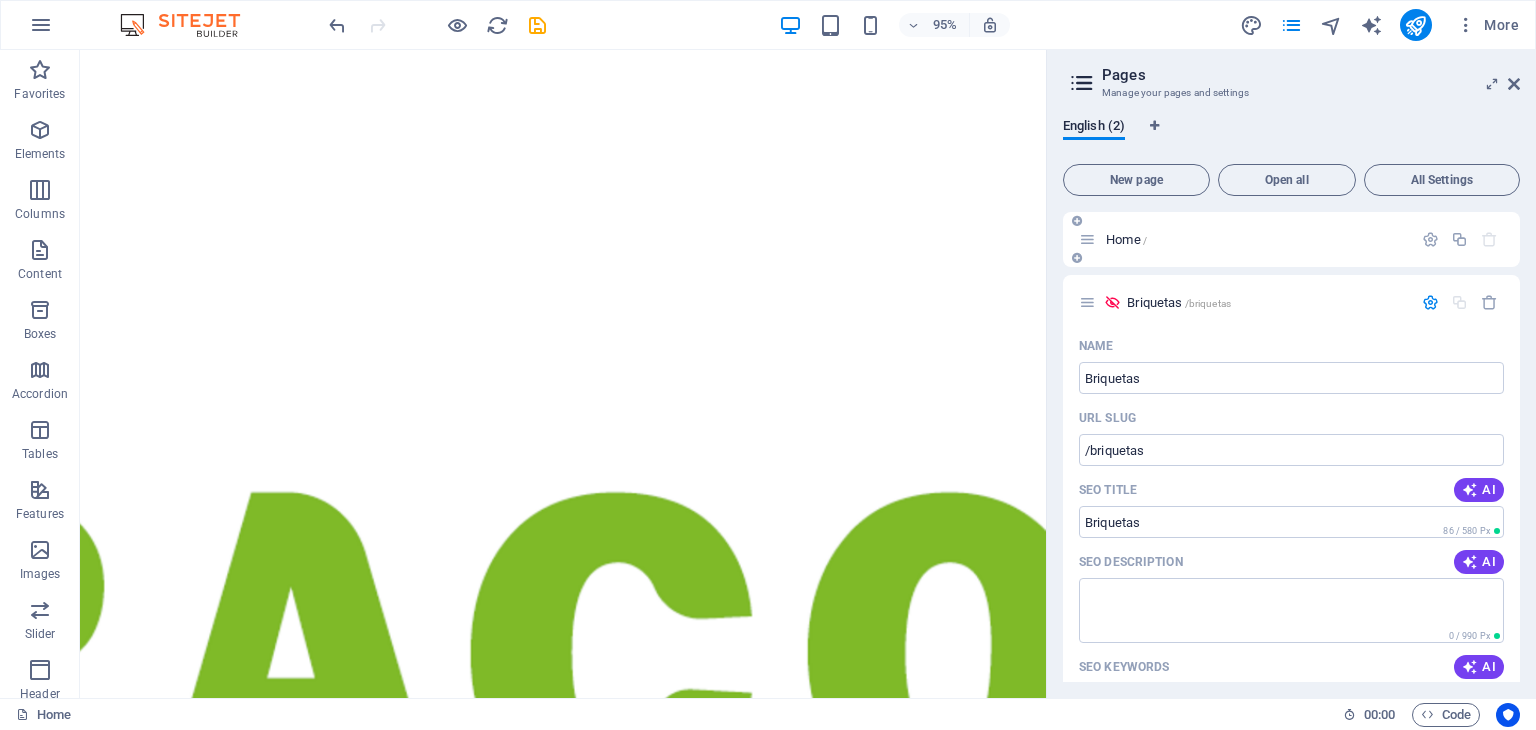 click on "Home /" at bounding box center (1256, 239) 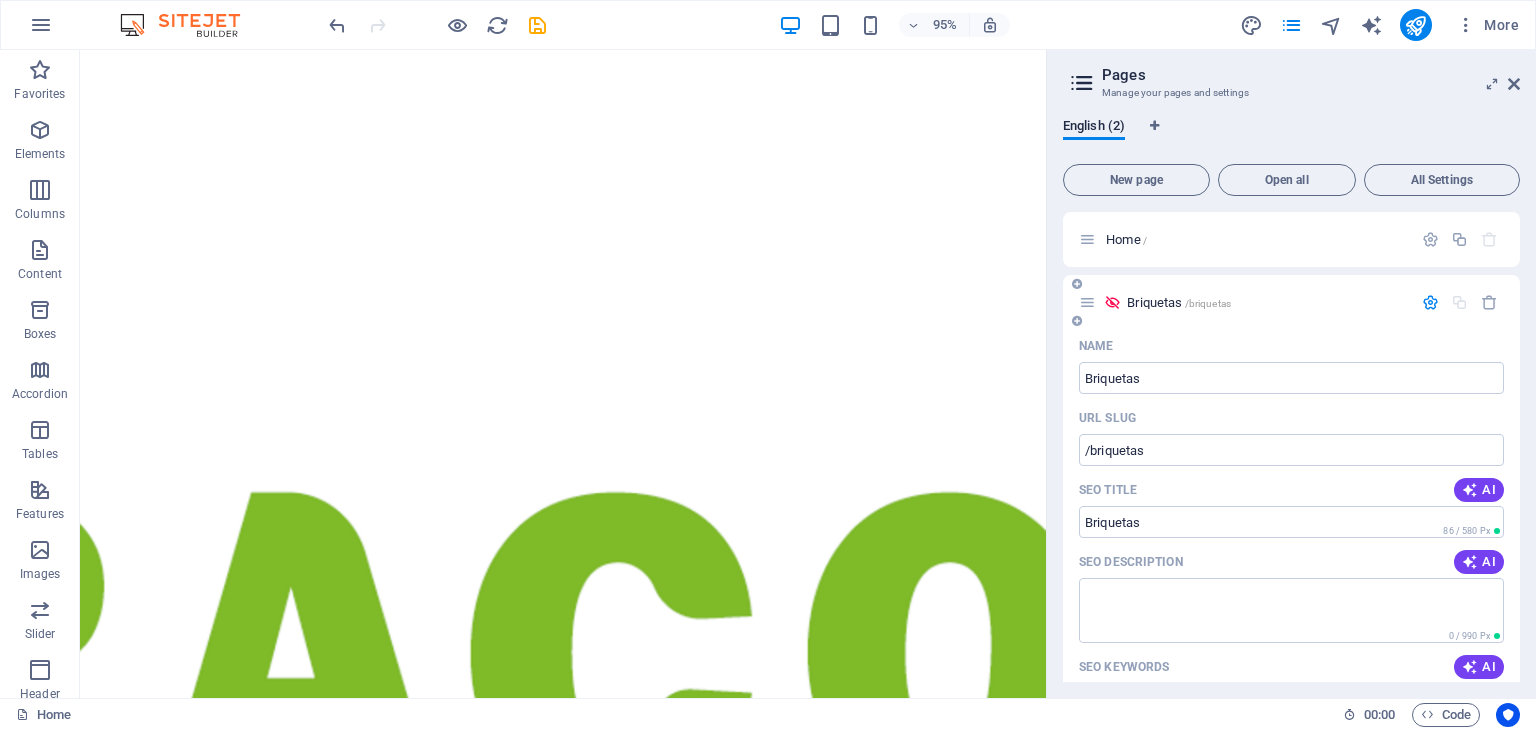 click on "Briquetas /briquetas" at bounding box center (1266, 302) 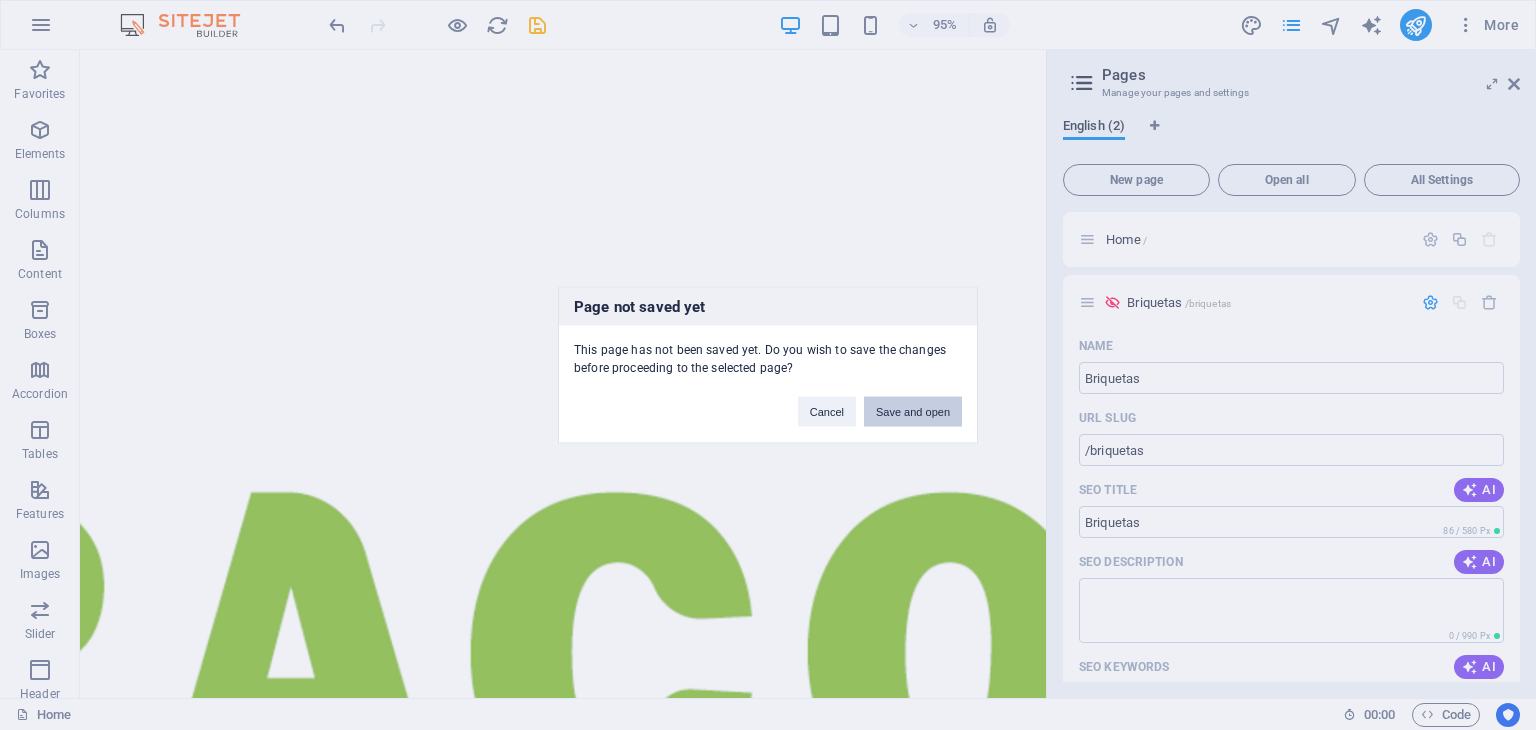 click on "Save and open" at bounding box center [913, 412] 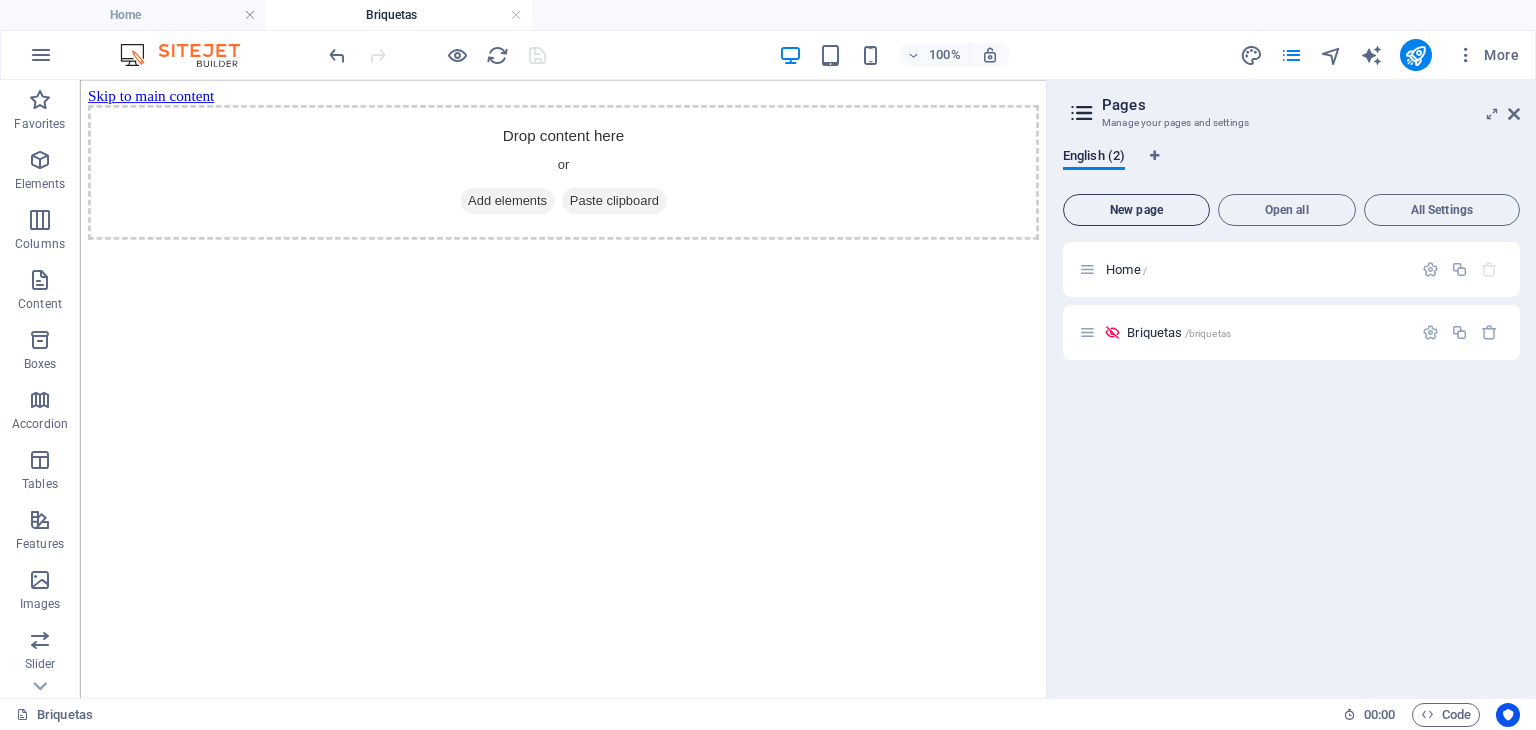 scroll, scrollTop: 0, scrollLeft: 0, axis: both 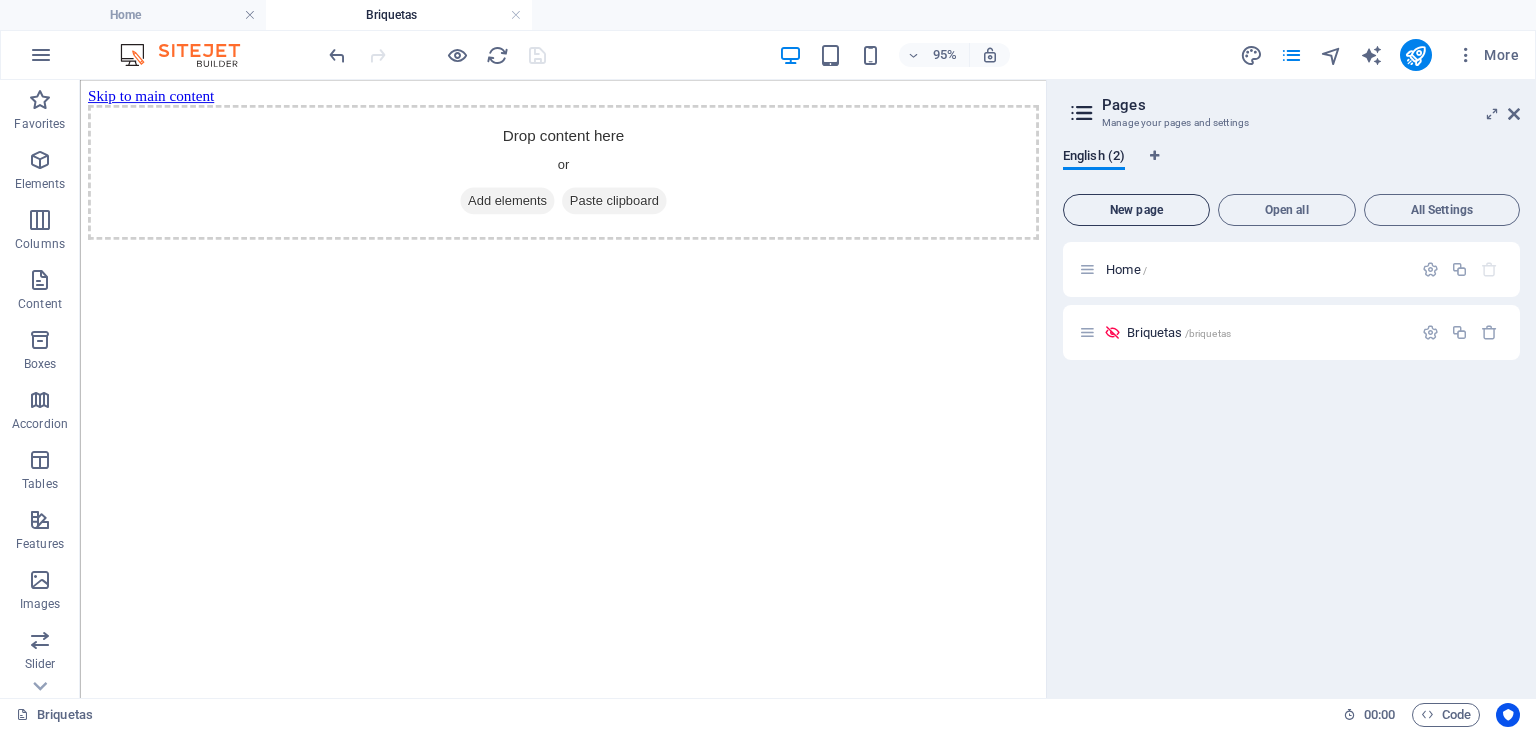 click on "New page" at bounding box center [1136, 210] 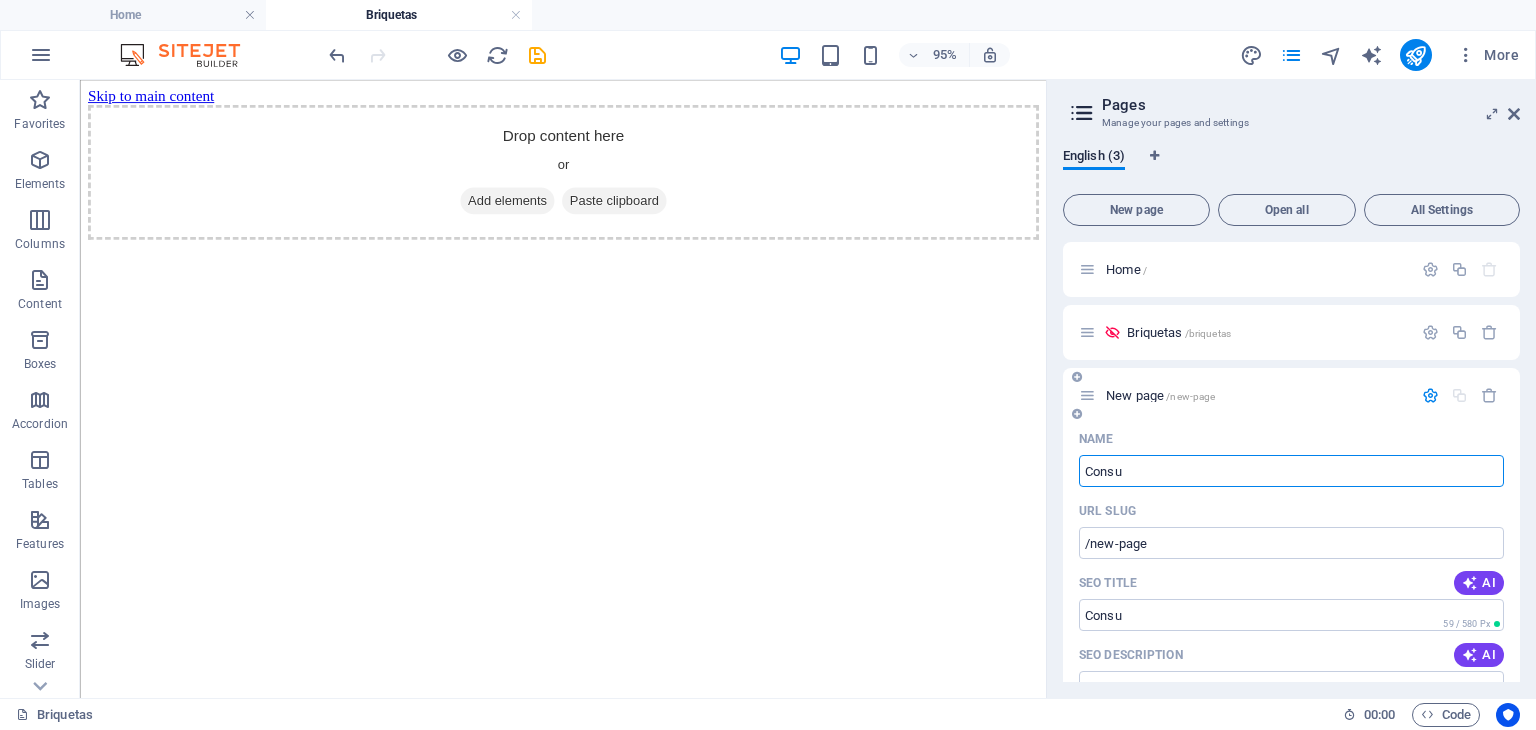 type on "Consul" 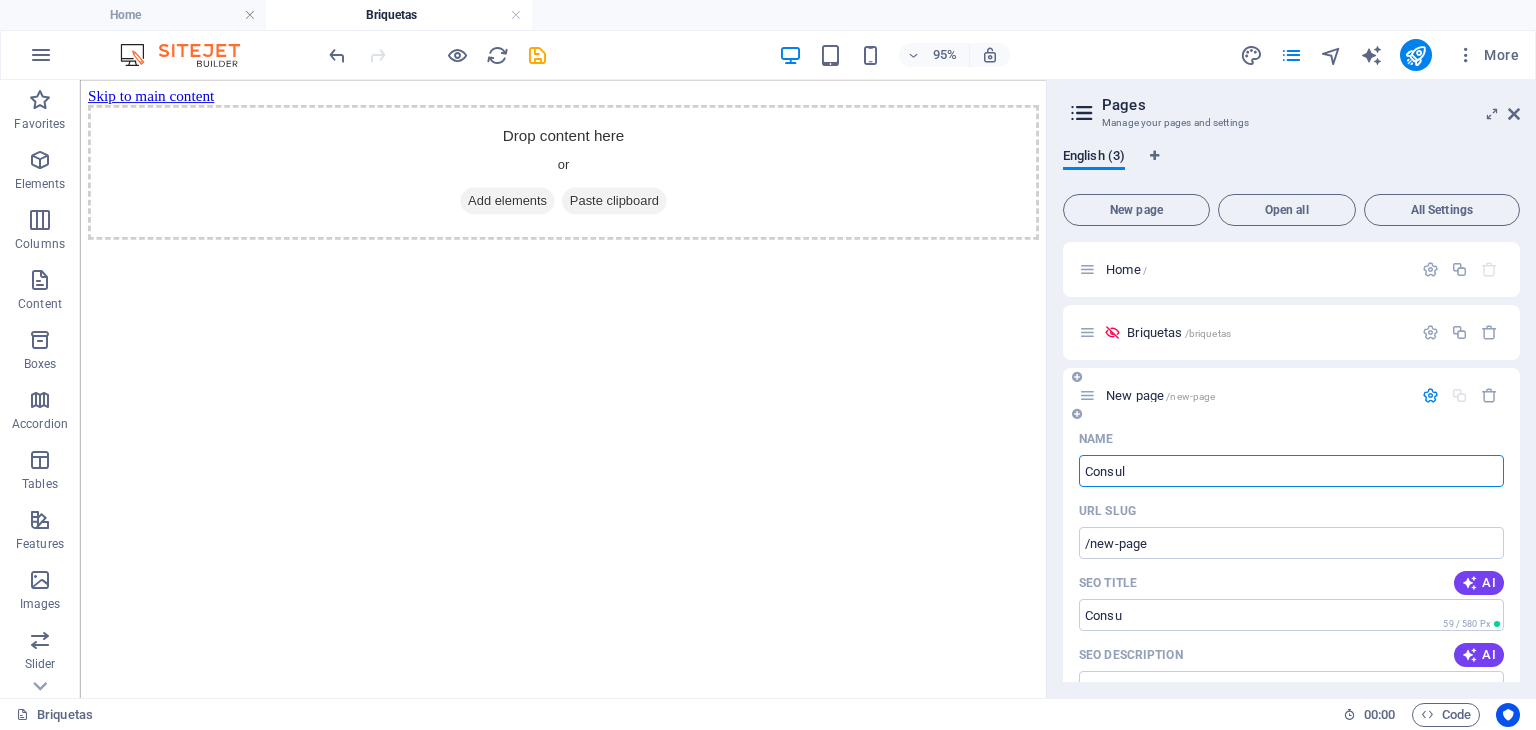 type on "/consu" 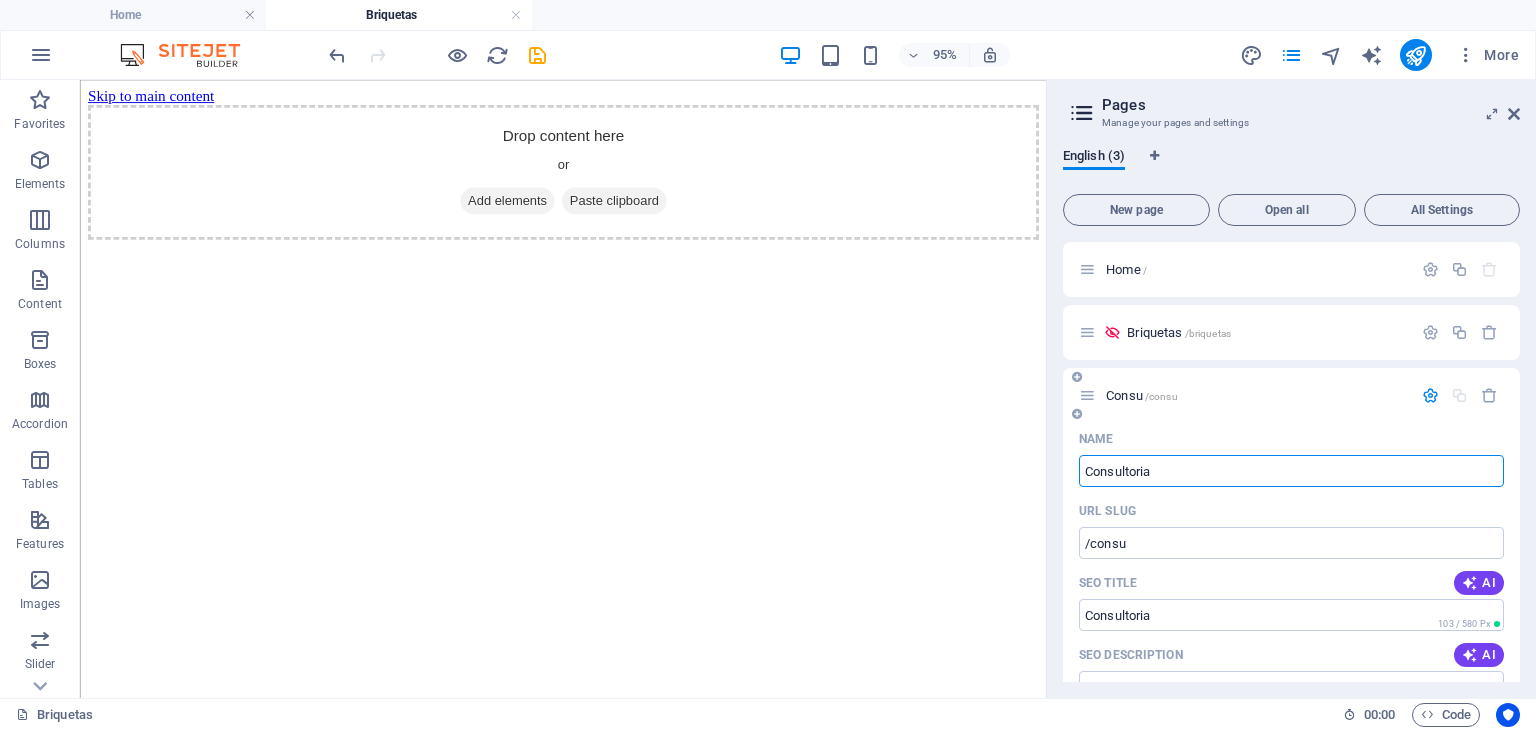 type on "Consultoria" 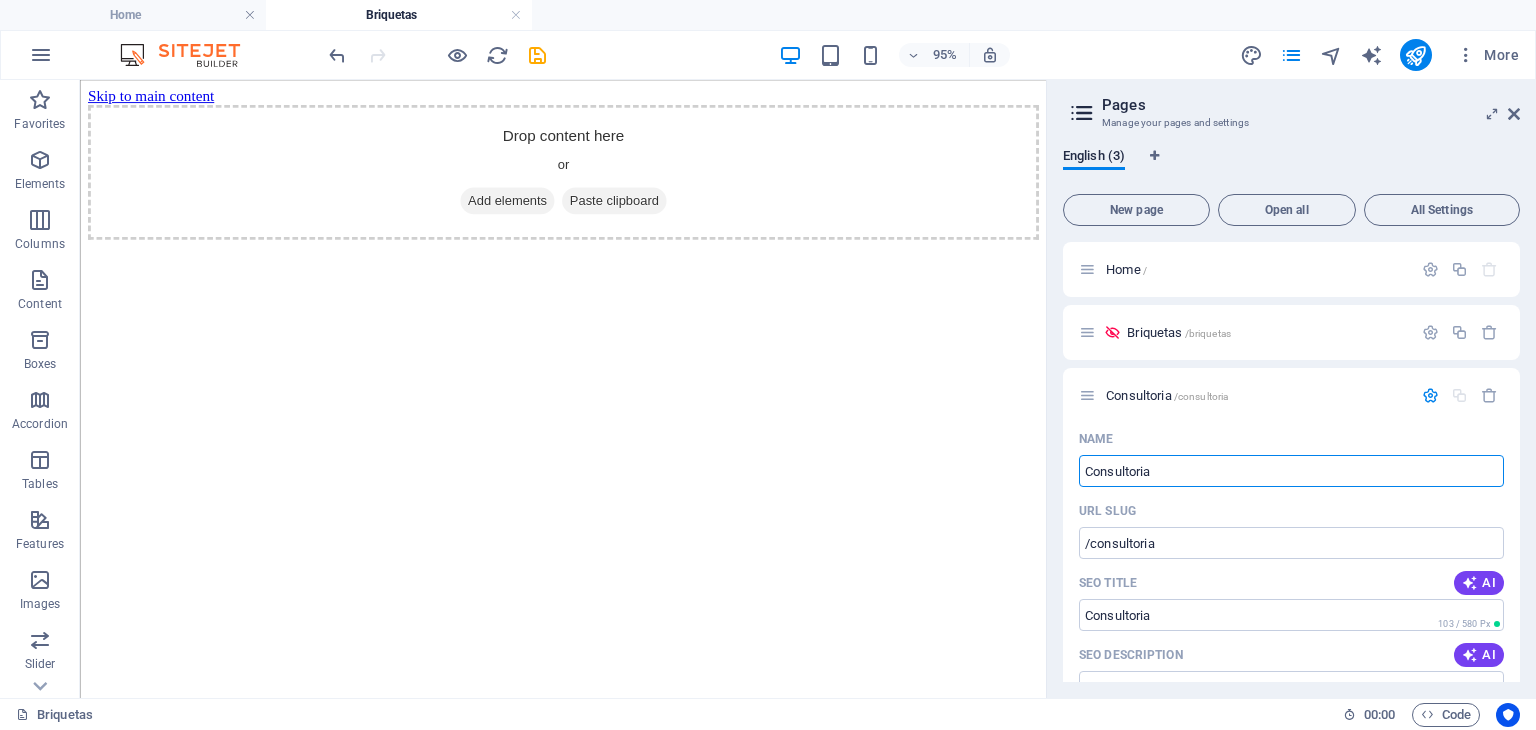 type on "Consultoria" 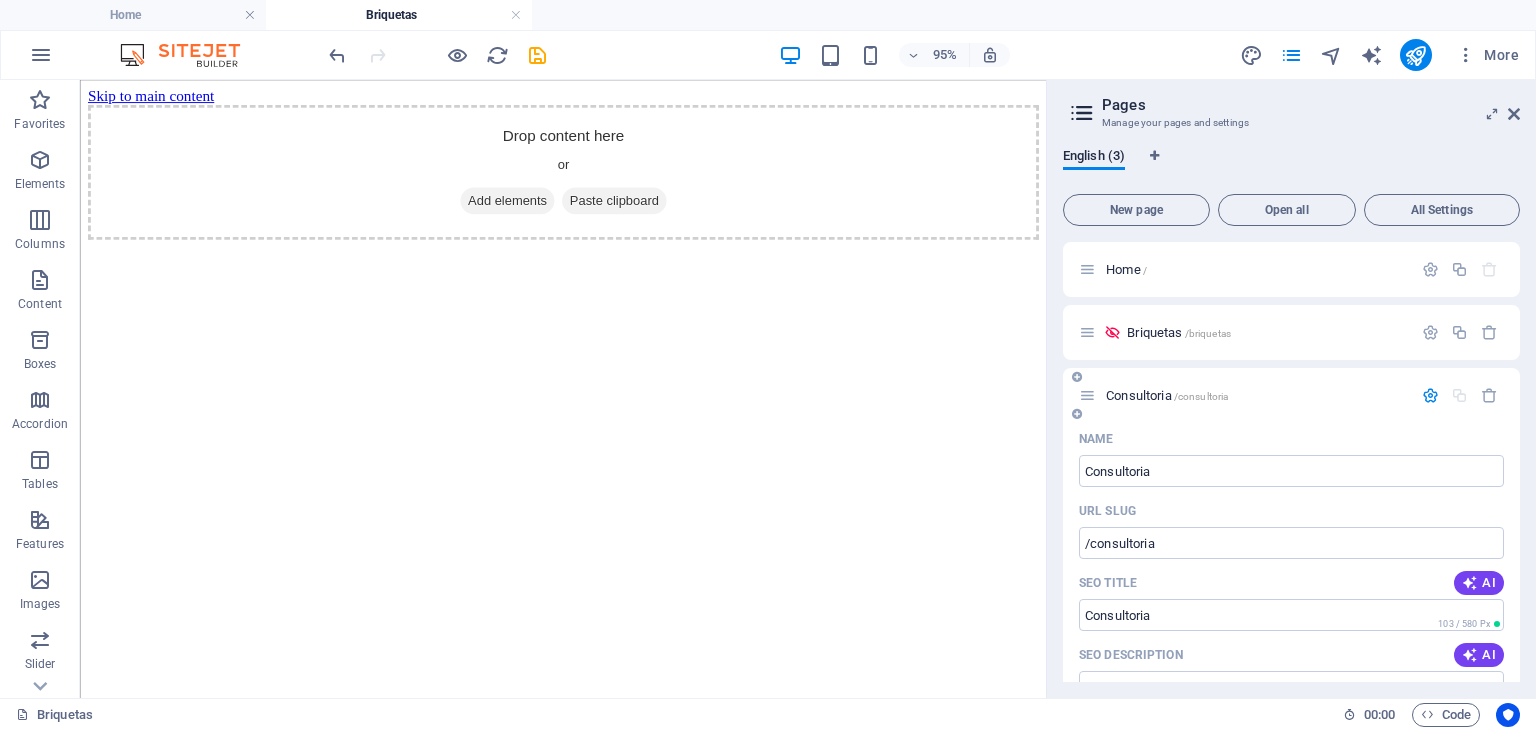 click on "Consultoria /consultoria" at bounding box center [1256, 395] 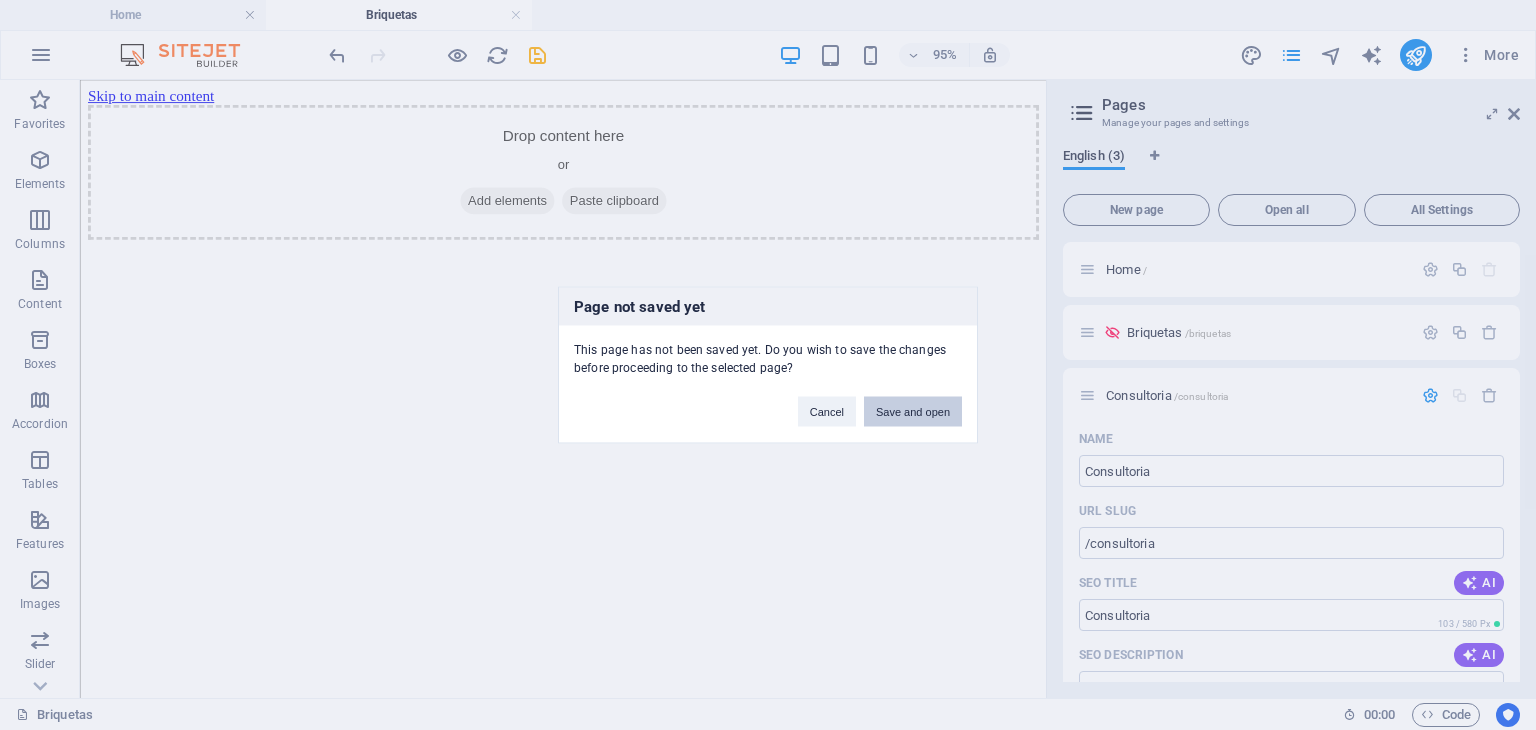 click on "Save and open" at bounding box center (913, 412) 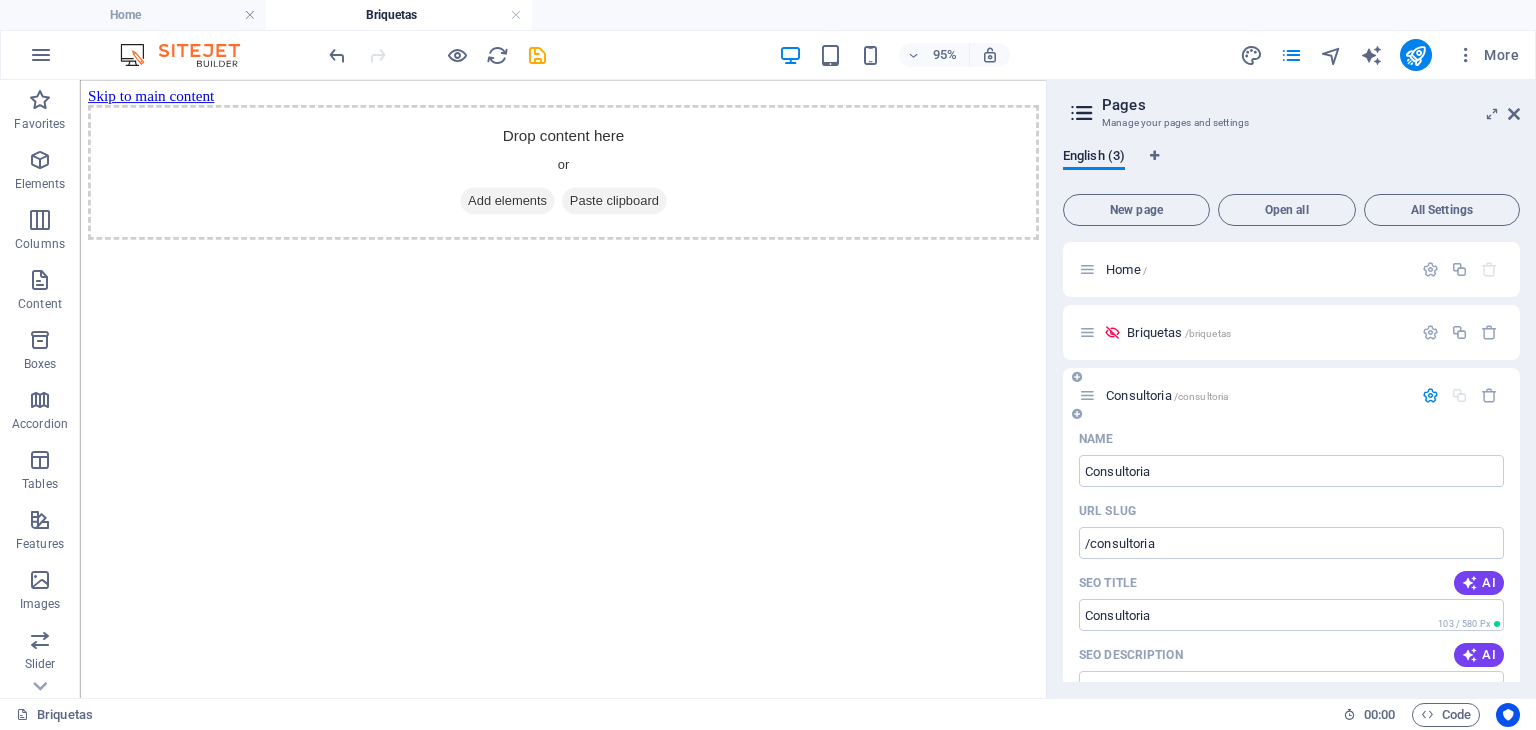 click on "Consultoria /consultoria" at bounding box center (1256, 395) 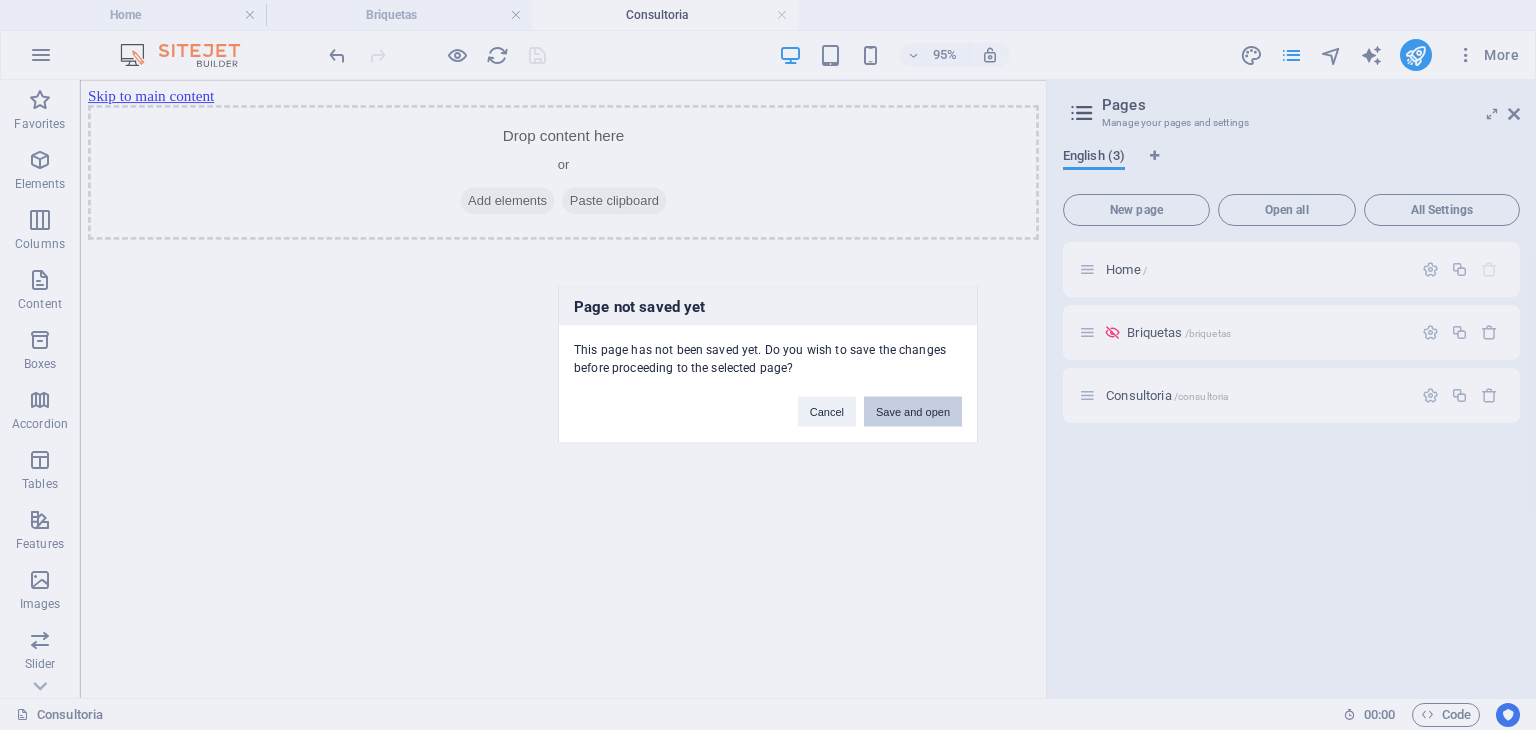 scroll, scrollTop: 0, scrollLeft: 0, axis: both 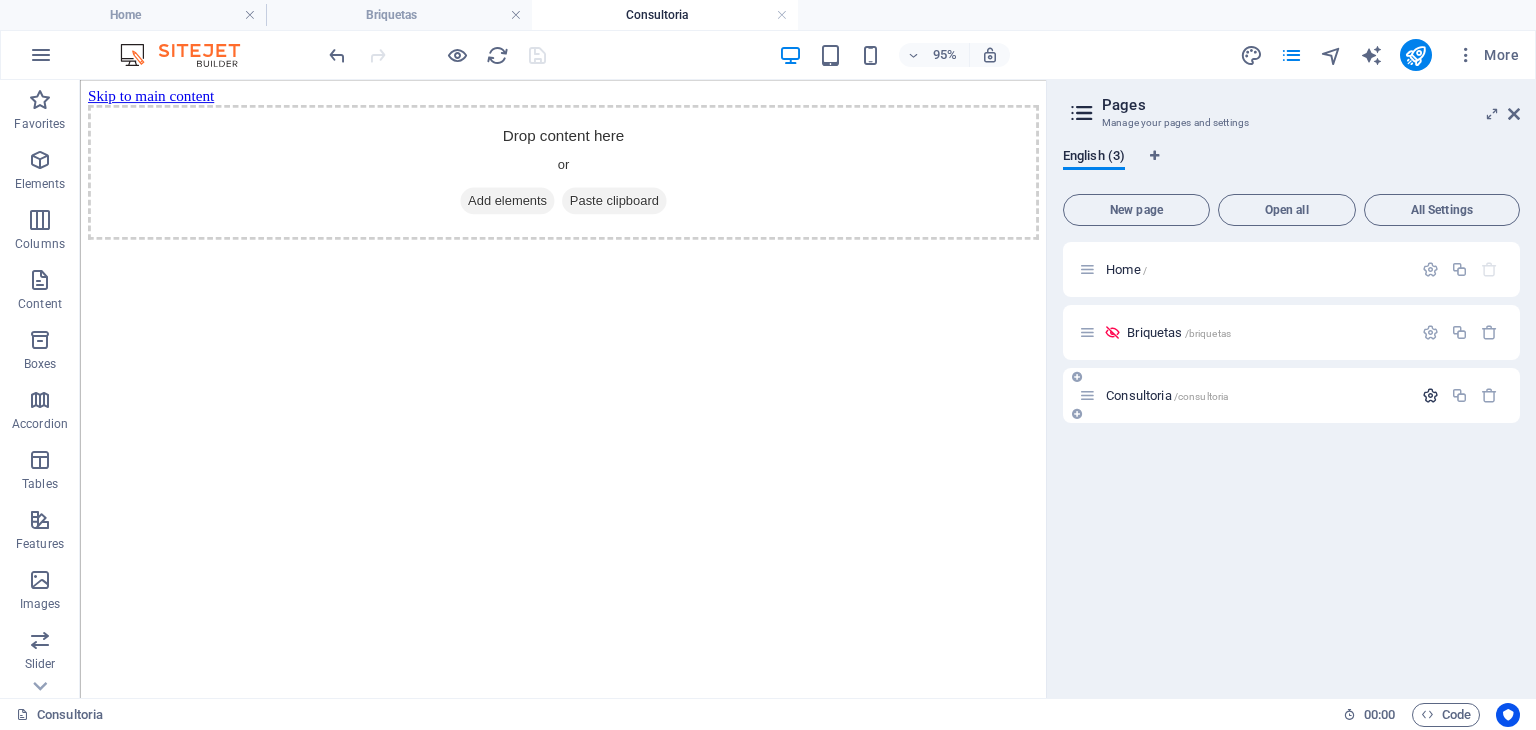 click at bounding box center (1430, 395) 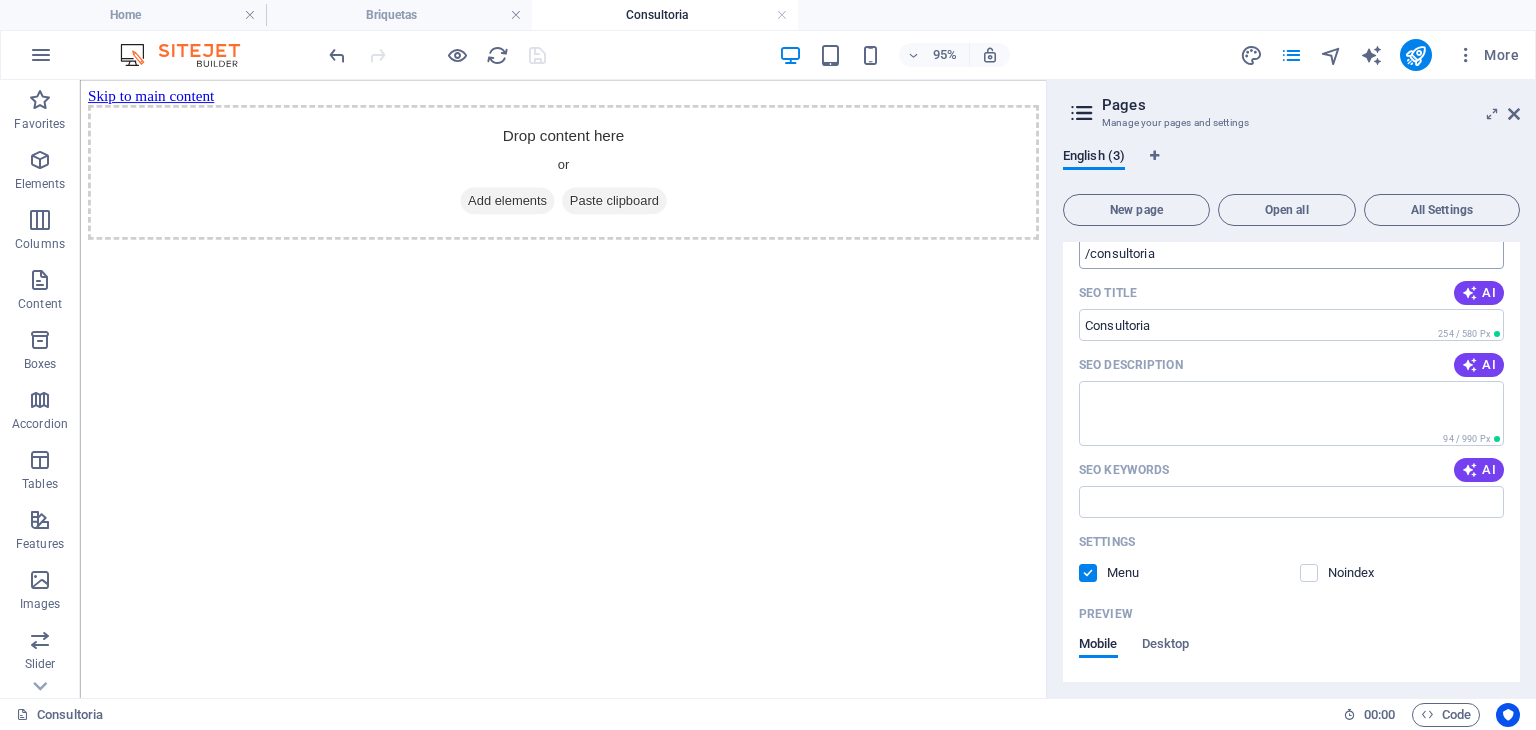 scroll, scrollTop: 494, scrollLeft: 0, axis: vertical 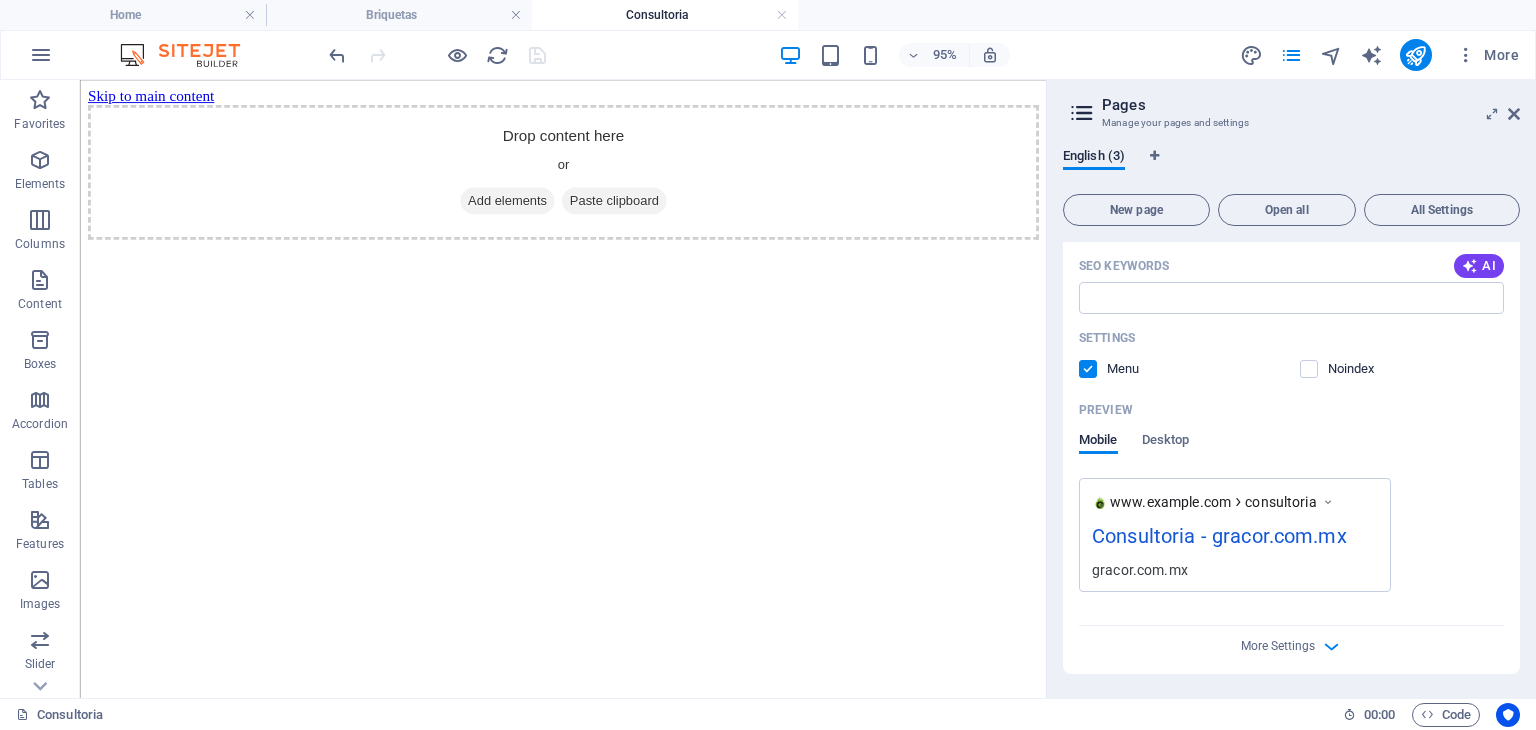 click at bounding box center [1088, 369] 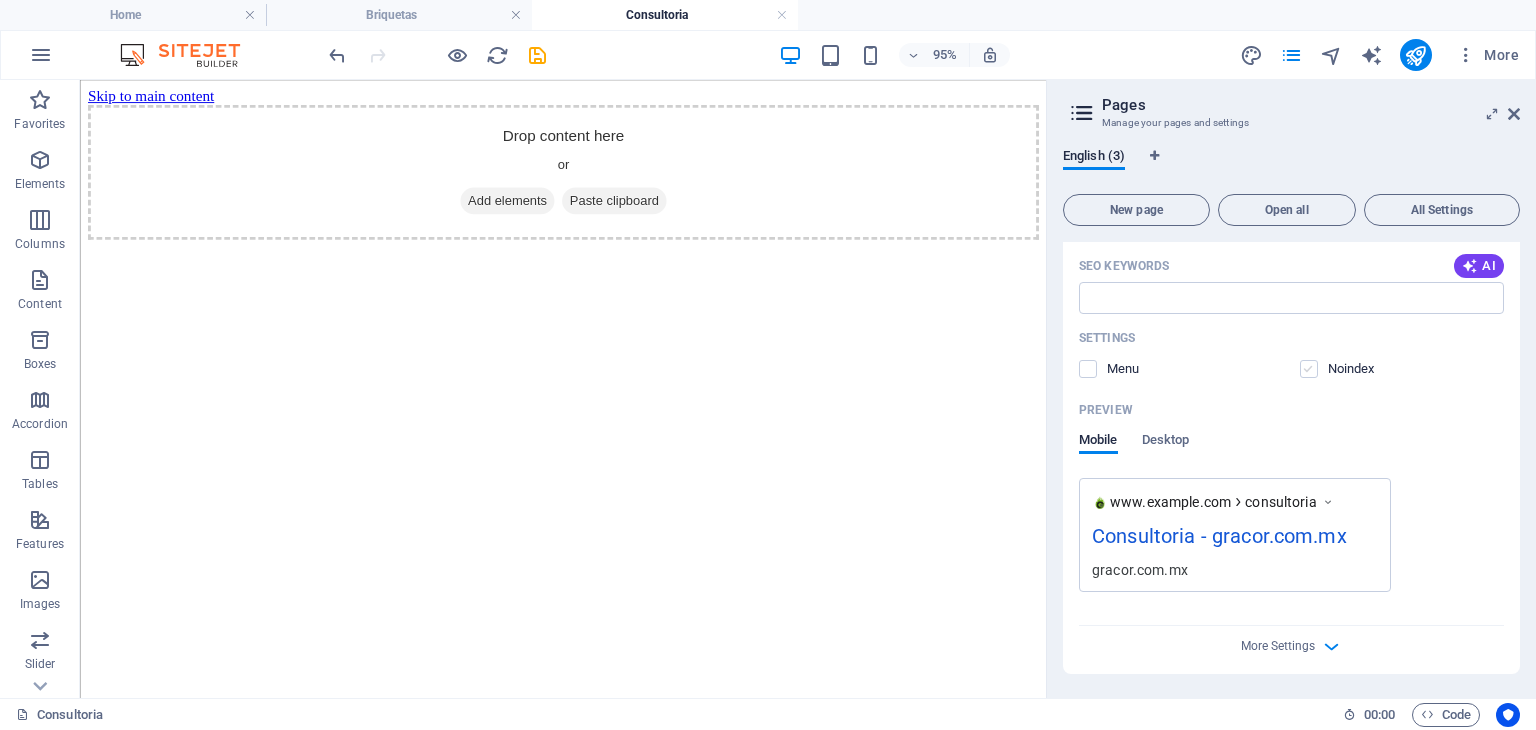 click at bounding box center [1309, 369] 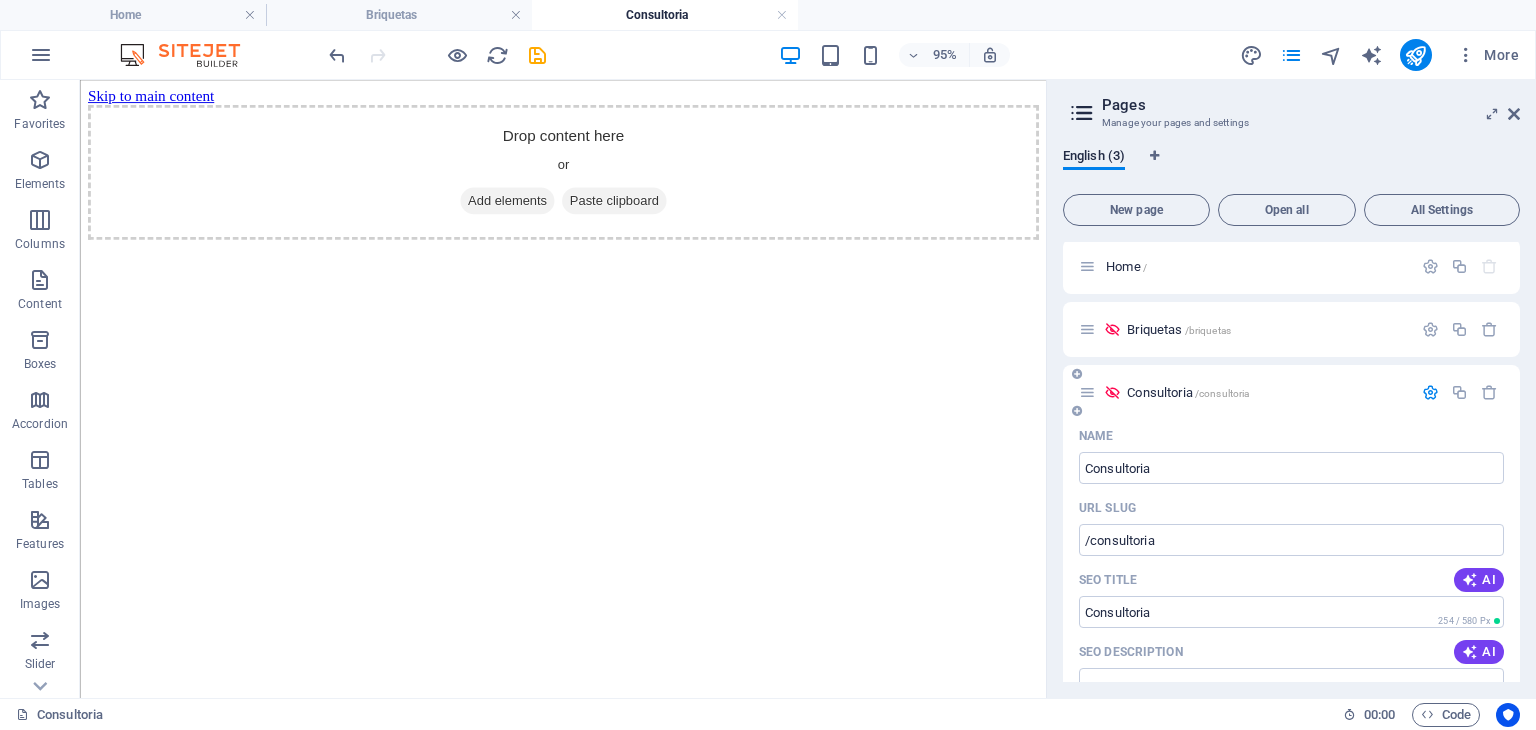 scroll, scrollTop: 0, scrollLeft: 0, axis: both 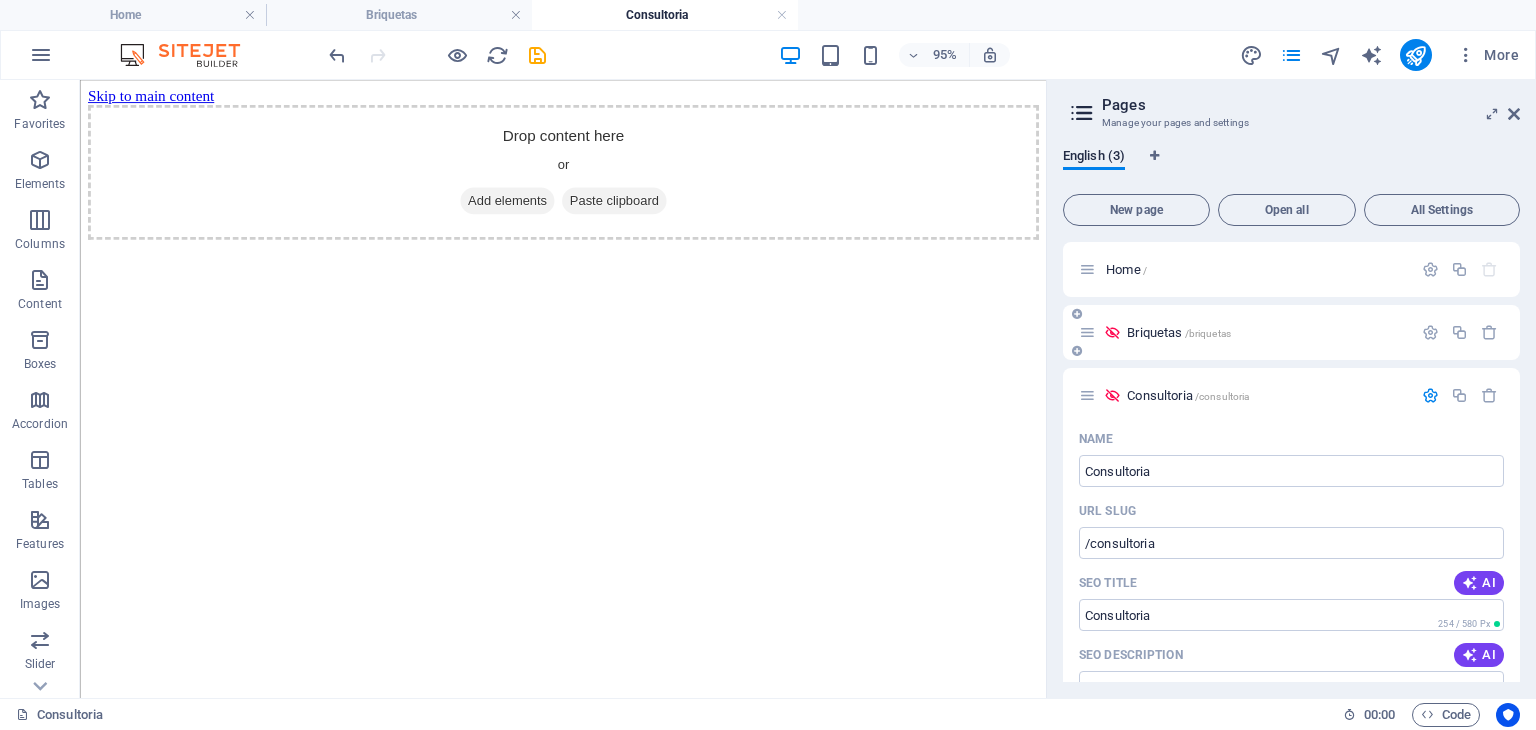 click on "Briquetas /briquetas" at bounding box center [1266, 332] 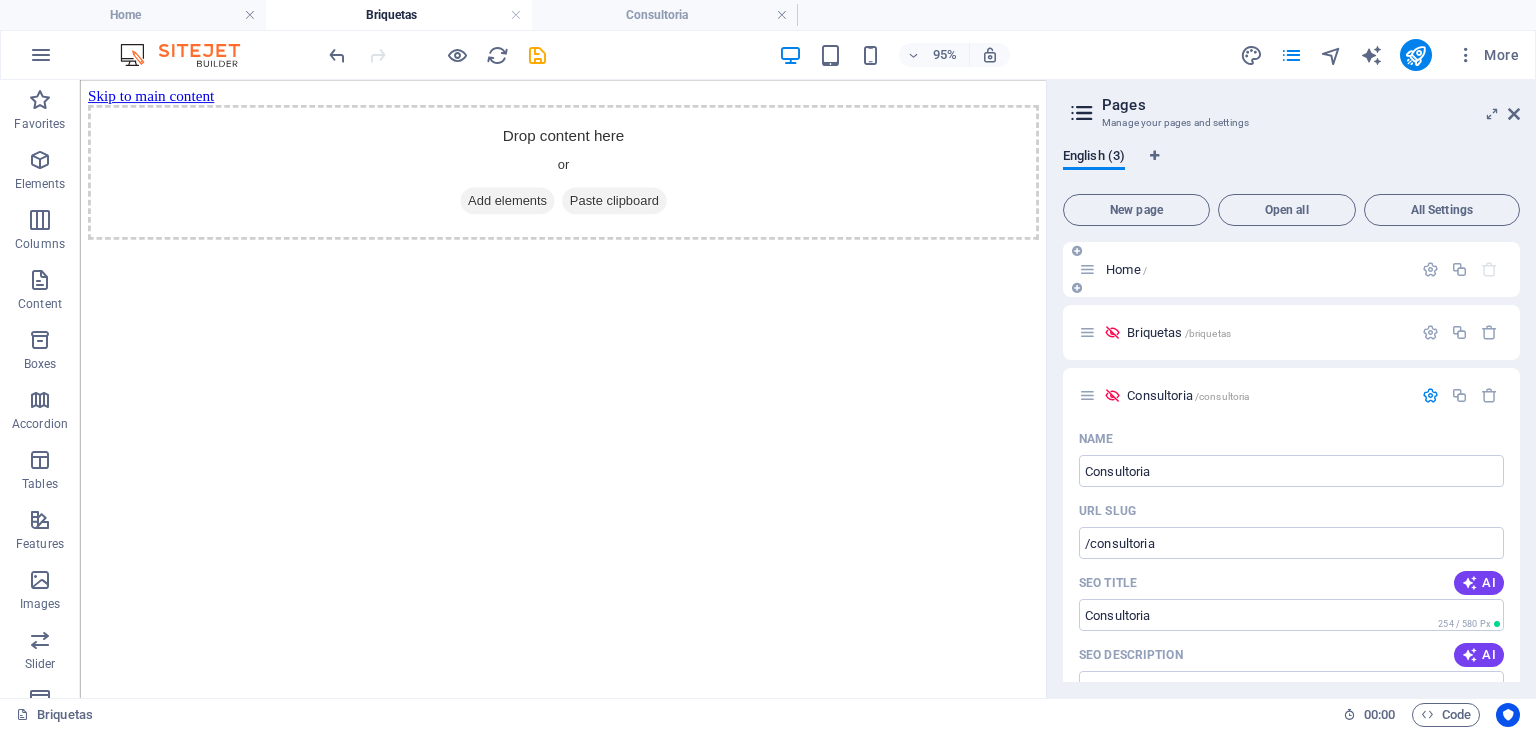 click on "Home /" at bounding box center [1256, 269] 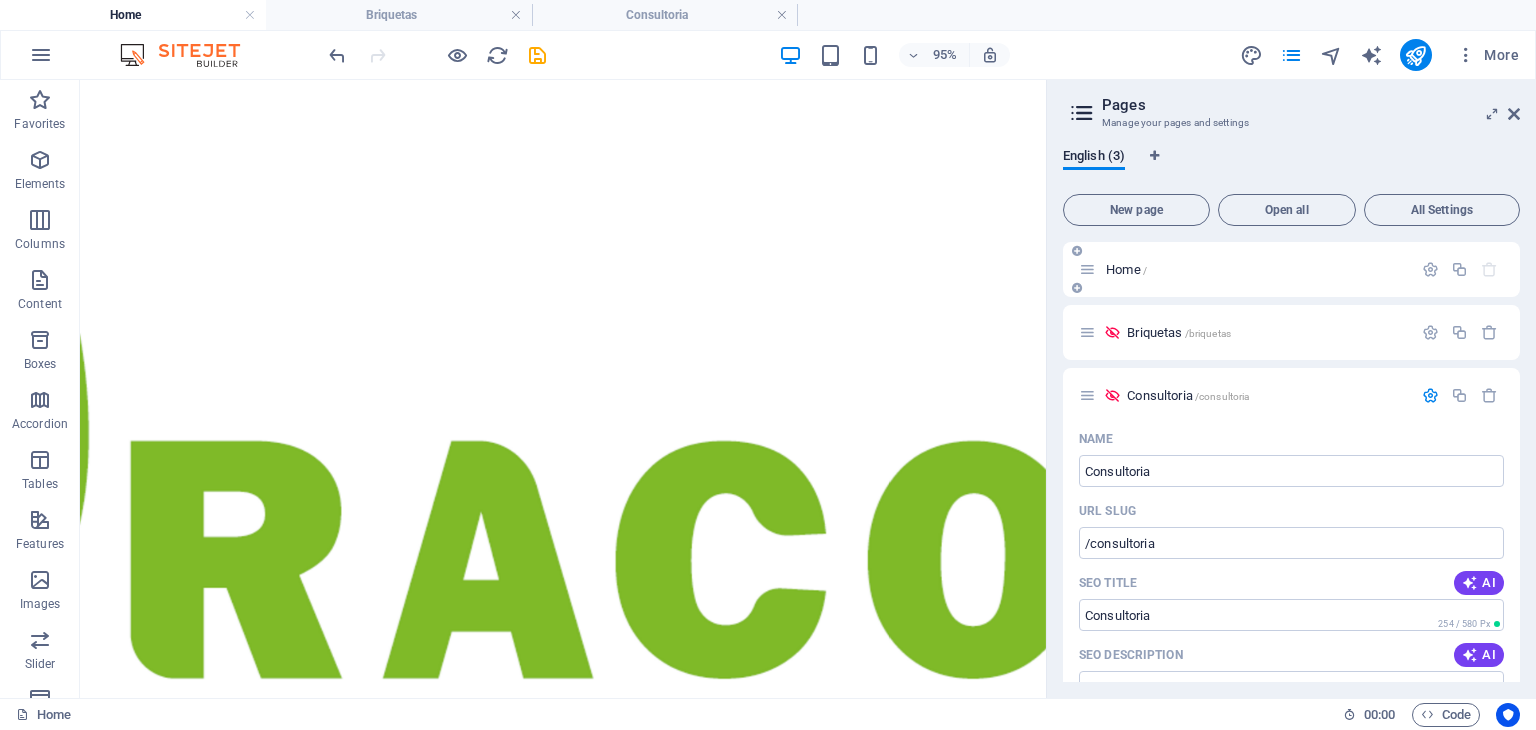scroll, scrollTop: 42, scrollLeft: 0, axis: vertical 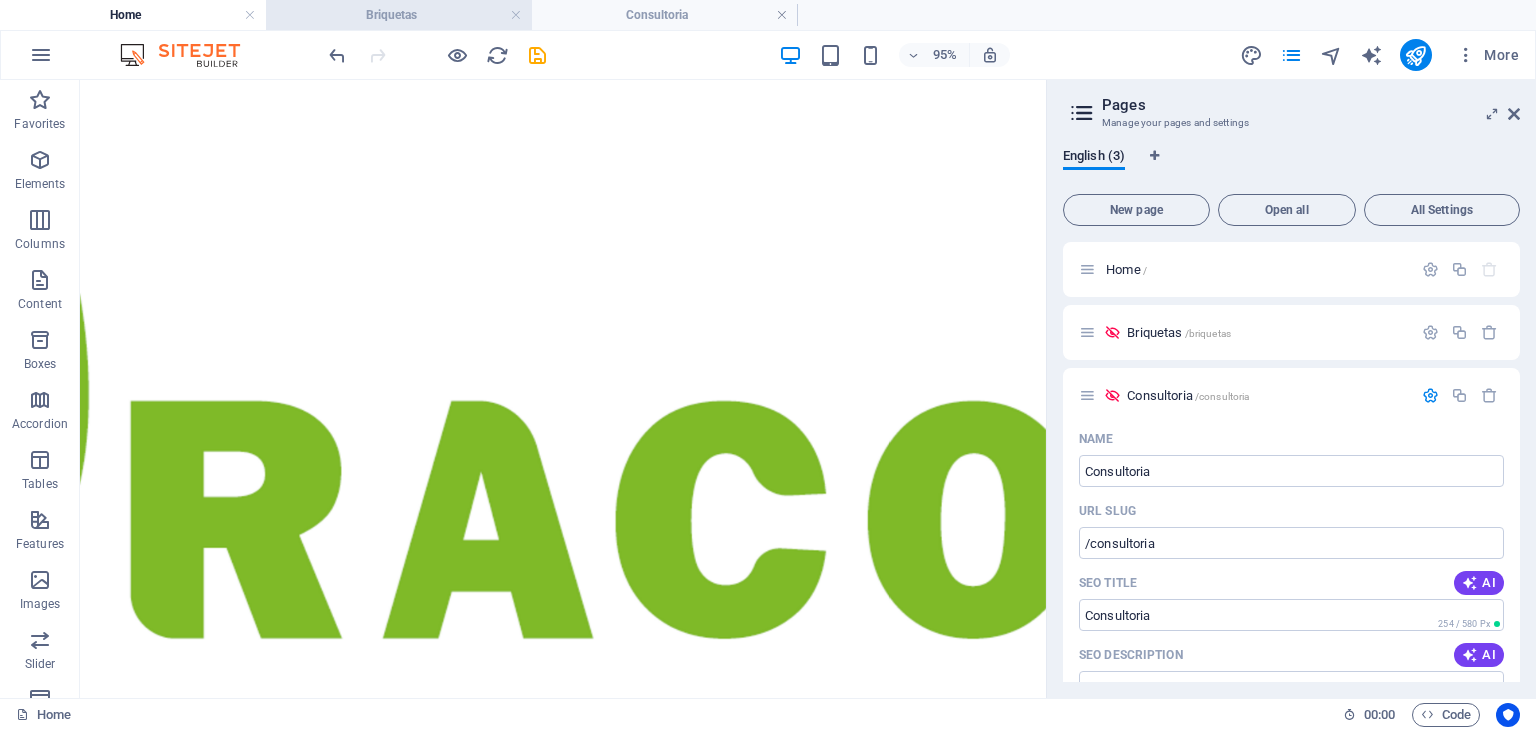 click on "Briquetas" at bounding box center [399, 15] 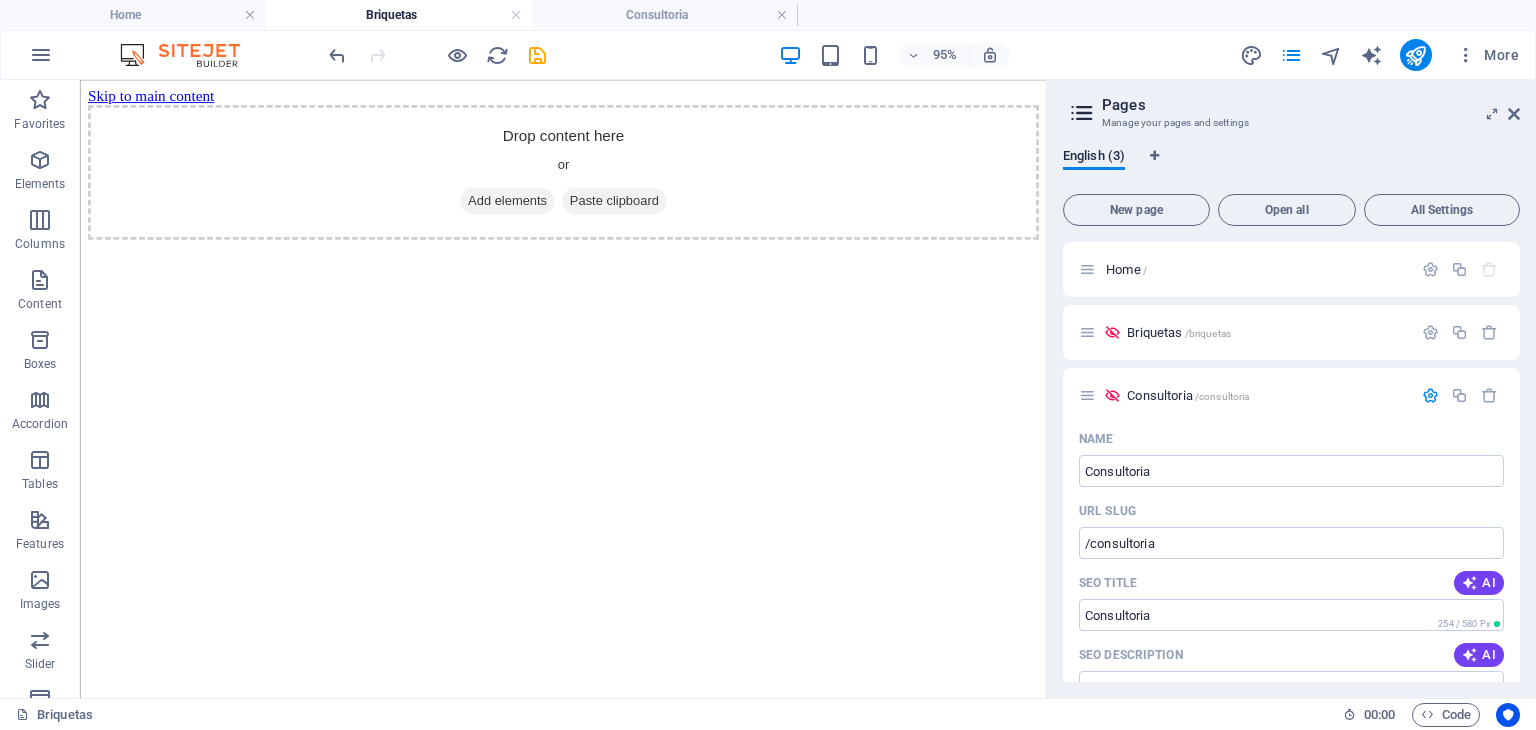 scroll, scrollTop: 0, scrollLeft: 0, axis: both 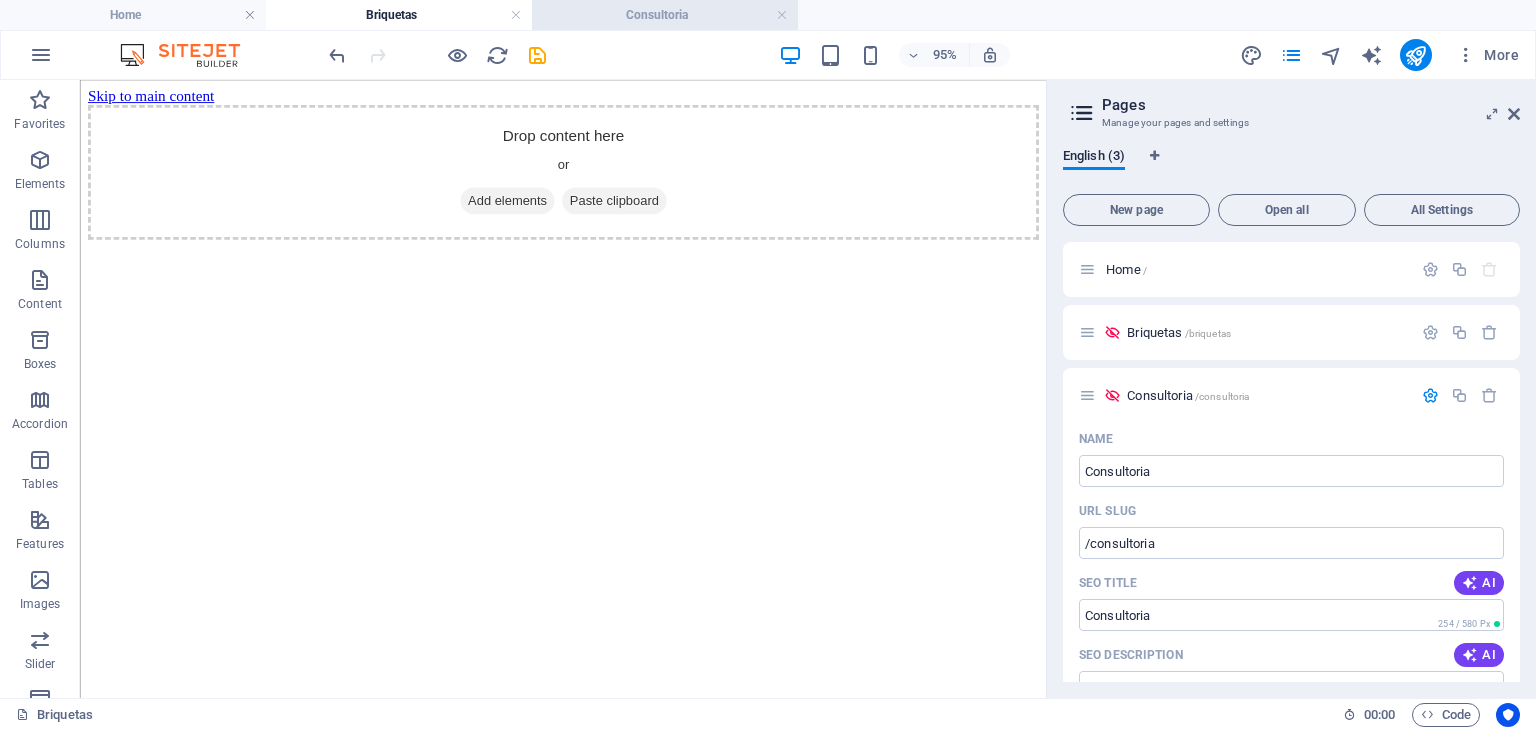click on "Consultoria" at bounding box center (665, 15) 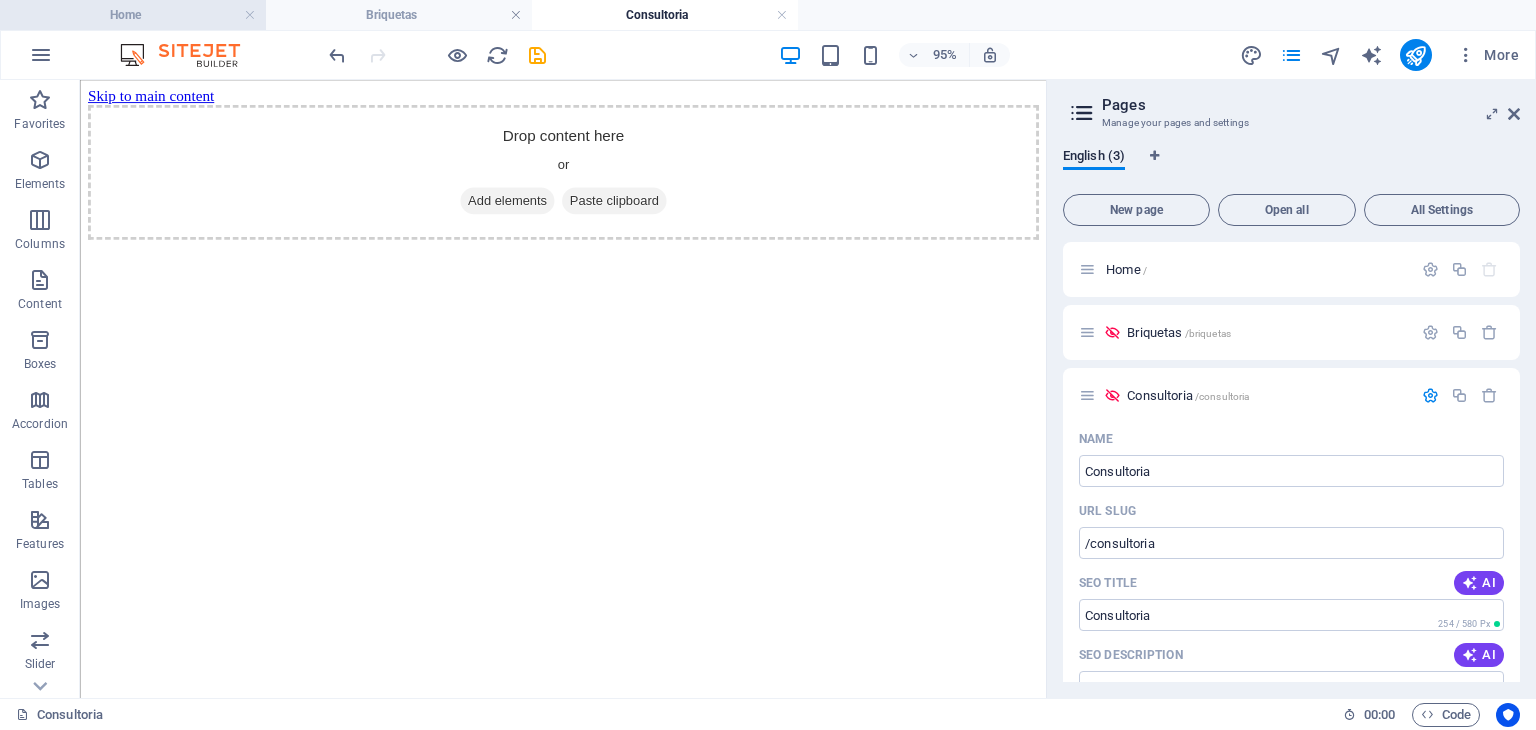 click on "Home" at bounding box center [133, 15] 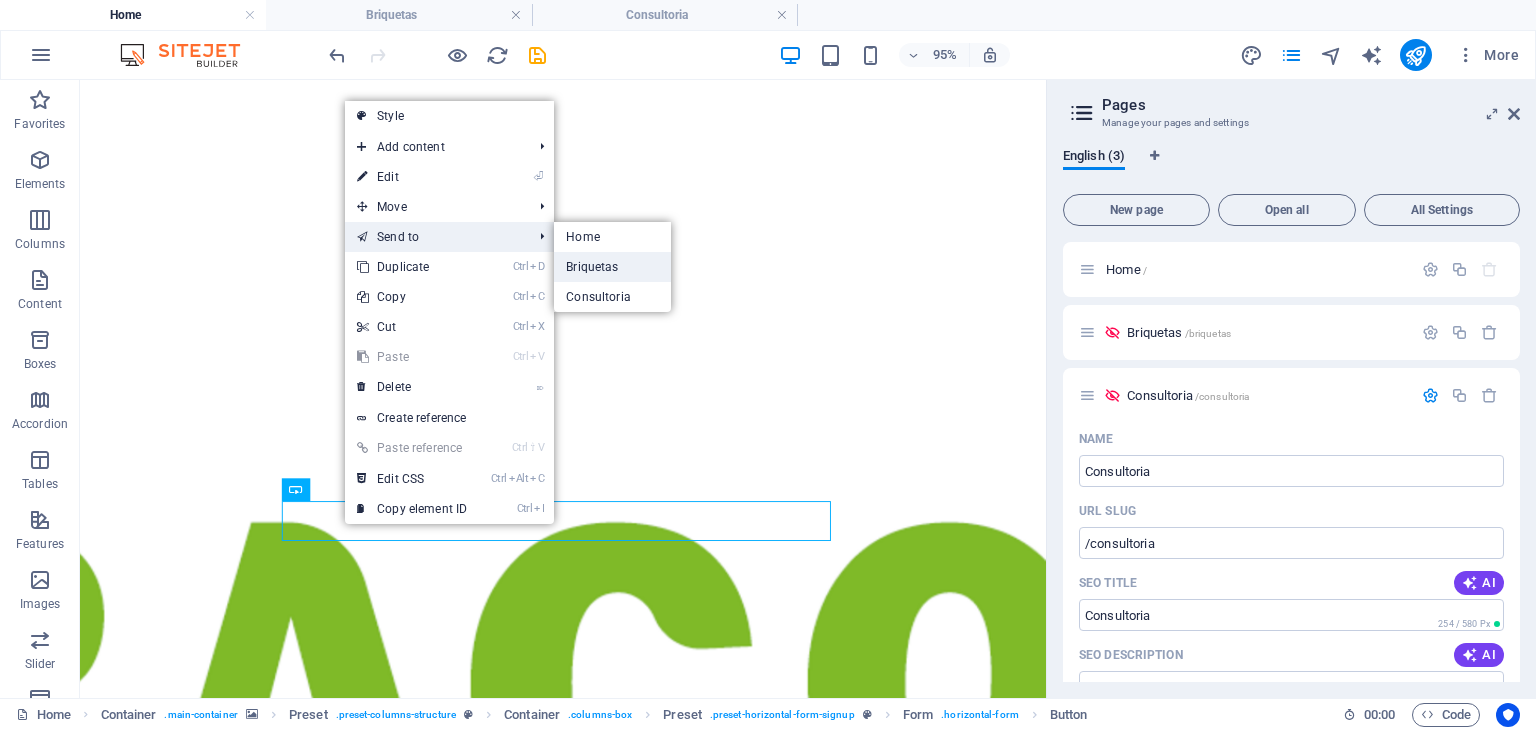 click on "Briquetas" at bounding box center [612, 267] 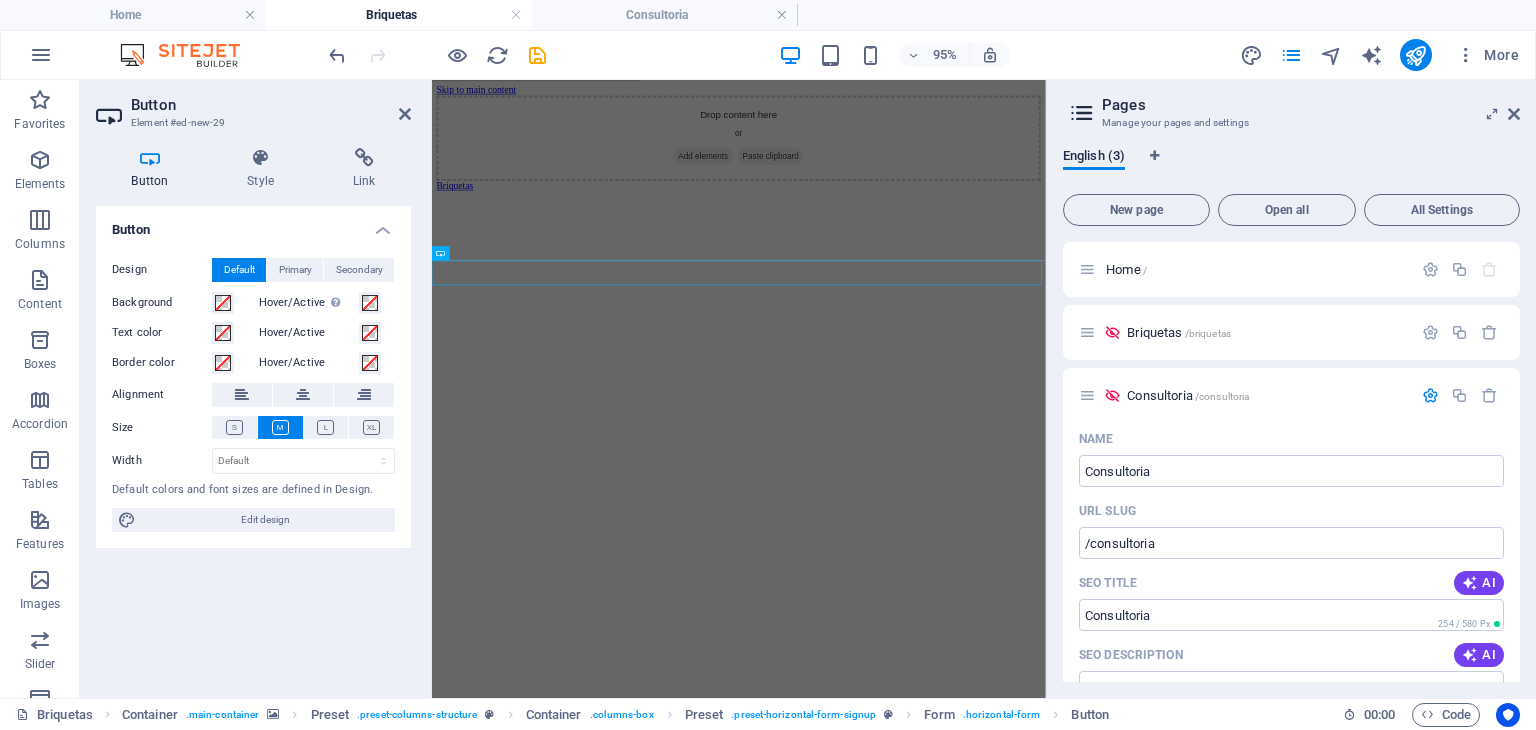 scroll, scrollTop: 0, scrollLeft: 0, axis: both 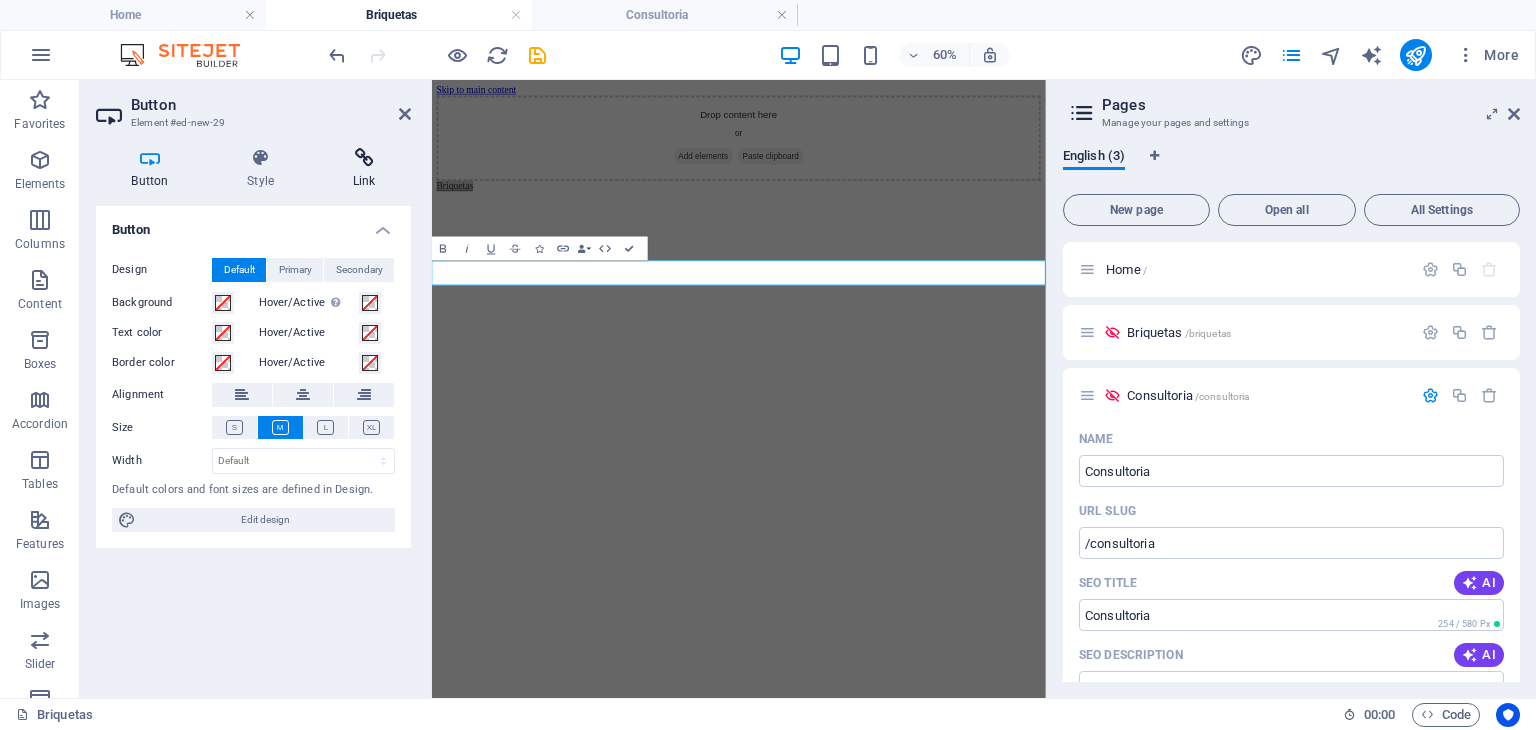 click at bounding box center (364, 158) 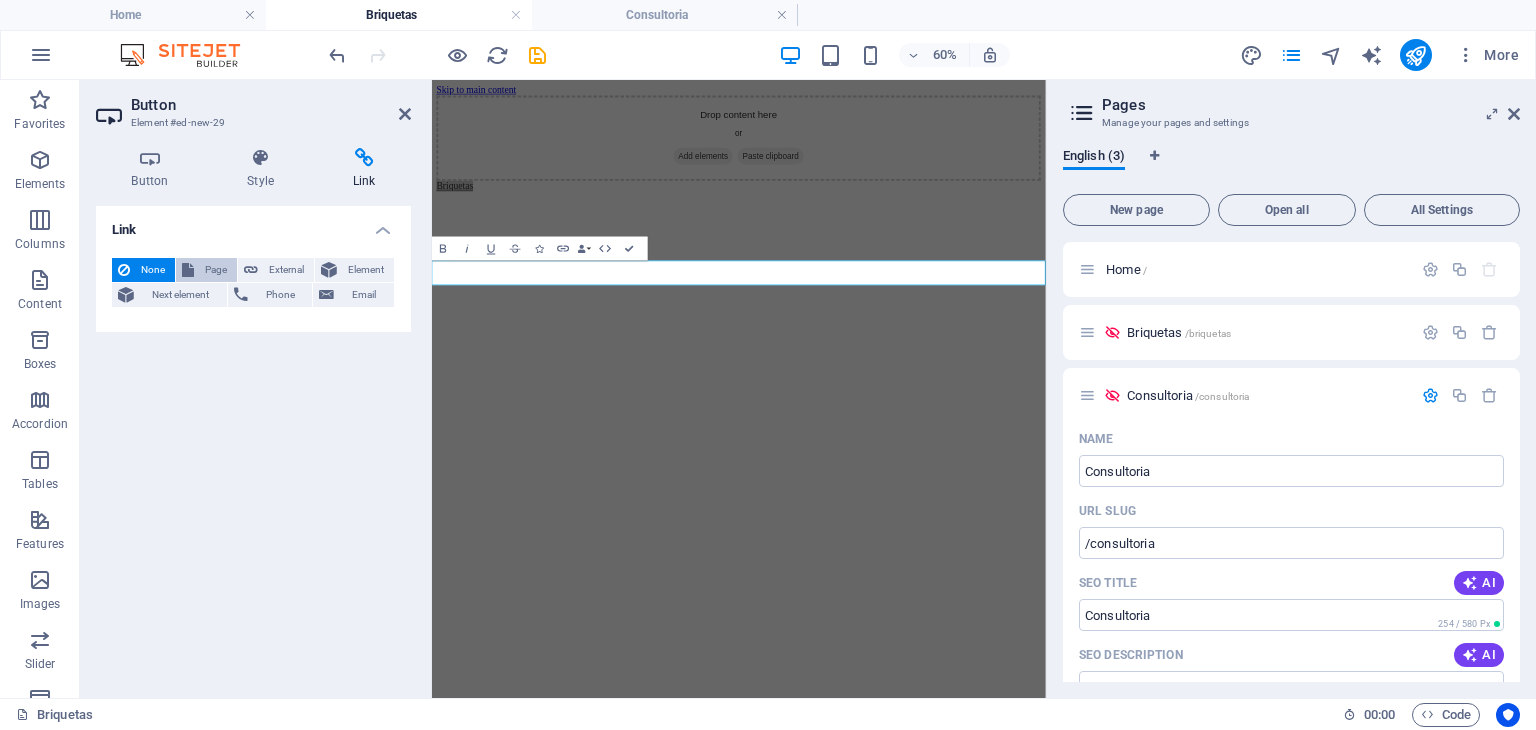 click on "Page" at bounding box center [215, 270] 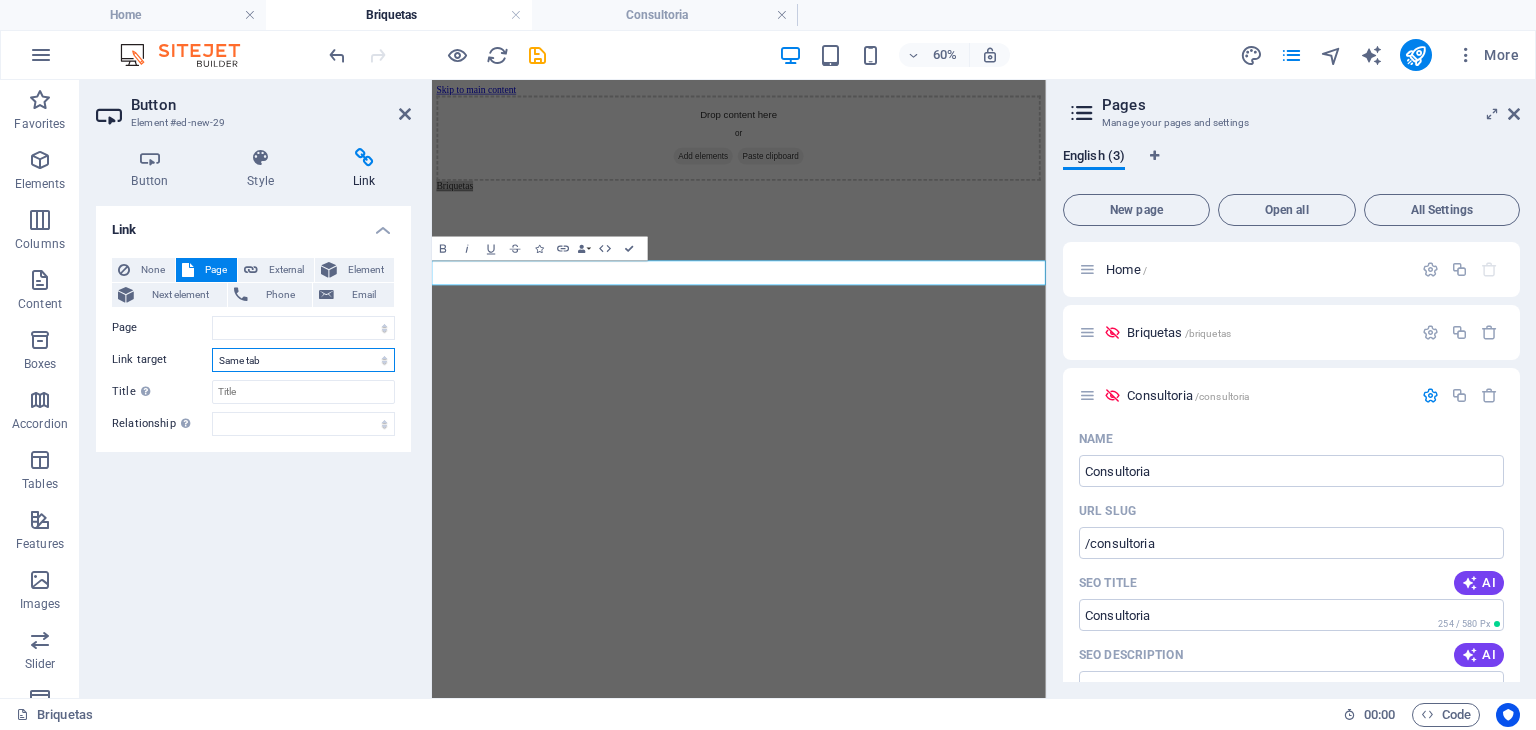 click on "New tab Same tab Overlay" at bounding box center (303, 360) 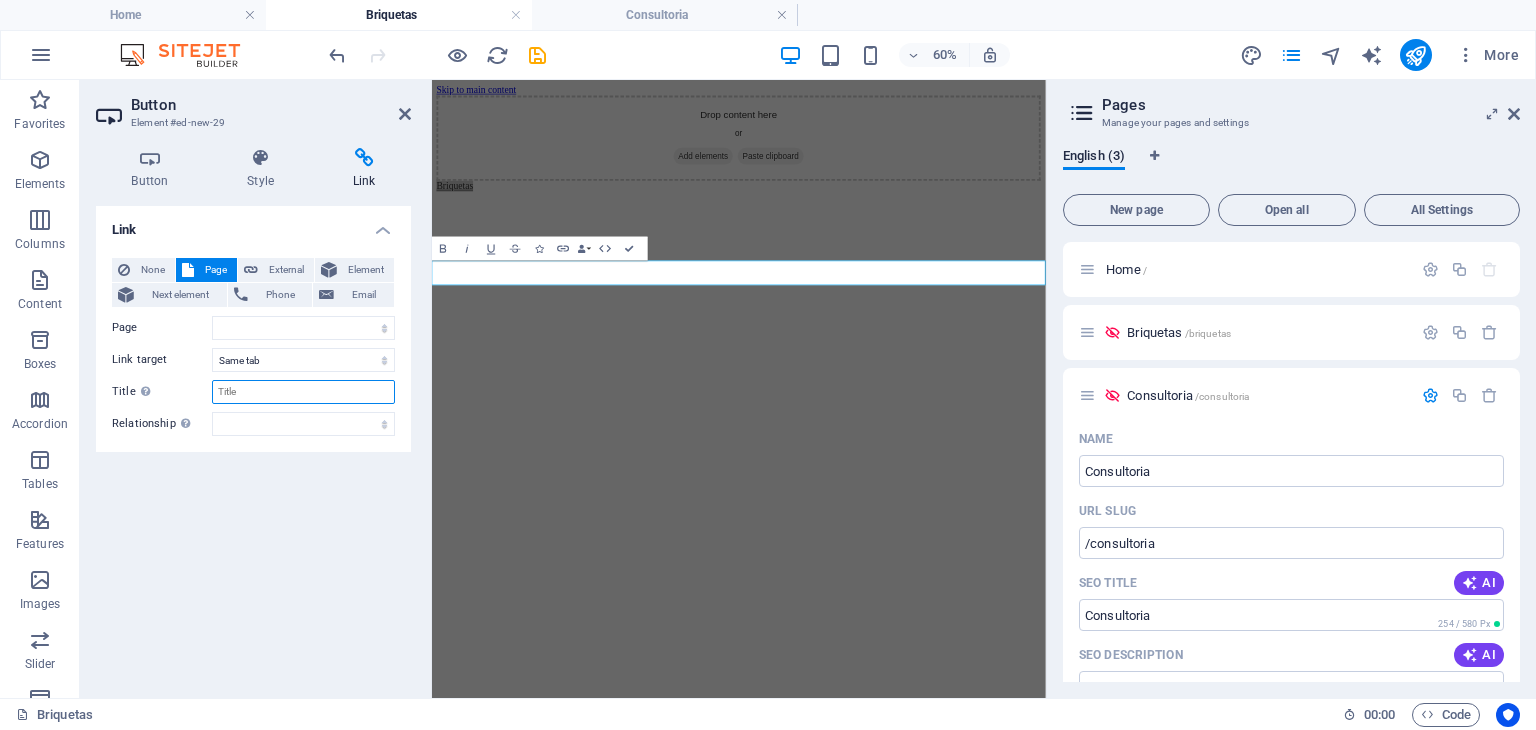 click on "Title Additional link description, should not be the same as the link text. The title is most often shown as a tooltip text when the mouse moves over the element. Leave empty if uncertain." at bounding box center [303, 392] 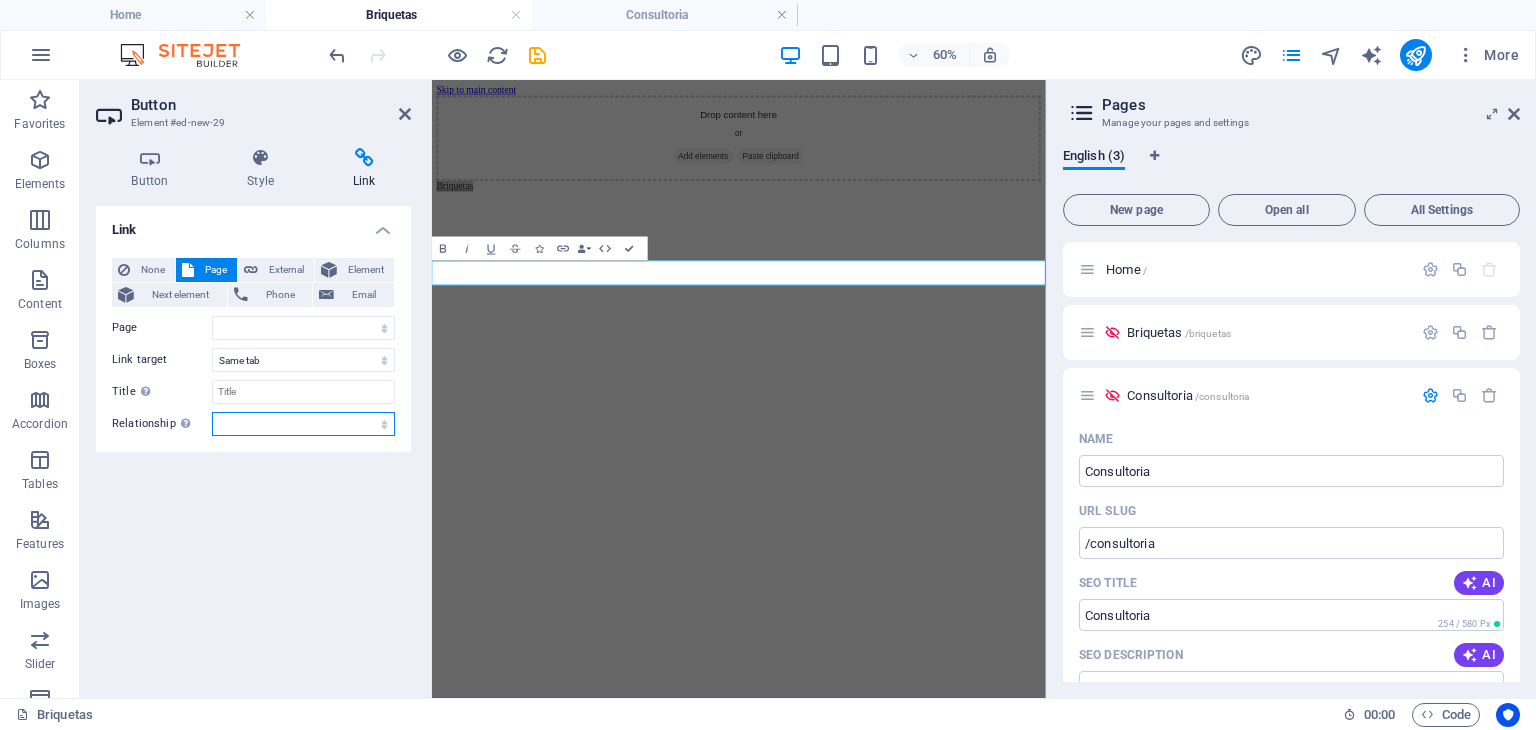 click on "alternate author bookmark external help license next nofollow noreferrer noopener prev search tag" at bounding box center [303, 424] 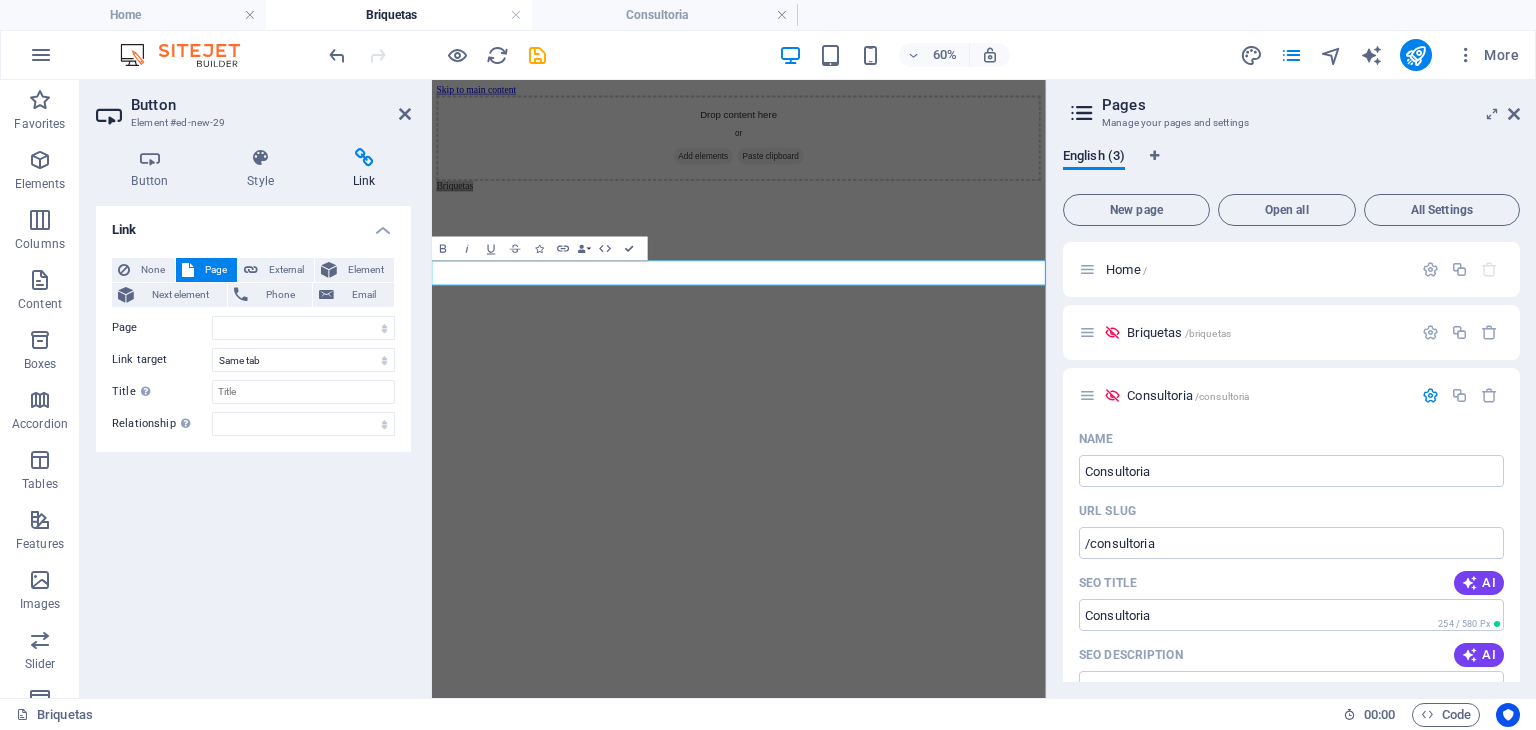 click on "Link None Page External Element Next element Phone Email Page Home Briquetas Consultoria Element
URL Phone Email Link target New tab Same tab Overlay Title Additional link description, should not be the same as the link text. The title is most often shown as a tooltip text when the mouse moves over the element. Leave empty if uncertain. Relationship Sets the  relationship of this link to the link target . For example, the value "nofollow" instructs search engines not to follow the link. Can be left empty. alternate author bookmark external help license next nofollow noreferrer noopener prev search tag" at bounding box center [253, 444] 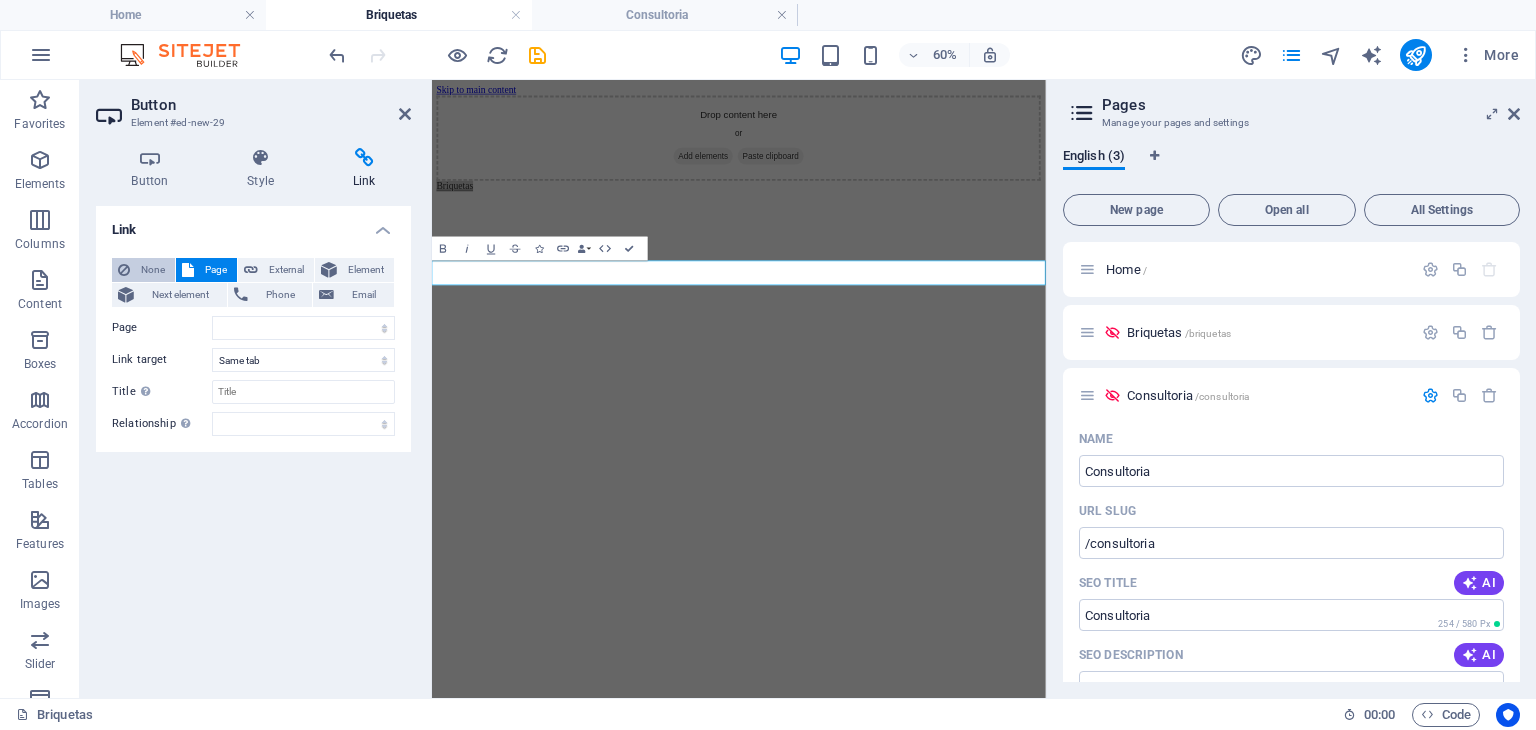 click on "None" at bounding box center (152, 270) 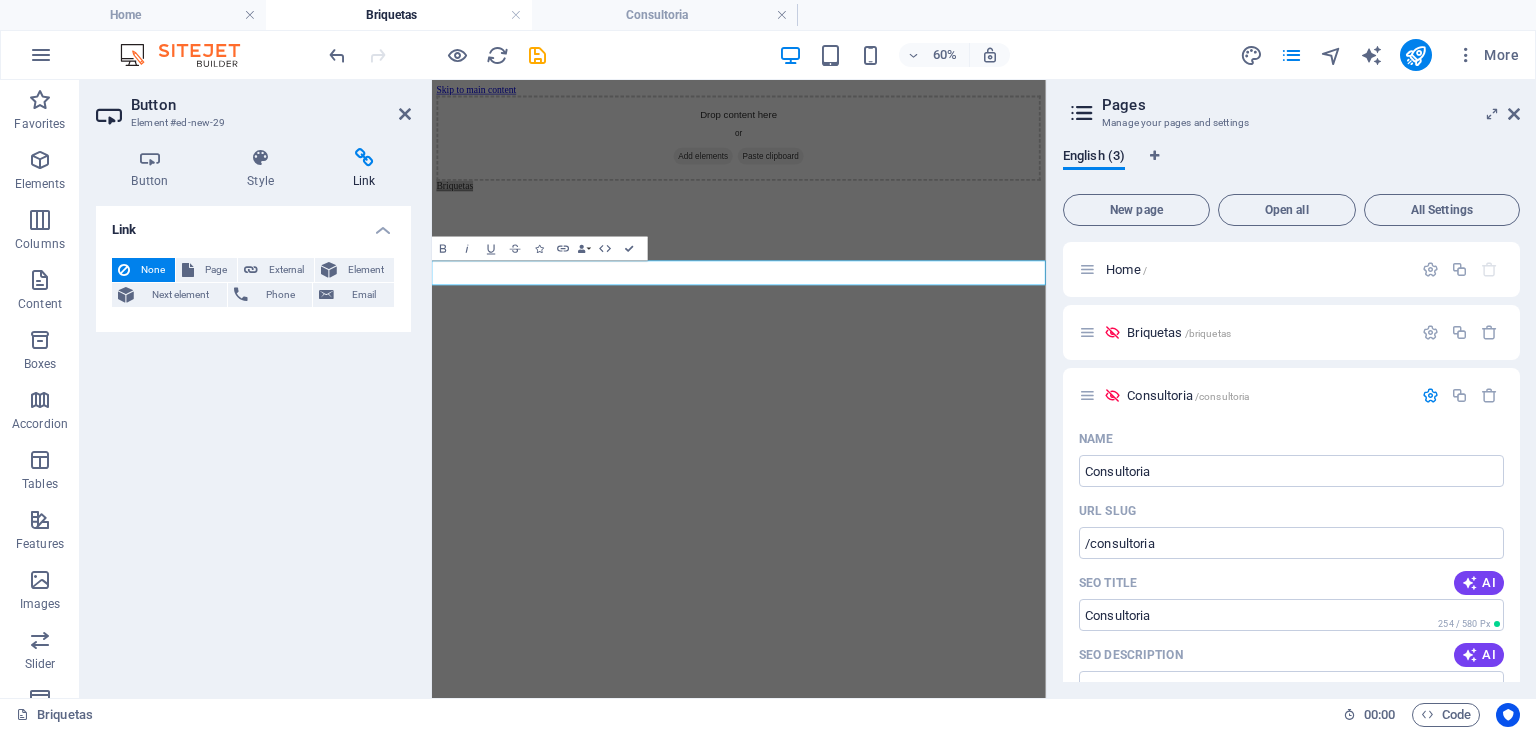 click on "Link None Page External Element Next element Phone Email Page Home Briquetas Consultoria Element
URL Phone Email Link target New tab Same tab Overlay Title Additional link description, should not be the same as the link text. The title is most often shown as a tooltip text when the mouse moves over the element. Leave empty if uncertain. Relationship Sets the  relationship of this link to the link target . For example, the value "nofollow" instructs search engines not to follow the link. Can be left empty. alternate author bookmark external help license next nofollow noreferrer noopener prev search tag" at bounding box center [253, 444] 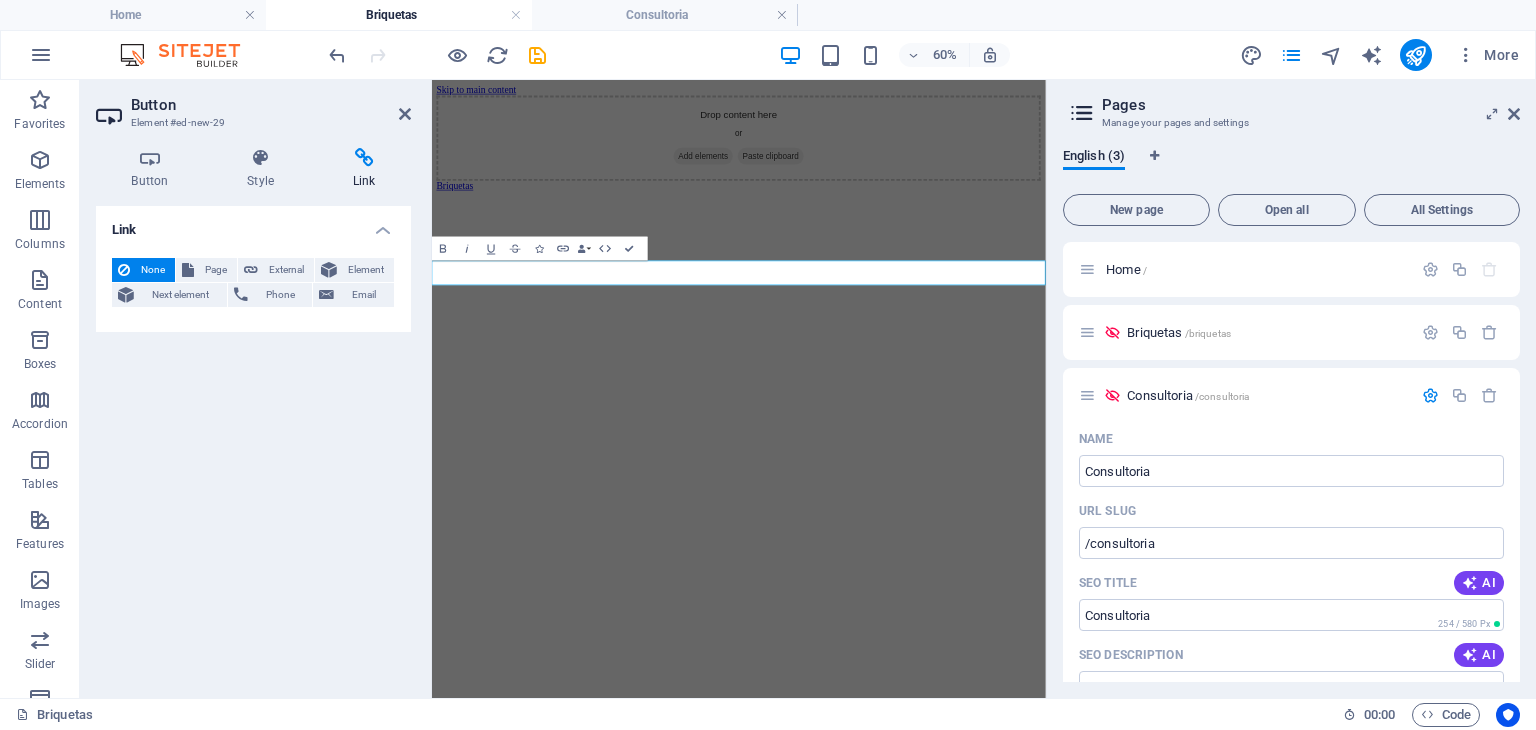 click on "Skip to main content
Drop content here or  Add elements  Paste clipboard Briquetas" at bounding box center [943, 177] 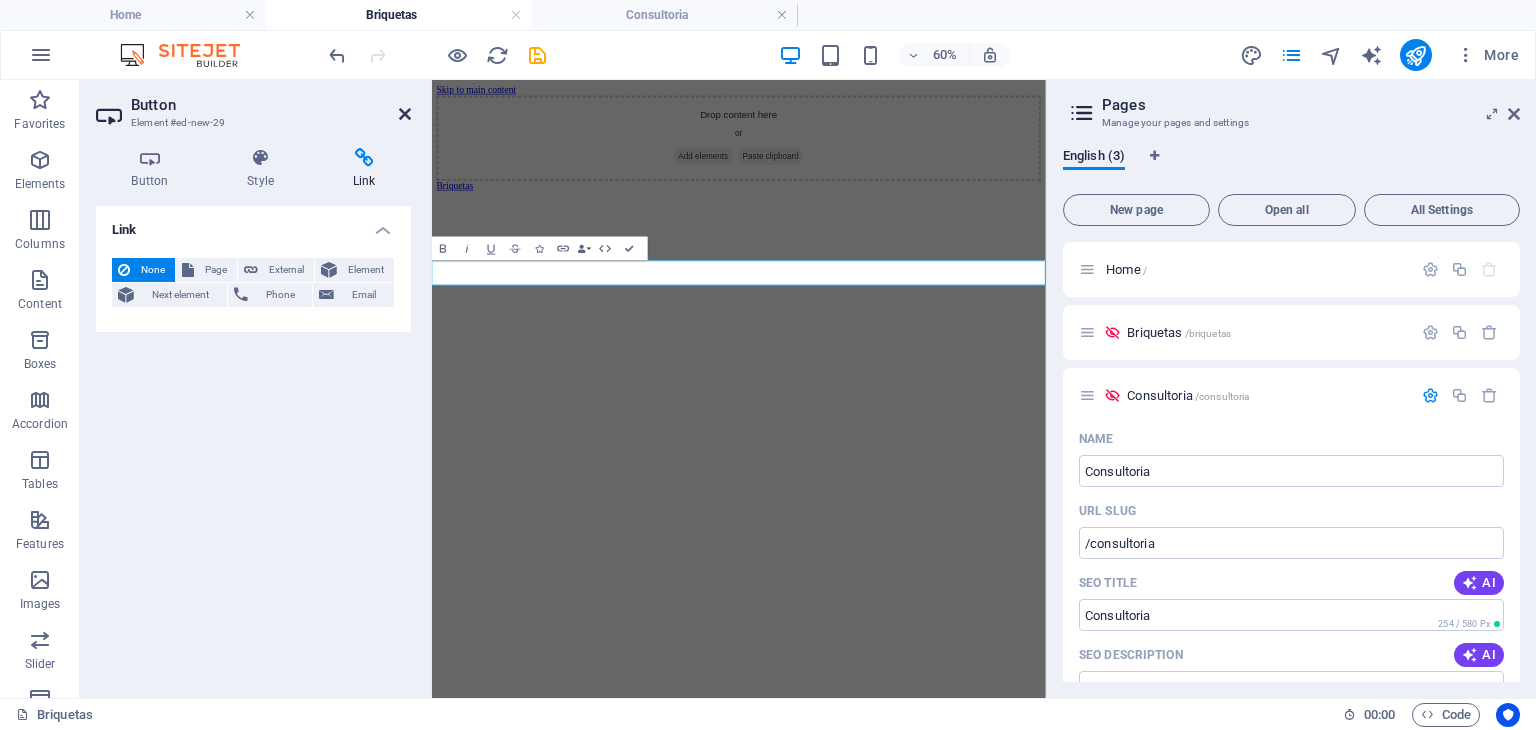 click at bounding box center (405, 114) 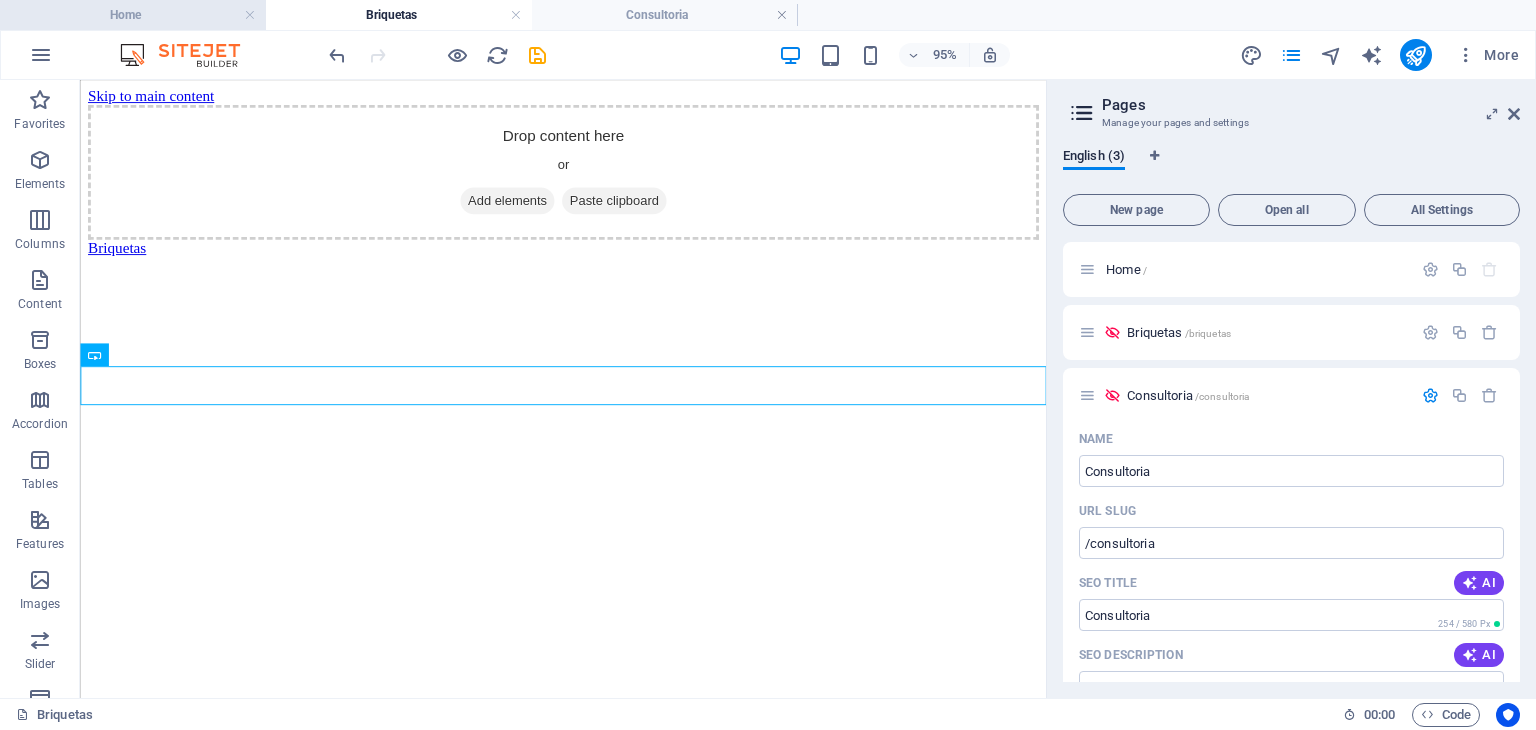 click on "Home" at bounding box center [133, 15] 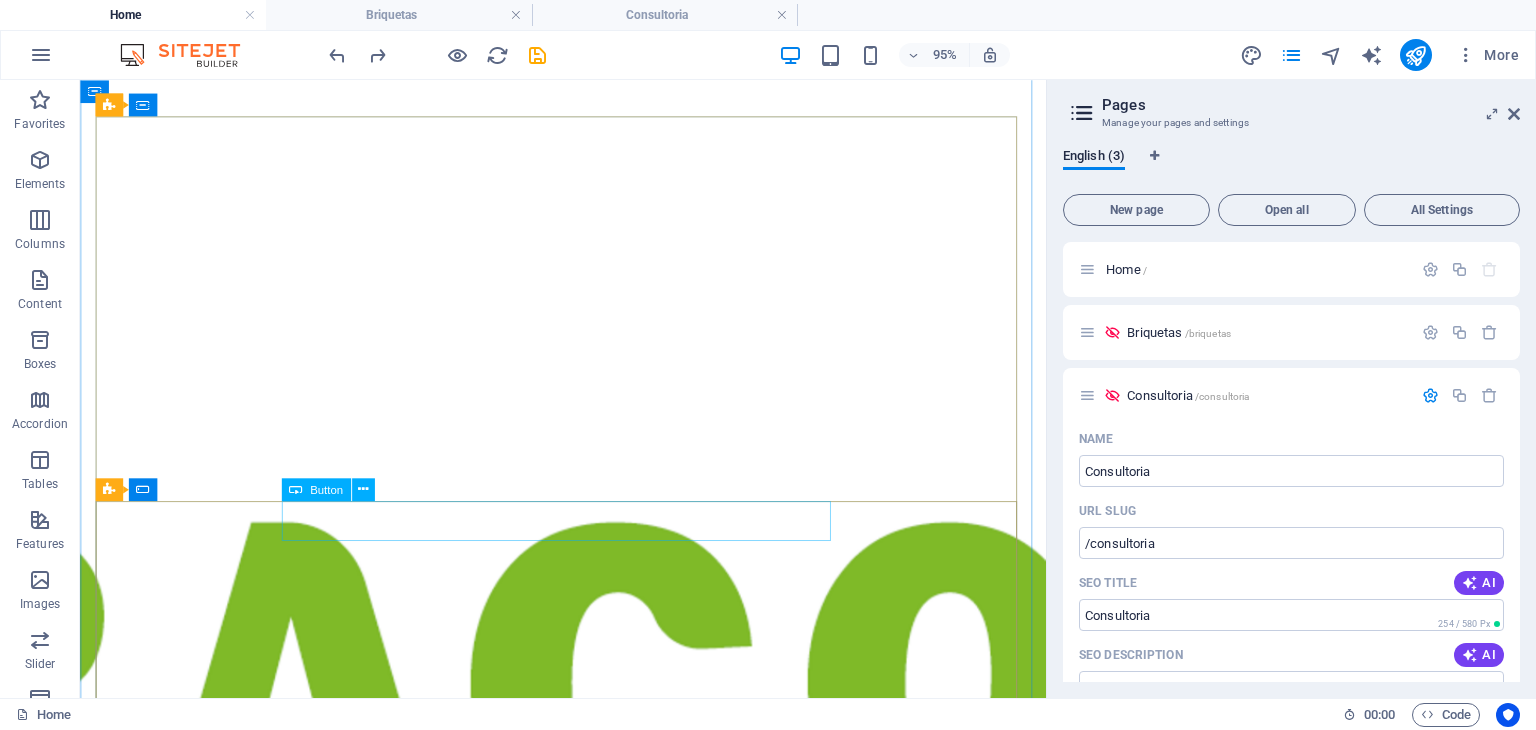 click on "Briquetas" 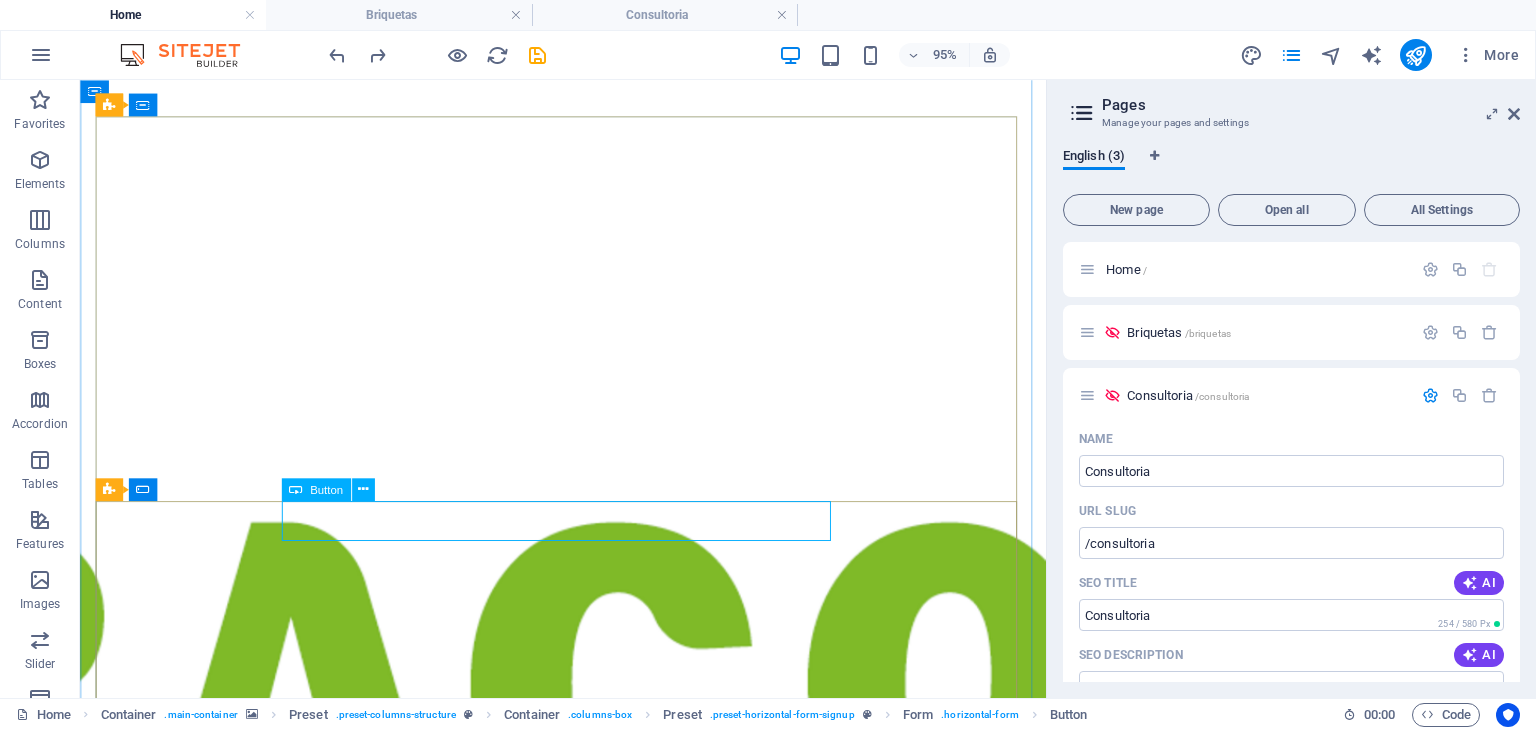 click on "Briquetas" 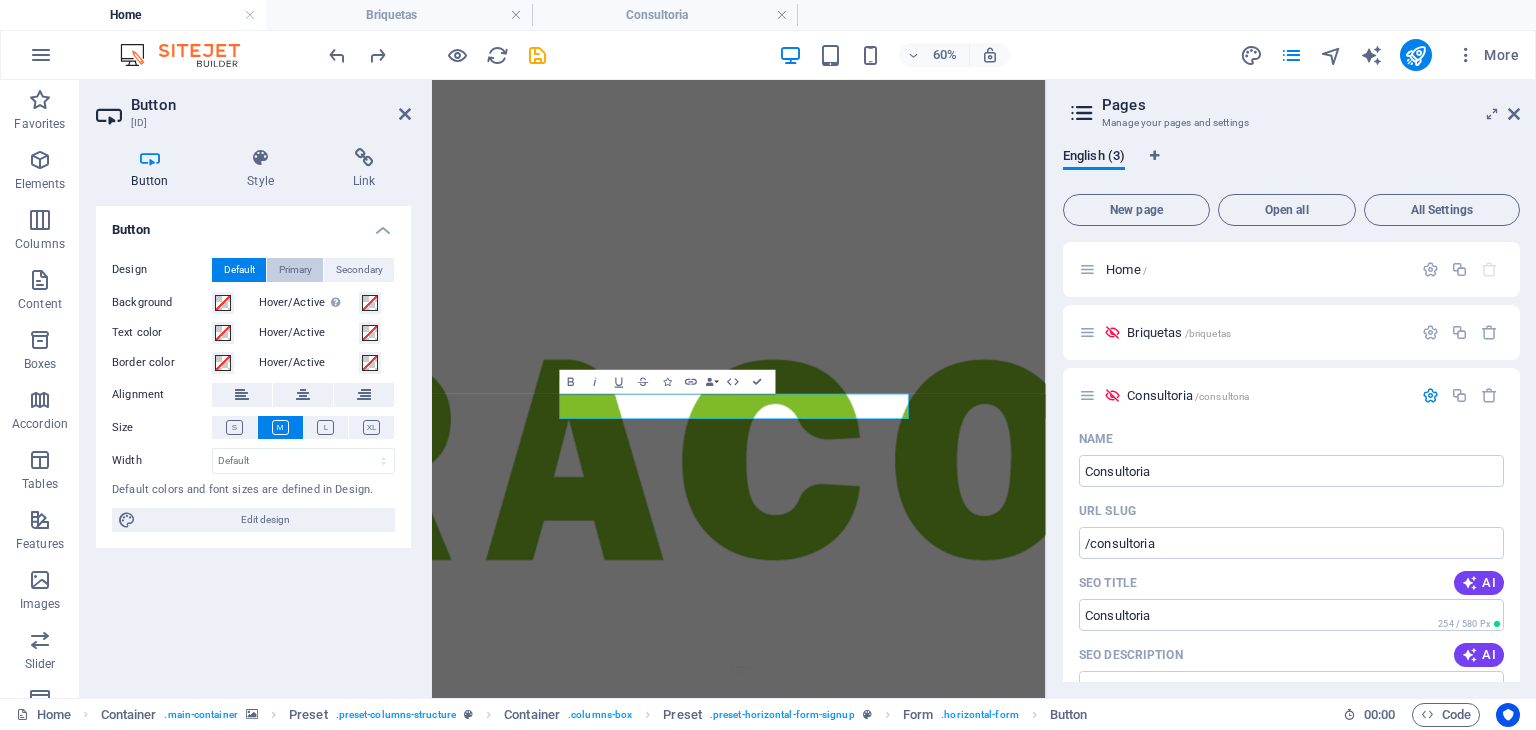 click on "Primary" at bounding box center [295, 270] 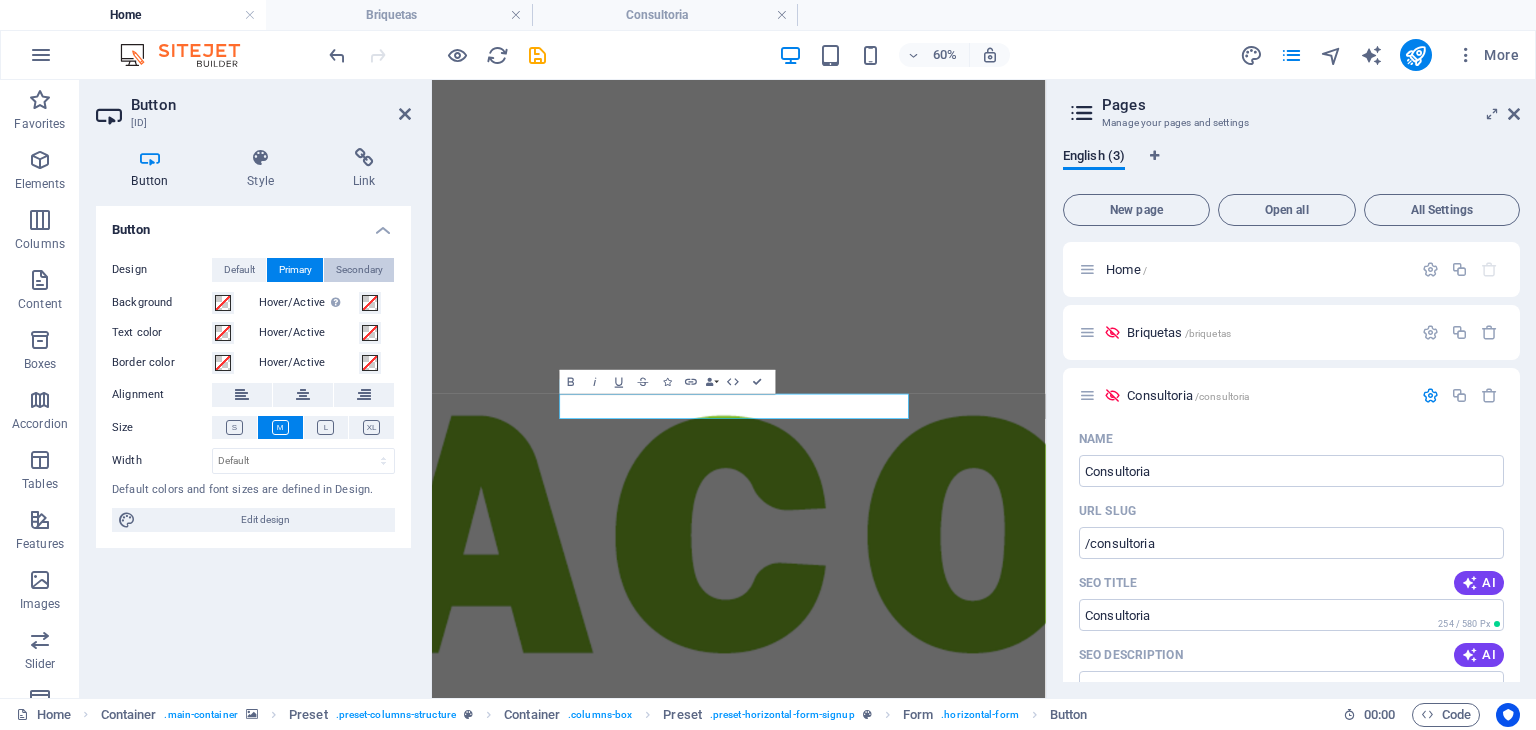 click on "Secondary" at bounding box center (359, 270) 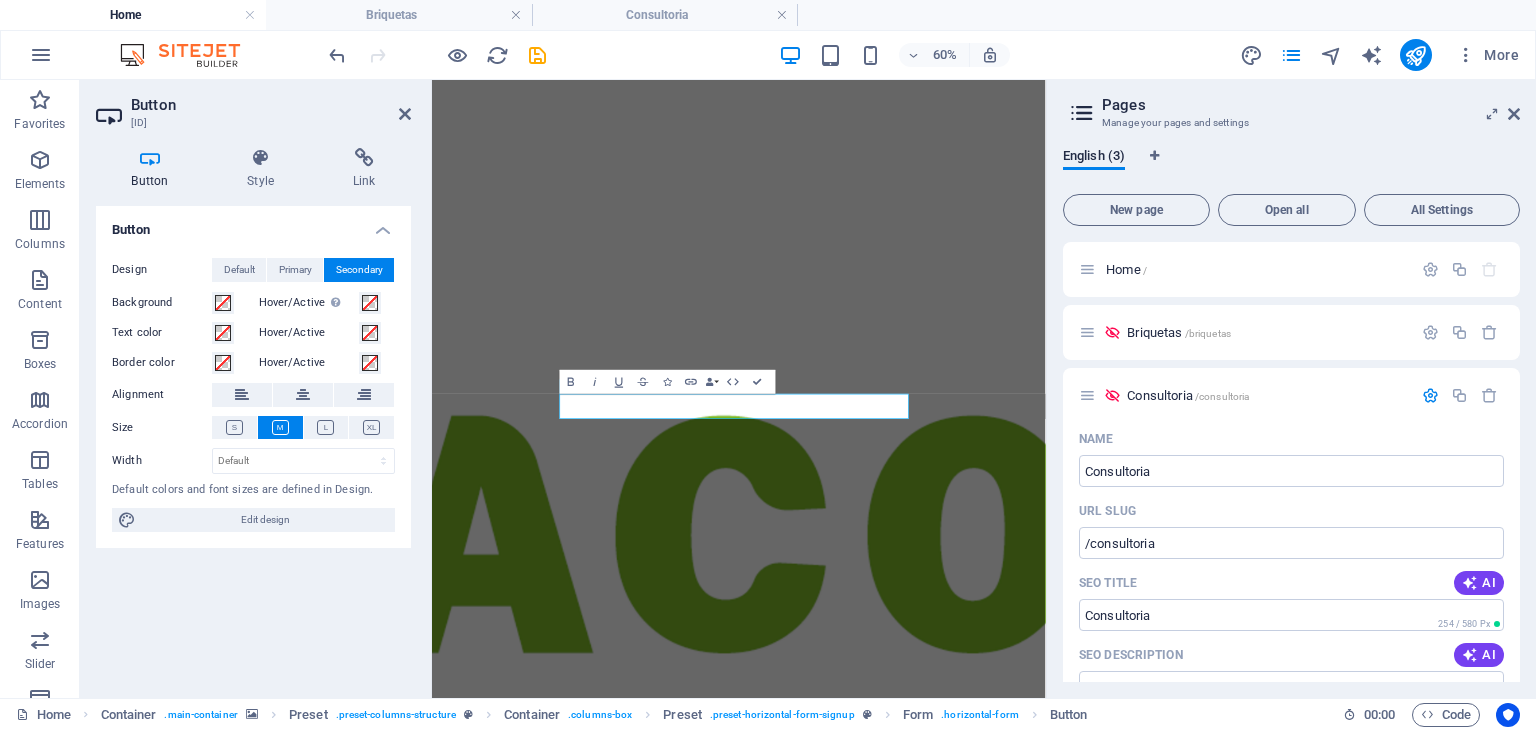 click on "Design Default Primary Secondary Background Hover/Active Switch to preview mode to test the active/hover state Text color Hover/Active Border color Hover/Active Alignment Size Width Default px rem % em vh vw Default colors and font sizes are defined in Design. Edit design" at bounding box center [253, 395] 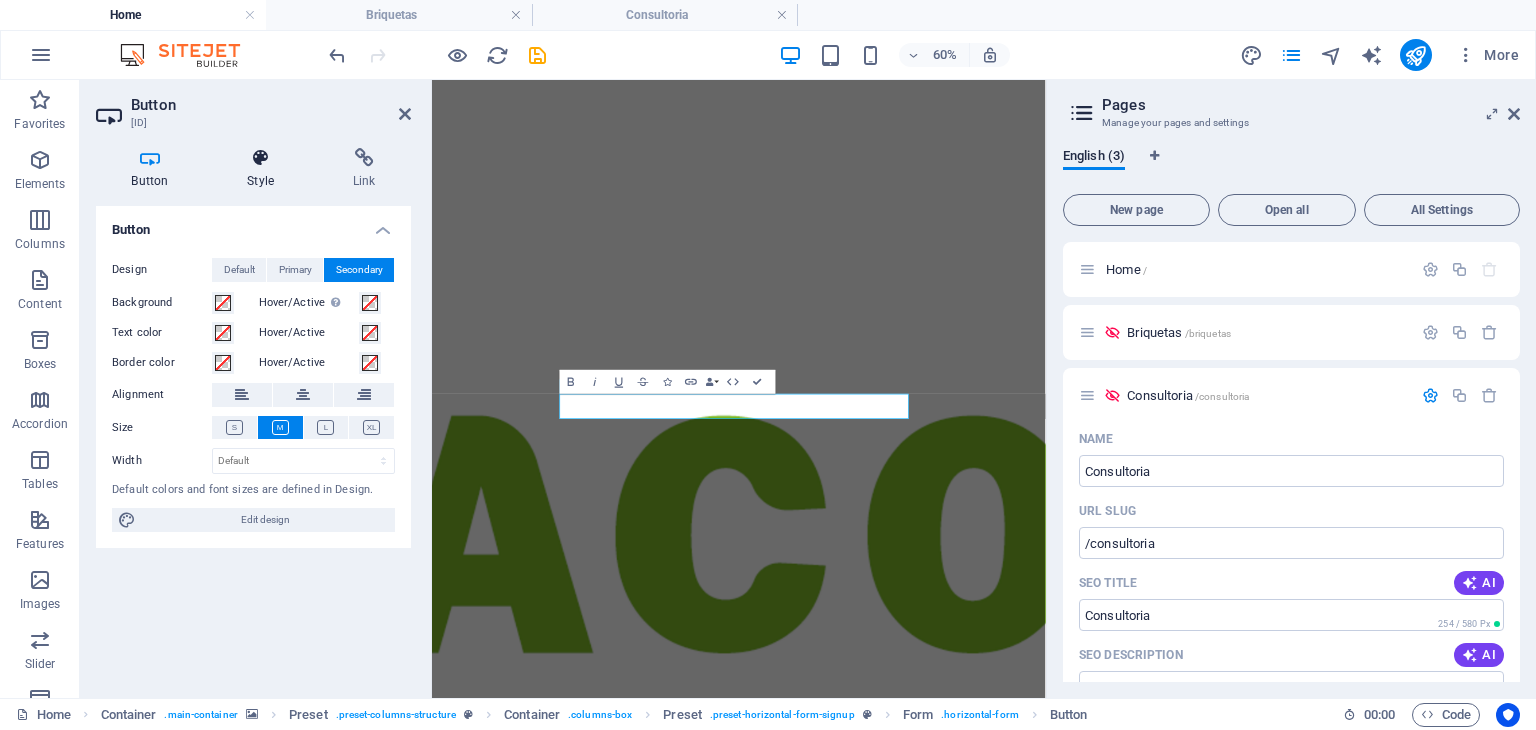 click on "Style" at bounding box center [265, 169] 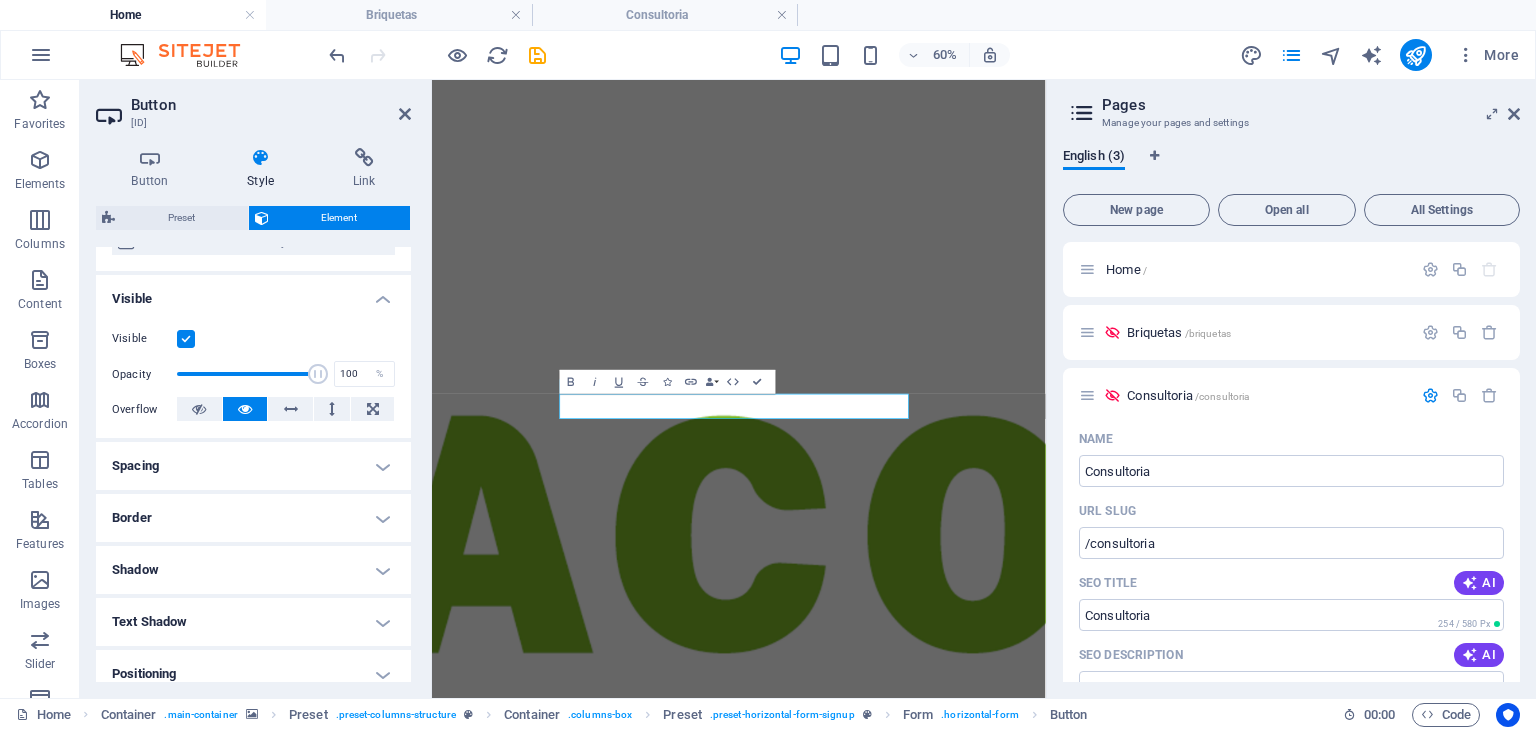 scroll, scrollTop: 409, scrollLeft: 0, axis: vertical 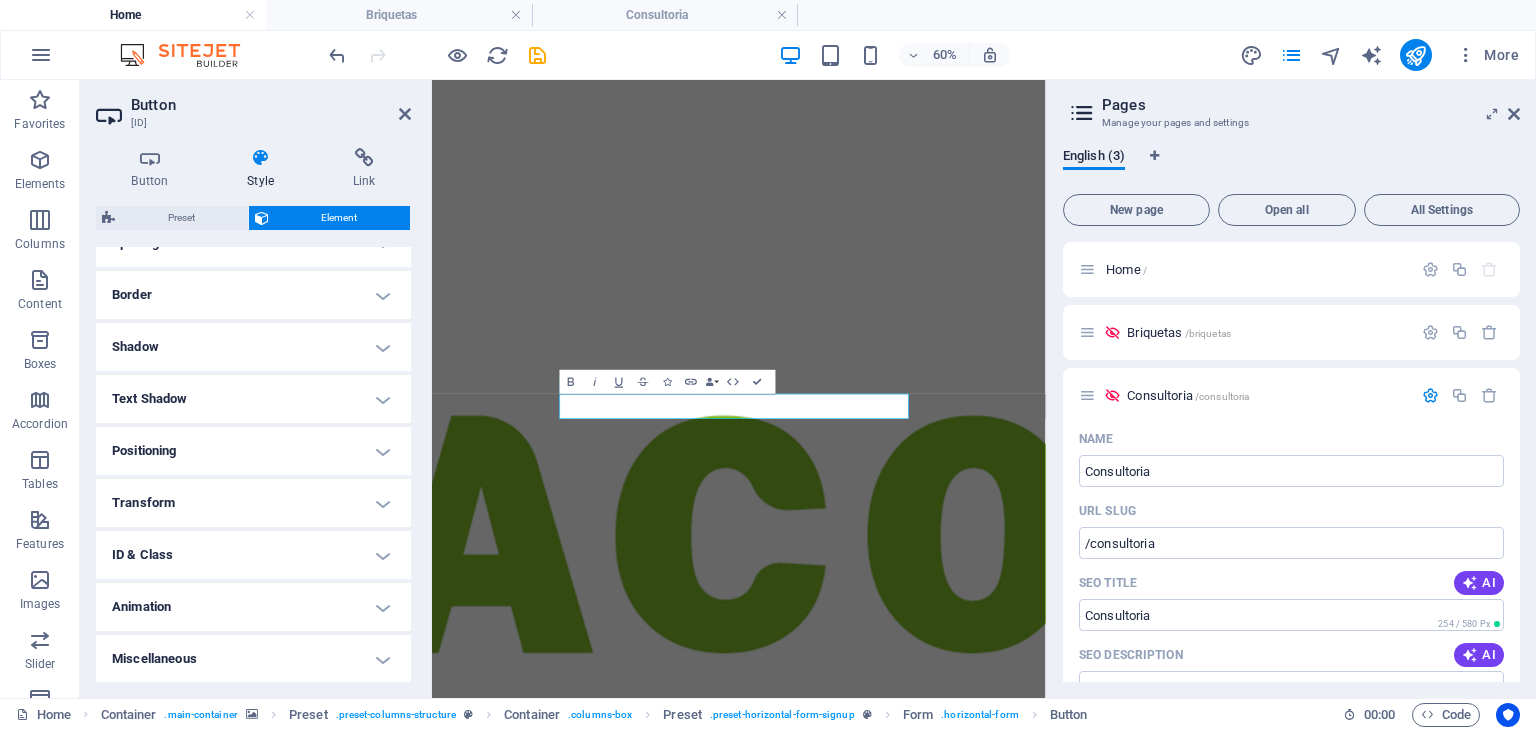 click on "Animation" at bounding box center (253, 607) 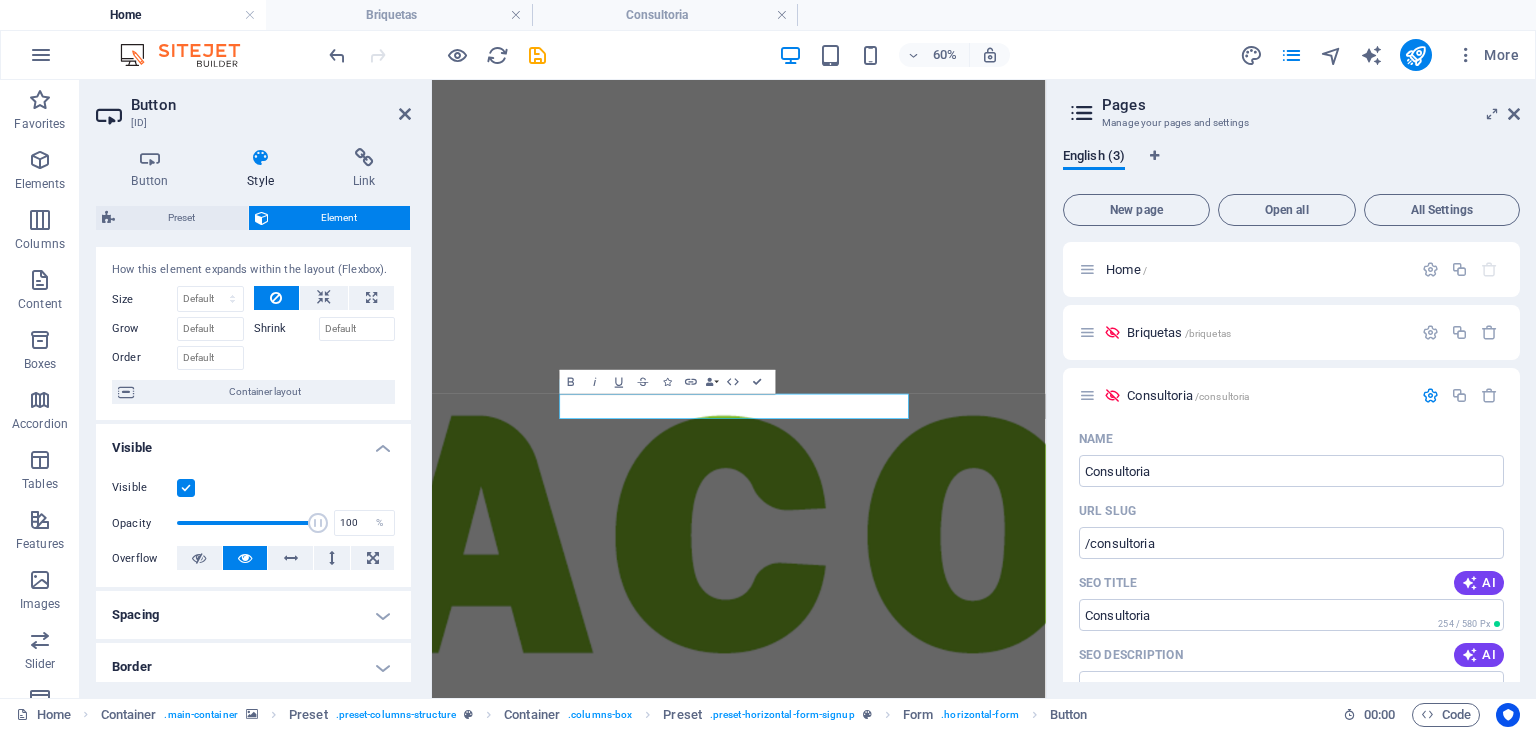 scroll, scrollTop: 0, scrollLeft: 0, axis: both 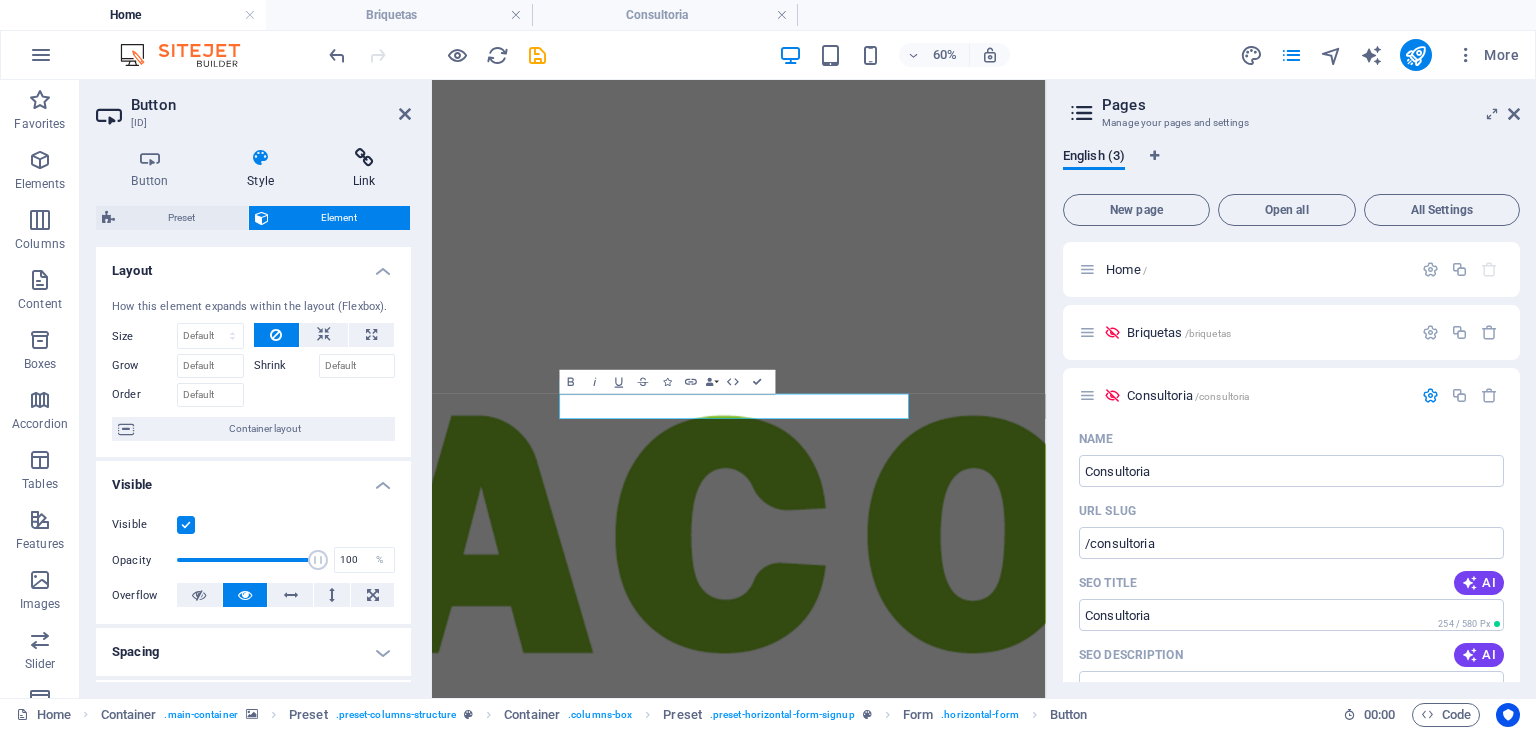 click on "Link" at bounding box center [364, 169] 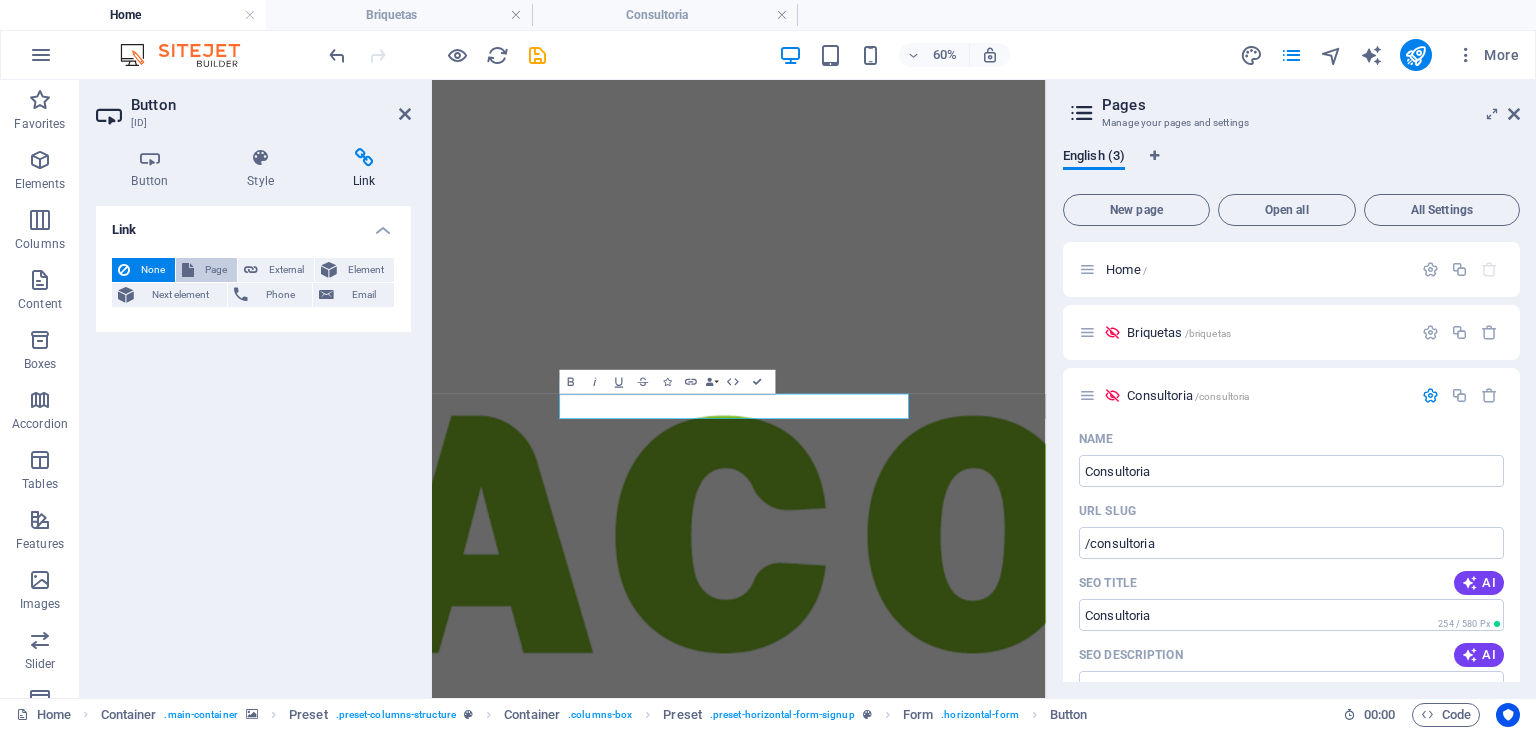 click on "Page" at bounding box center (215, 270) 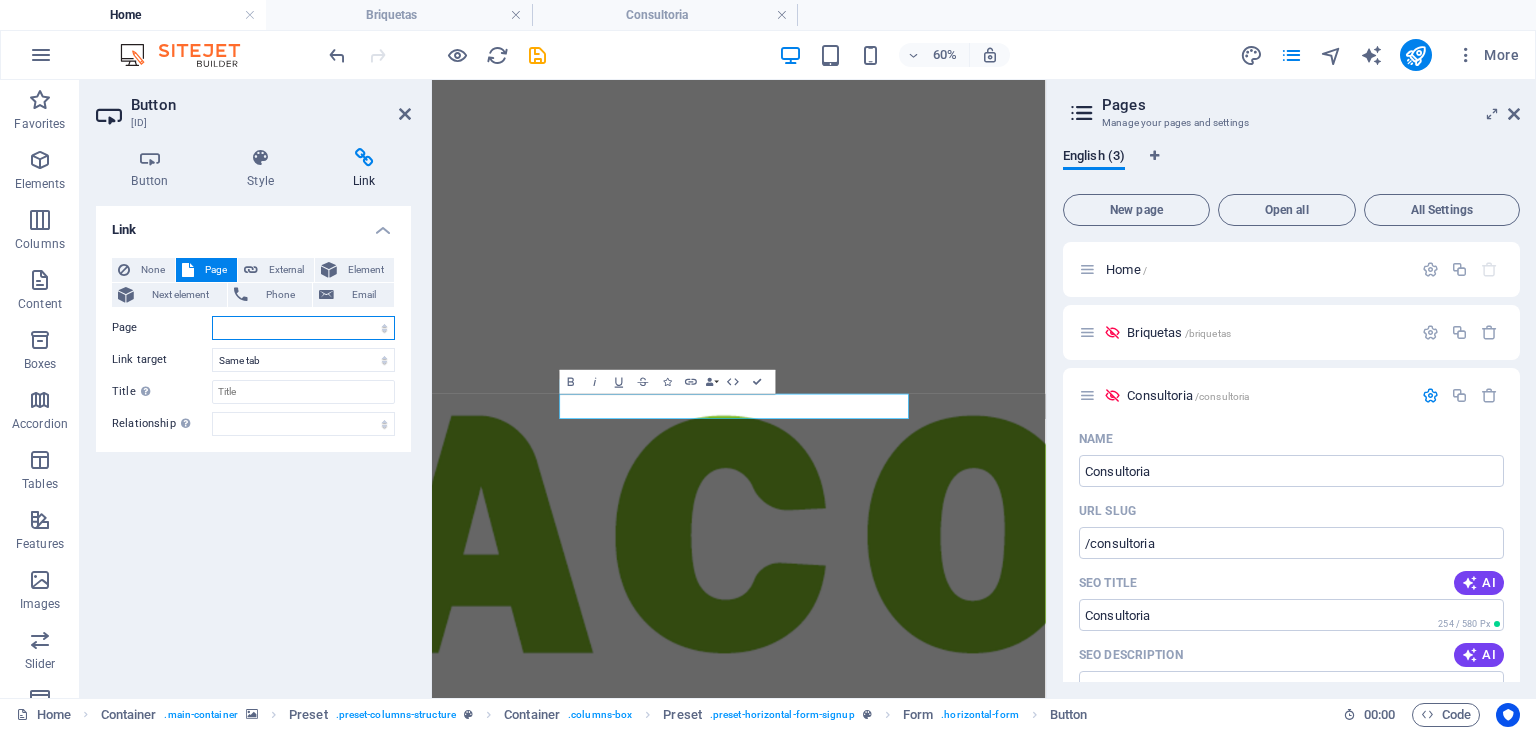 click on "Home Briquetas Consultoria" at bounding box center (303, 328) 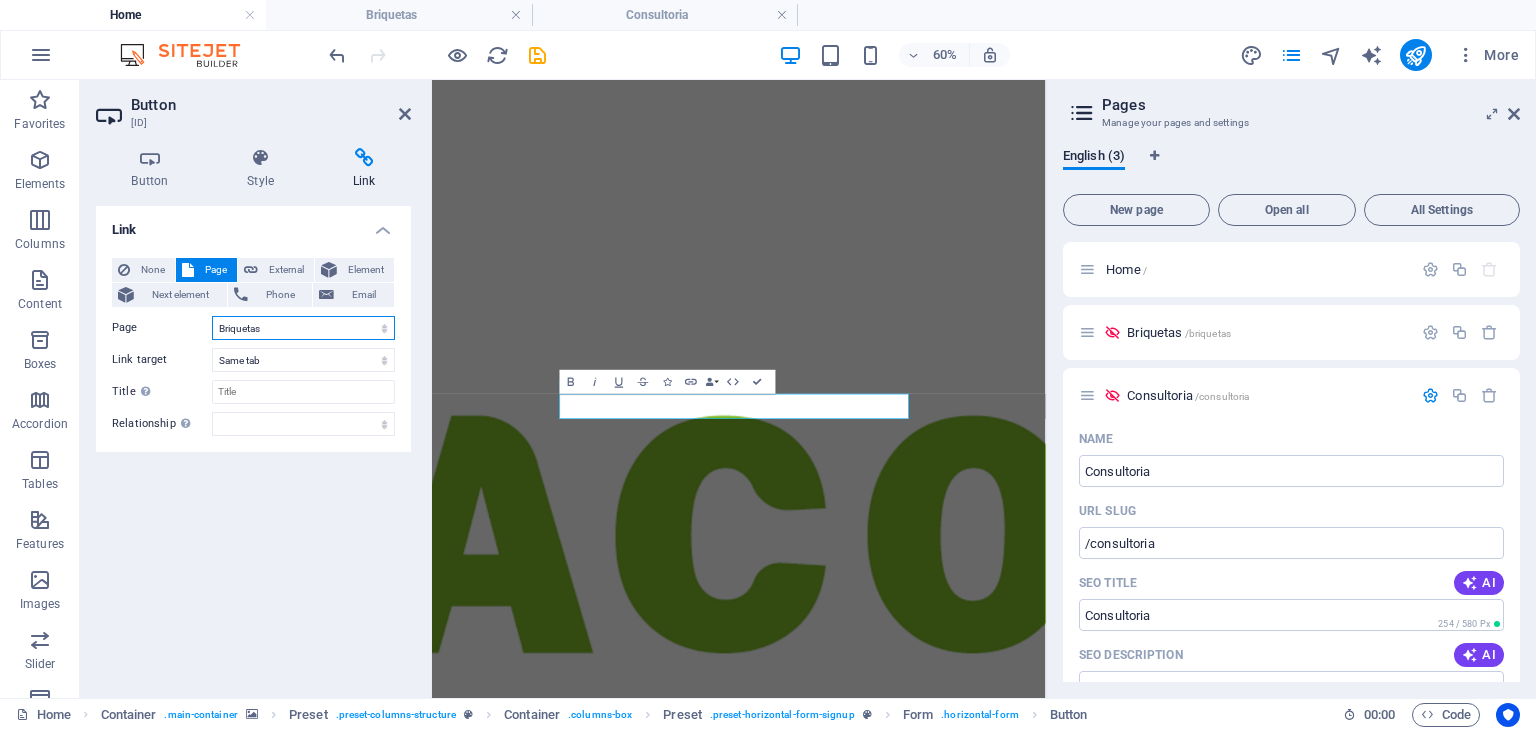 click on "Home Briquetas Consultoria" at bounding box center (303, 328) 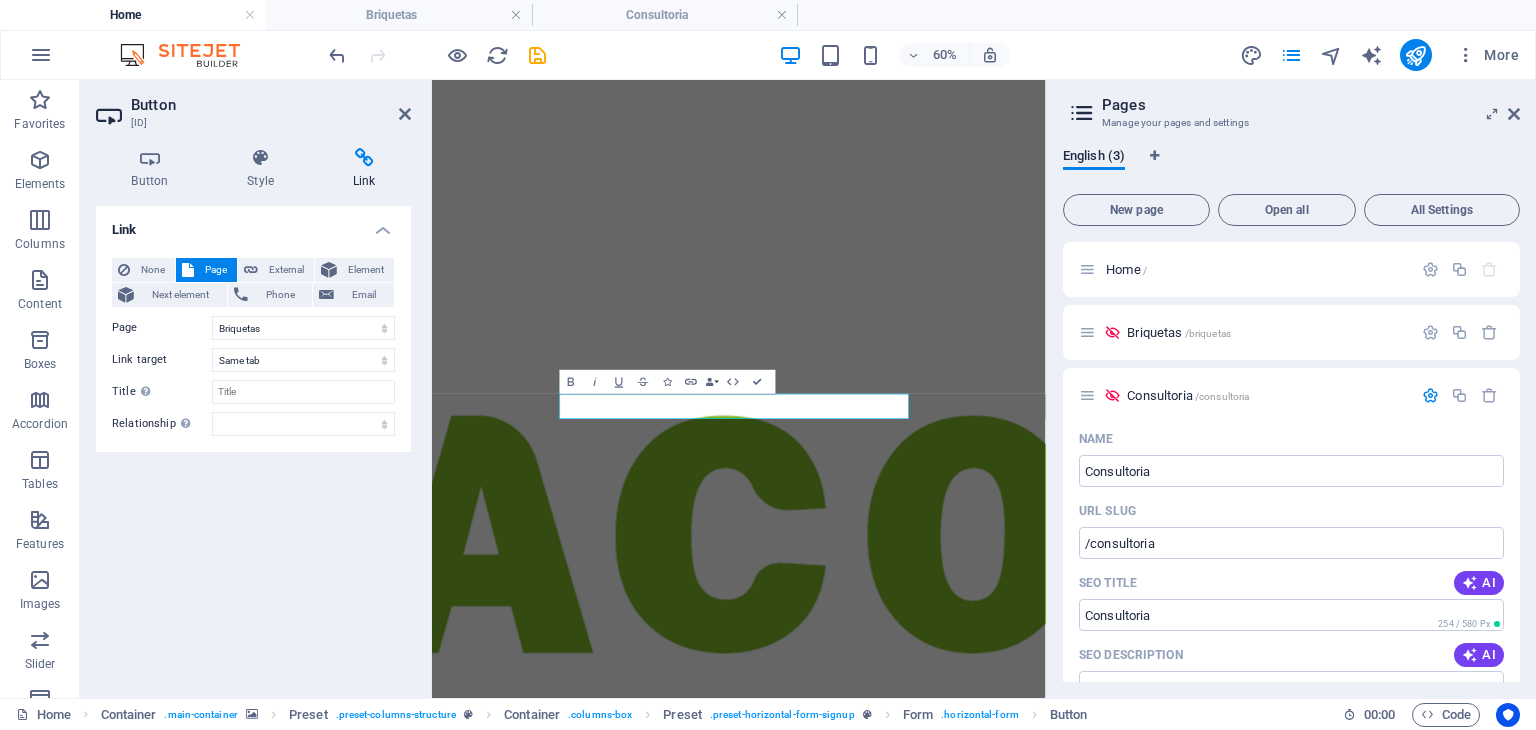 click on "Link None Page External Element Next element Phone Email Page Home Briquetas Consultoria Element
URL Phone Email Link target New tab Same tab Overlay Title Additional link description, should not be the same as the link text. The title is most often shown as a tooltip text when the mouse moves over the element. Leave empty if uncertain. Relationship Sets the  relationship of this link to the link target . For example, the value "nofollow" instructs search engines not to follow the link. Can be left empty. alternate author bookmark external help license next nofollow noreferrer noopener prev search tag" at bounding box center (253, 444) 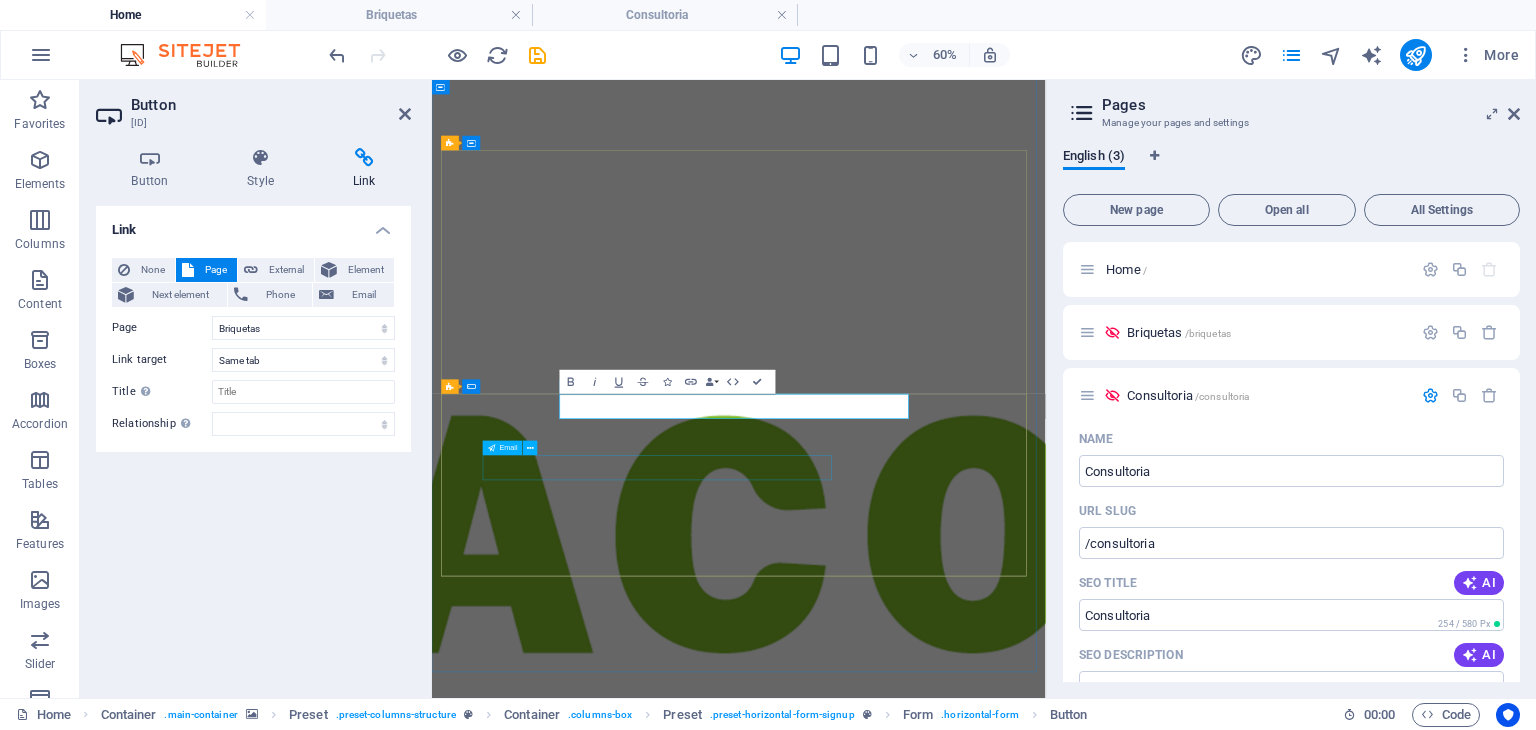click 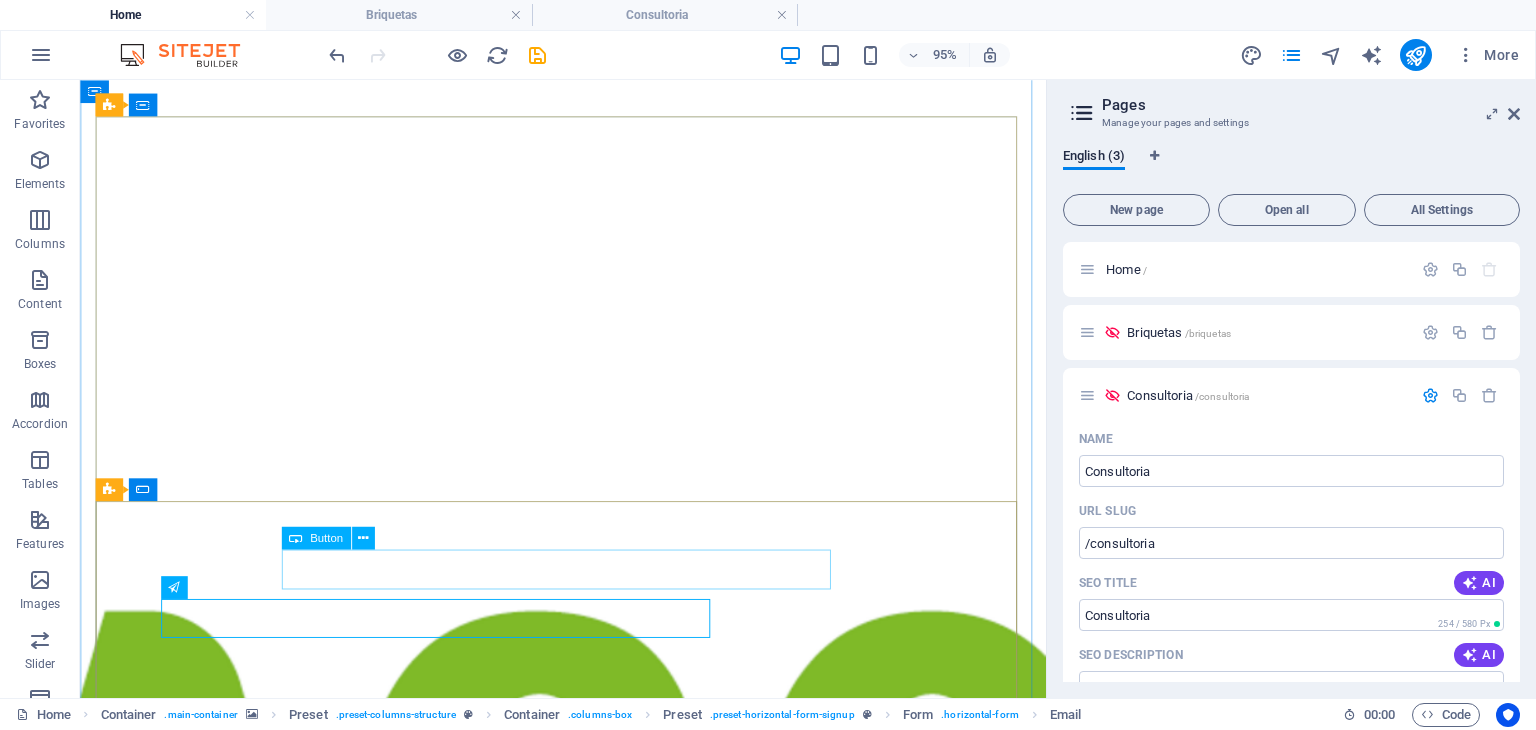 click on "Consultoria" 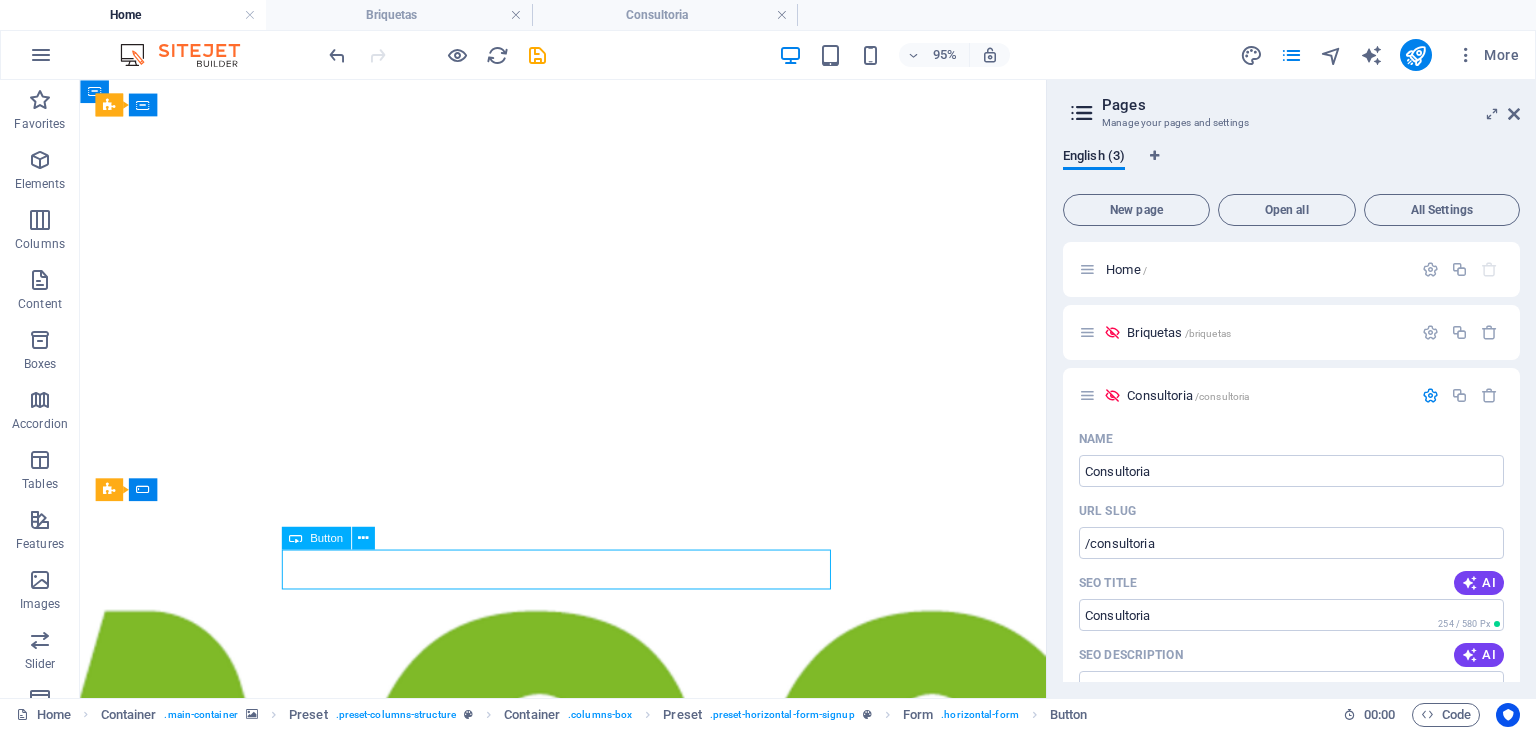 click on "Consultoria" 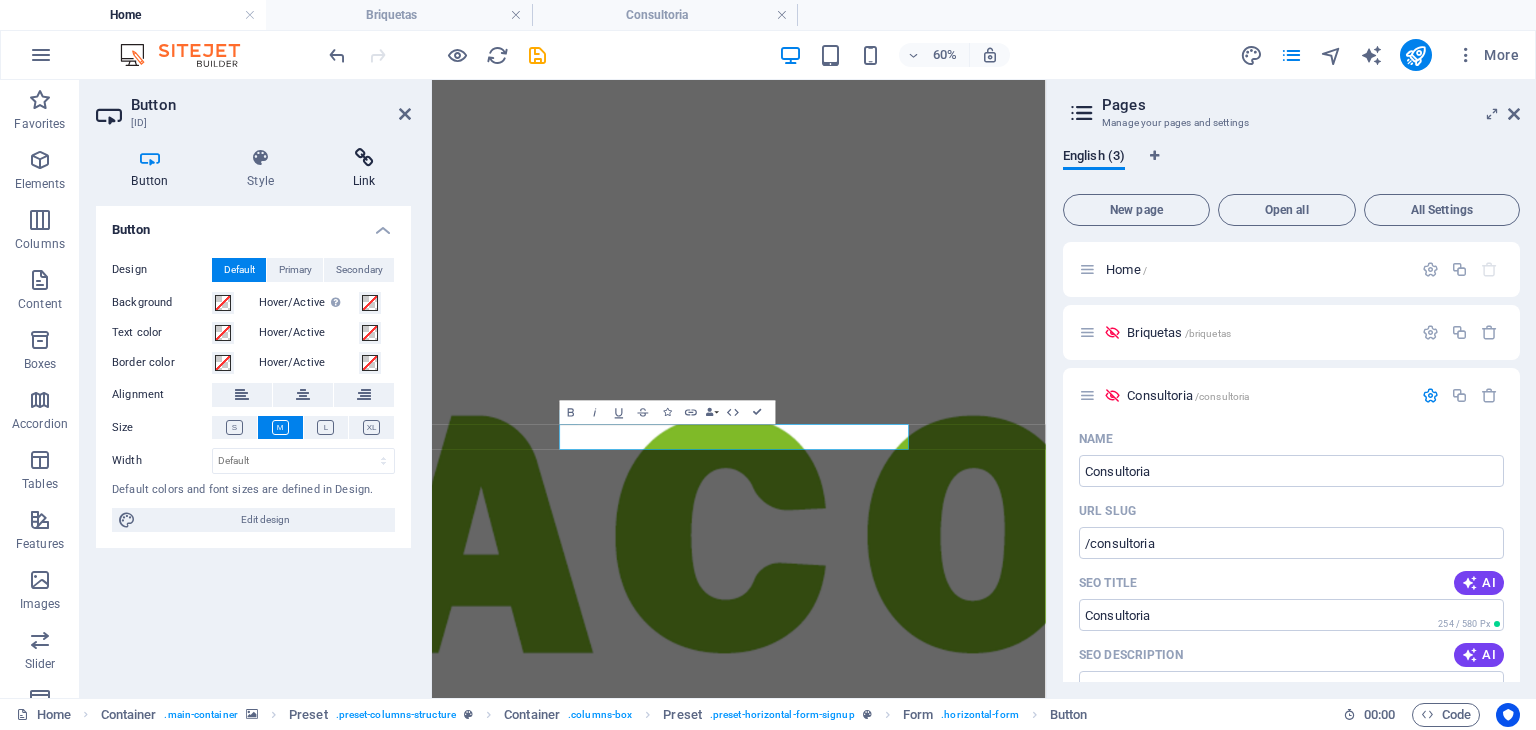 click on "Link" at bounding box center (364, 169) 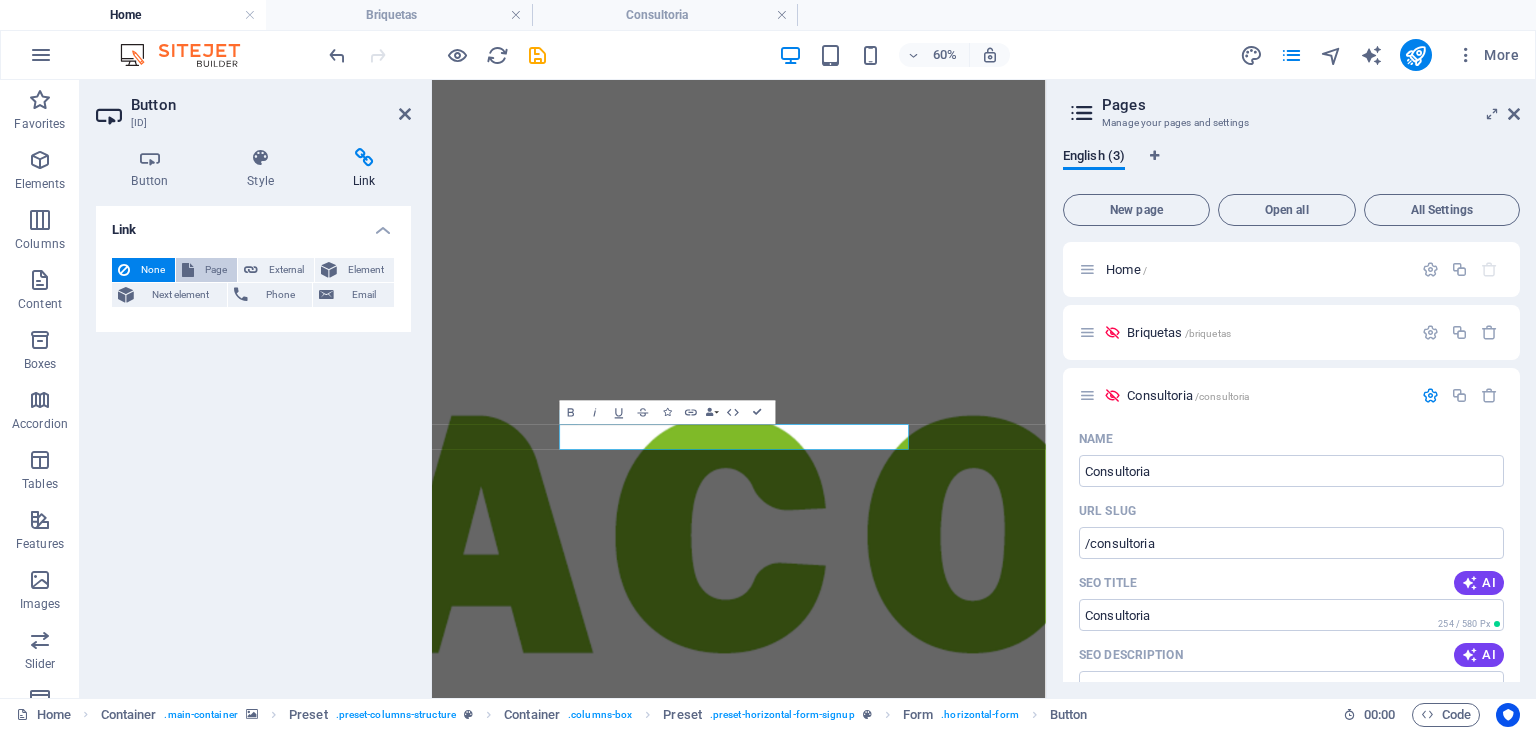 click on "Page" at bounding box center (206, 270) 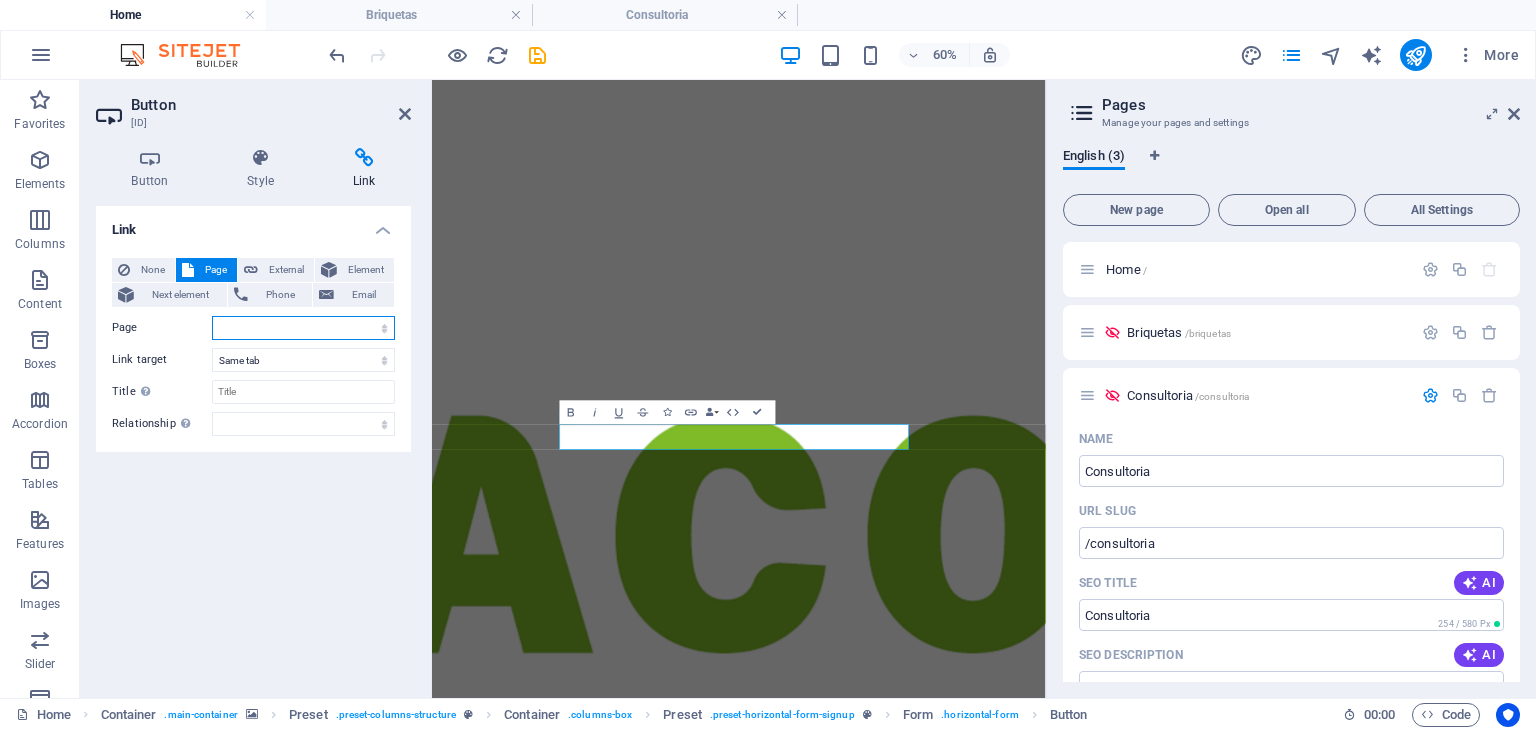 click on "Home Briquetas Consultoria" at bounding box center (303, 328) 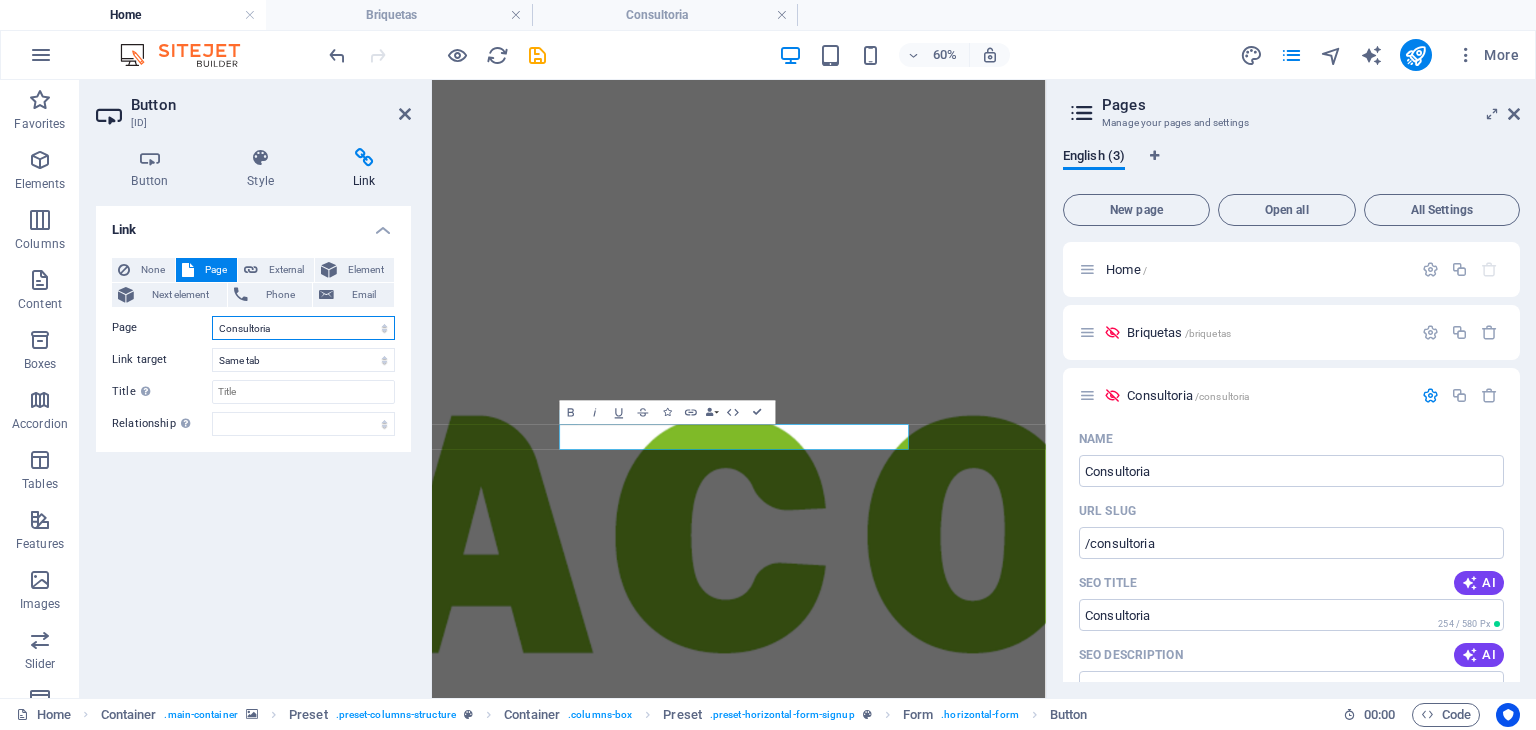 click on "Home Briquetas Consultoria" at bounding box center [303, 328] 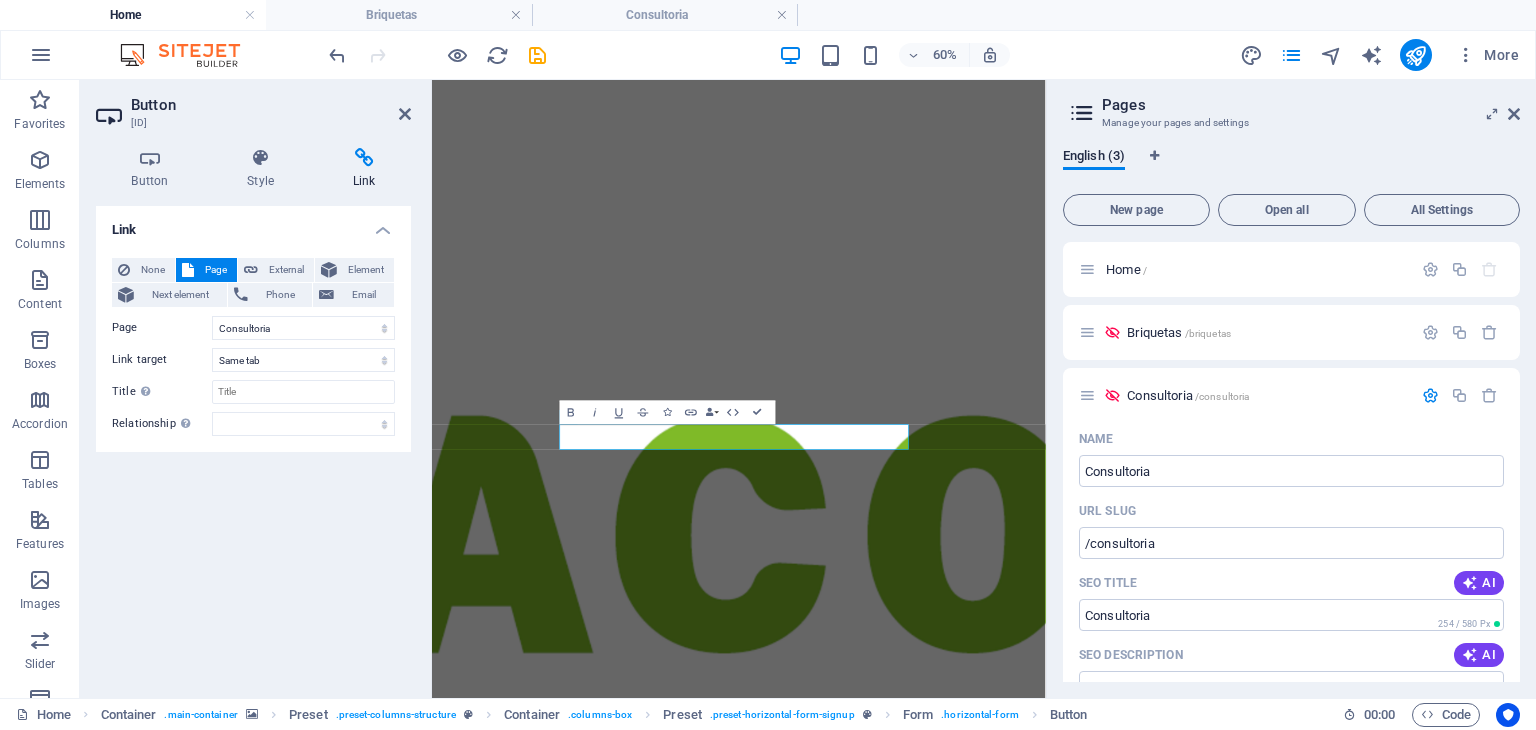 click on "Link None Page External Element Next element Phone Email Page Home Briquetas Consultoria Element
URL Phone Email Link target New tab Same tab Overlay Title Additional link description, should not be the same as the link text. The title is most often shown as a tooltip text when the mouse moves over the element. Leave empty if uncertain. Relationship Sets the  relationship of this link to the link target . For example, the value "nofollow" instructs search engines not to follow the link. Can be left empty. alternate author bookmark external help license next nofollow noreferrer noopener prev search tag" at bounding box center (253, 444) 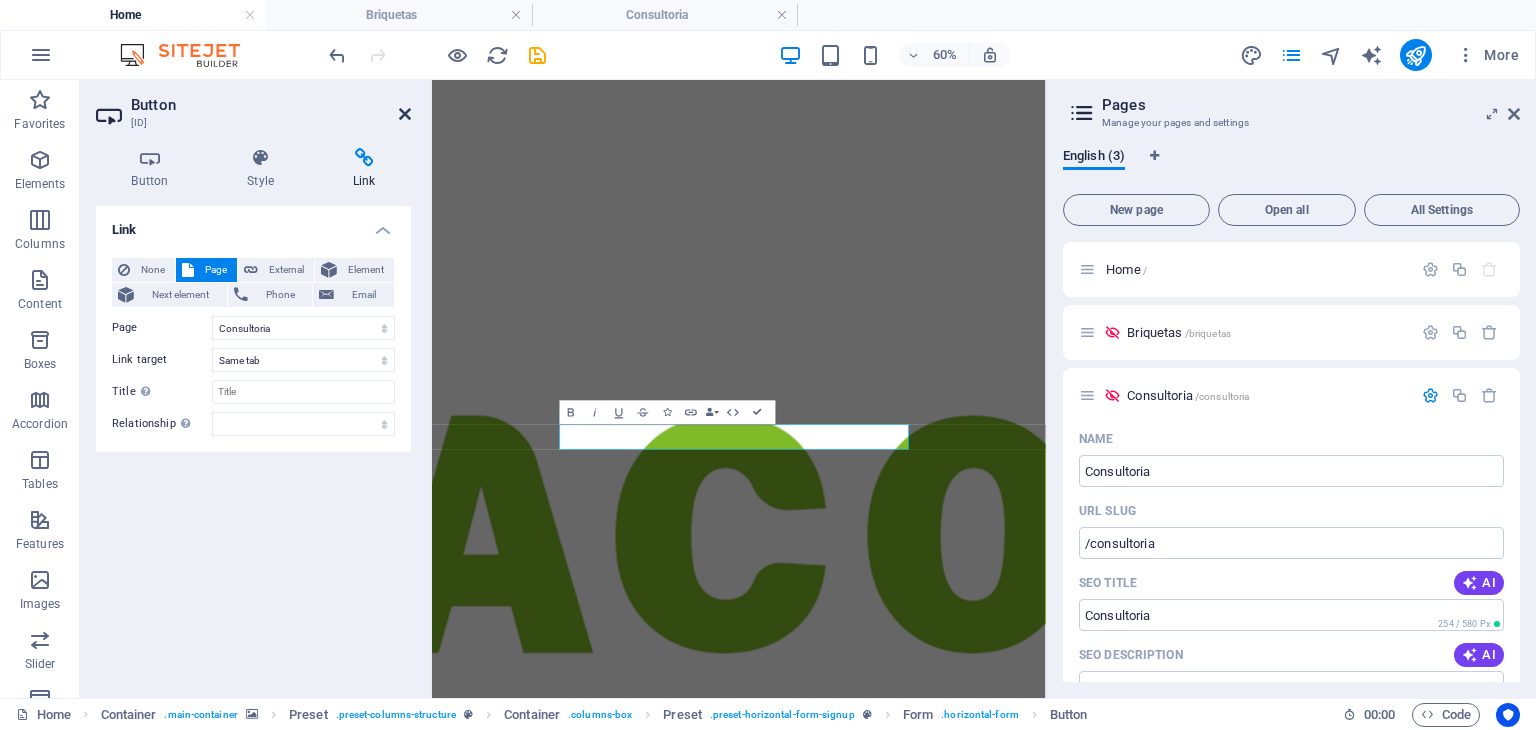 click at bounding box center (405, 114) 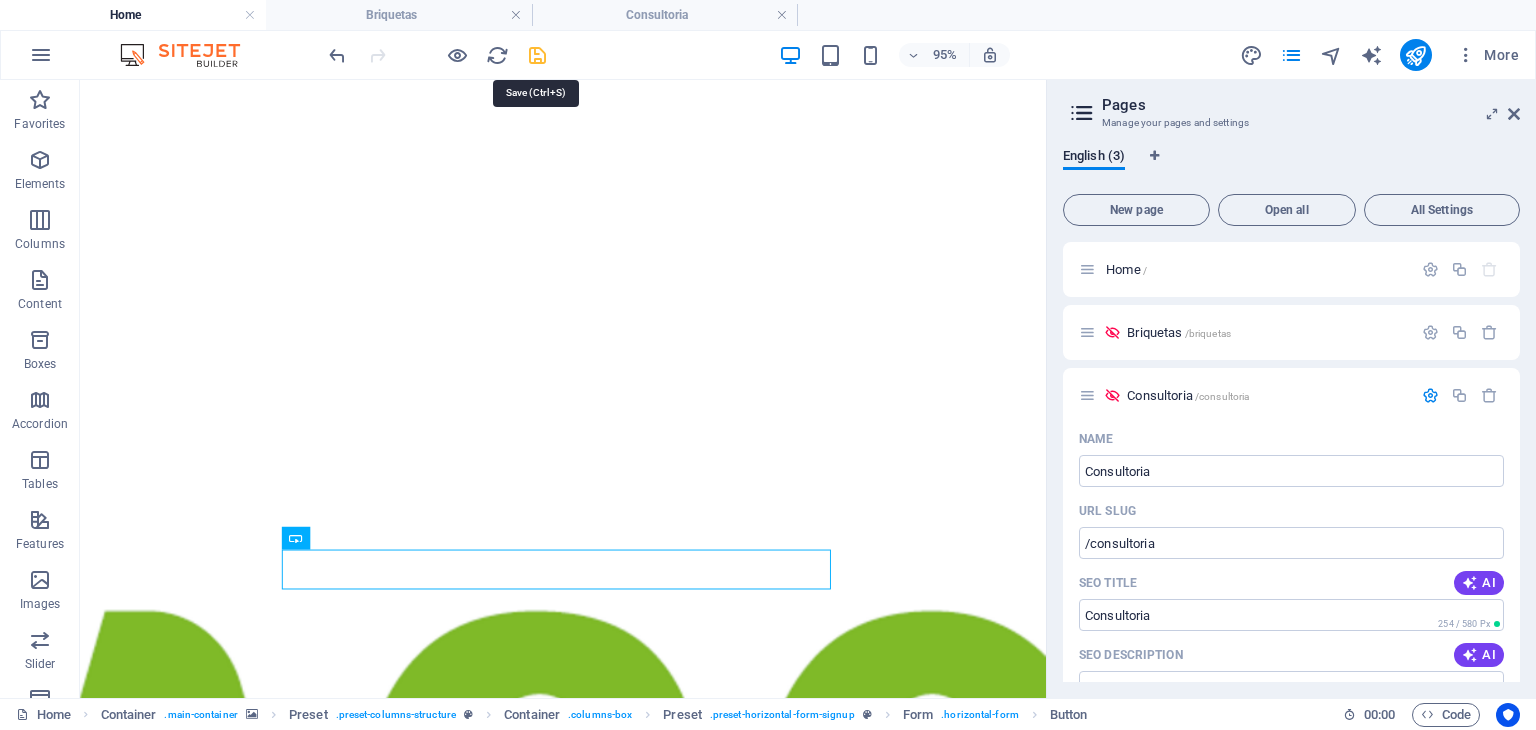 click at bounding box center (537, 55) 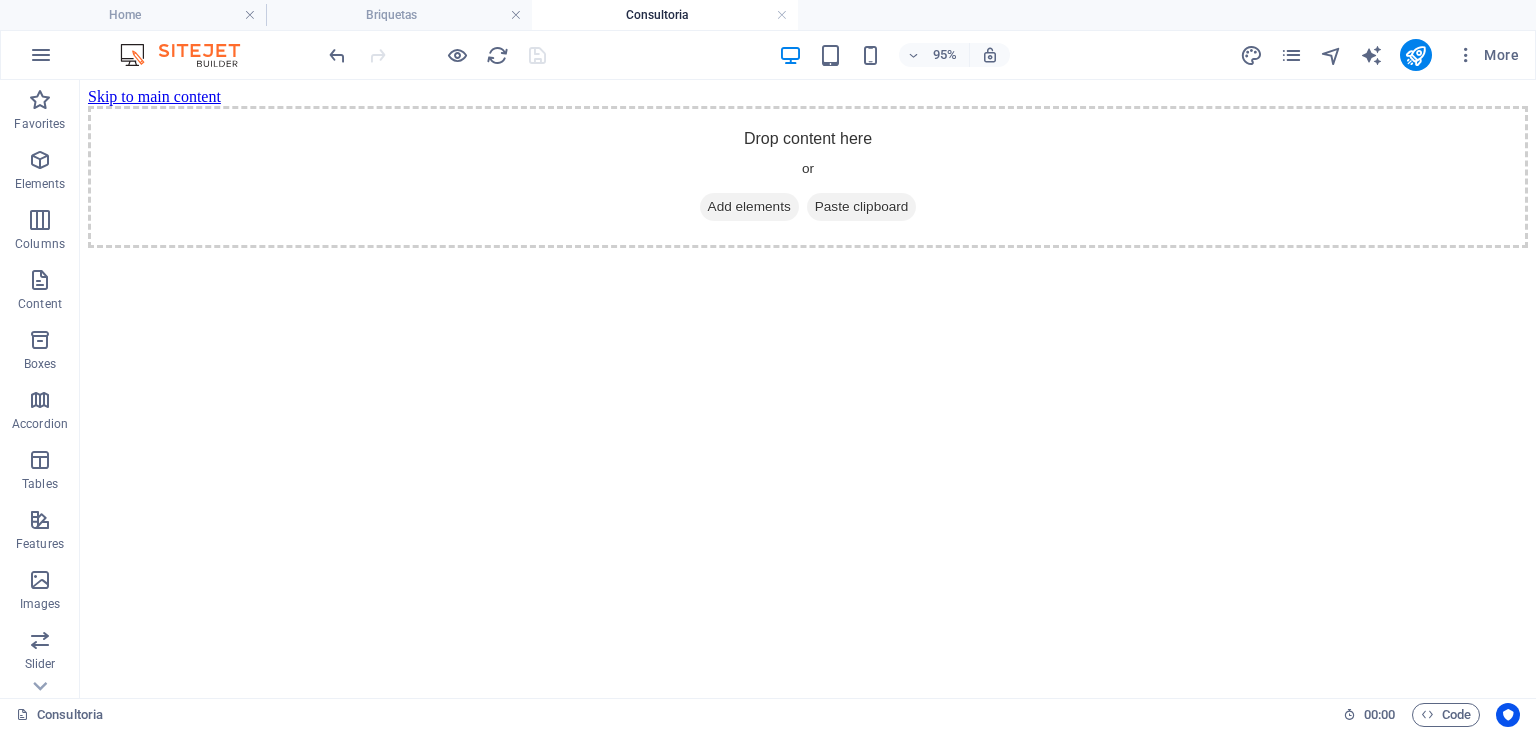 scroll, scrollTop: 0, scrollLeft: 0, axis: both 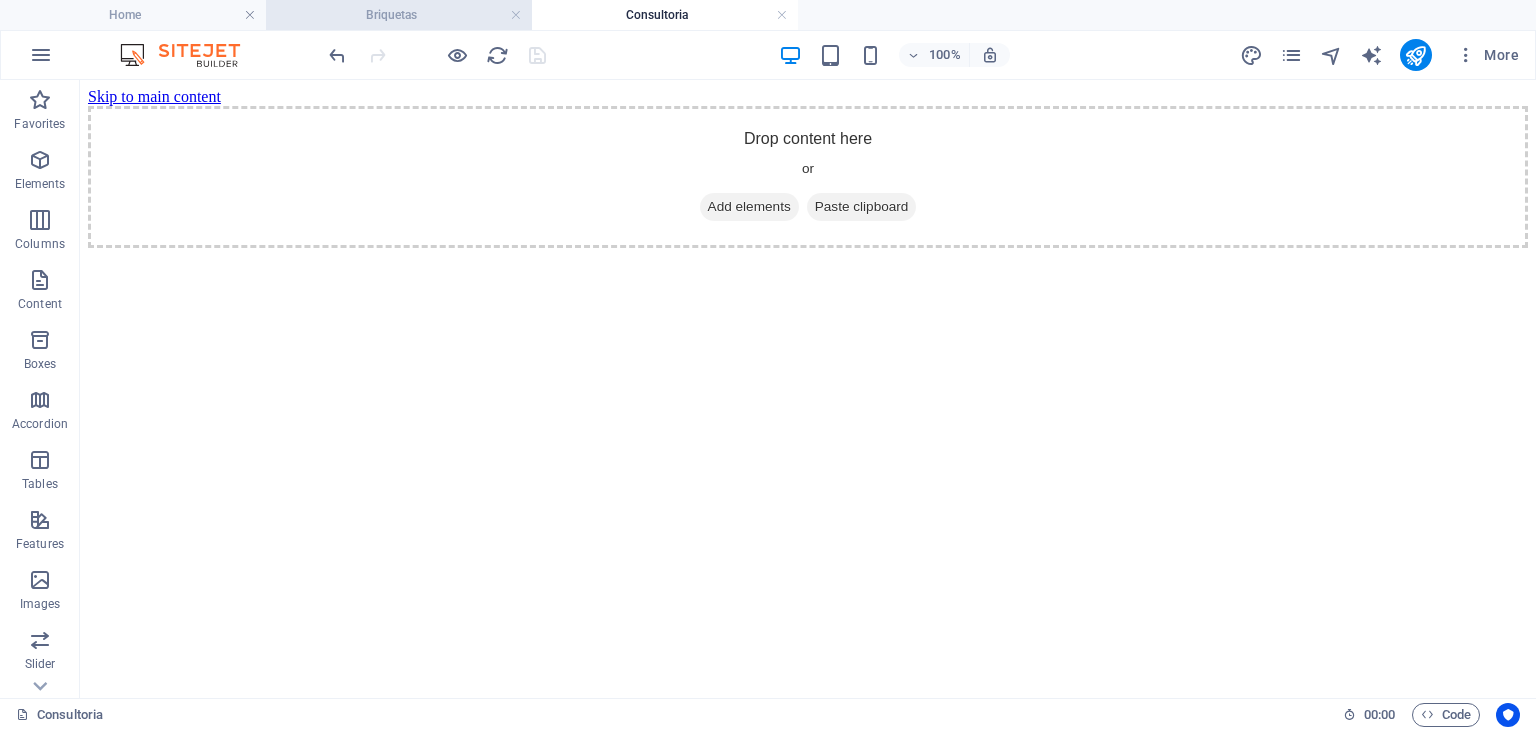 click on "Briquetas" at bounding box center [399, 15] 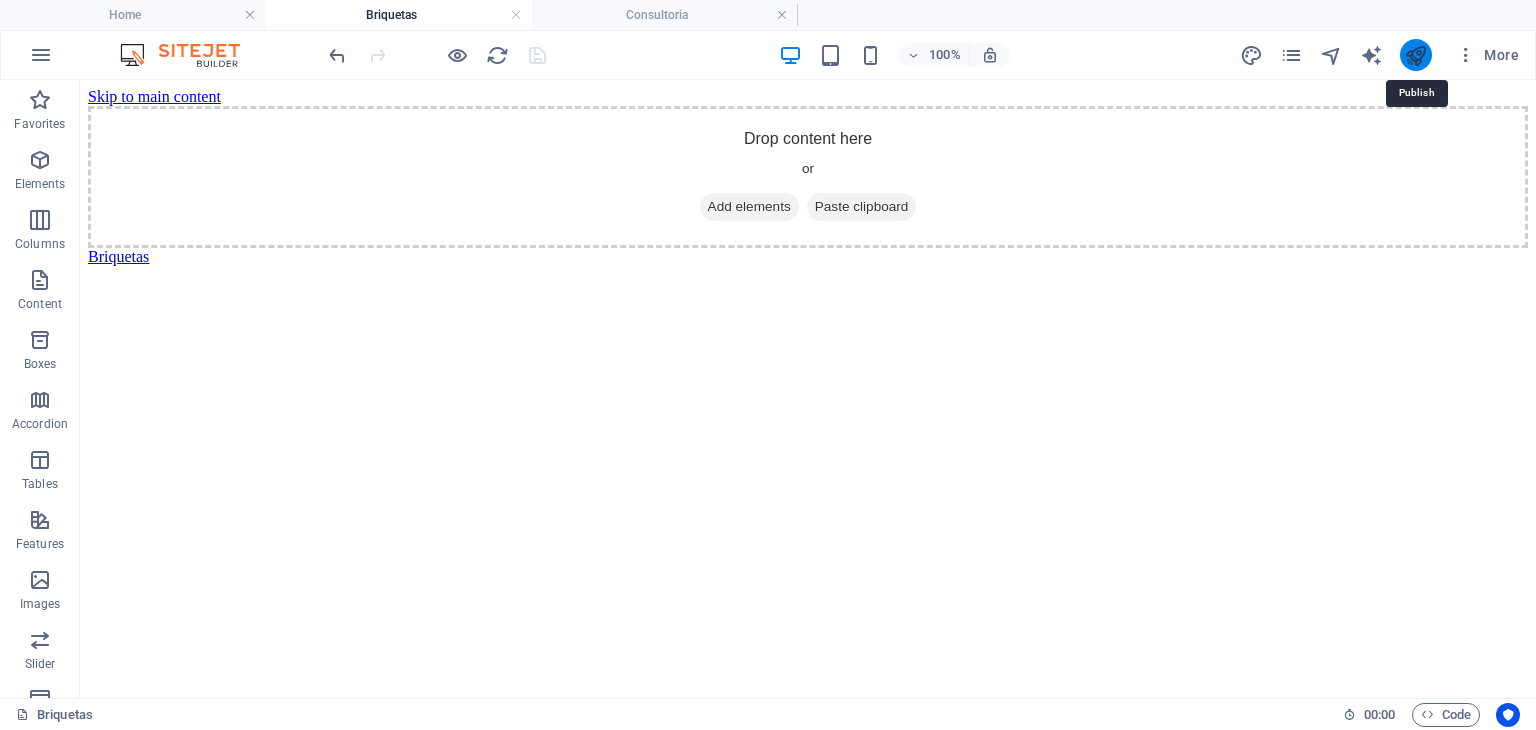 click at bounding box center [1415, 55] 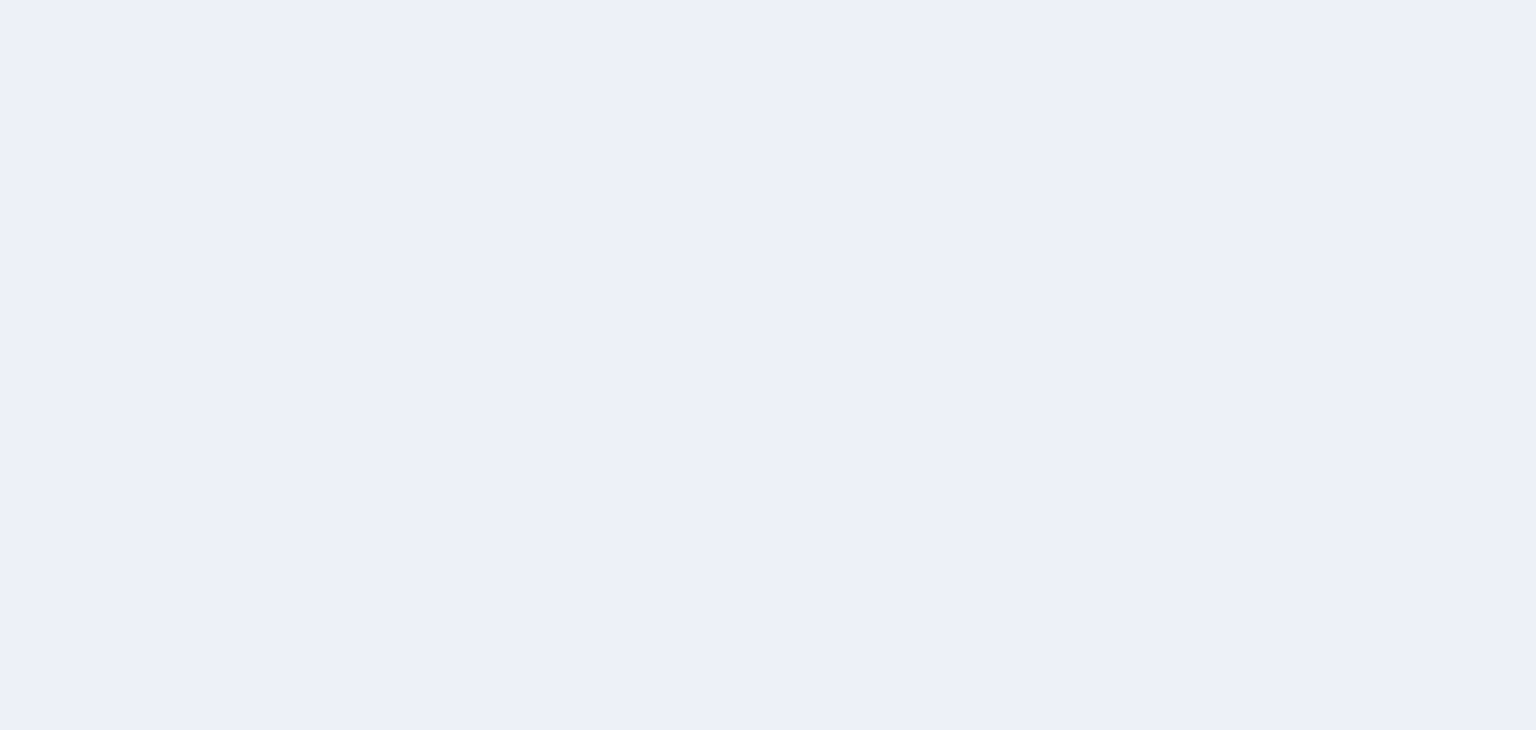 scroll, scrollTop: 0, scrollLeft: 0, axis: both 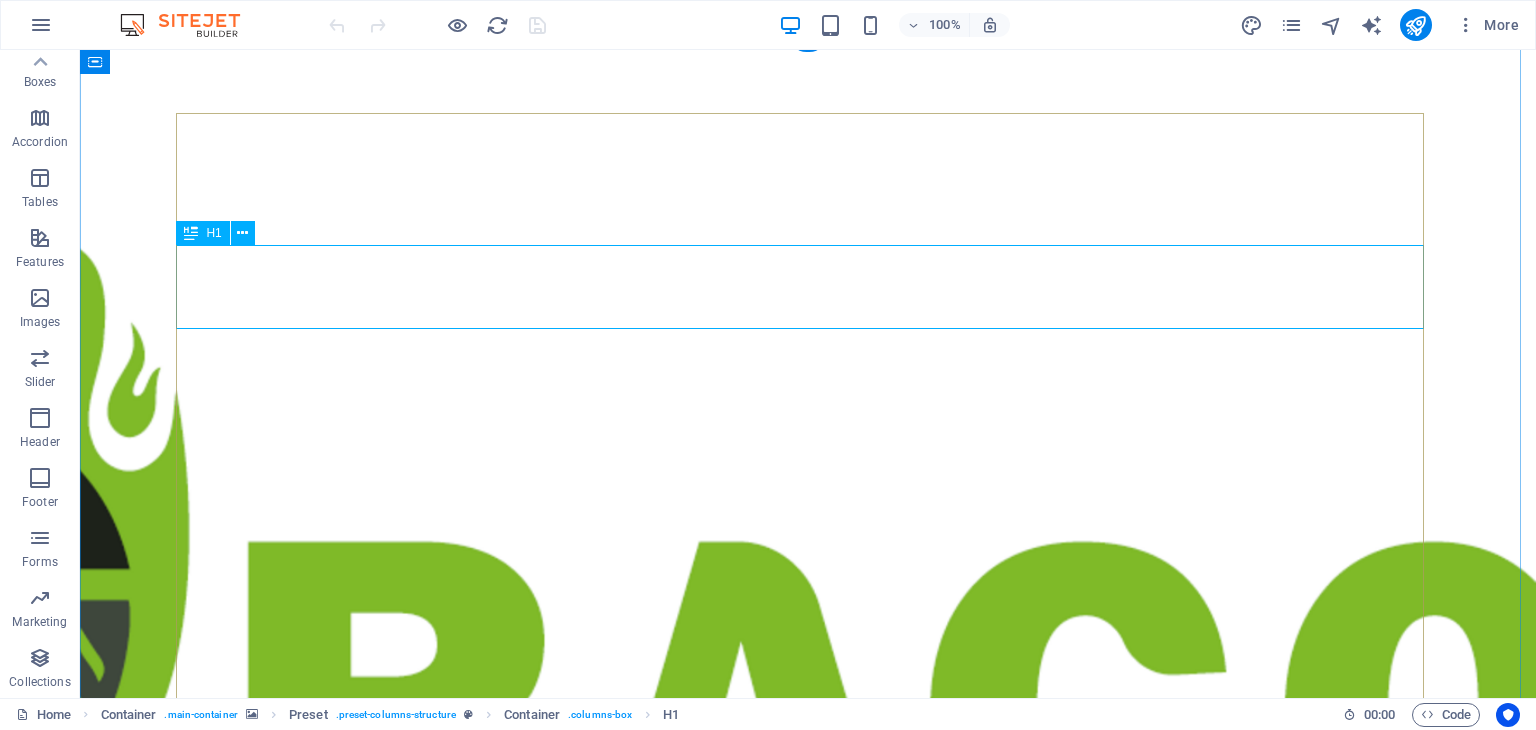 click on "Bienvenido" at bounding box center [808, 1158] 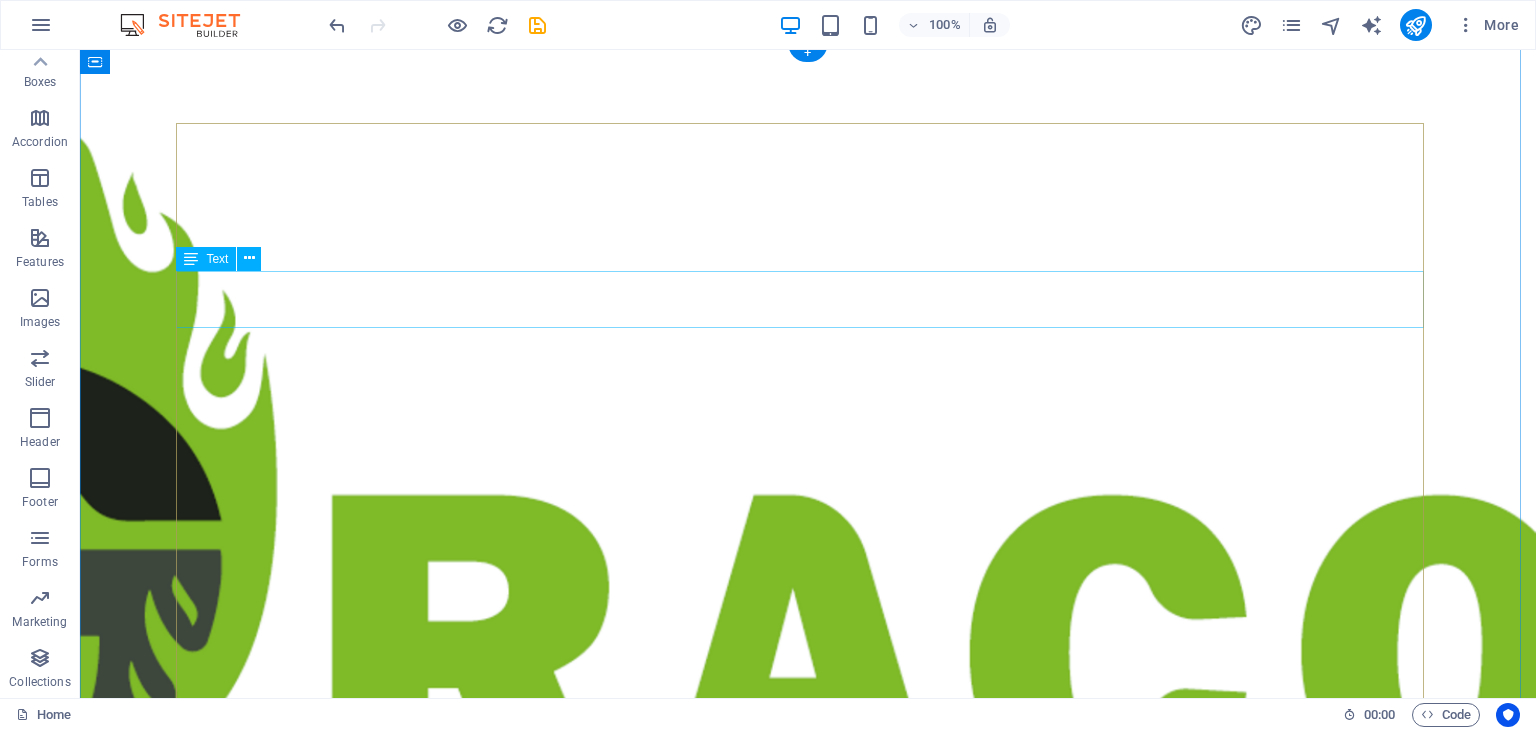 scroll, scrollTop: 0, scrollLeft: 0, axis: both 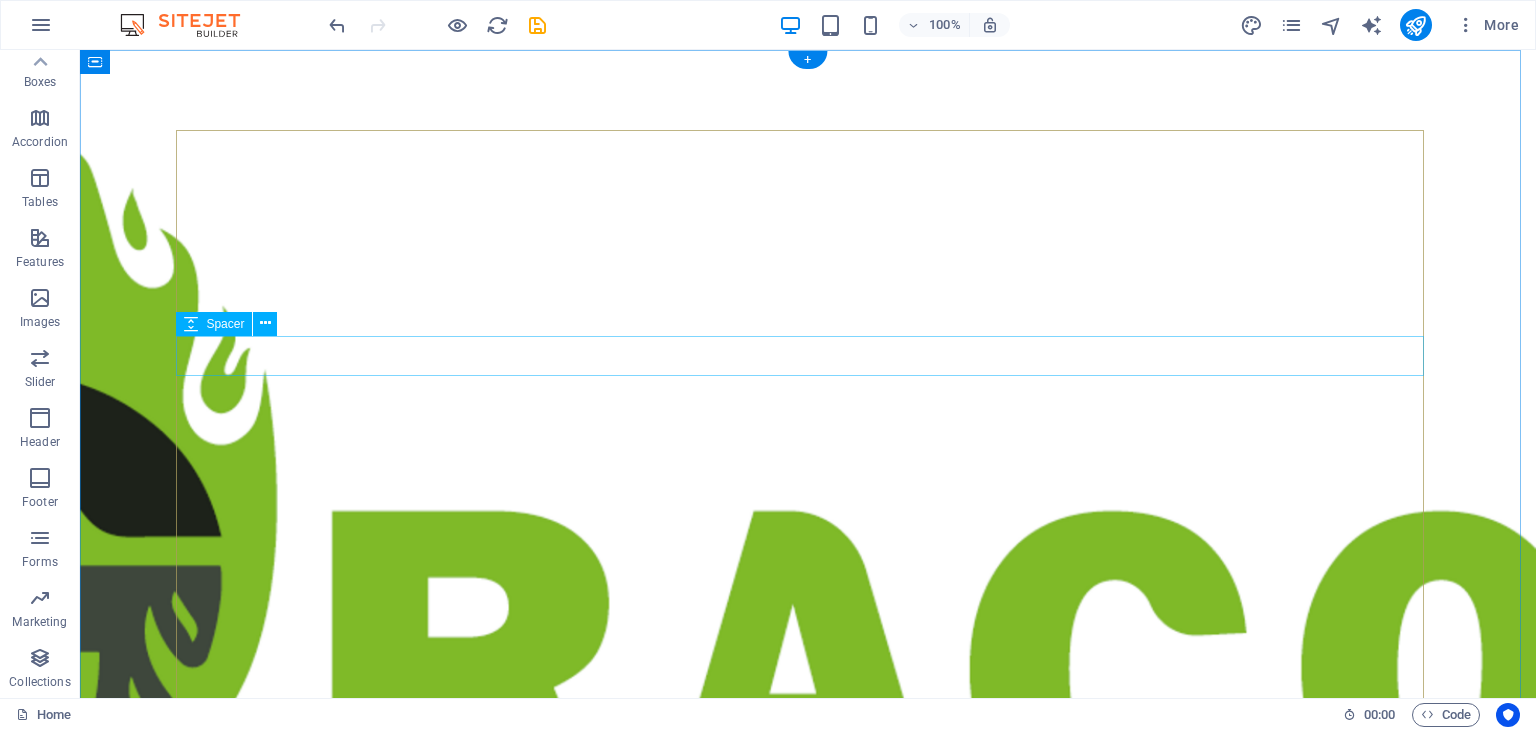 click at bounding box center (808, 1142) 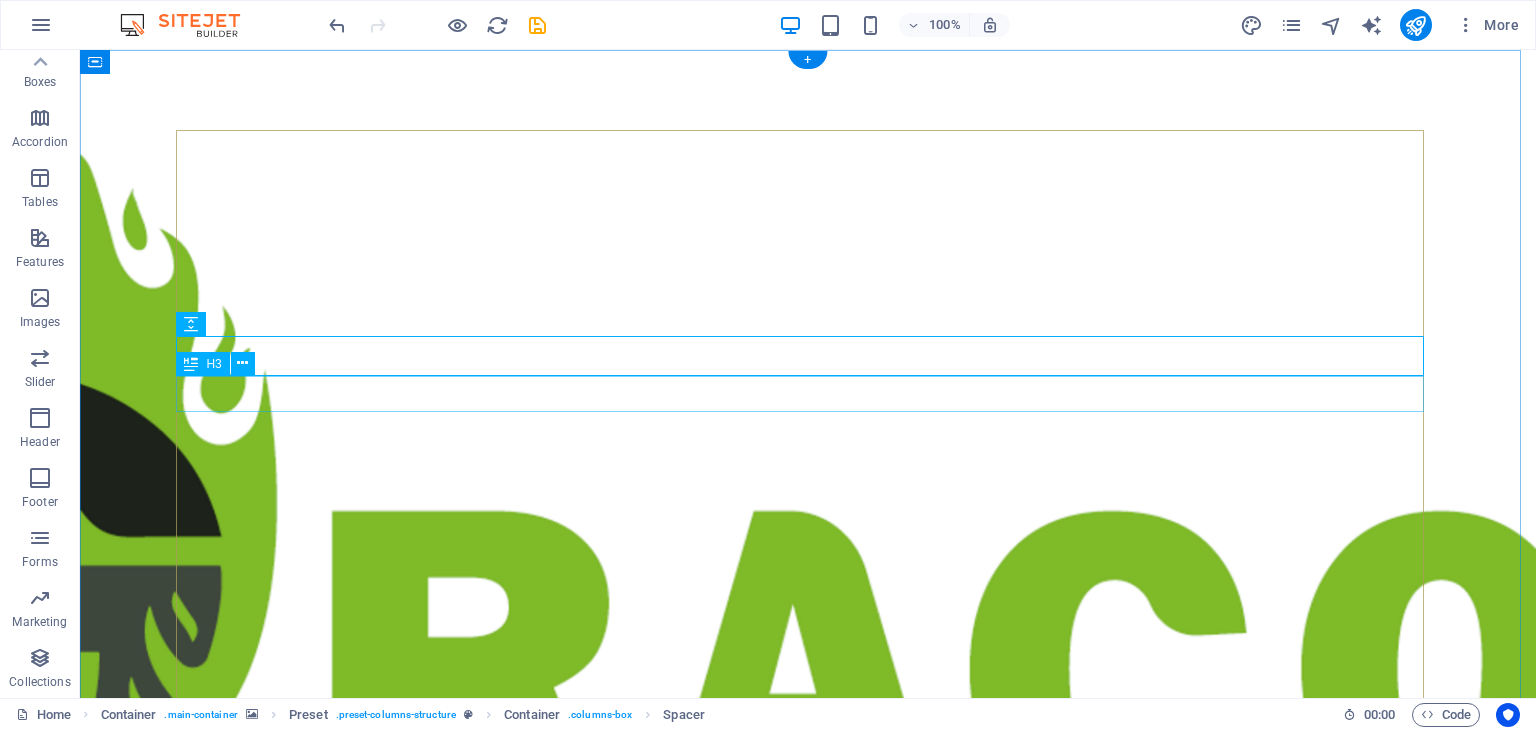 click at bounding box center (808, 1218) 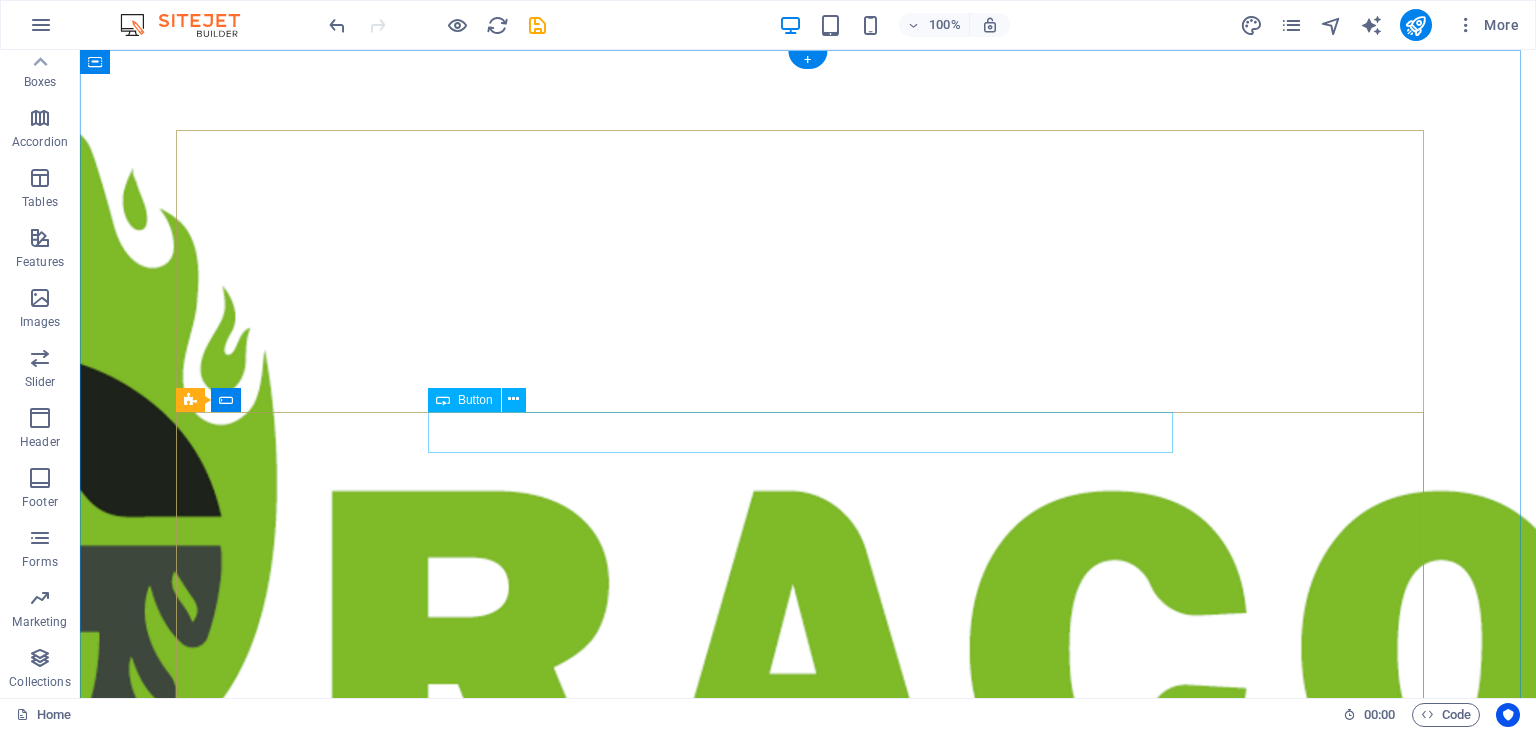 click on "Briquetas" 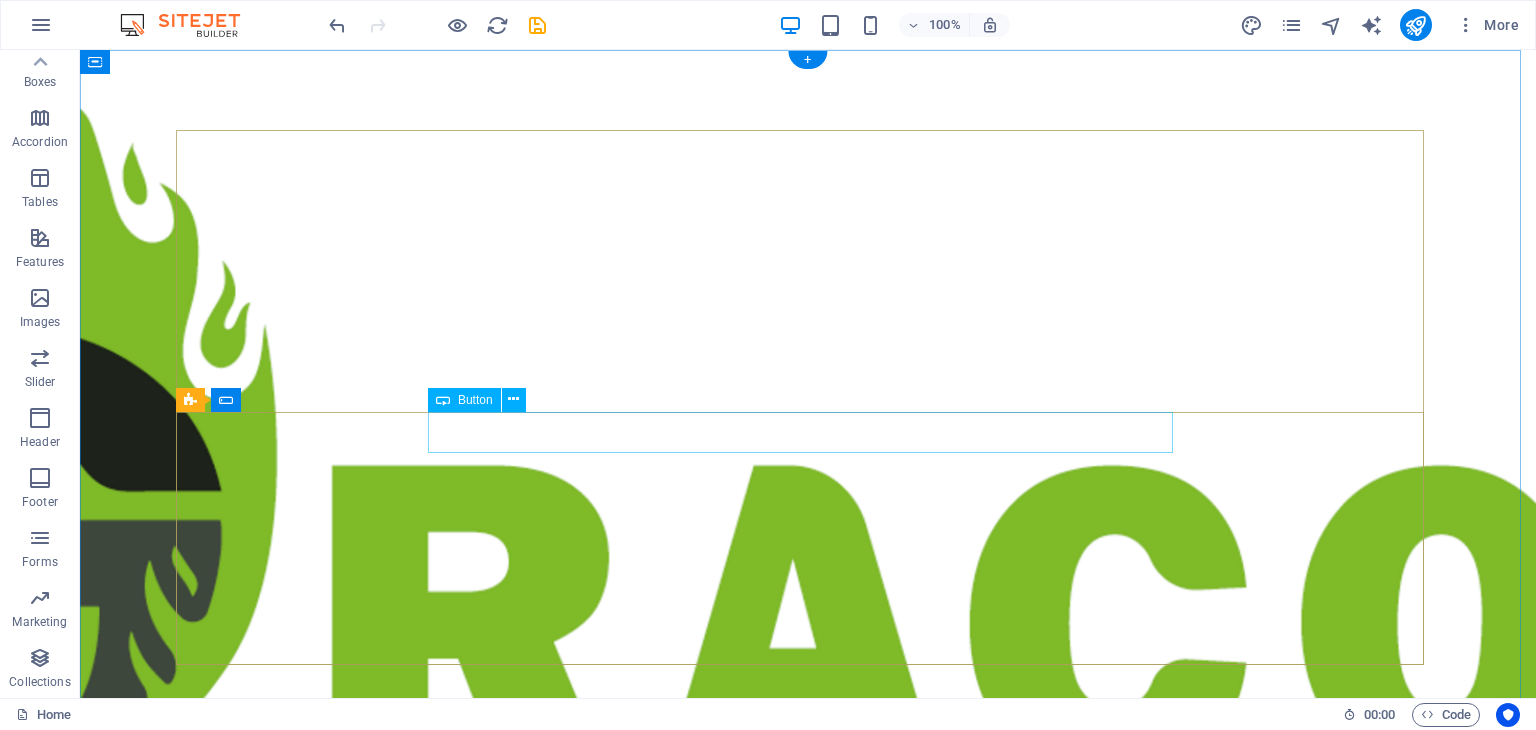 click on "Consultoria" 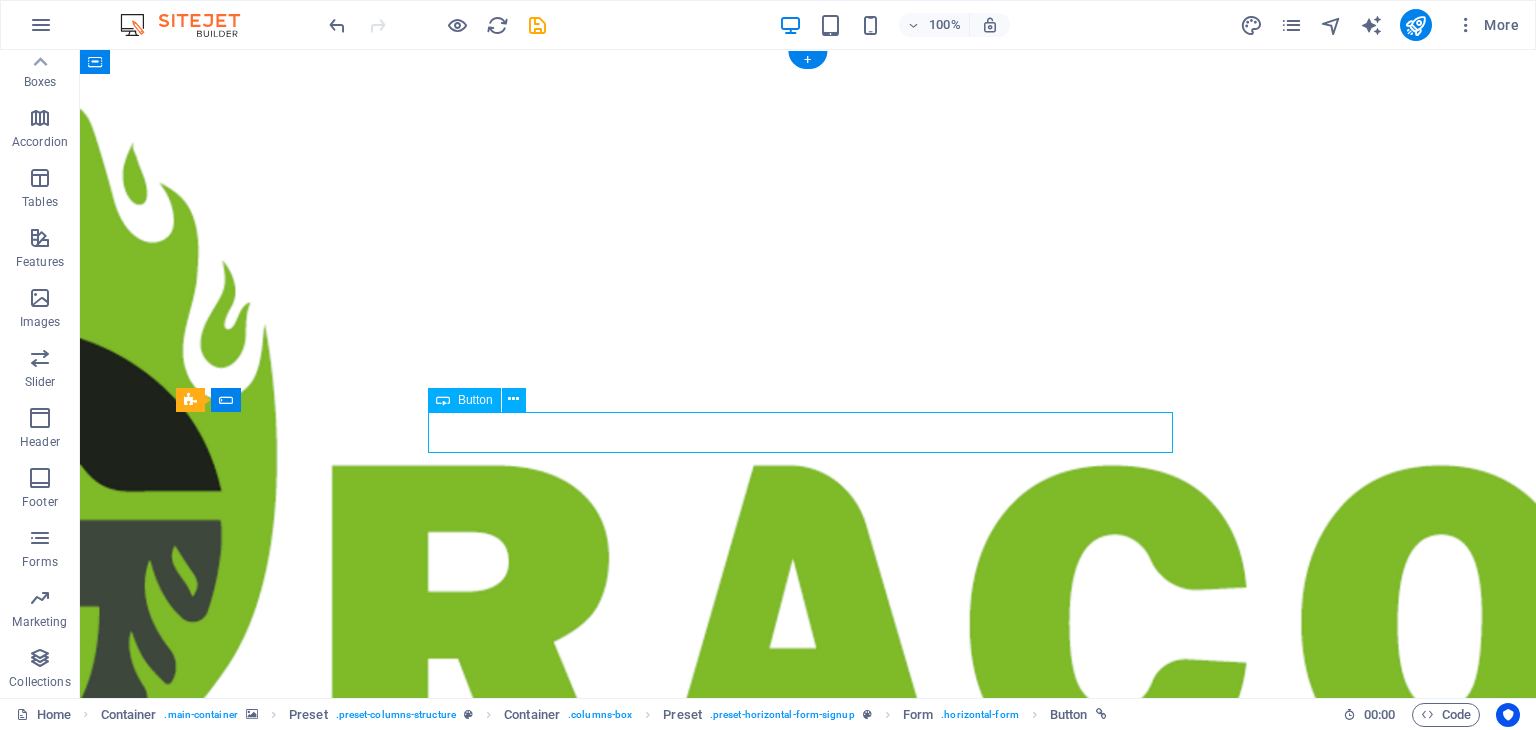 click on "Consultoria" 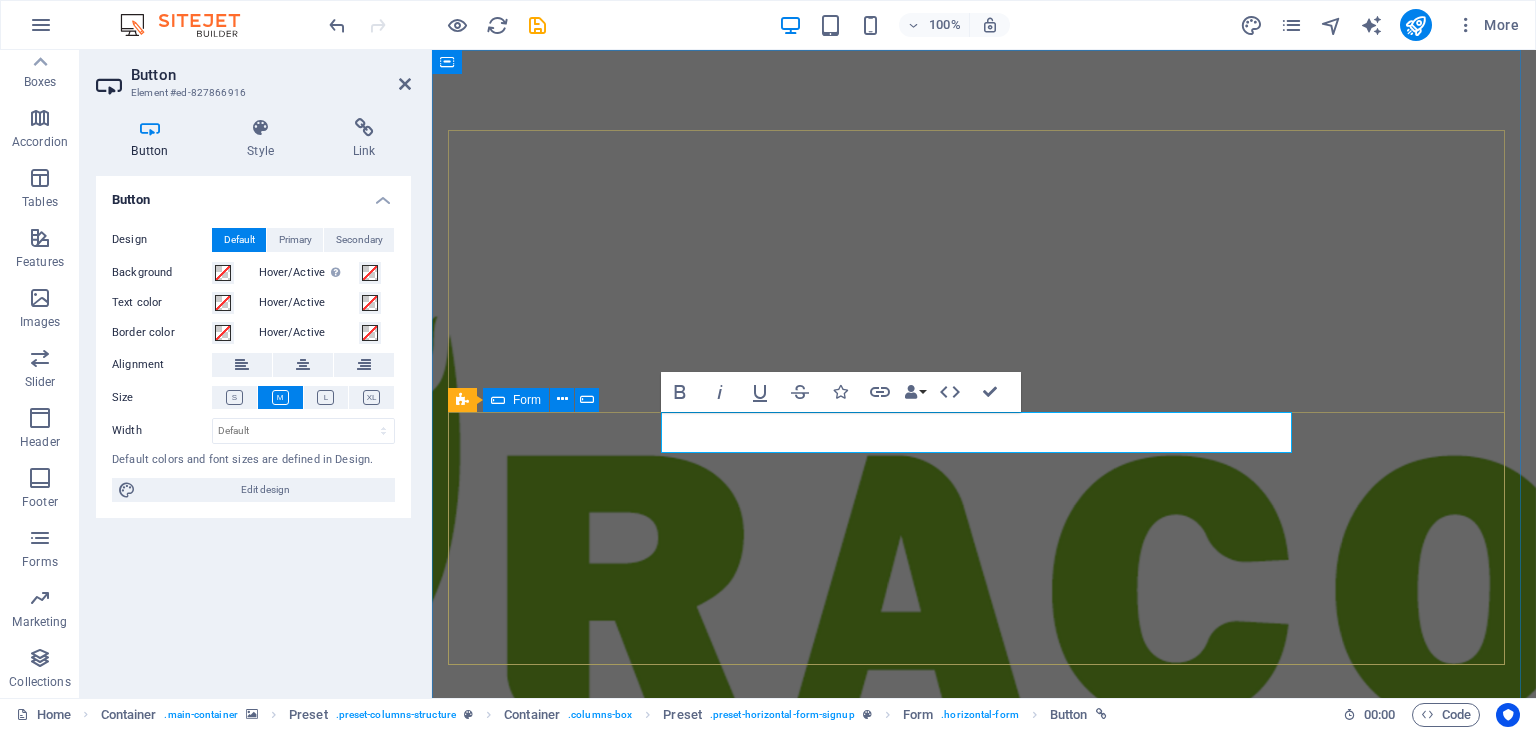 click on "​ Sign up   I have read and understand the privacy policy. Unreadable? Load new" 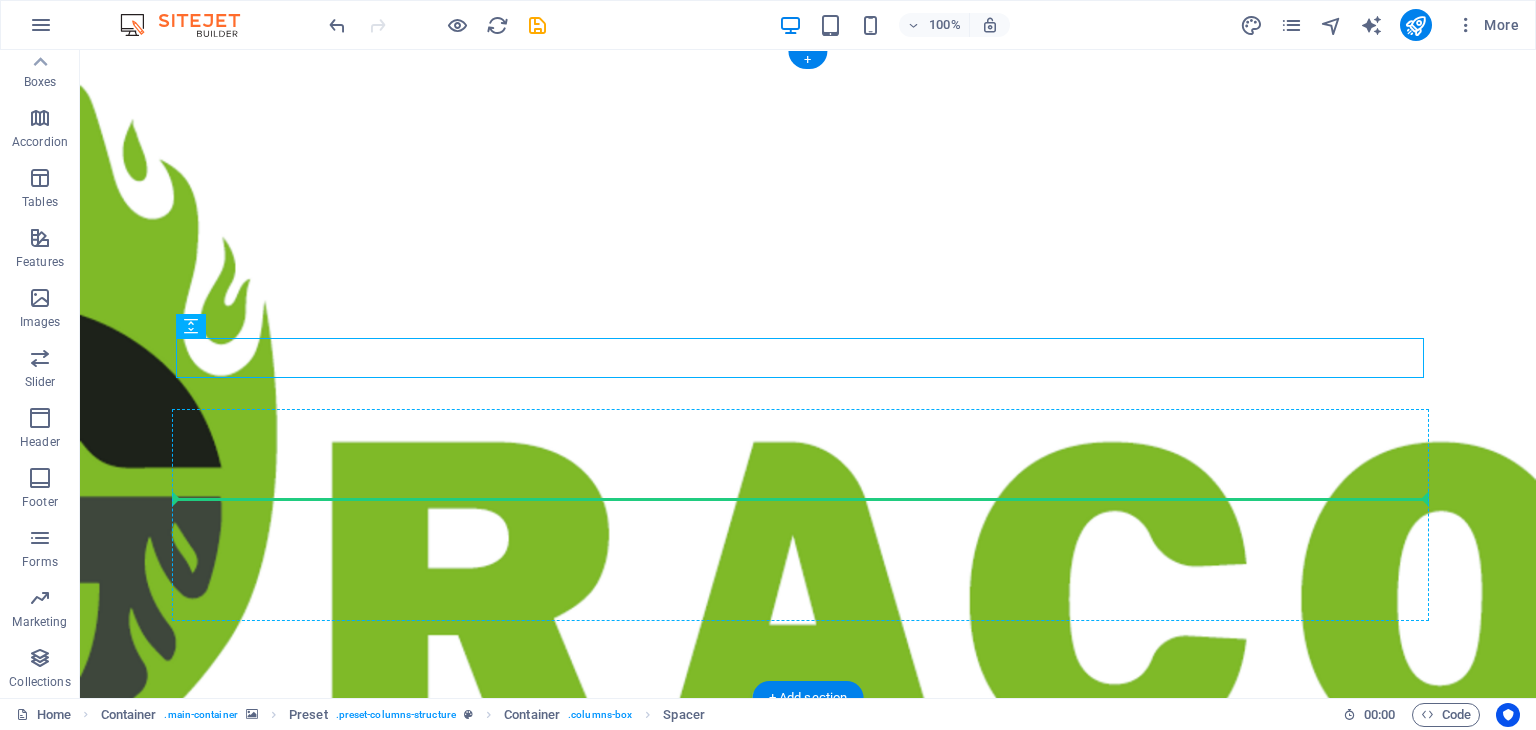 drag, startPoint x: 633, startPoint y: 357, endPoint x: 1005, endPoint y: 553, distance: 420.47592 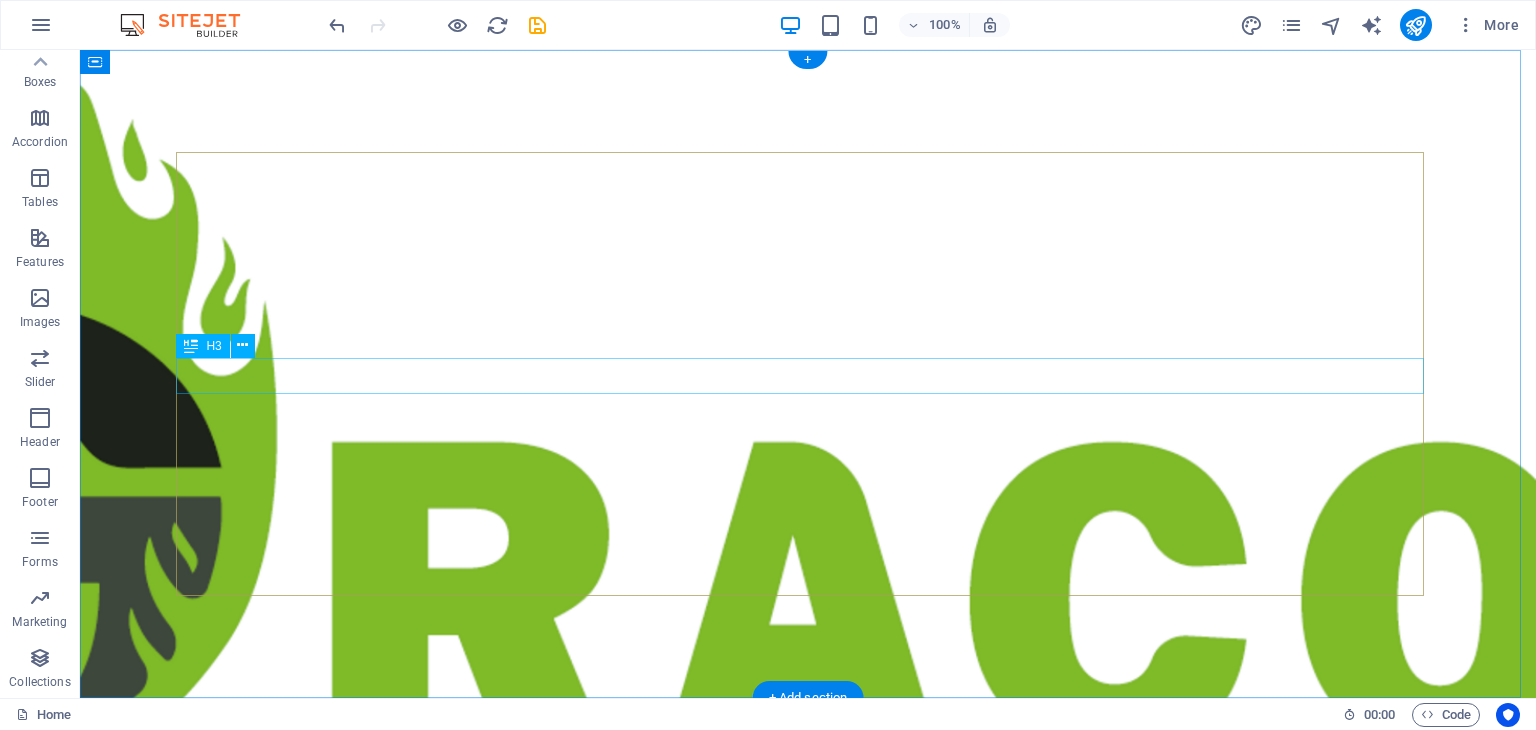 drag, startPoint x: 393, startPoint y: 369, endPoint x: 320, endPoint y: 380, distance: 73.82411 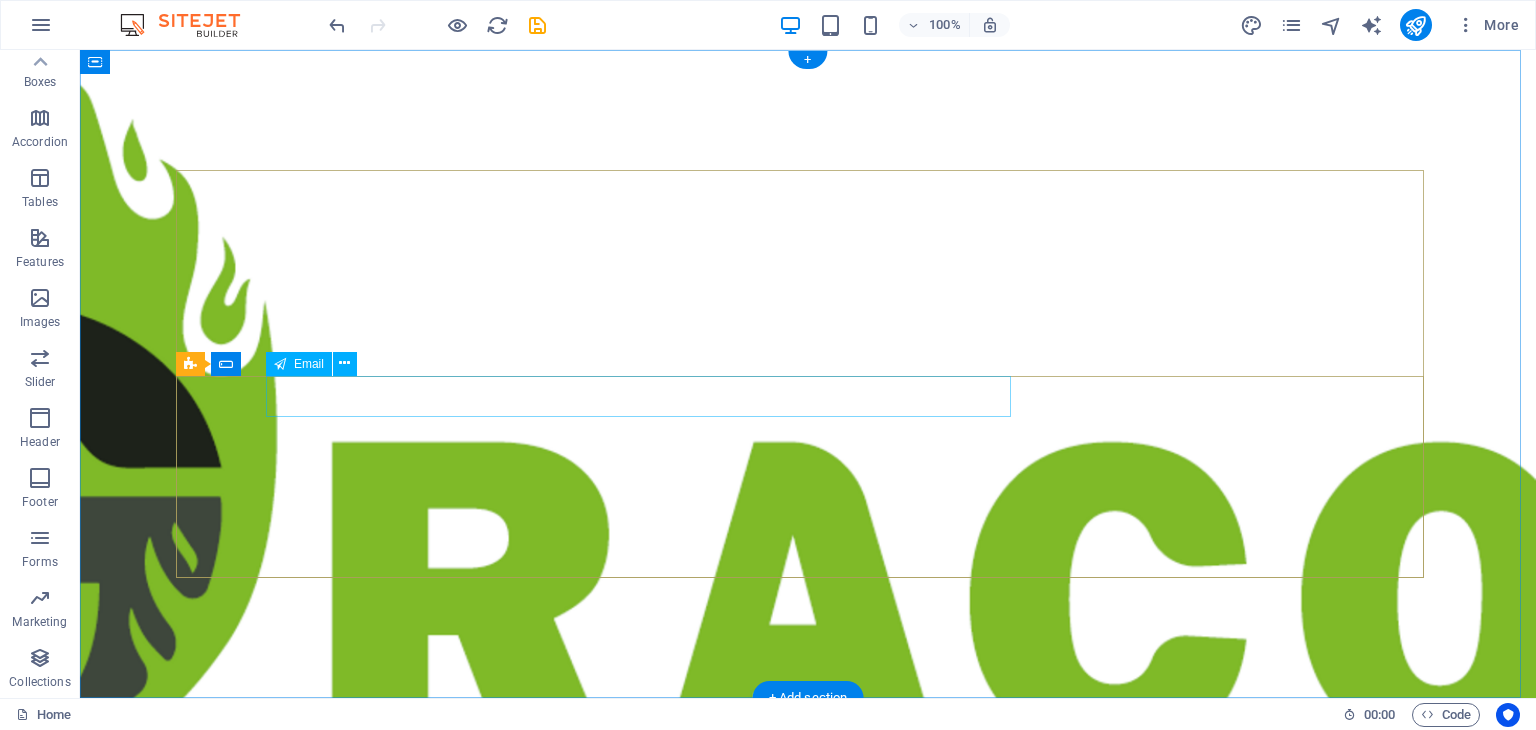 click 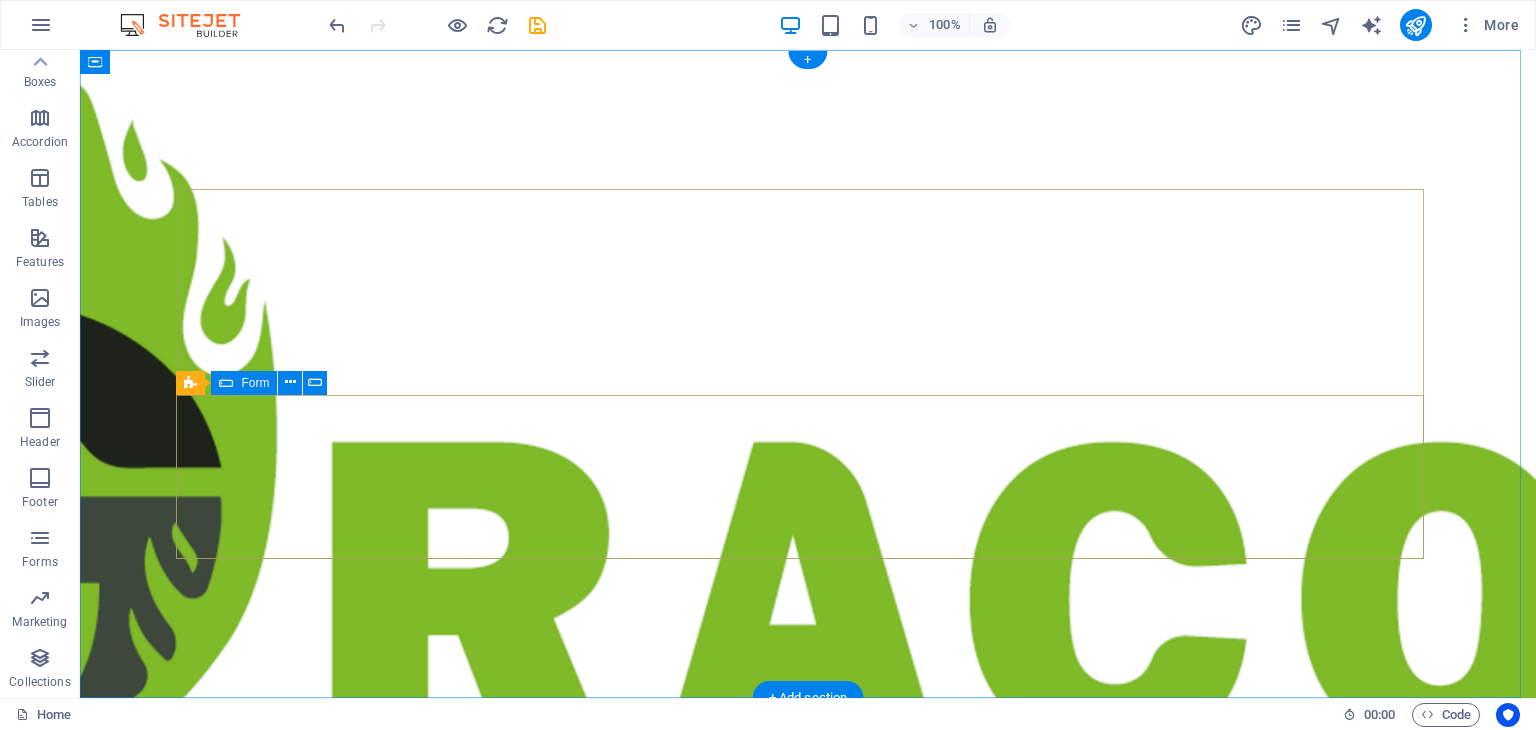 click on "Sign up   I have read and understand the privacy policy. Unreadable? Load new" 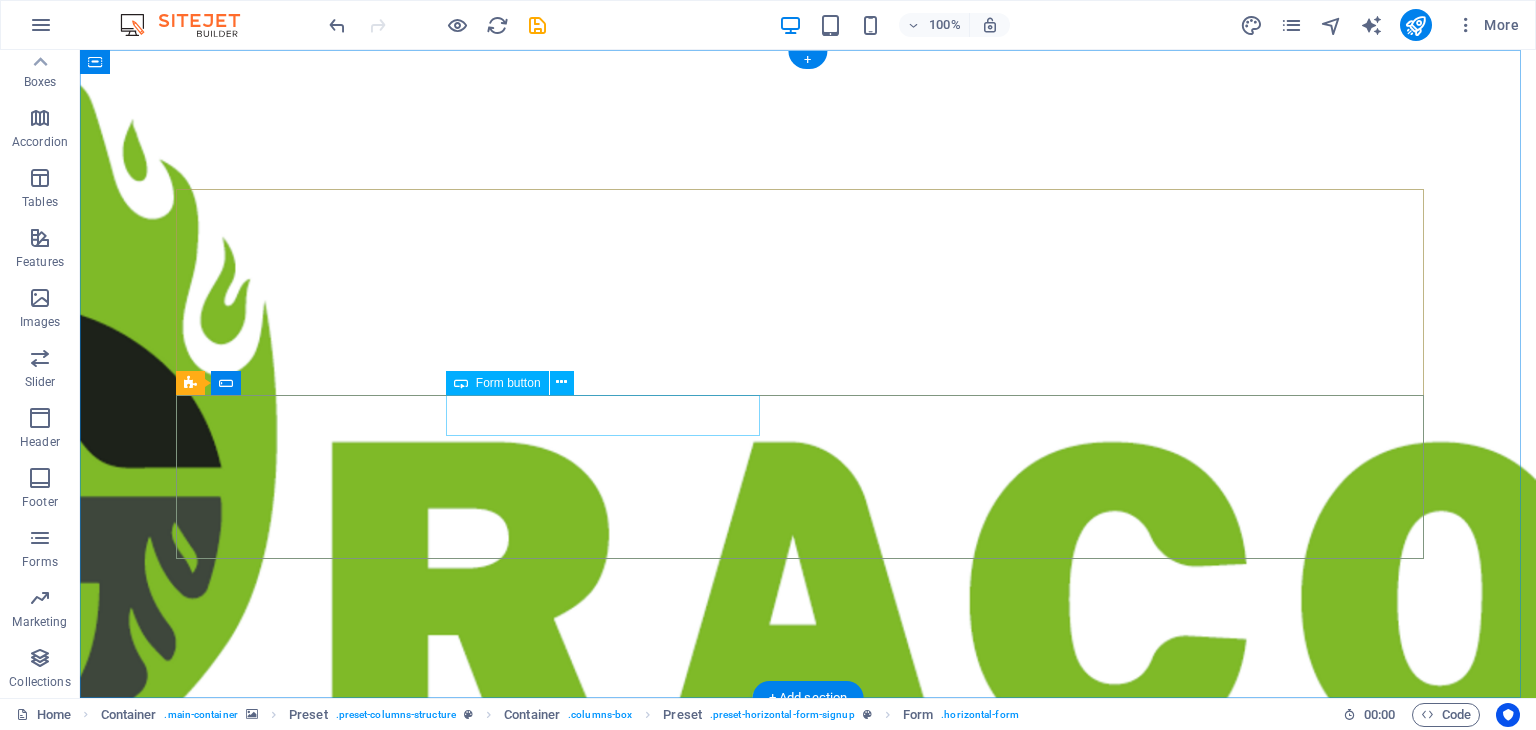 click on "Sign up" 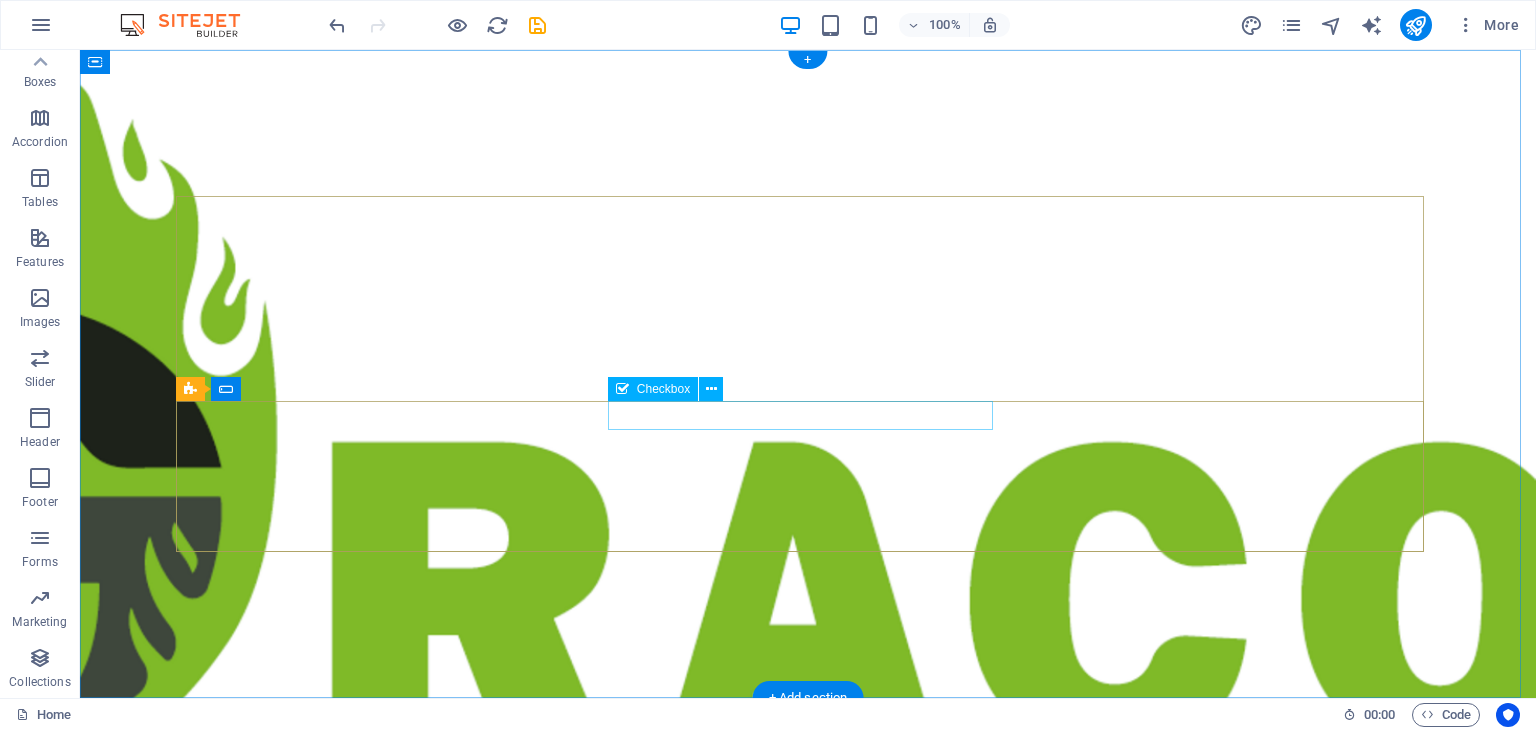 click on "I have read and understand the privacy policy." 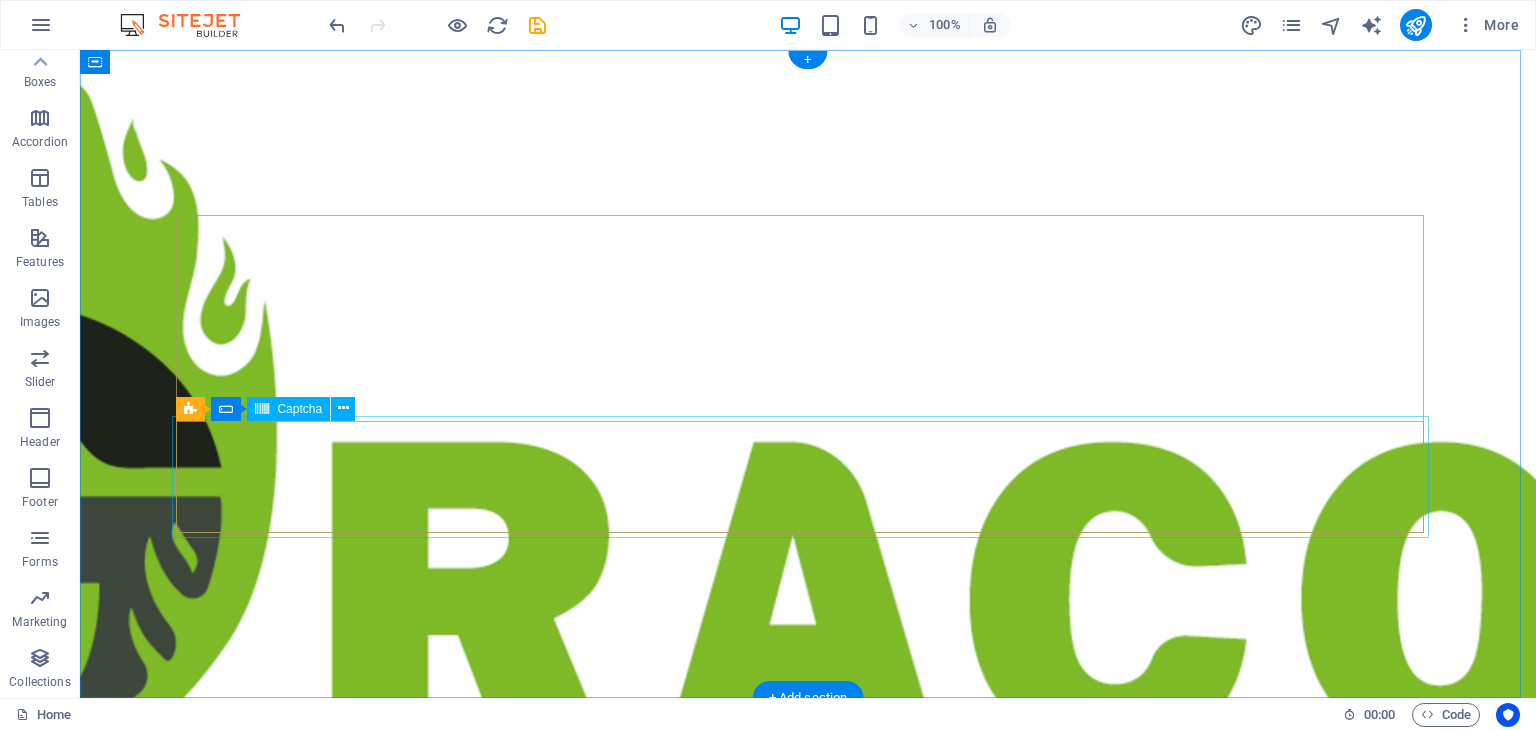 click on "Unreadable? Load new" 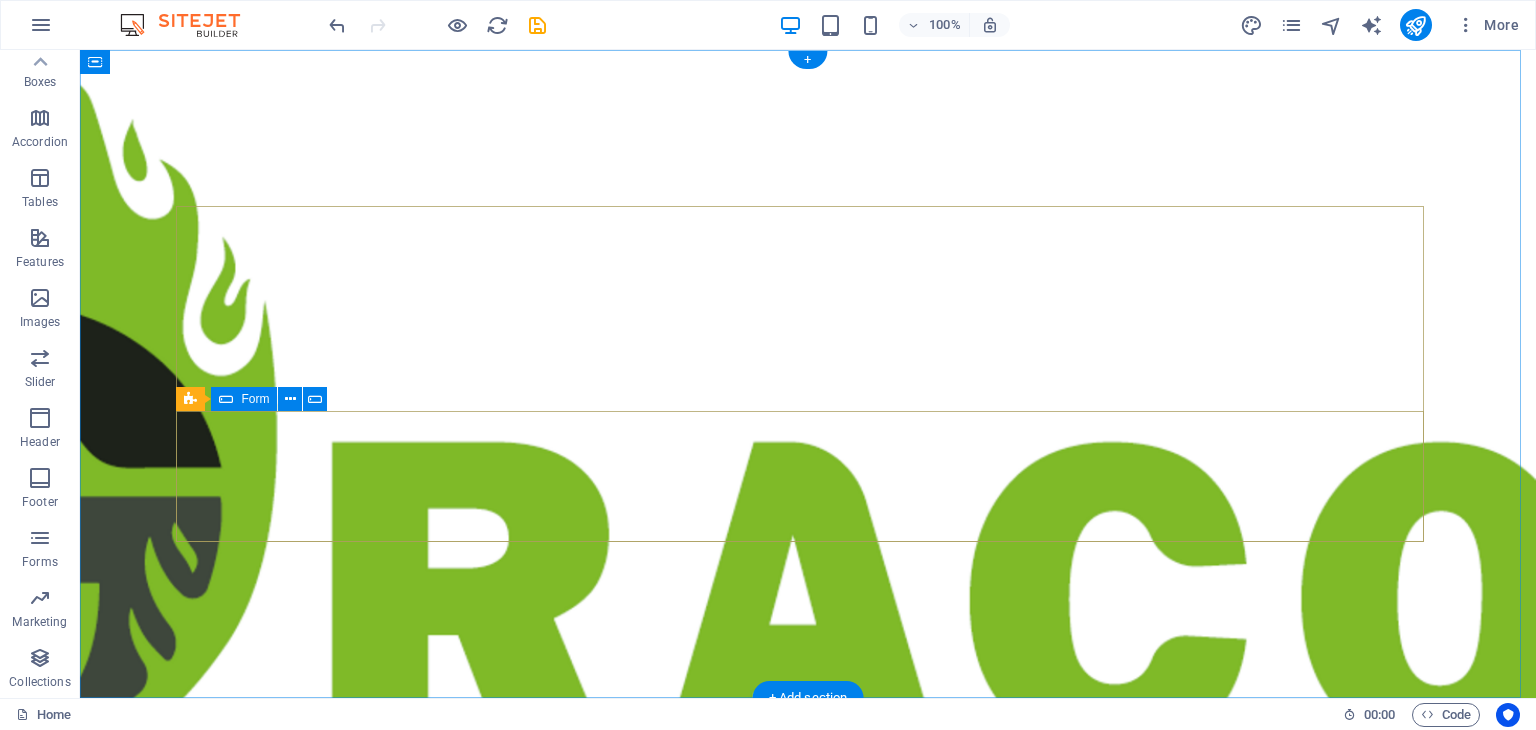 click on "Drop content here or  Add elements  Paste clipboard" 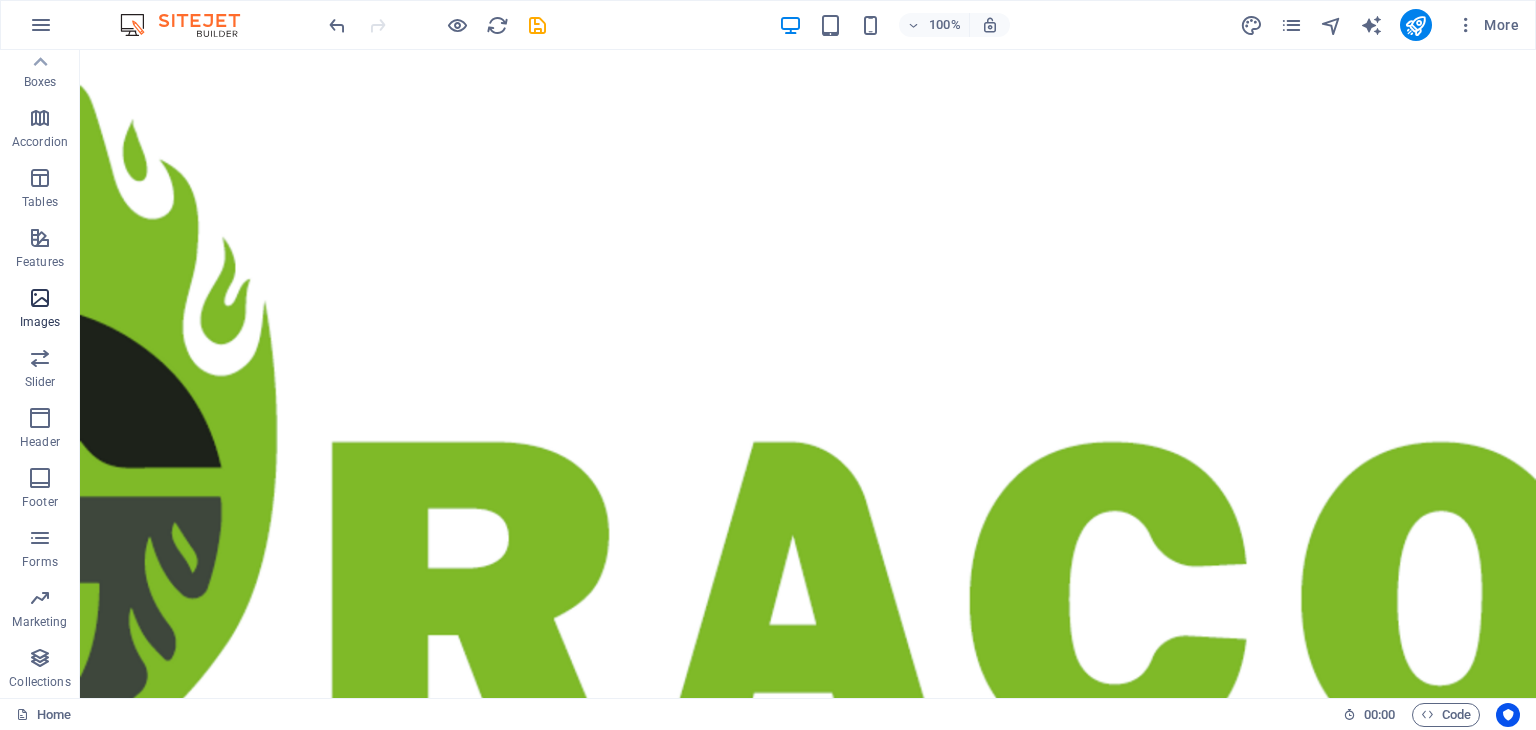 click at bounding box center (40, 298) 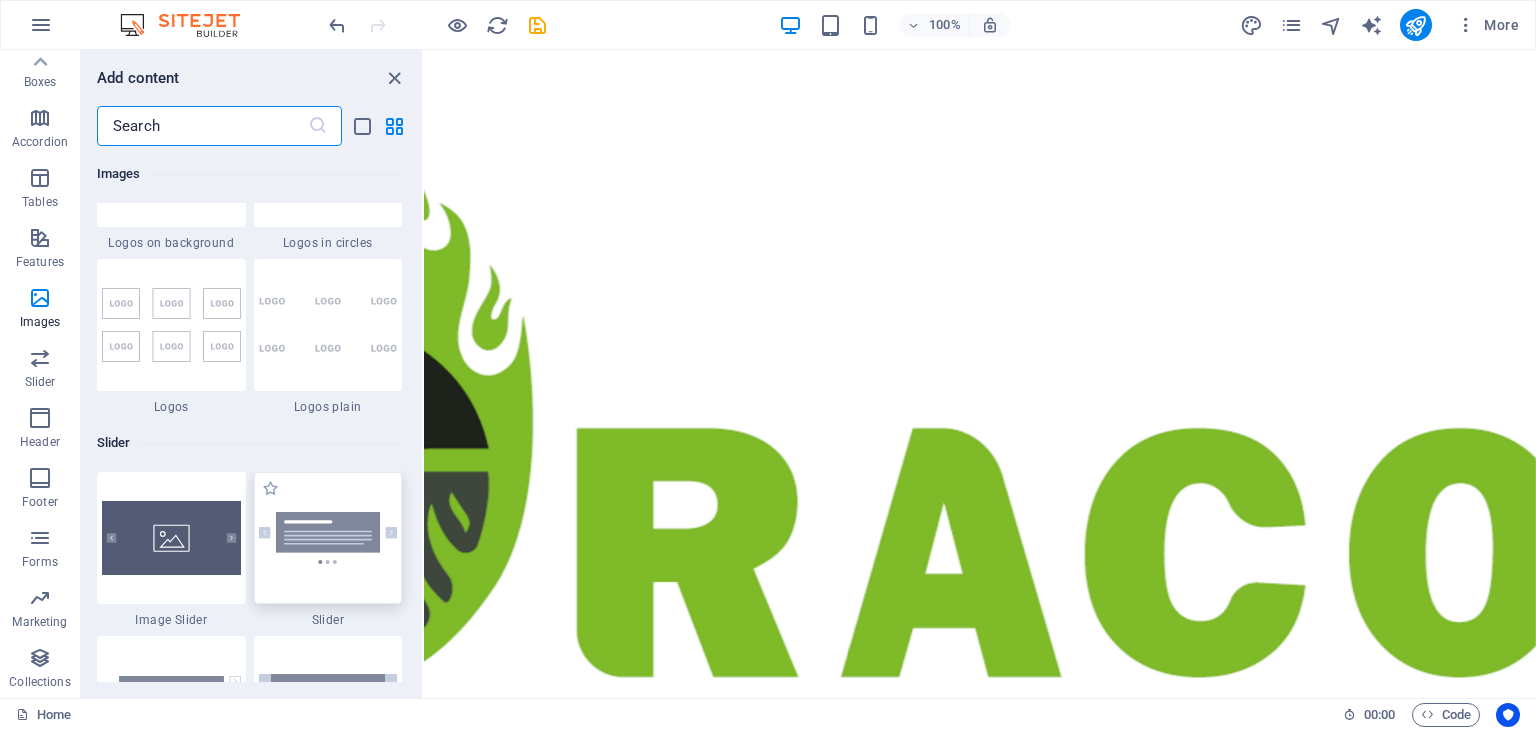 scroll, scrollTop: 11068, scrollLeft: 0, axis: vertical 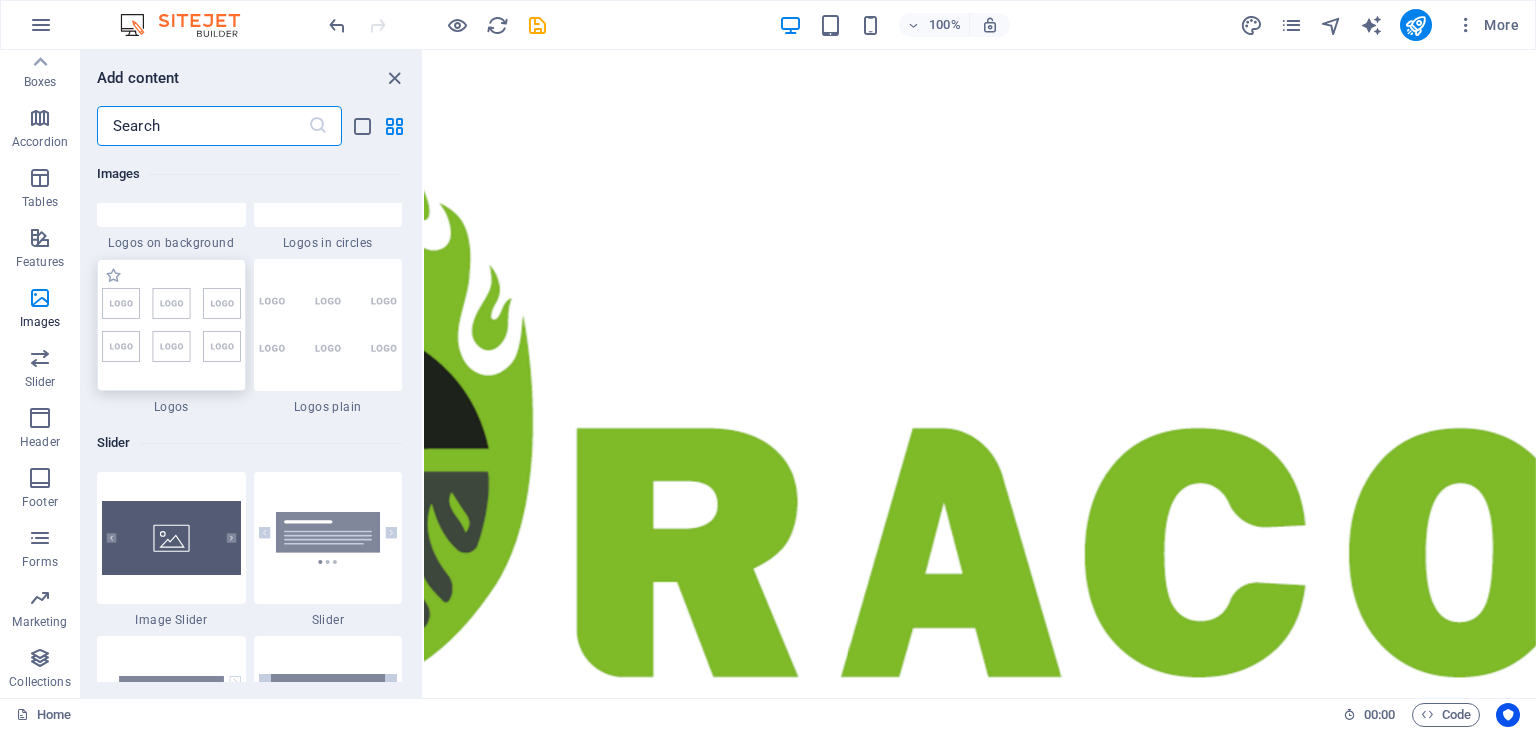click at bounding box center [171, 325] 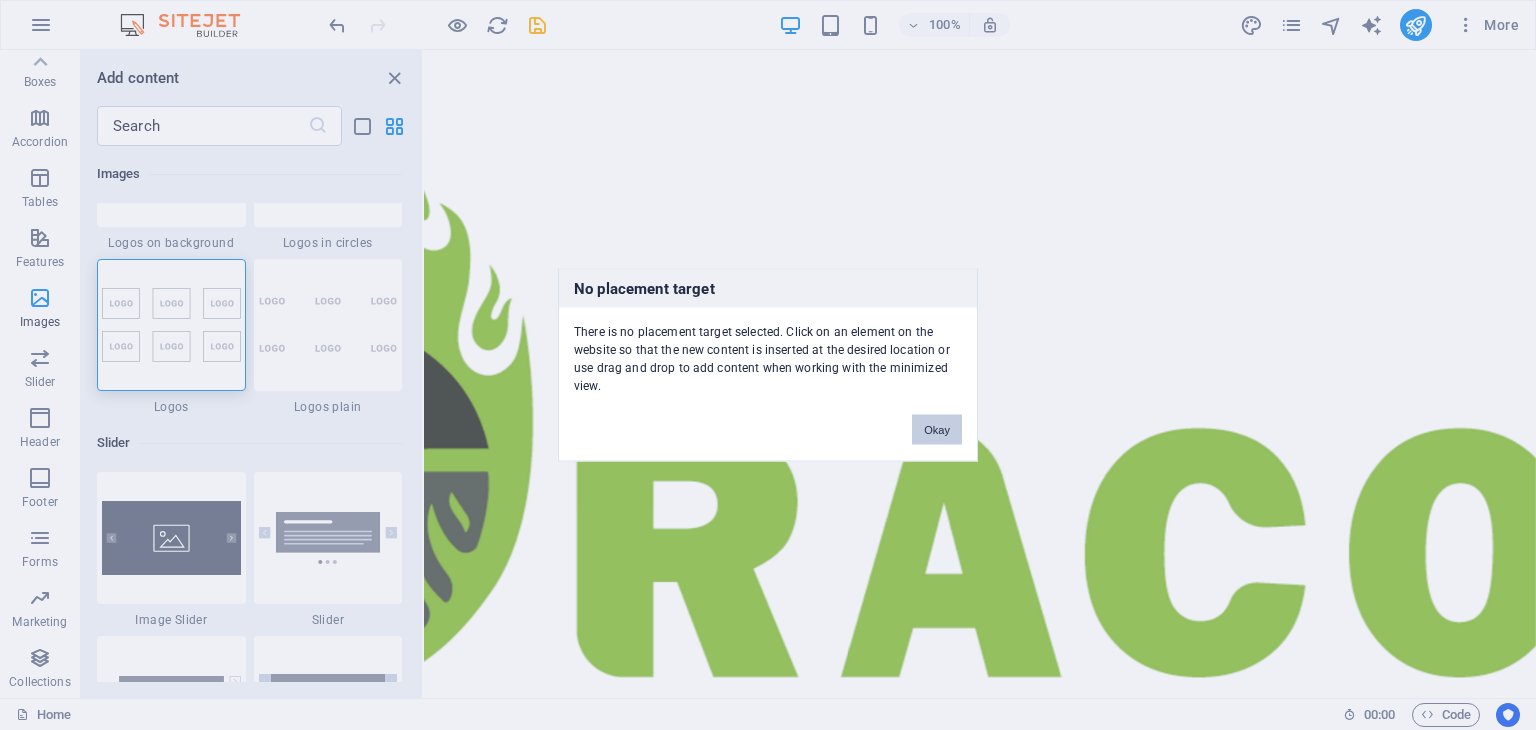 click on "Okay" at bounding box center (937, 430) 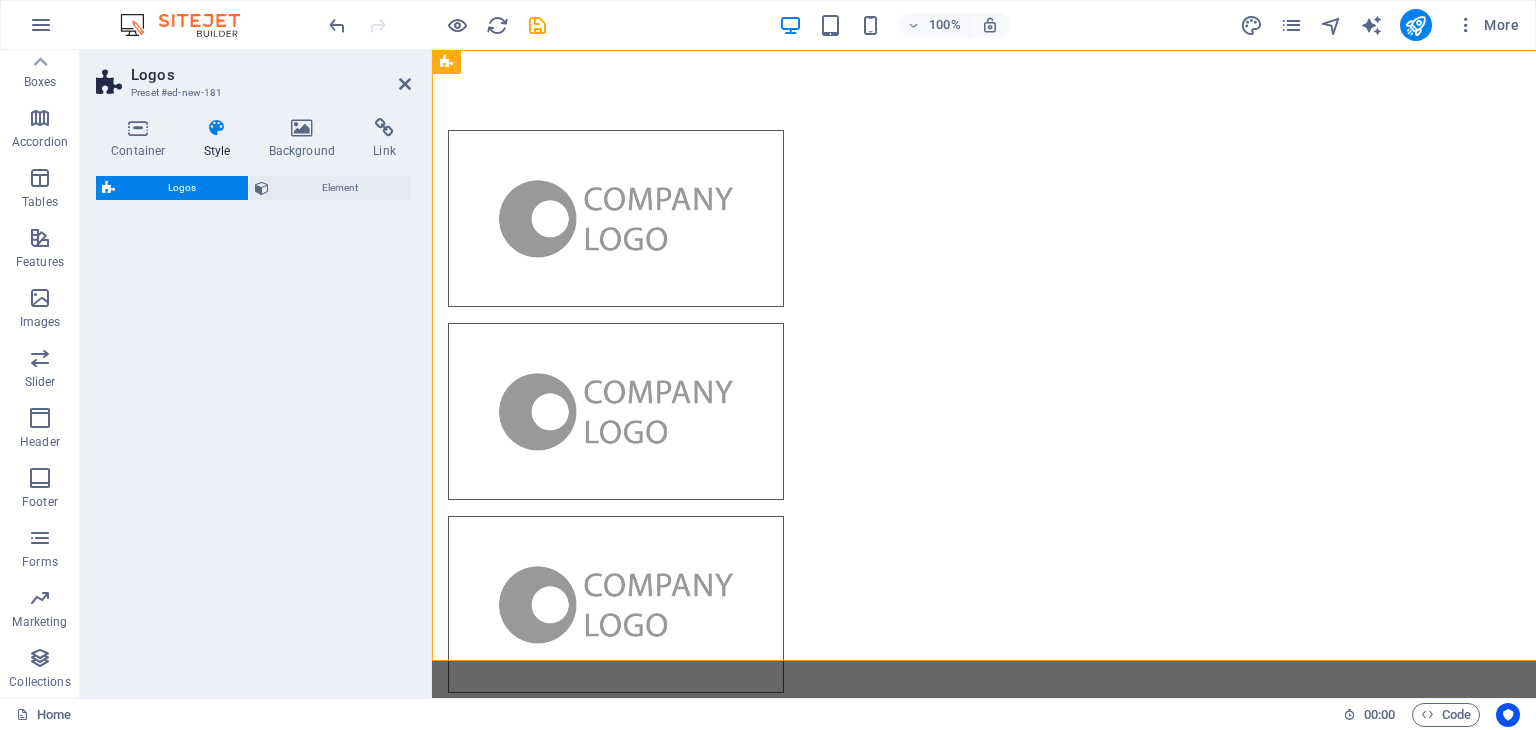 select on "rem" 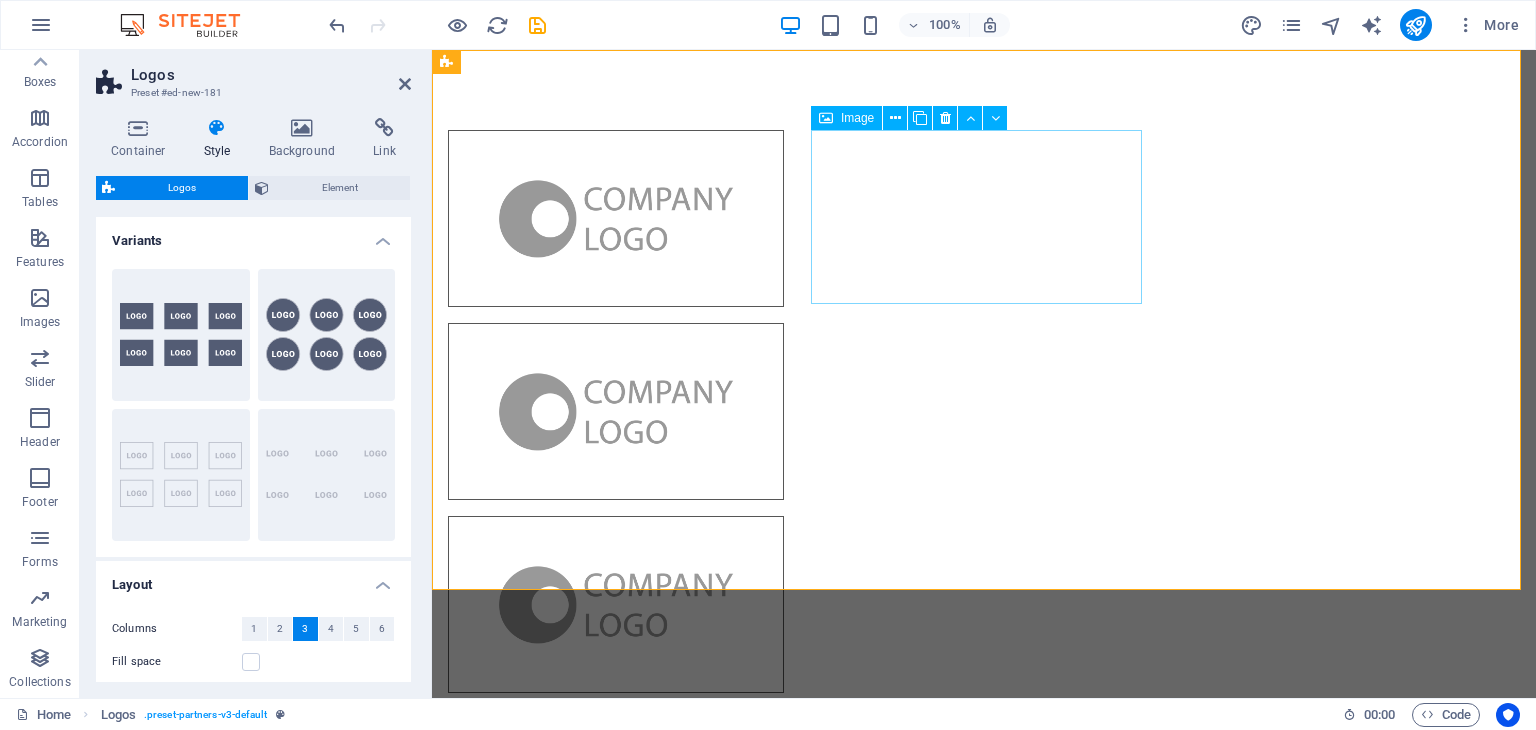 click at bounding box center (616, 411) 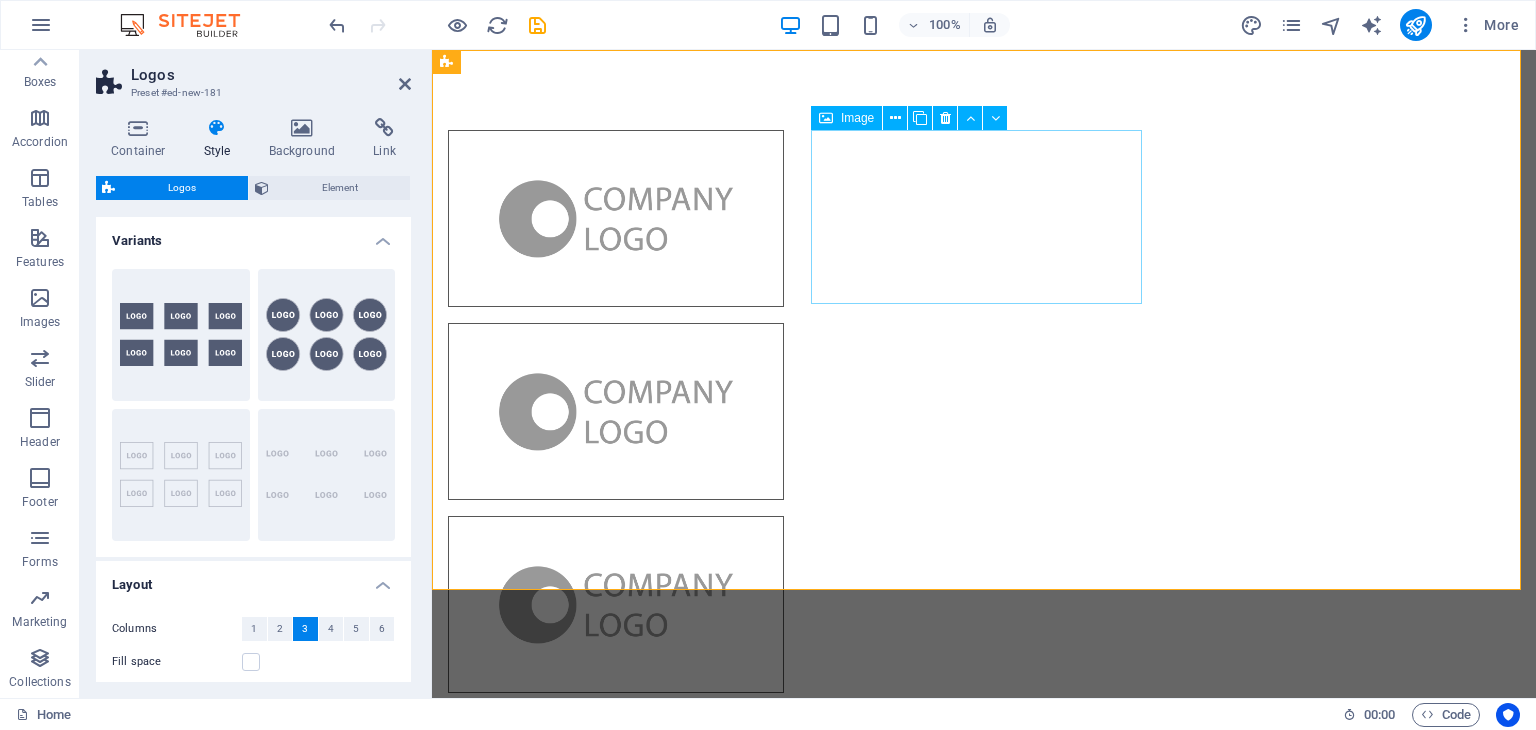 click at bounding box center [616, 411] 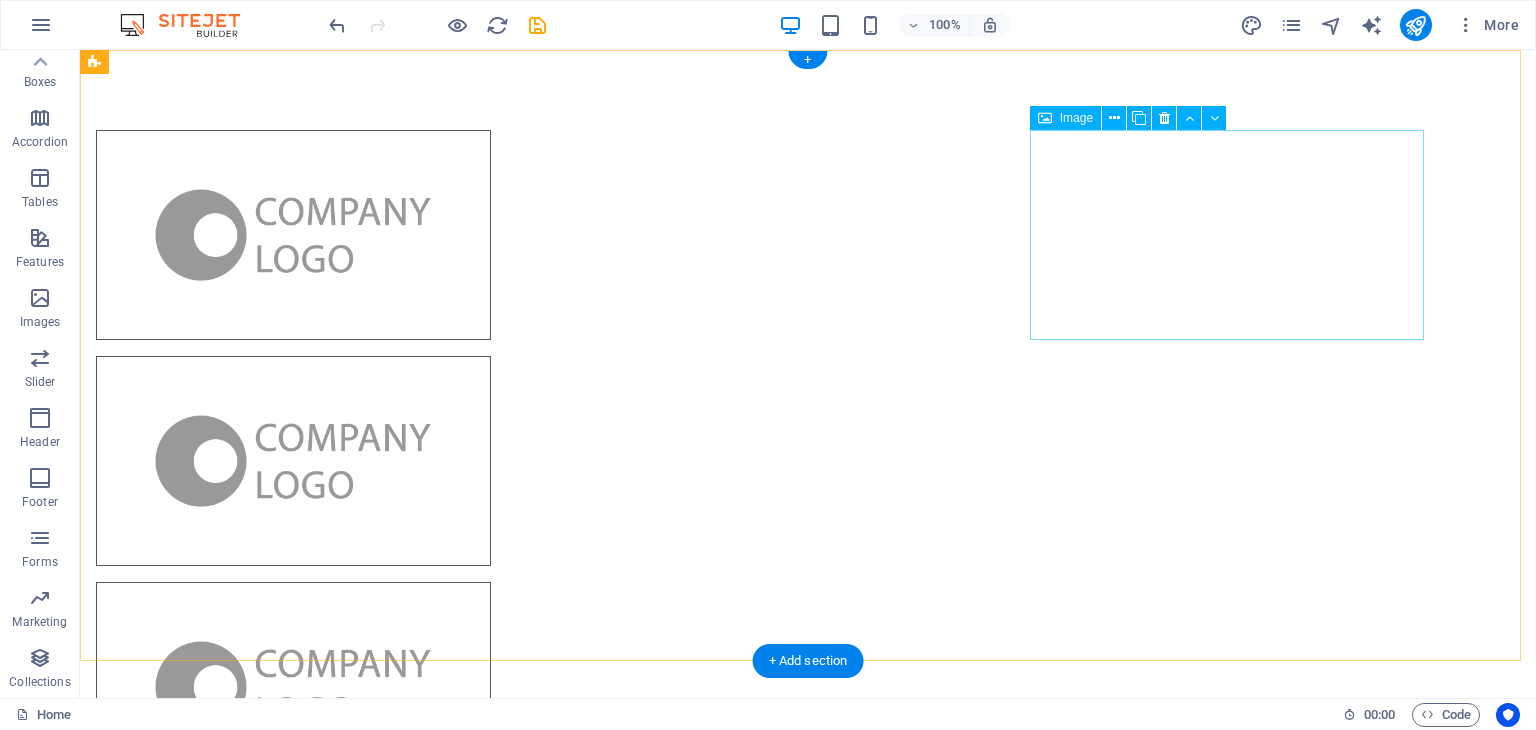 click at bounding box center [293, 687] 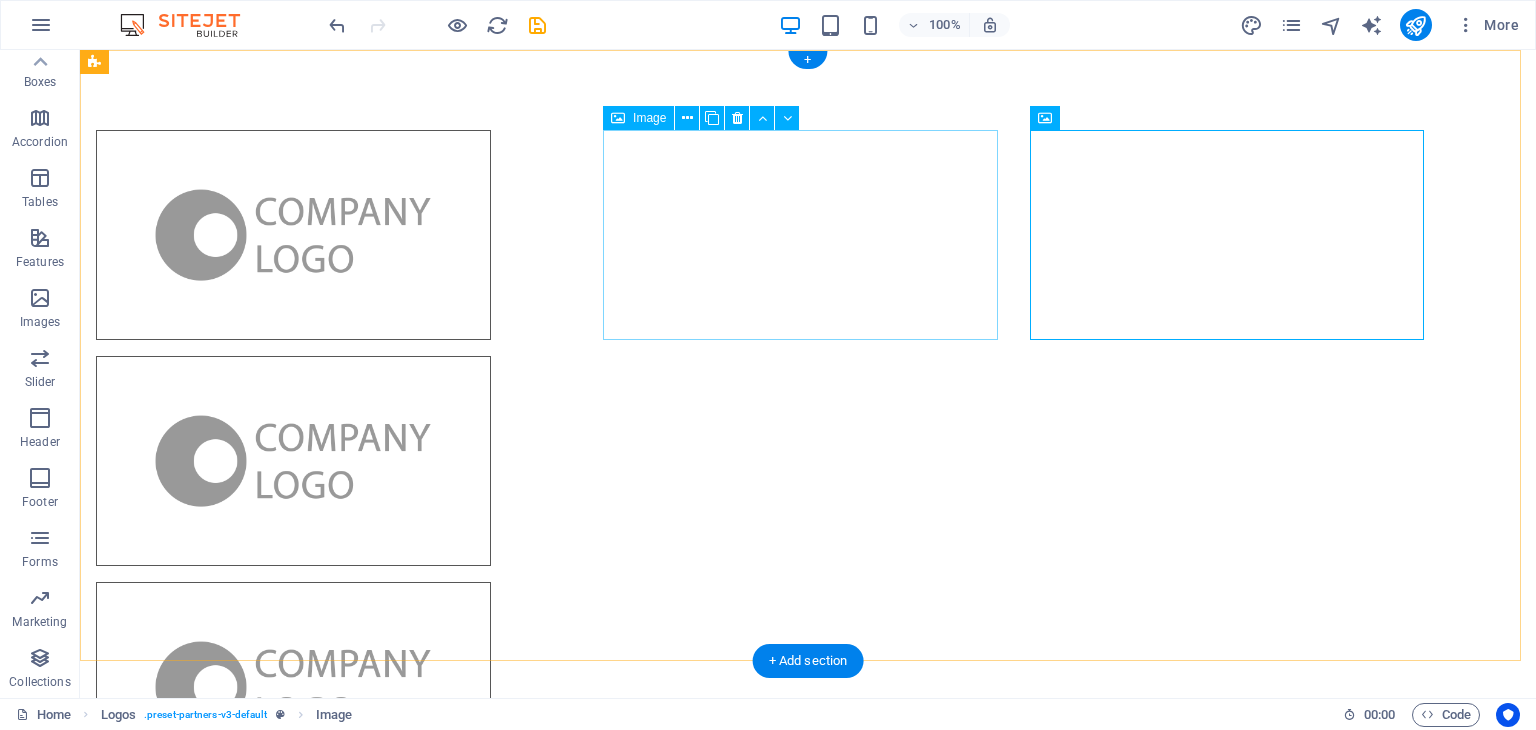 click at bounding box center [293, 461] 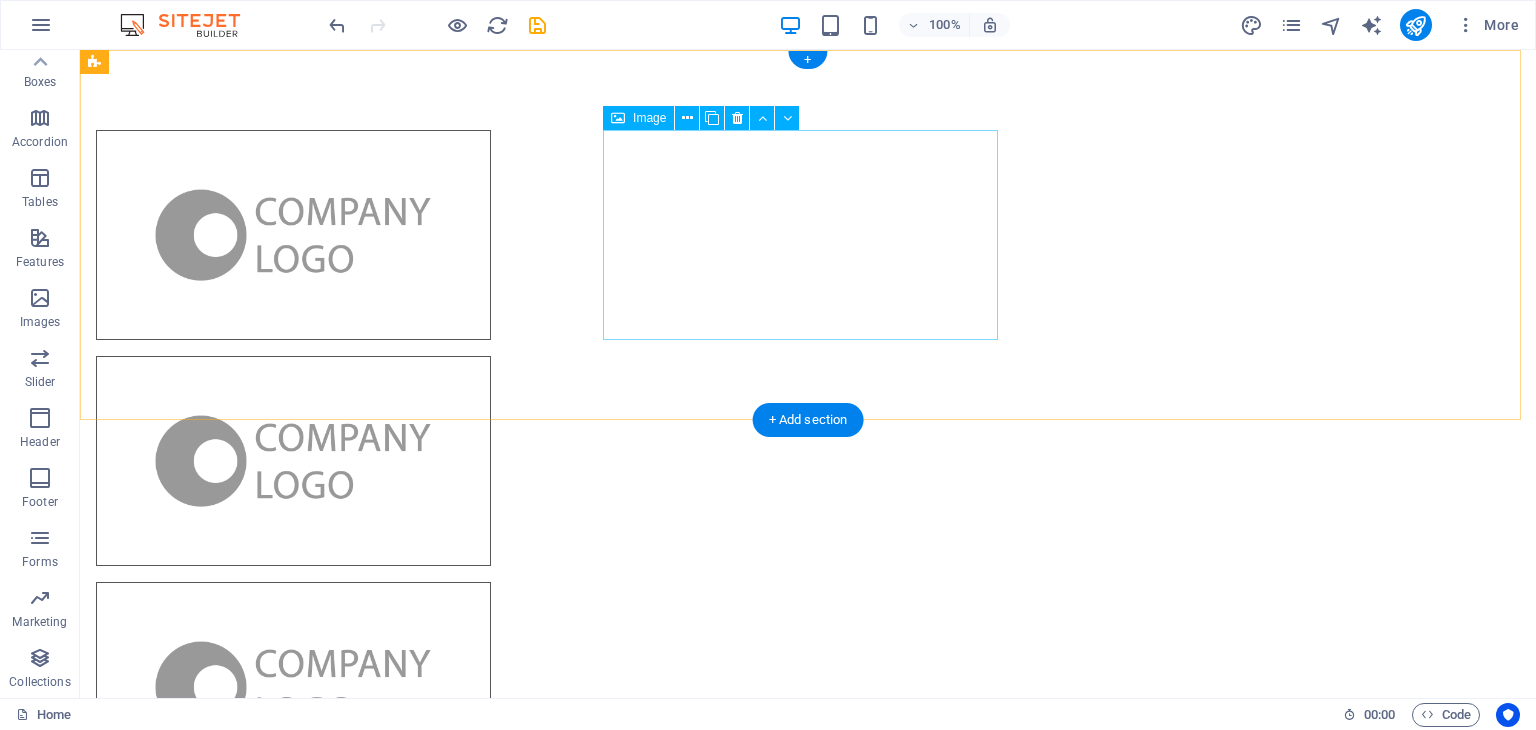 click at bounding box center [293, 461] 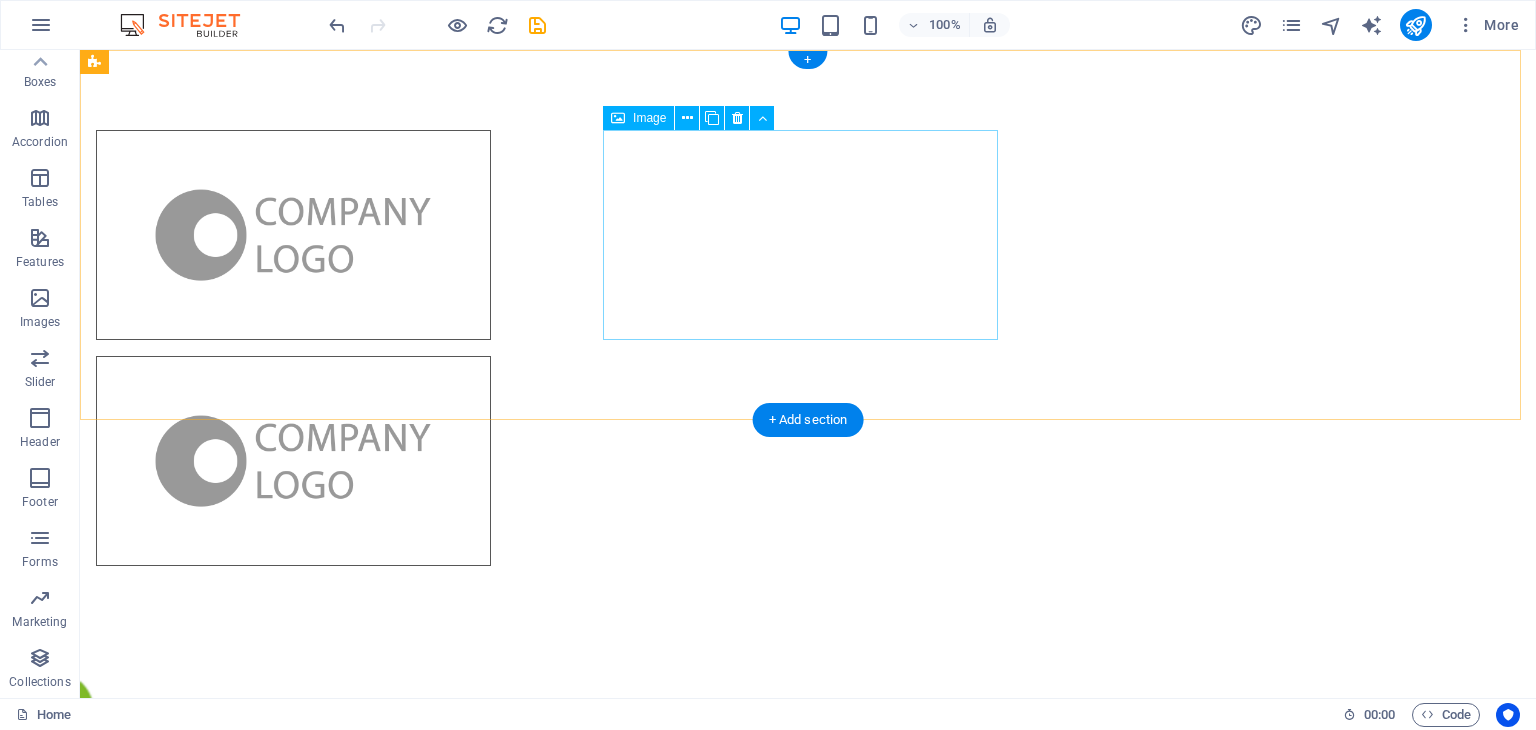 click at bounding box center (293, 461) 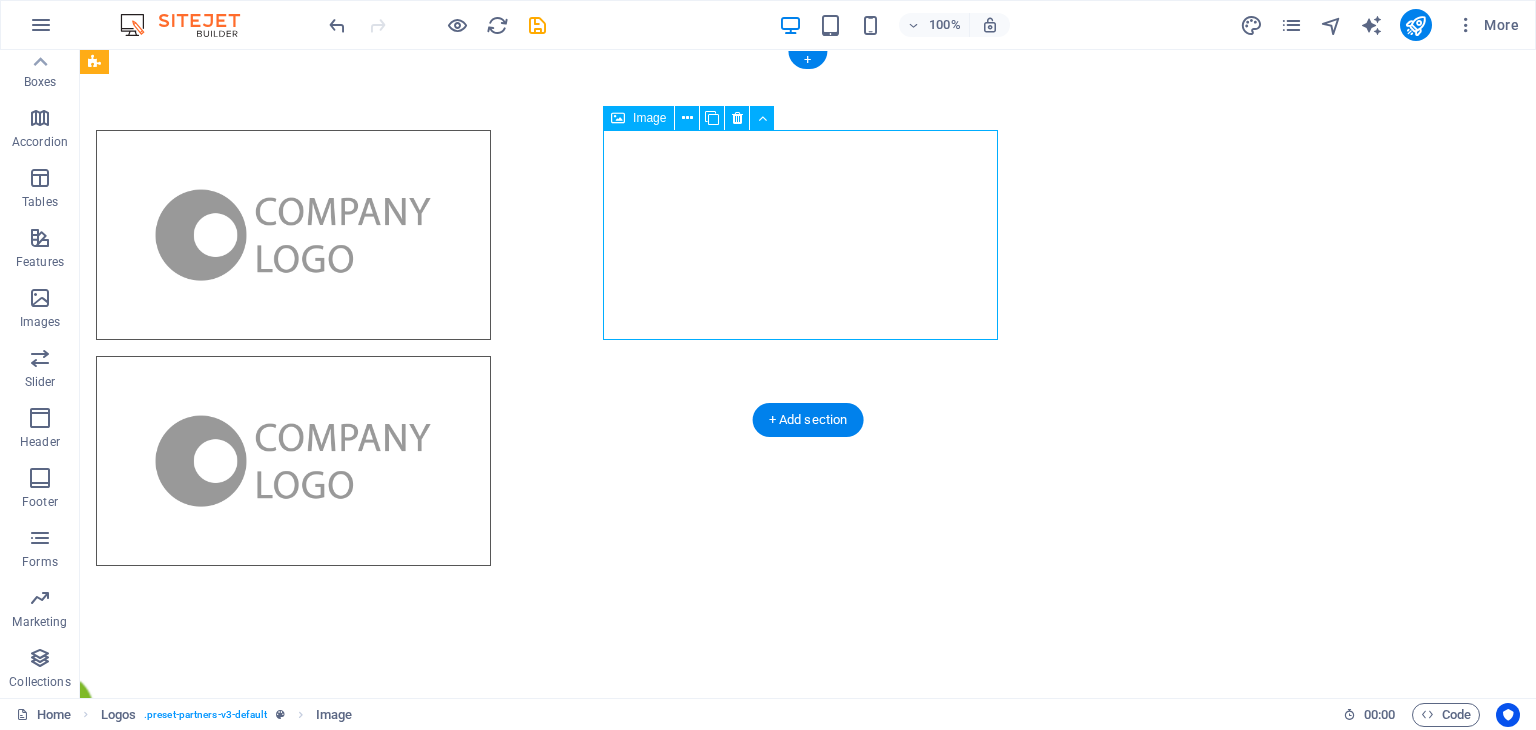 click at bounding box center [293, 461] 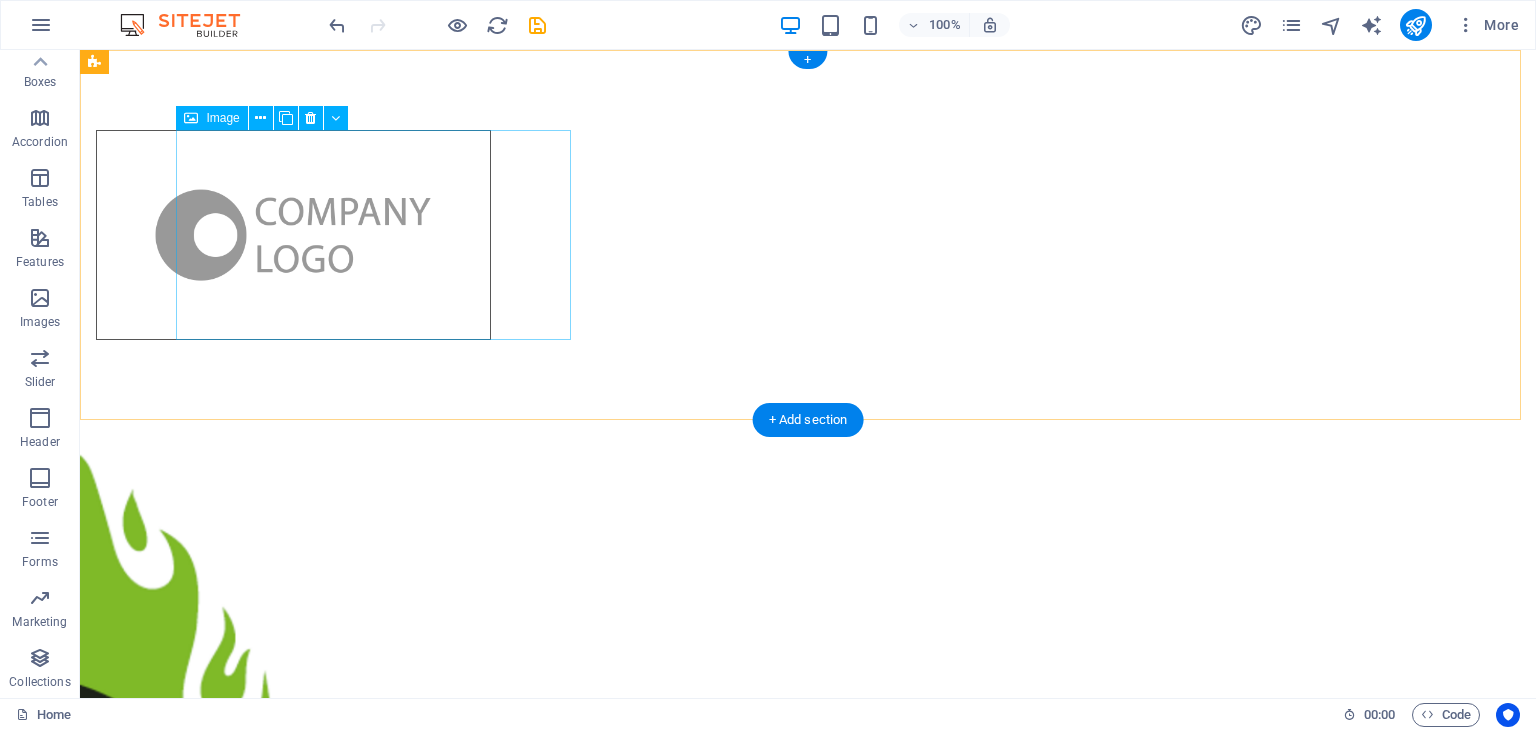 click at bounding box center [293, 235] 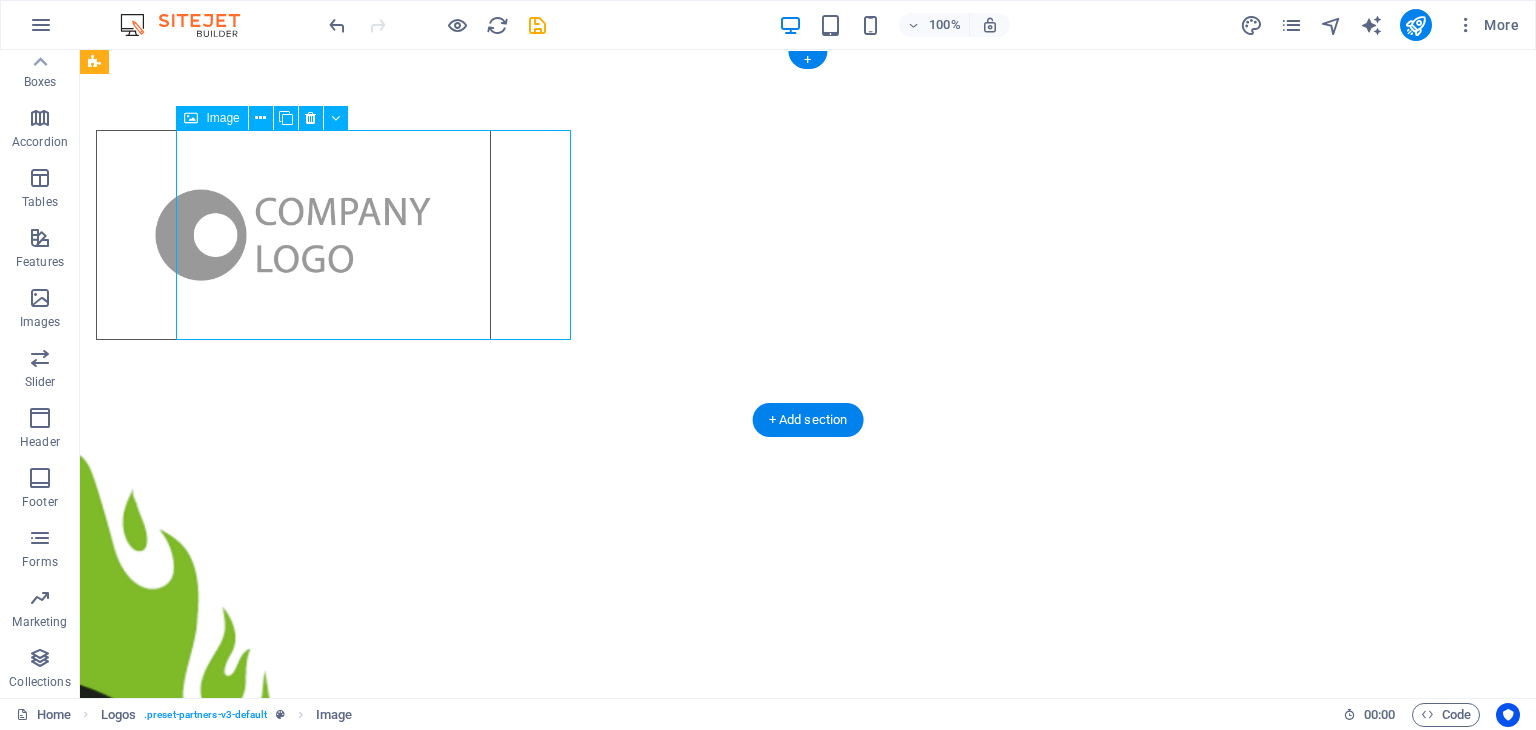 click at bounding box center (293, 235) 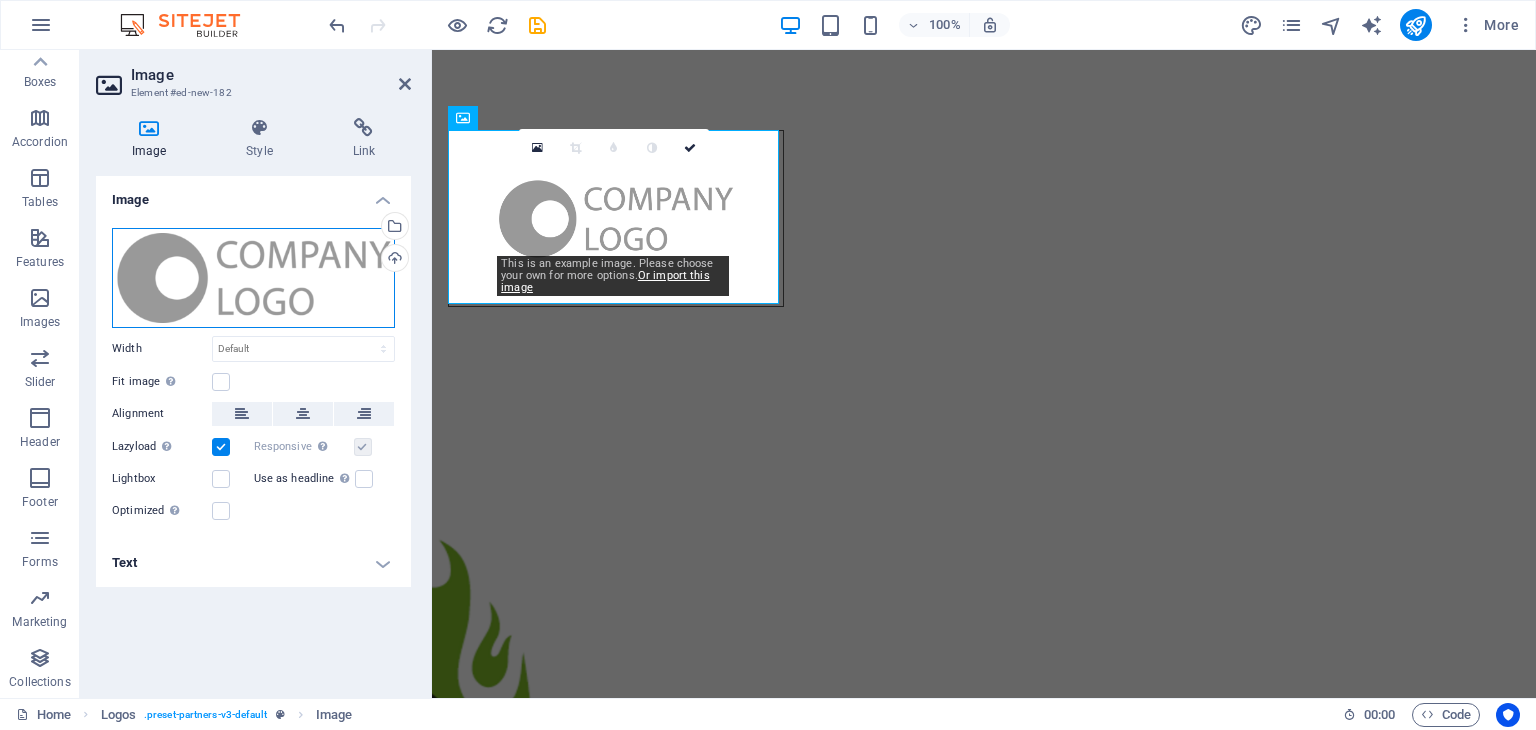 click on "Drag files here, click to choose files or select files from Files or our free stock photos & videos" at bounding box center [253, 278] 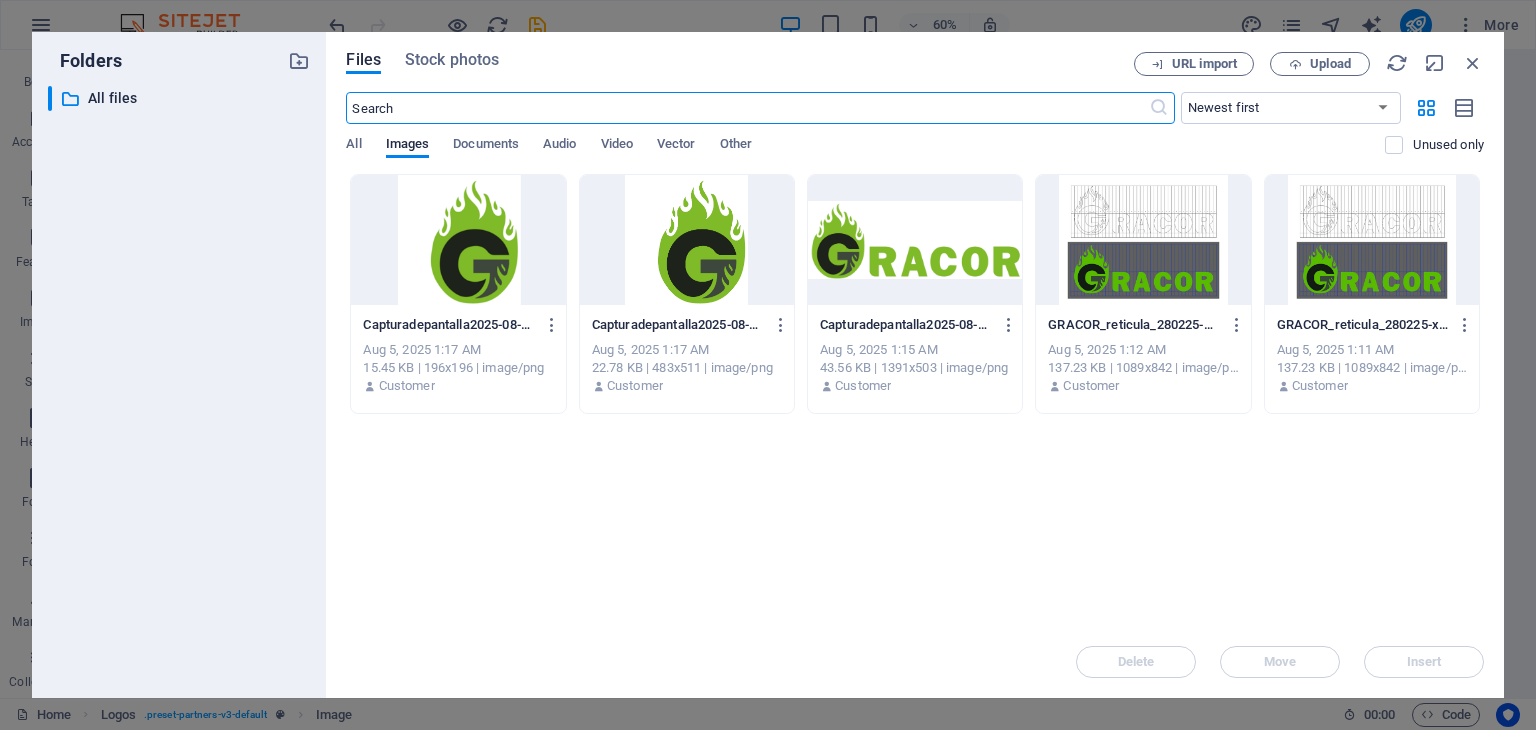 click at bounding box center (915, 240) 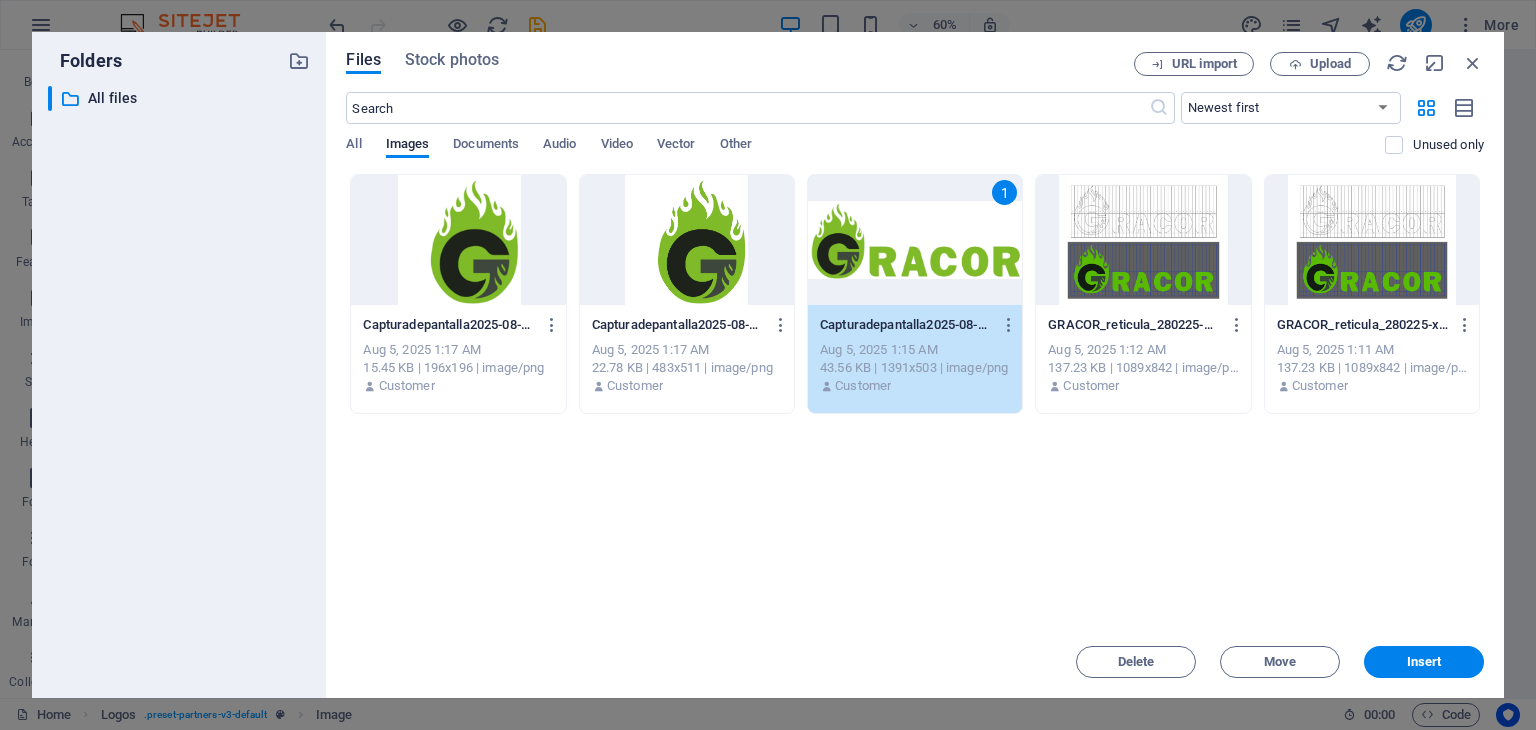 click on "1" at bounding box center (915, 240) 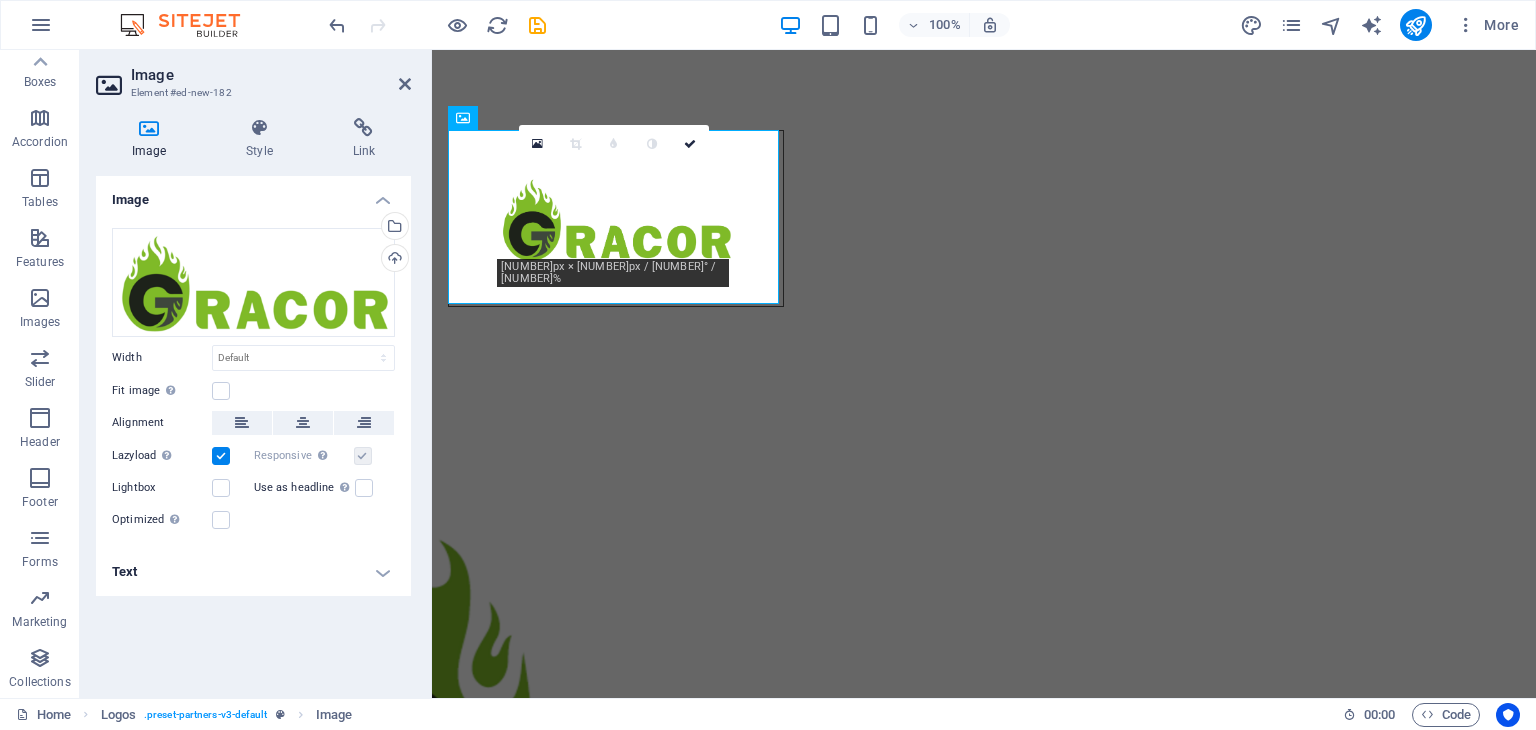 click at bounding box center [984, 711] 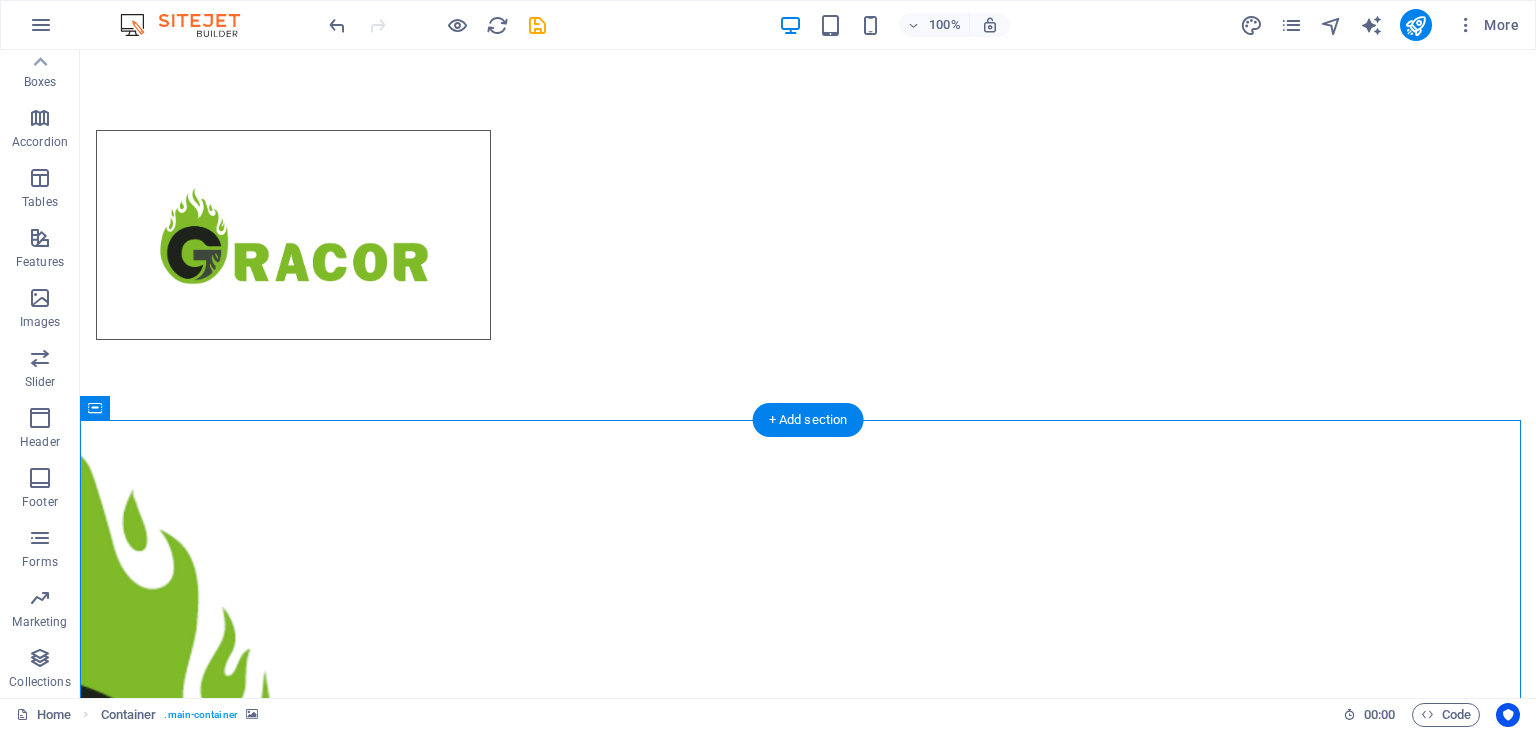 click at bounding box center [808, 744] 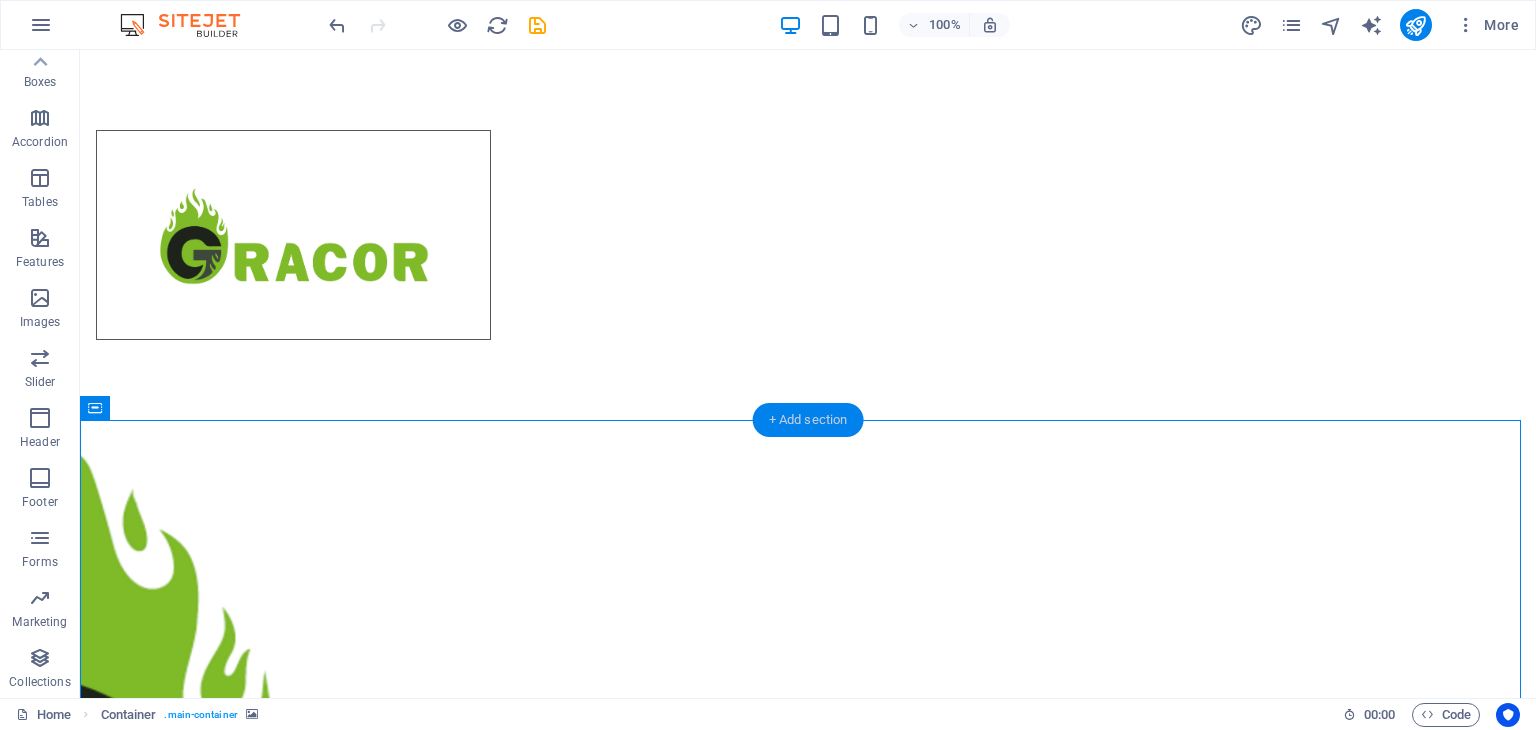 drag, startPoint x: 821, startPoint y: 414, endPoint x: 241, endPoint y: 464, distance: 582.1512 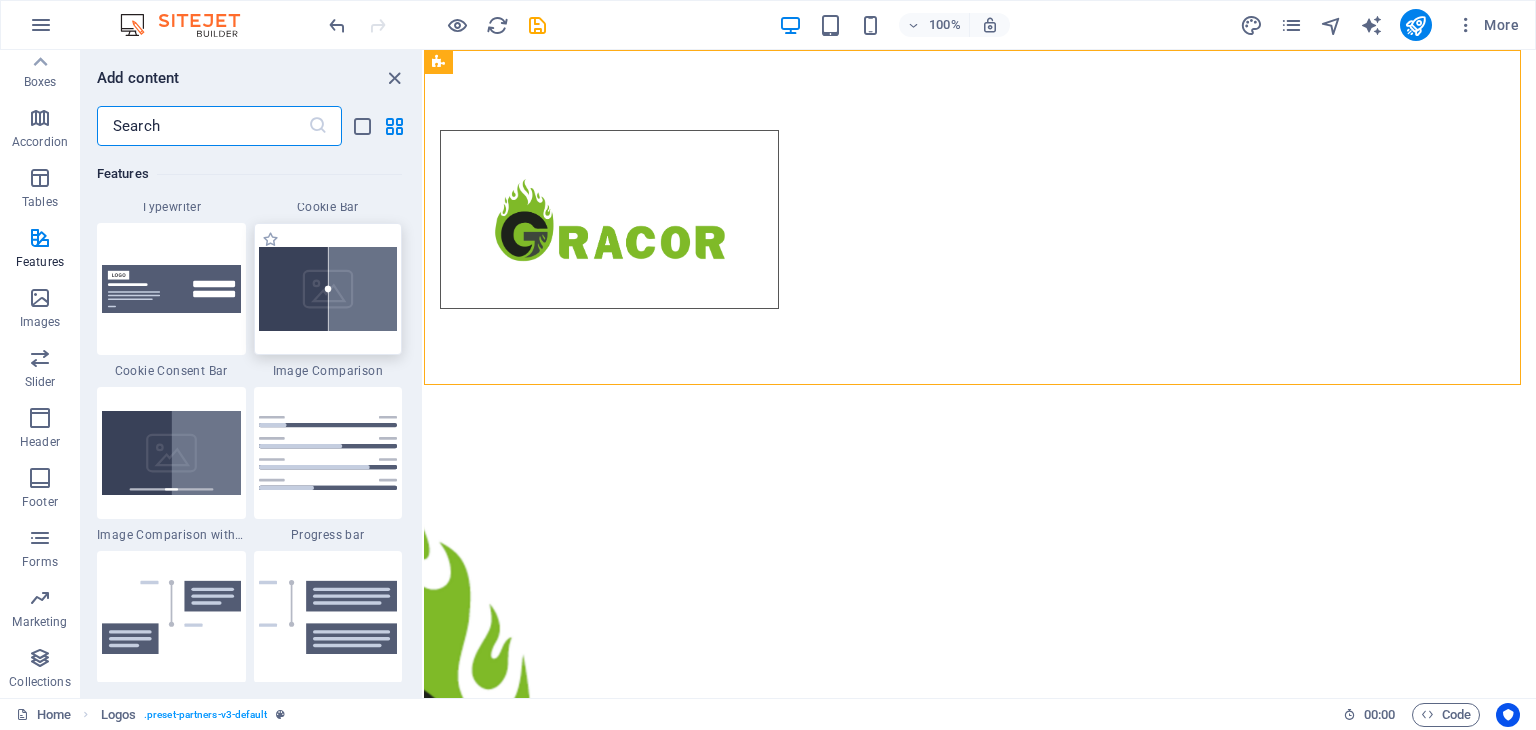 scroll, scrollTop: 8187, scrollLeft: 0, axis: vertical 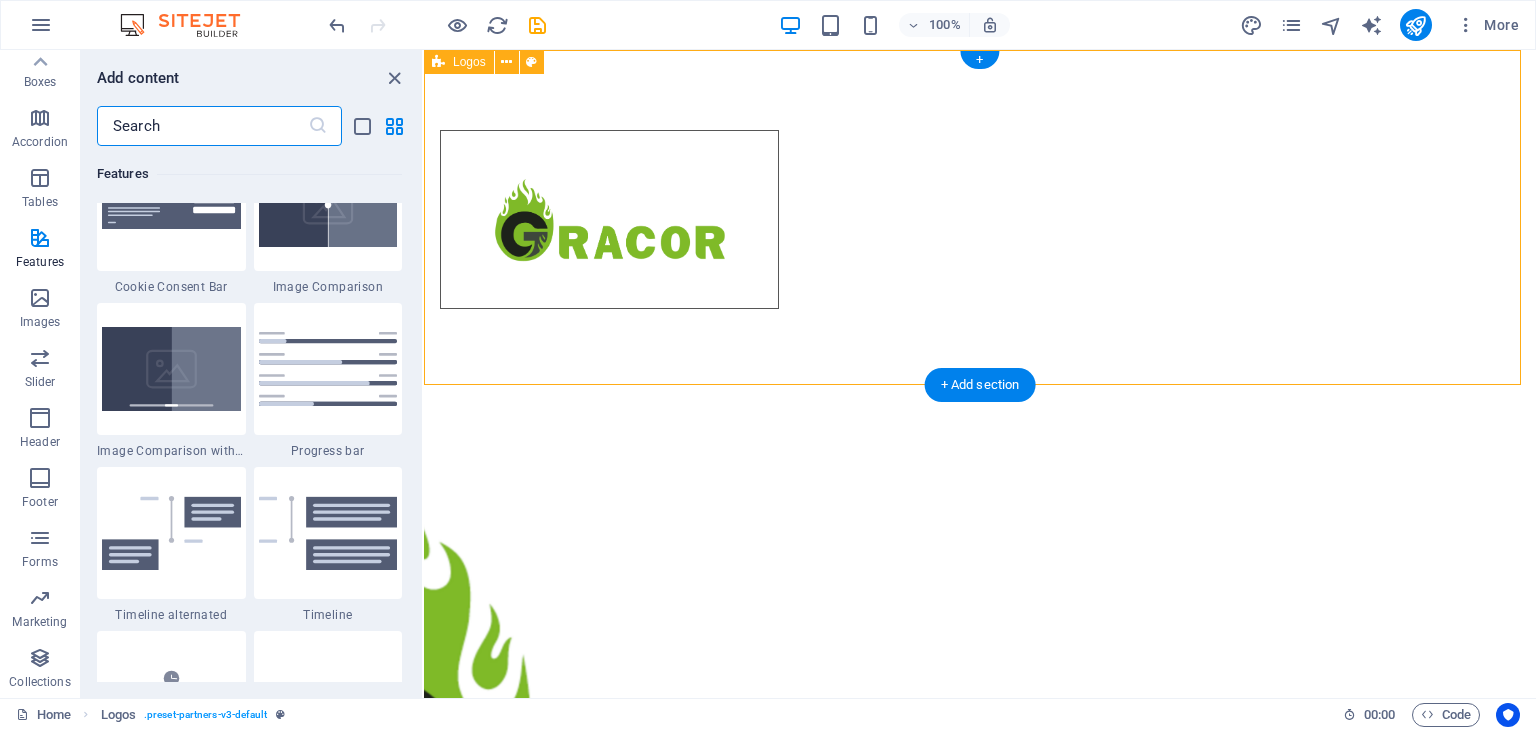 click at bounding box center (980, 219) 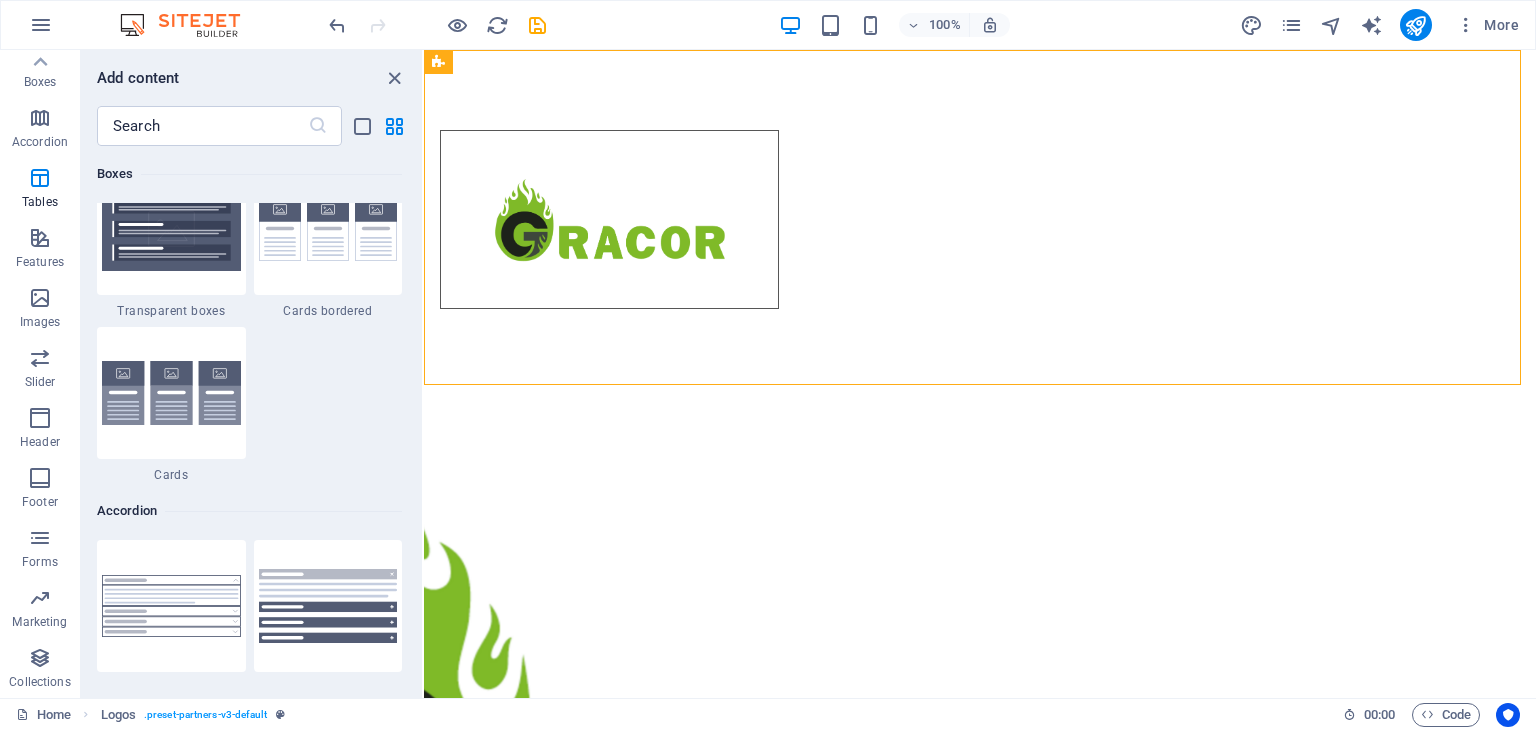 scroll, scrollTop: 5886, scrollLeft: 0, axis: vertical 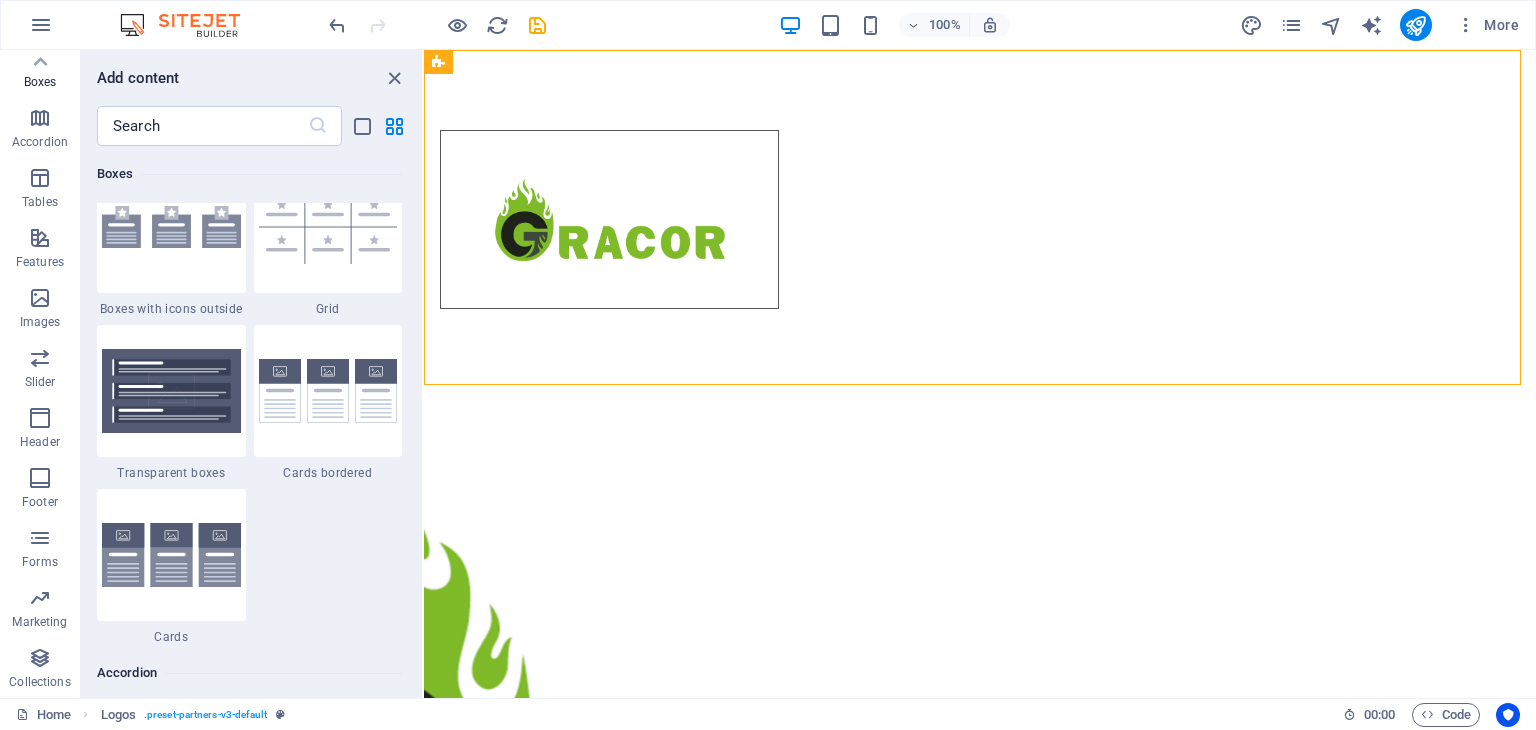 click on "Grid" at bounding box center [328, 309] 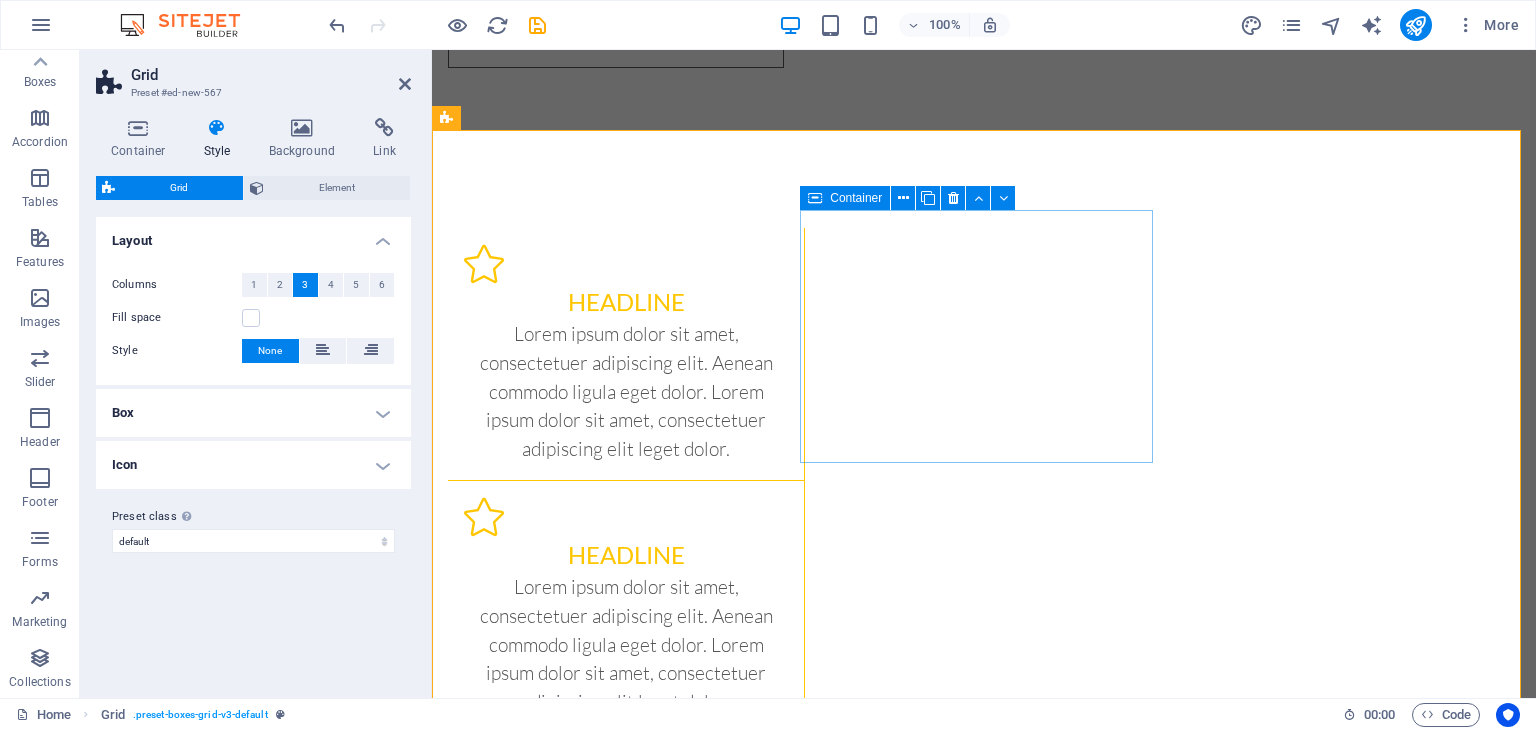 scroll, scrollTop: 236, scrollLeft: 0, axis: vertical 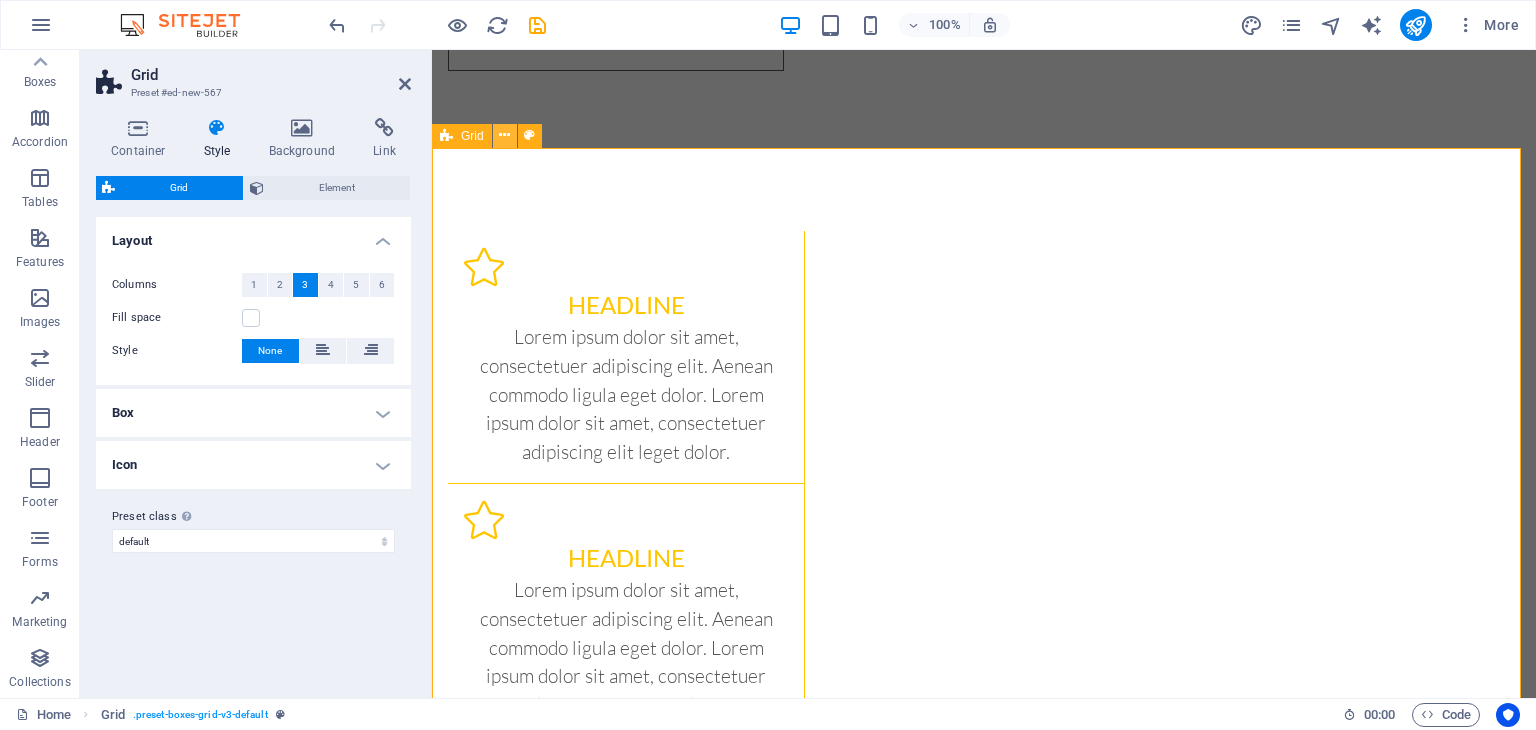 click at bounding box center (504, 135) 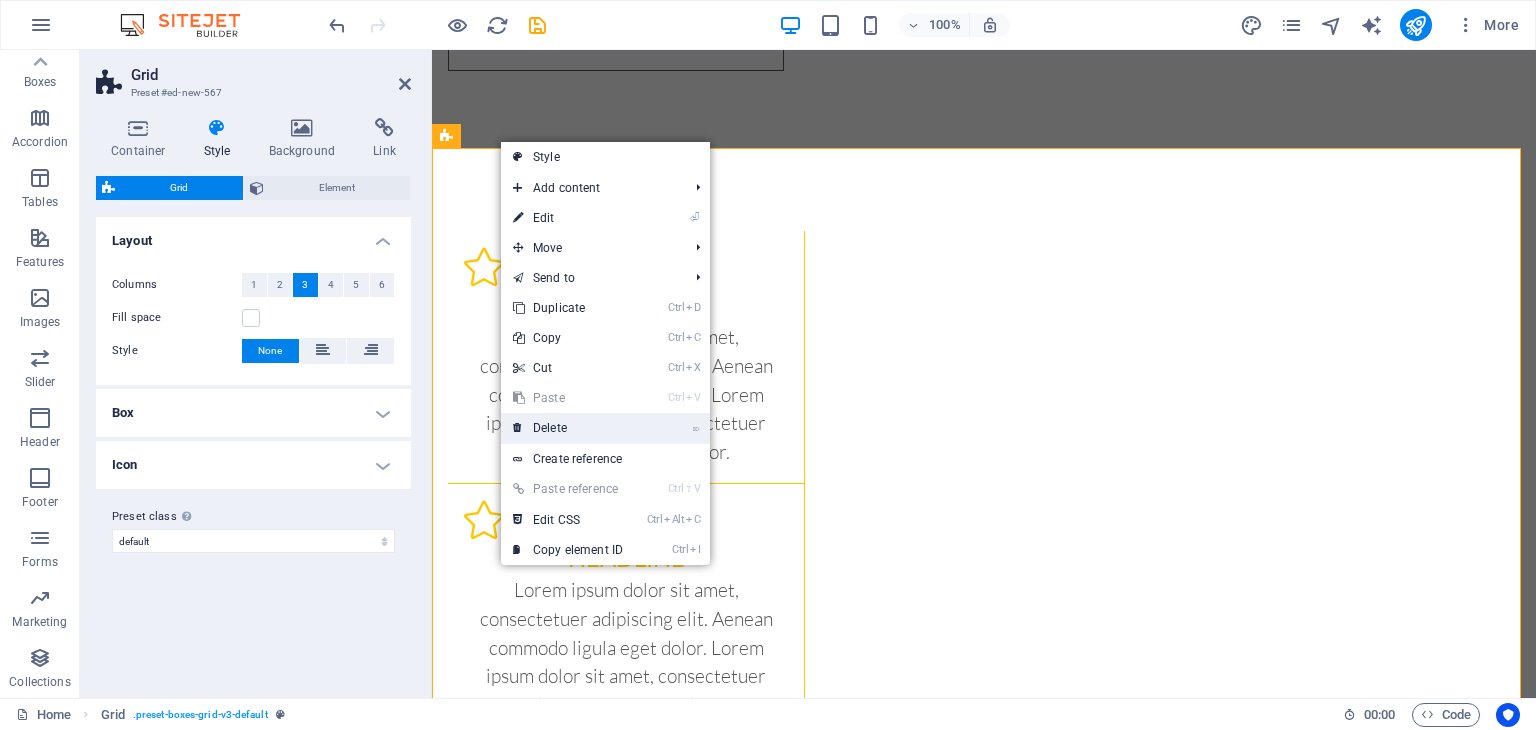 click on "⌦  Delete" at bounding box center (568, 428) 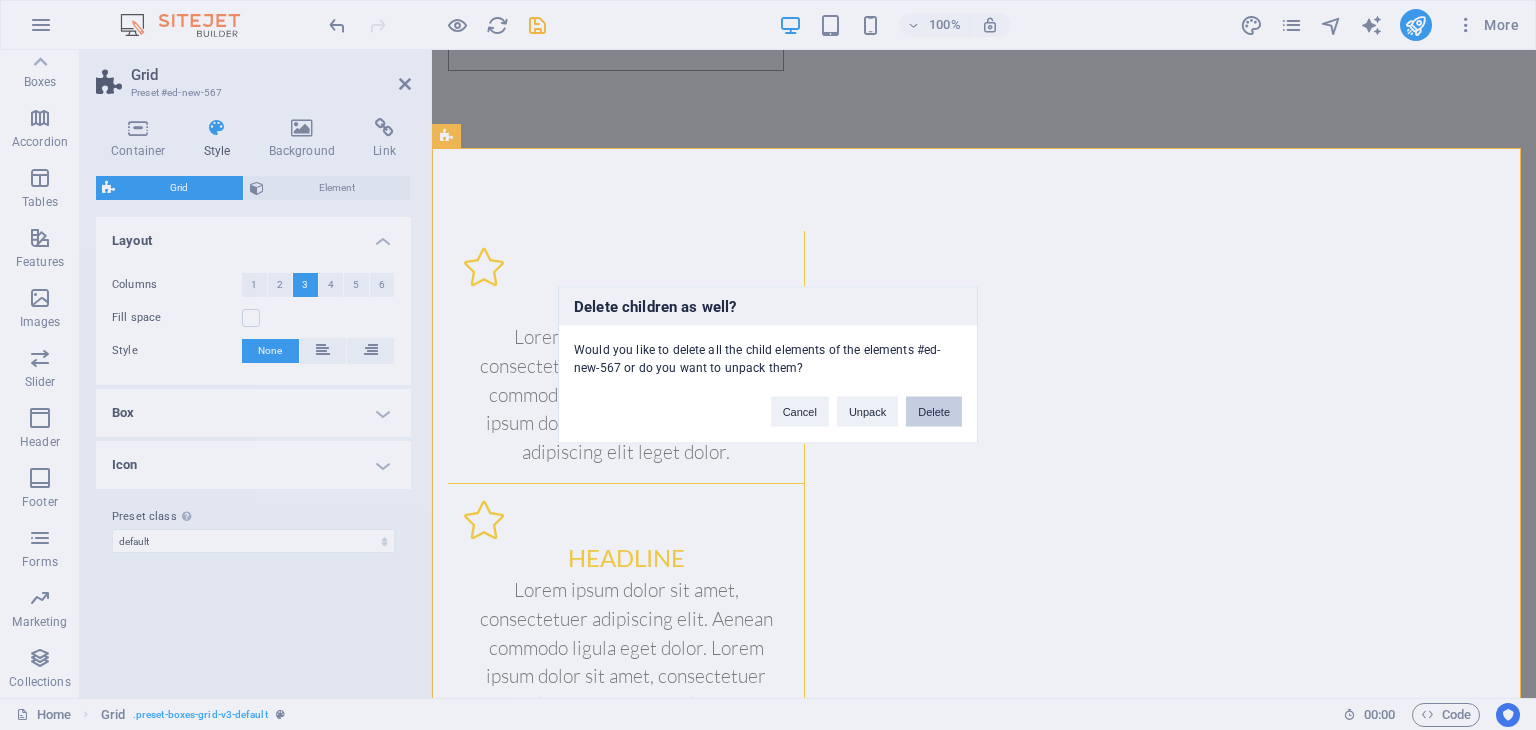 click on "Delete" at bounding box center (934, 412) 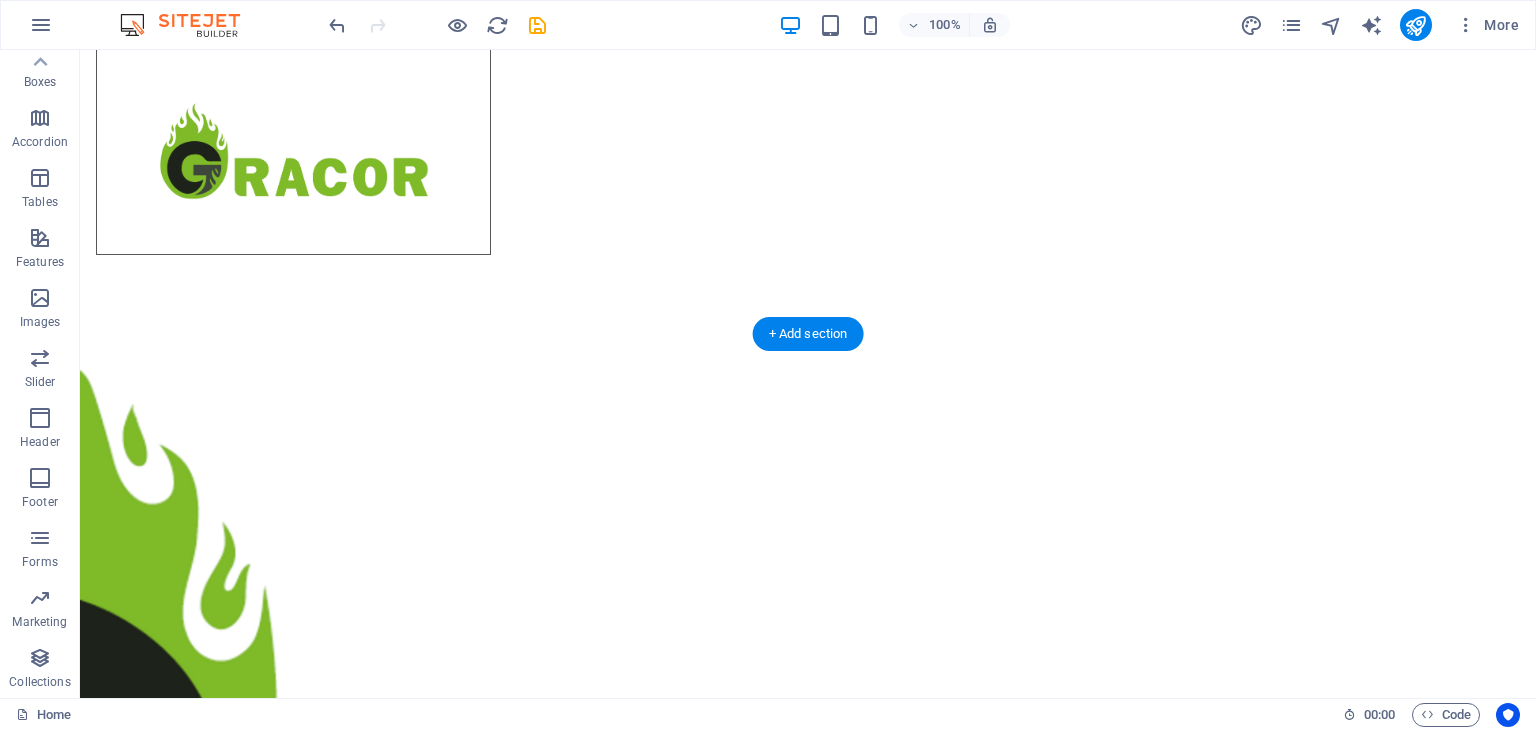 scroll, scrollTop: 57, scrollLeft: 0, axis: vertical 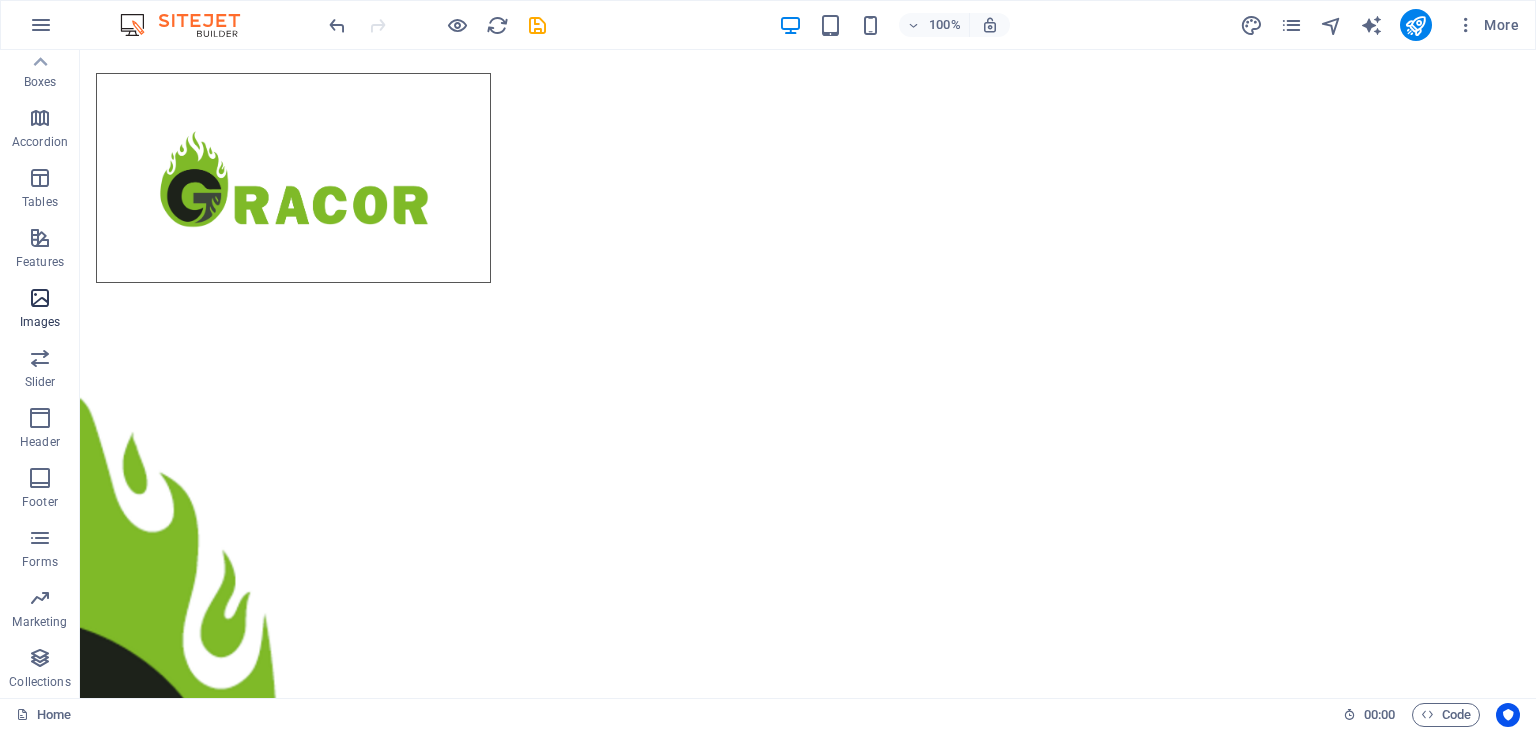click at bounding box center (40, 298) 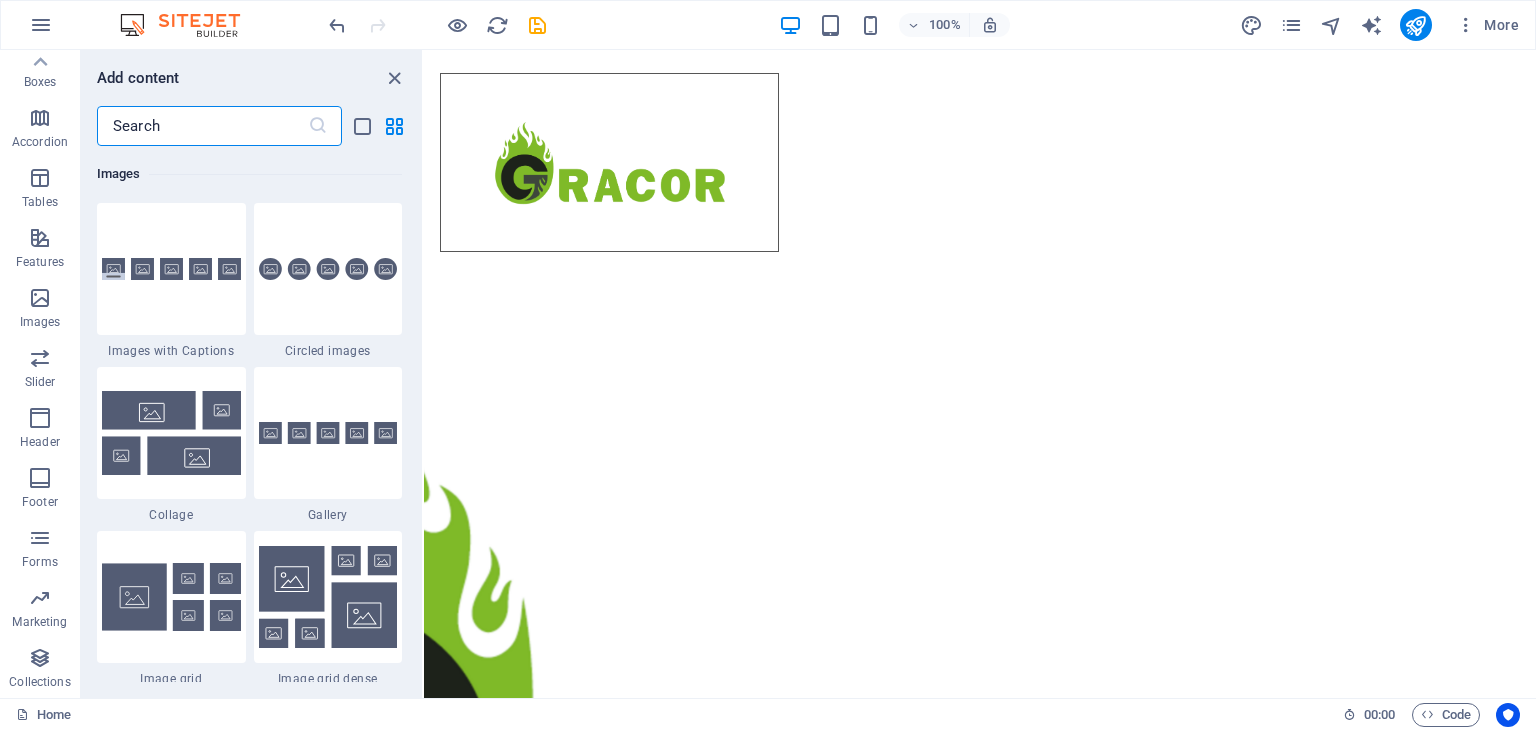 scroll, scrollTop: 10140, scrollLeft: 0, axis: vertical 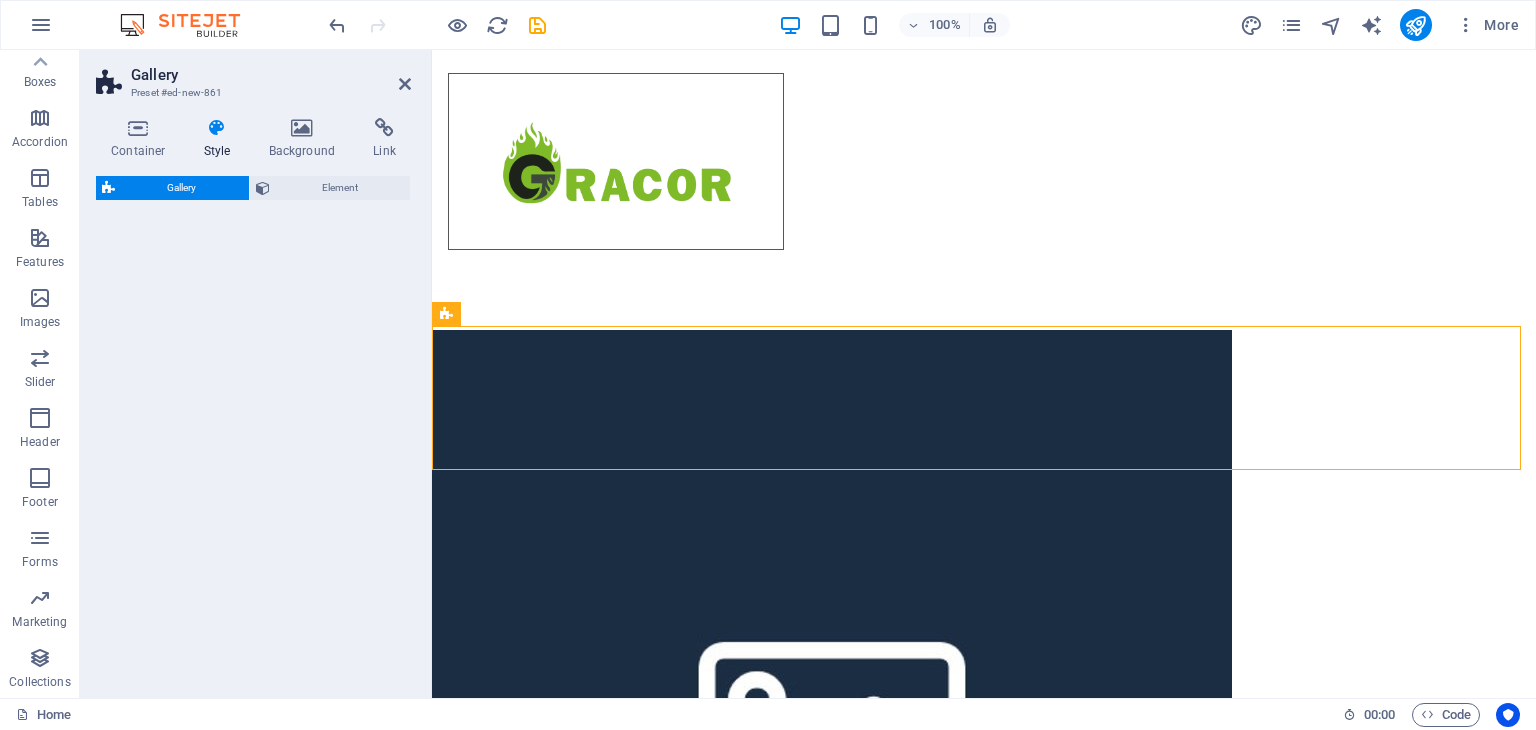 select on "rem" 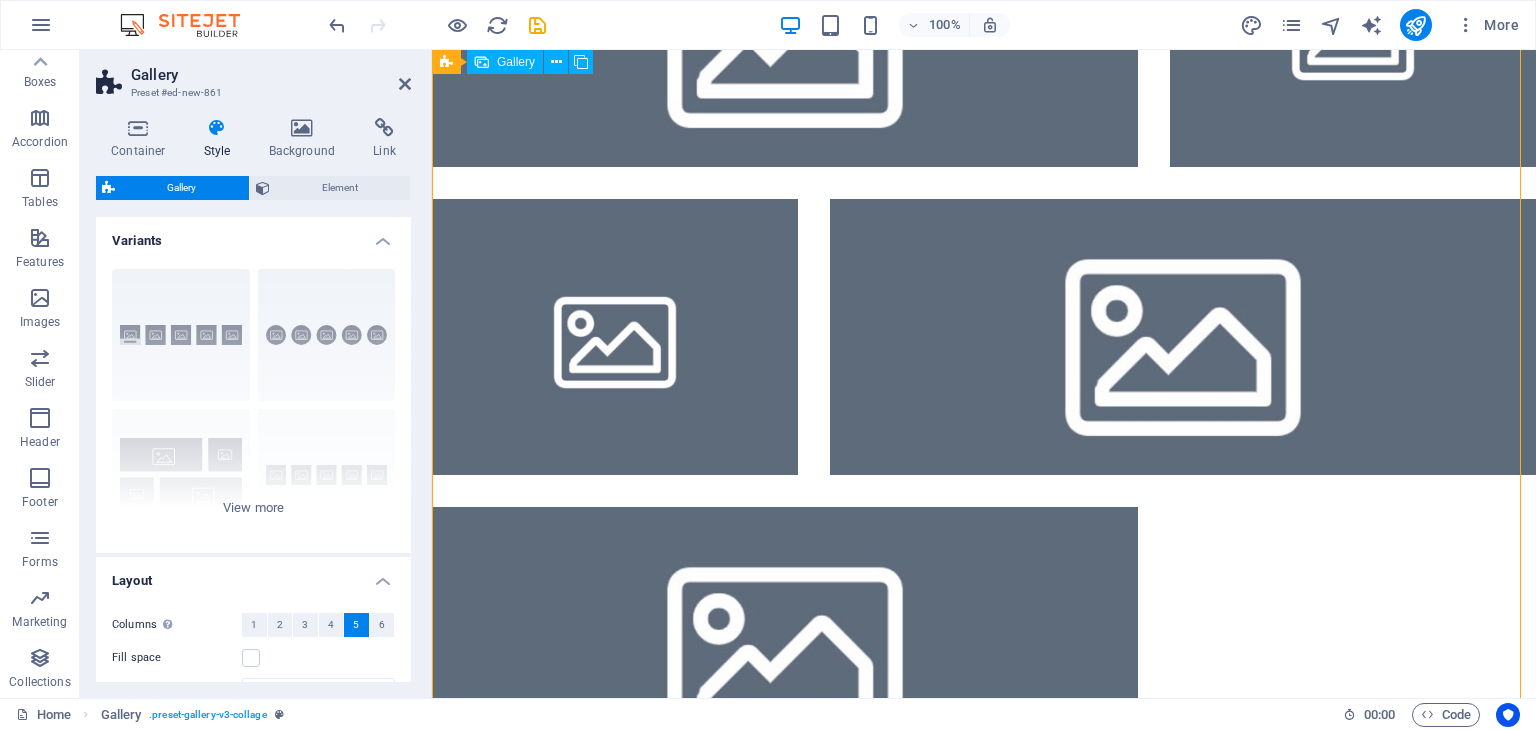 scroll, scrollTop: 372, scrollLeft: 0, axis: vertical 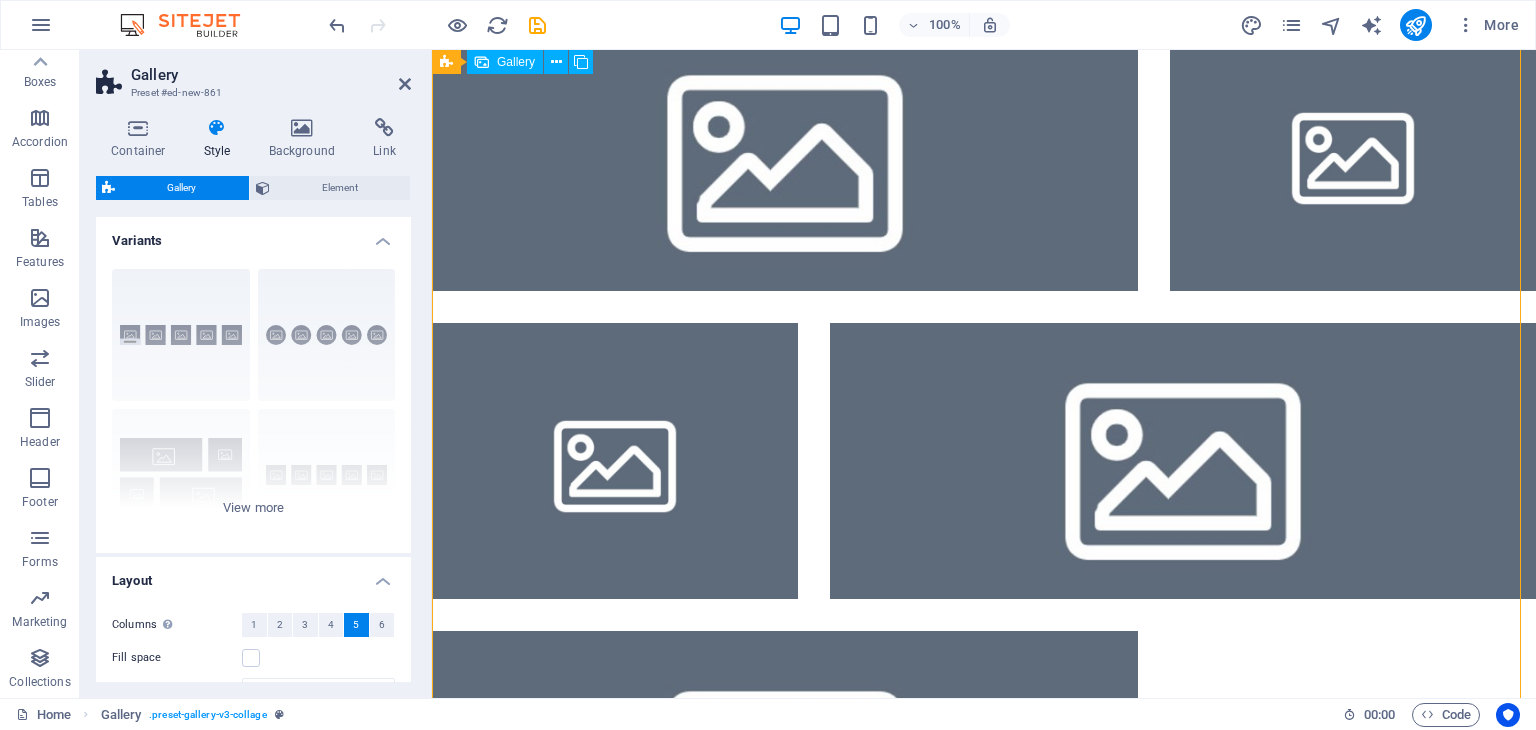 click at bounding box center [785, 153] 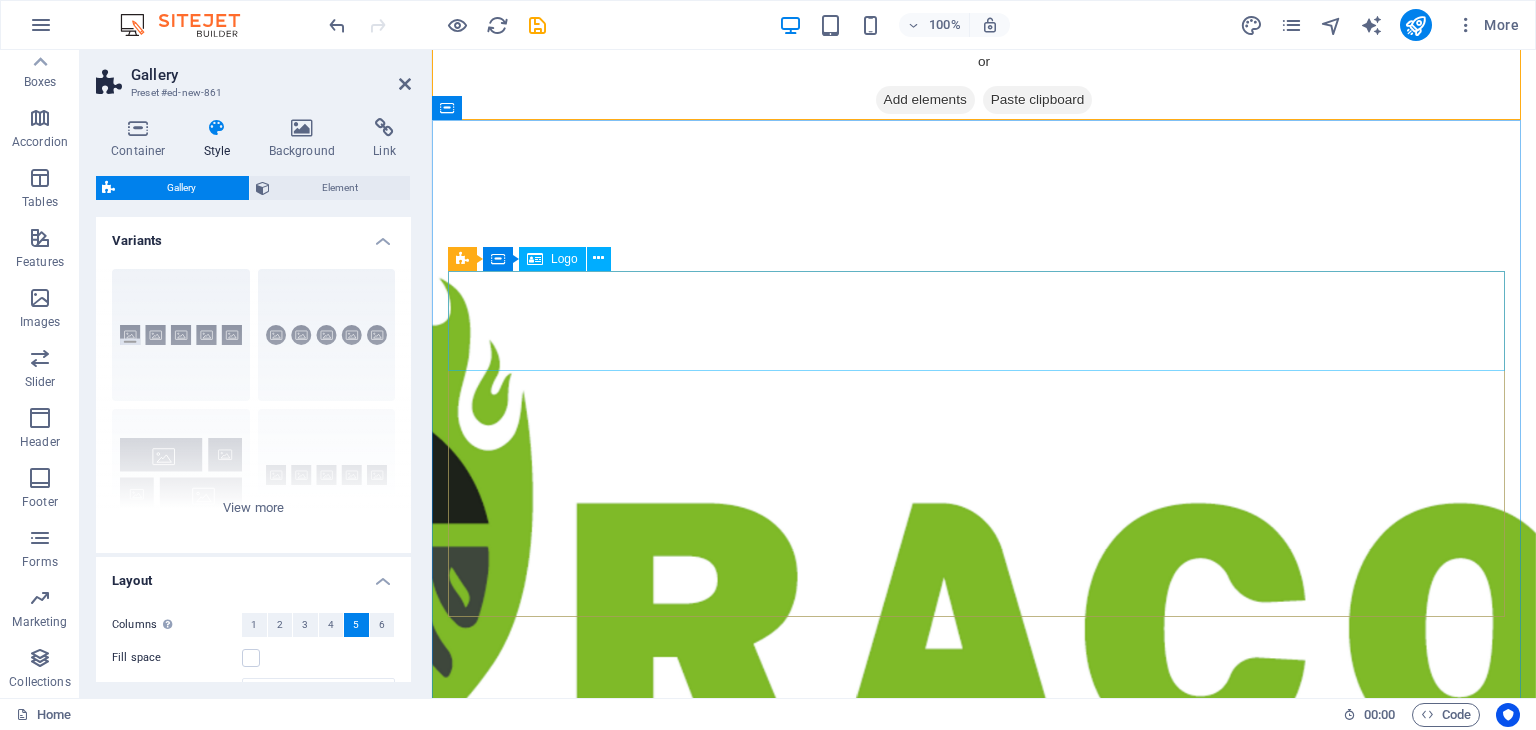 click at bounding box center [984, 903] 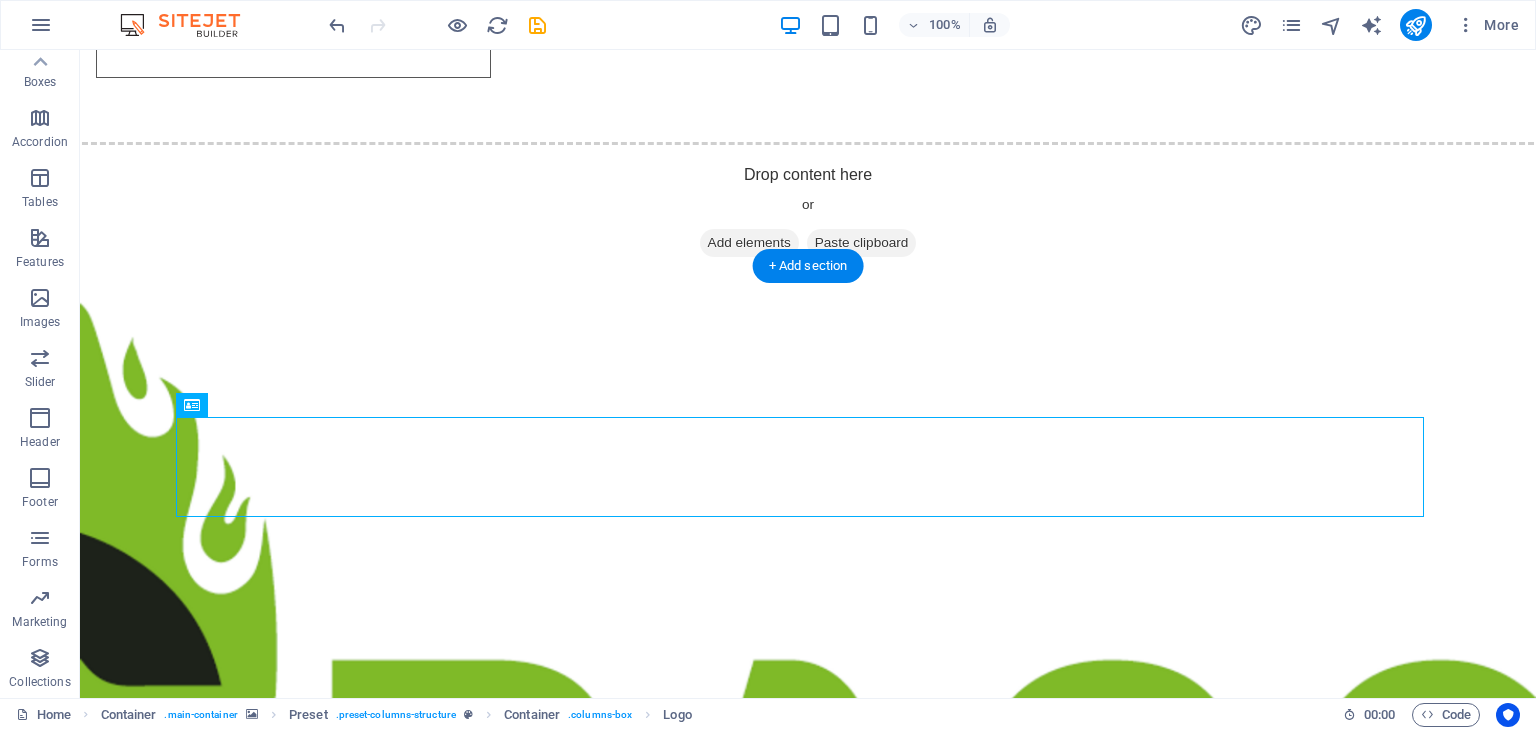 scroll, scrollTop: 0, scrollLeft: 0, axis: both 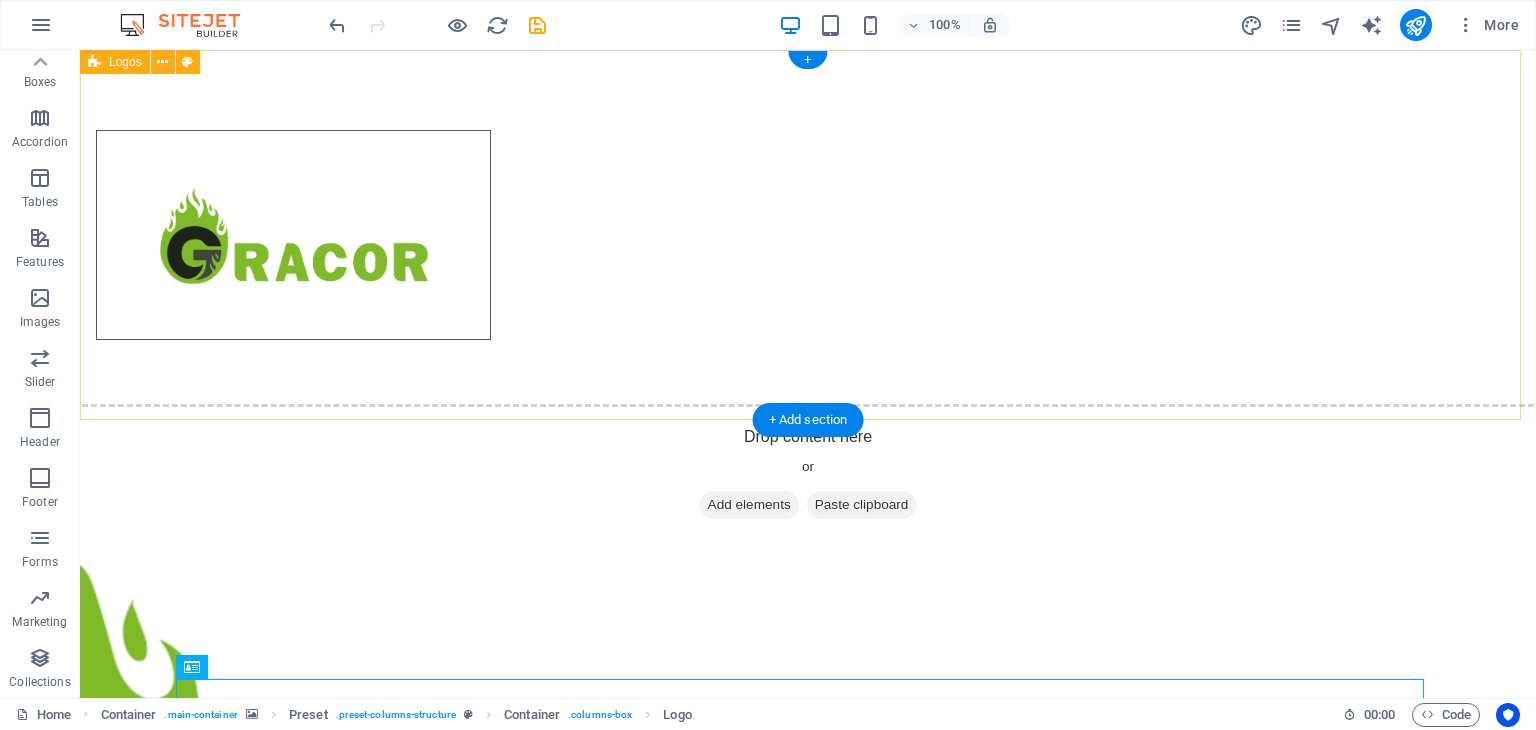 click at bounding box center [808, 235] 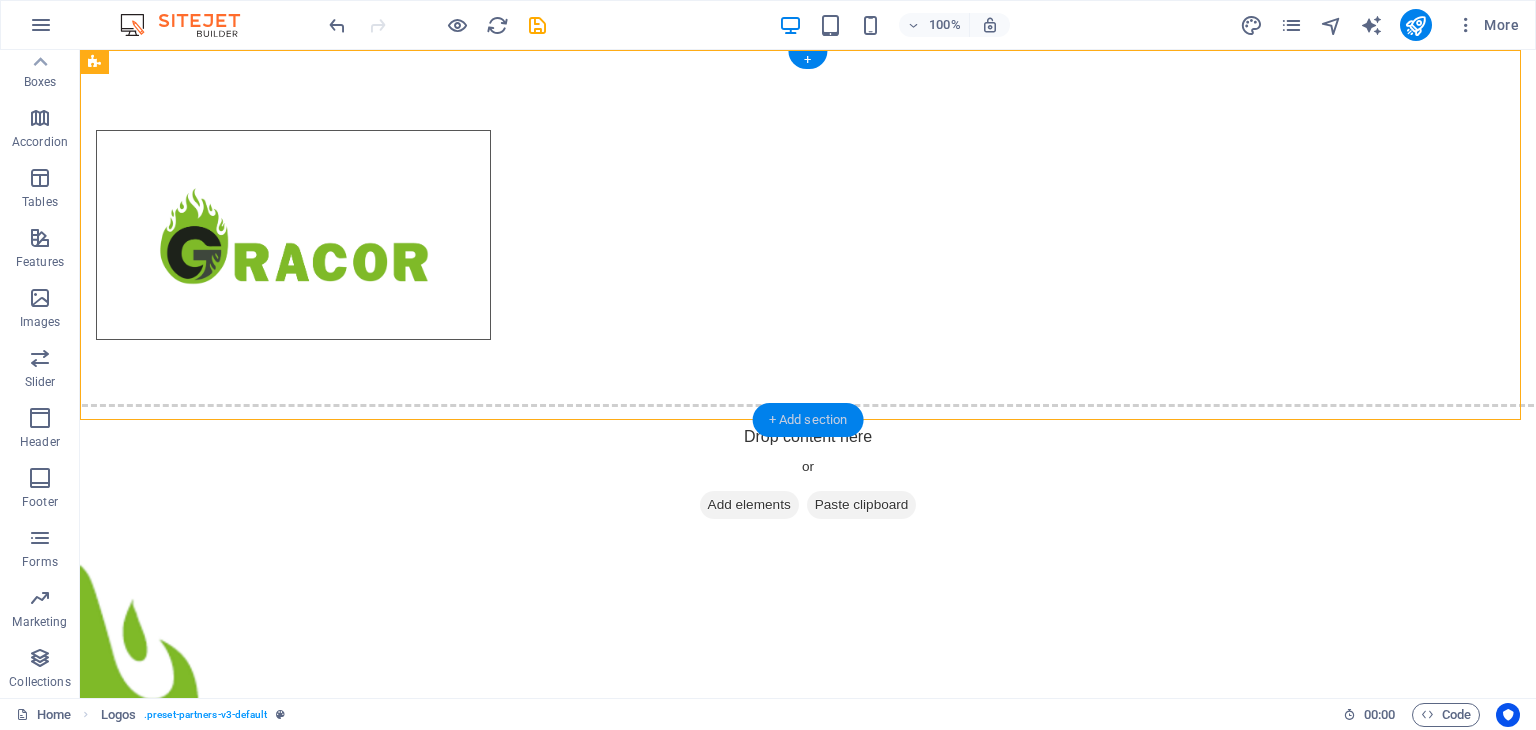drag, startPoint x: 804, startPoint y: 423, endPoint x: 779, endPoint y: 409, distance: 28.653097 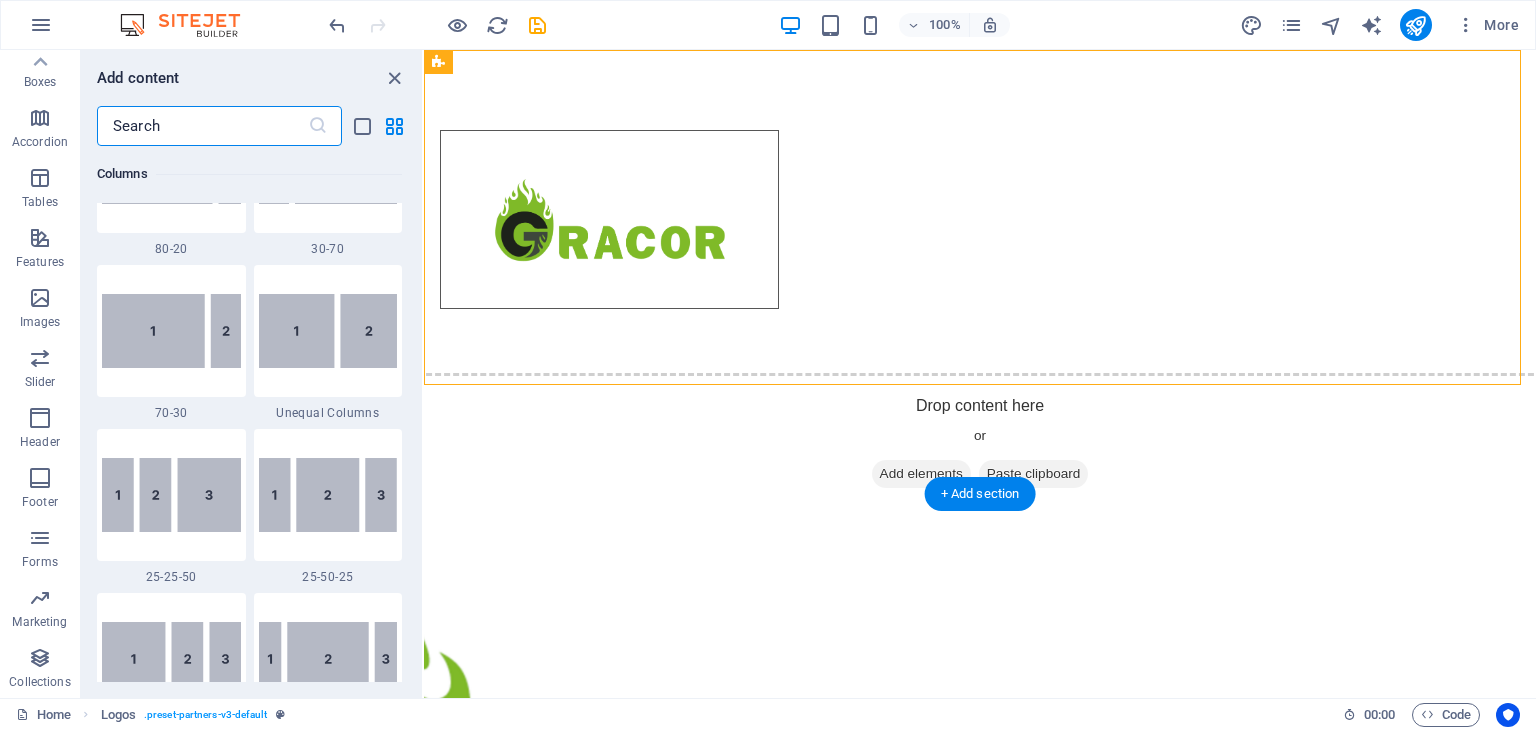 scroll, scrollTop: 3499, scrollLeft: 0, axis: vertical 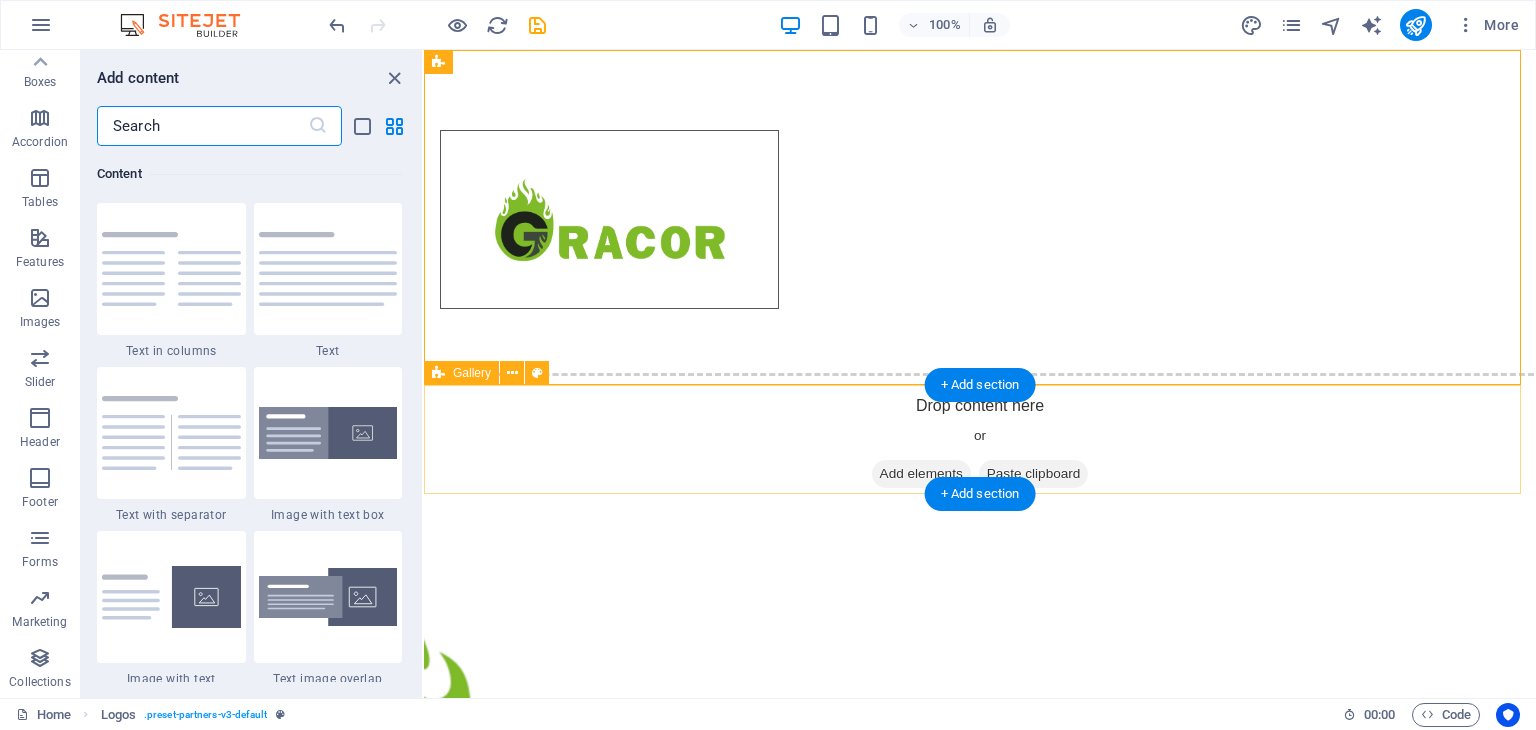 click on "Add elements" at bounding box center [921, 474] 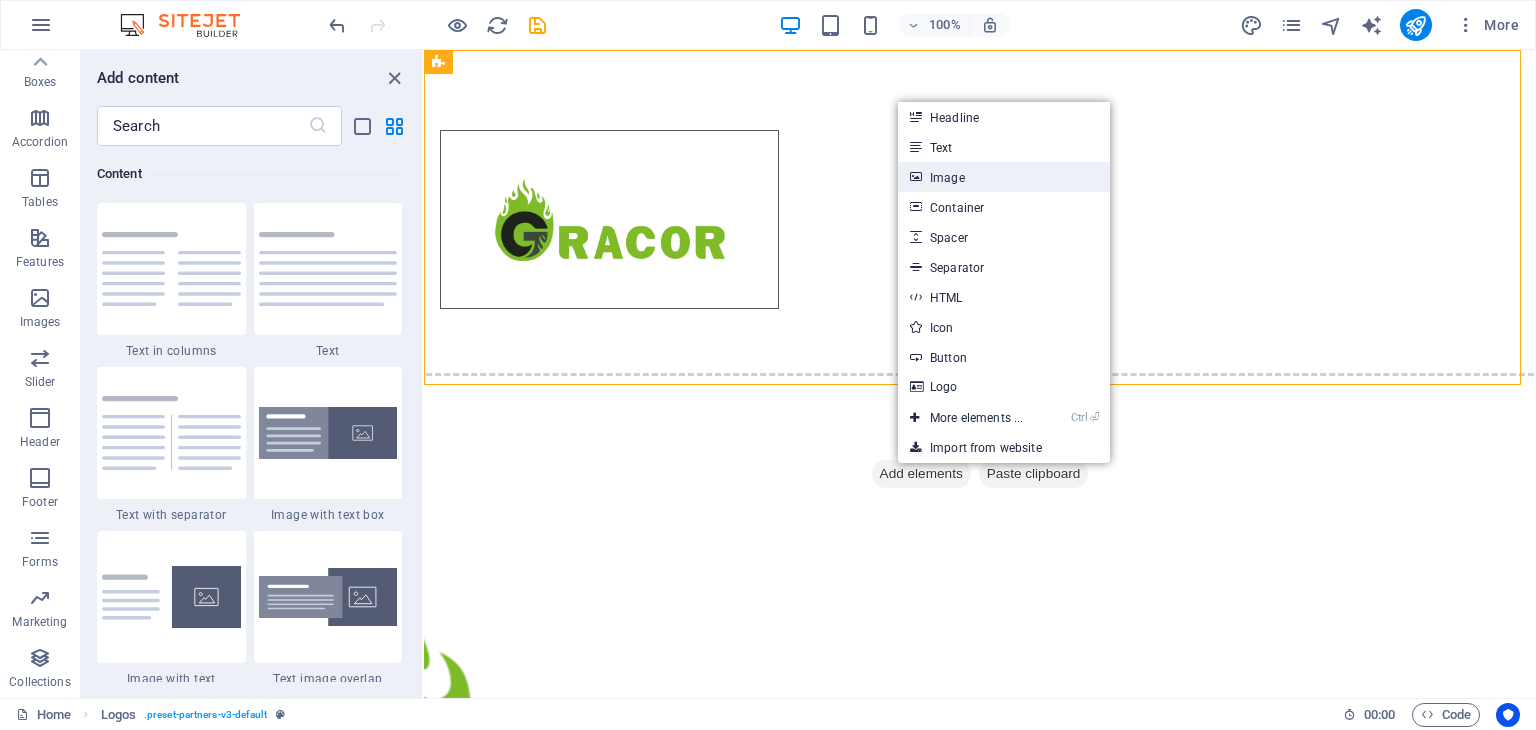 click on "Image" at bounding box center (1004, 177) 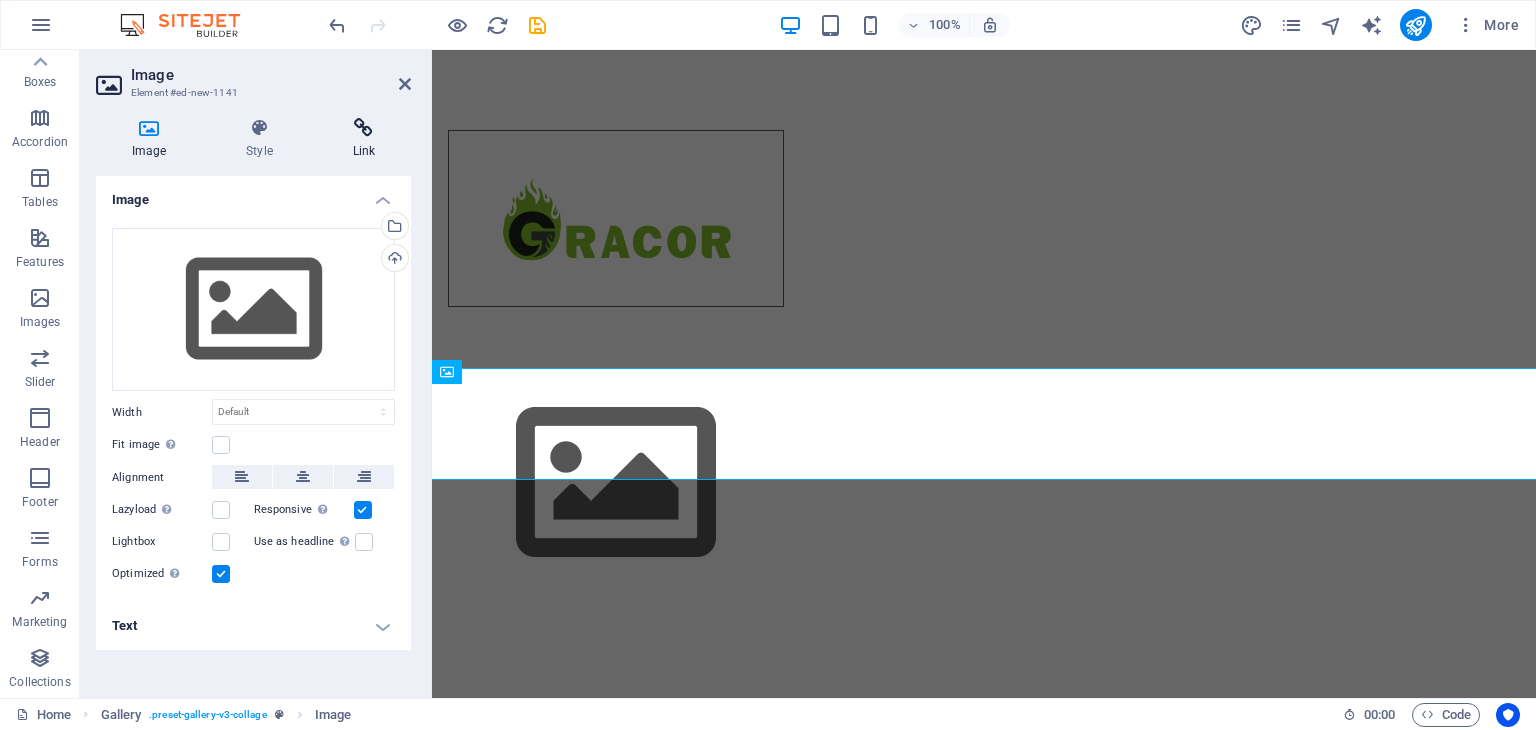 click on "Link" at bounding box center (364, 139) 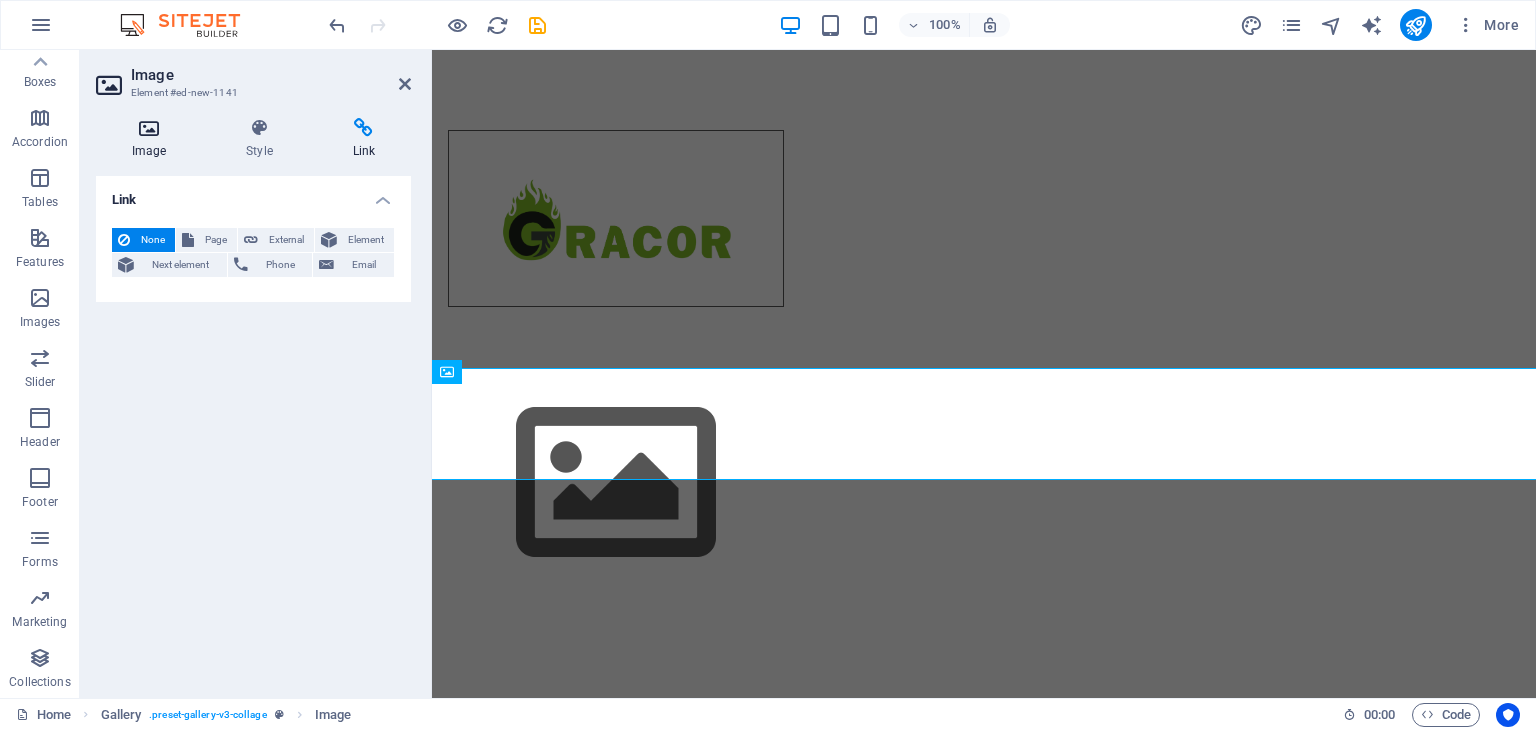 click at bounding box center [149, 128] 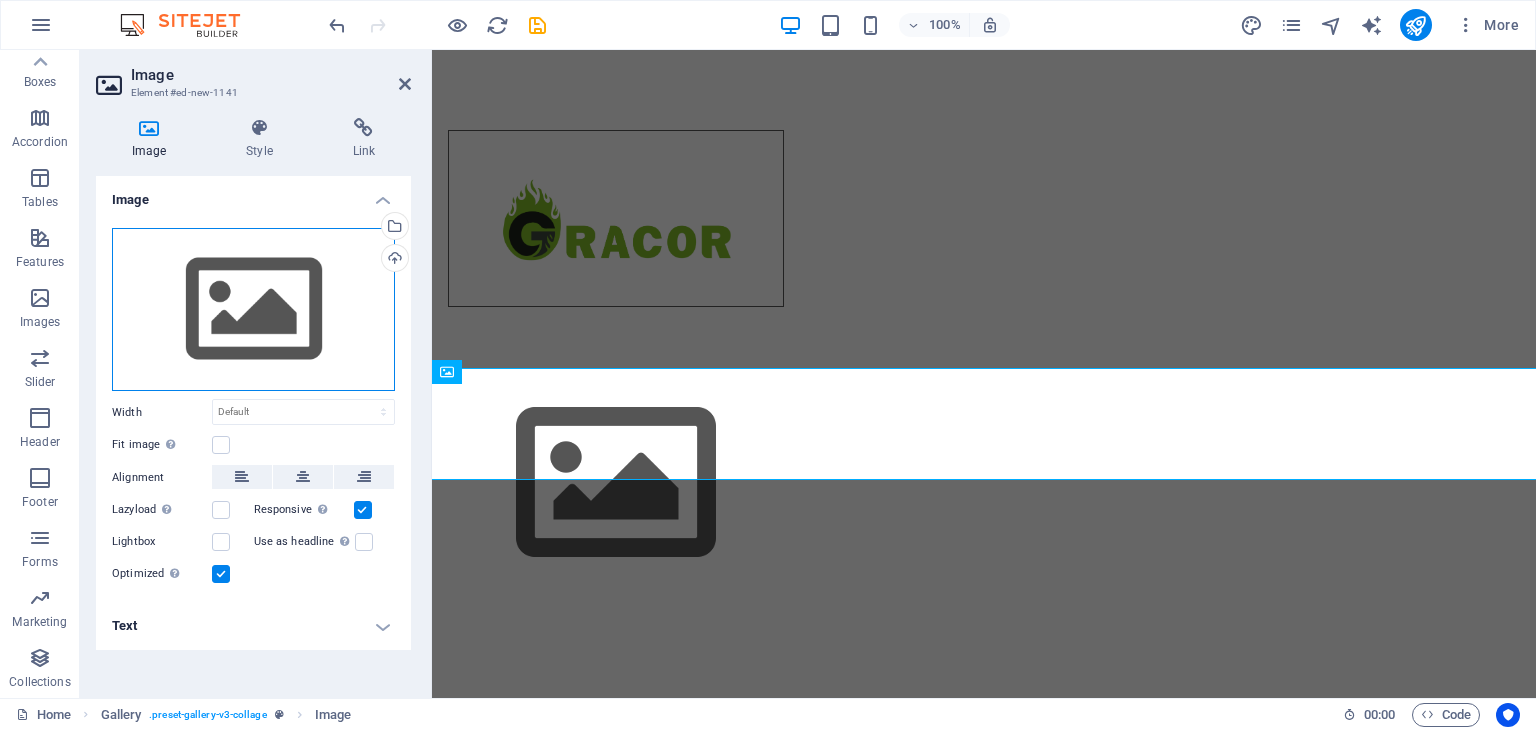 click on "Drag files here, click to choose files or select files from Files or our free stock photos & videos" at bounding box center (253, 310) 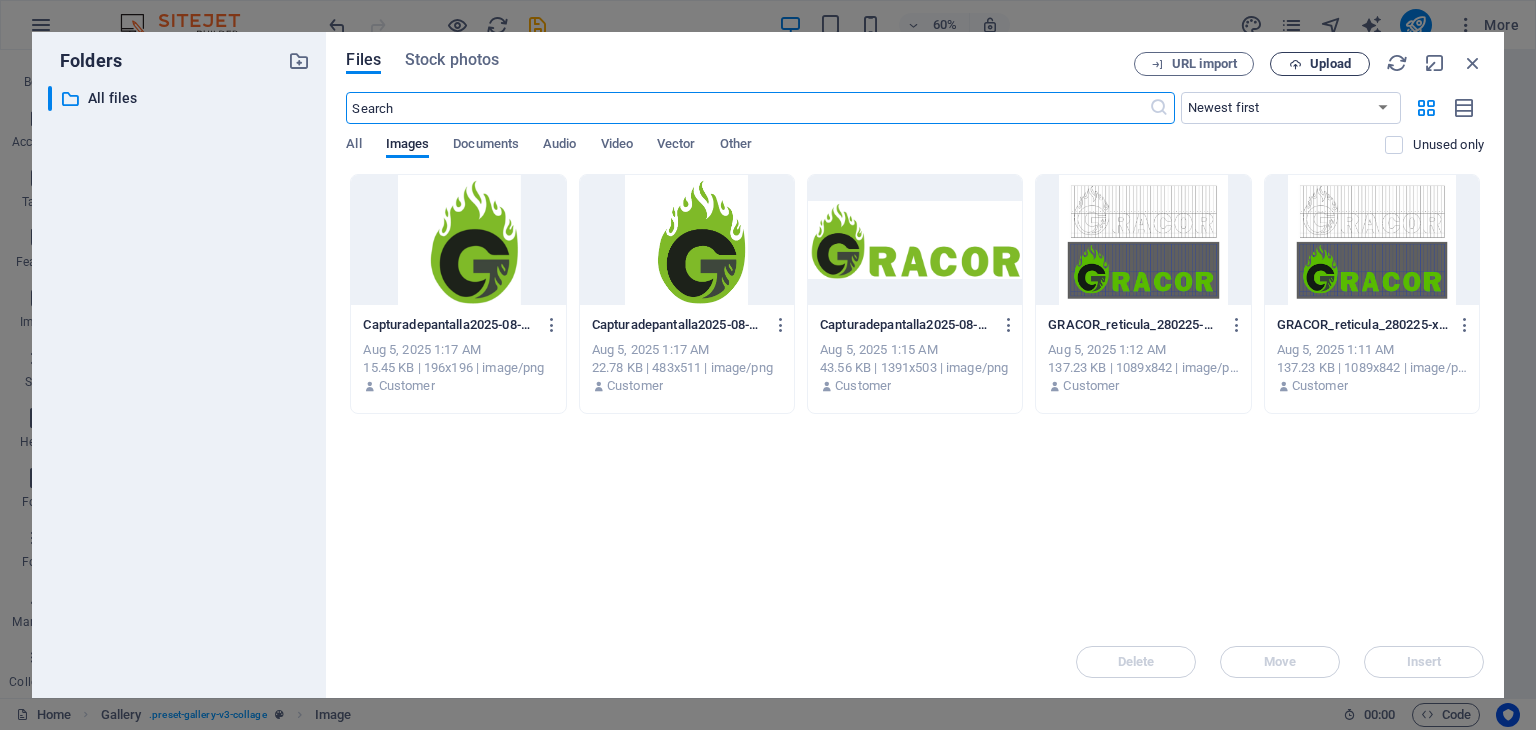 click on "Upload" at bounding box center (1320, 64) 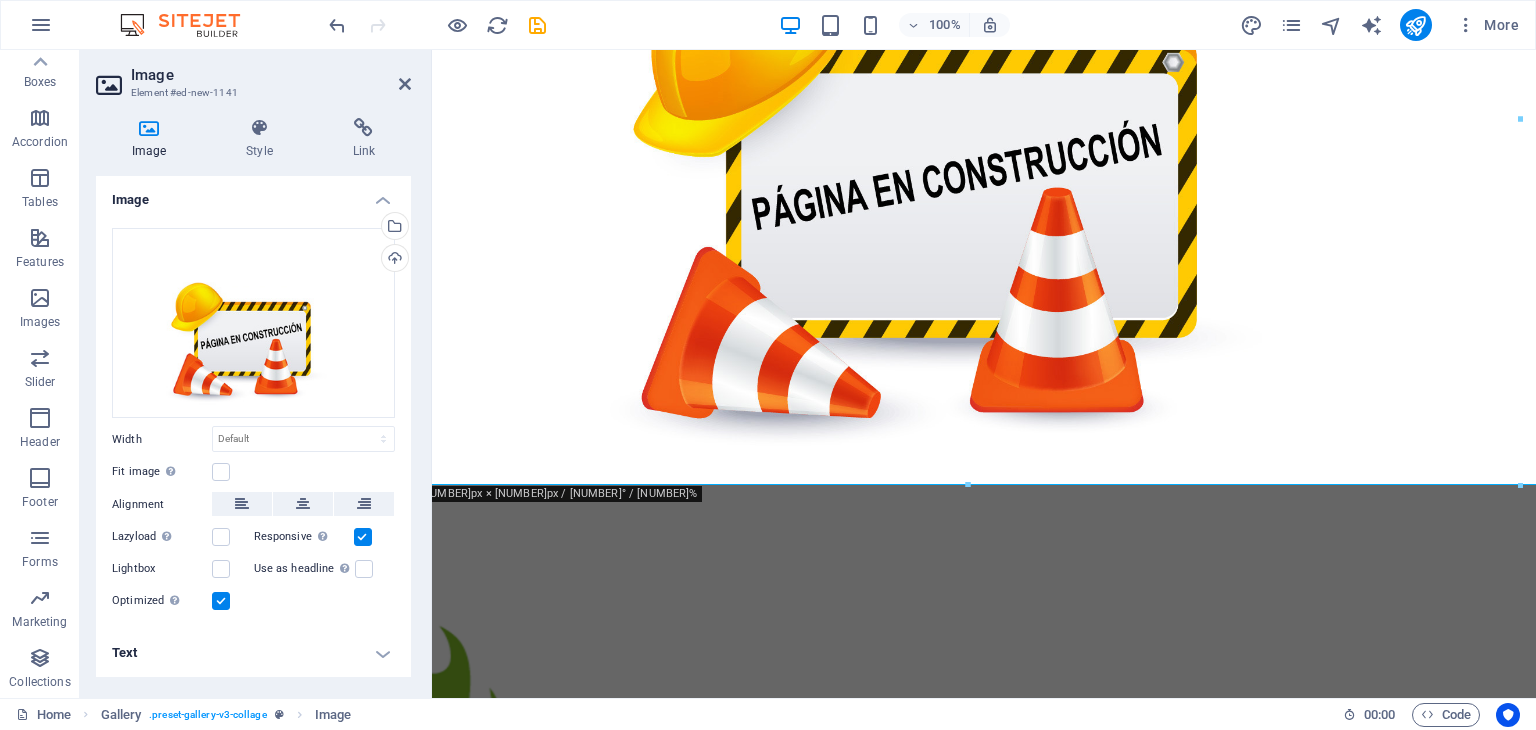 scroll, scrollTop: 658, scrollLeft: 0, axis: vertical 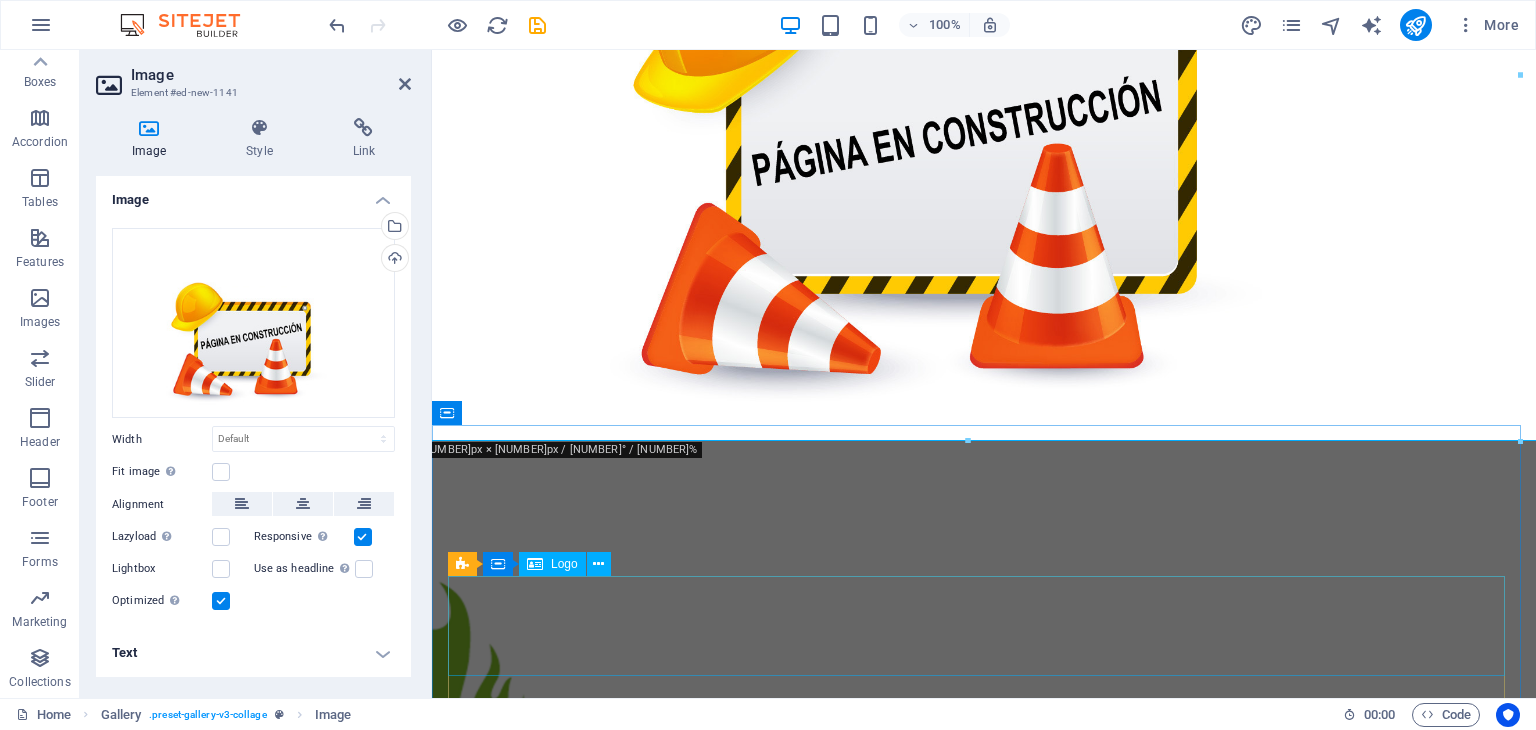 click at bounding box center [984, 1207] 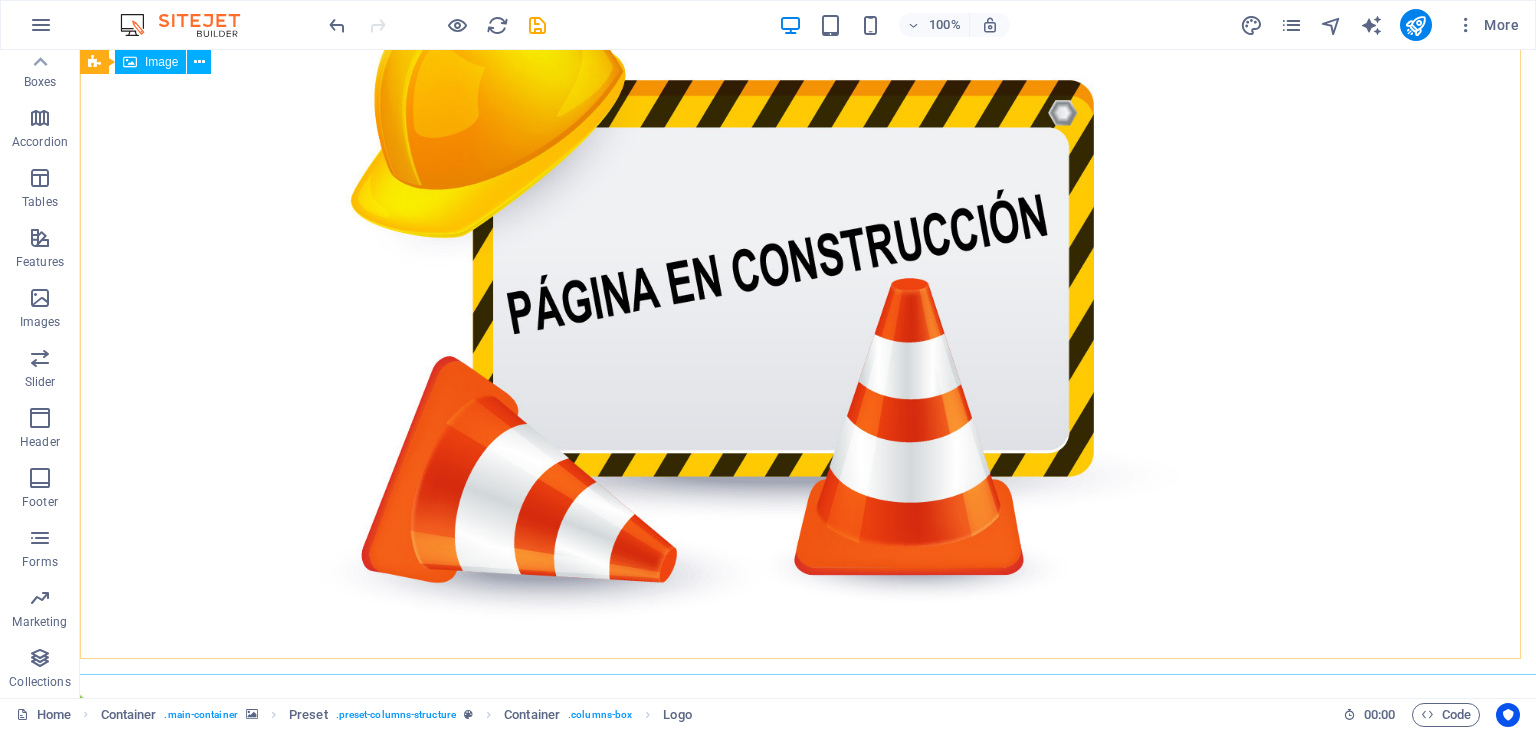 scroll, scrollTop: 1180, scrollLeft: 0, axis: vertical 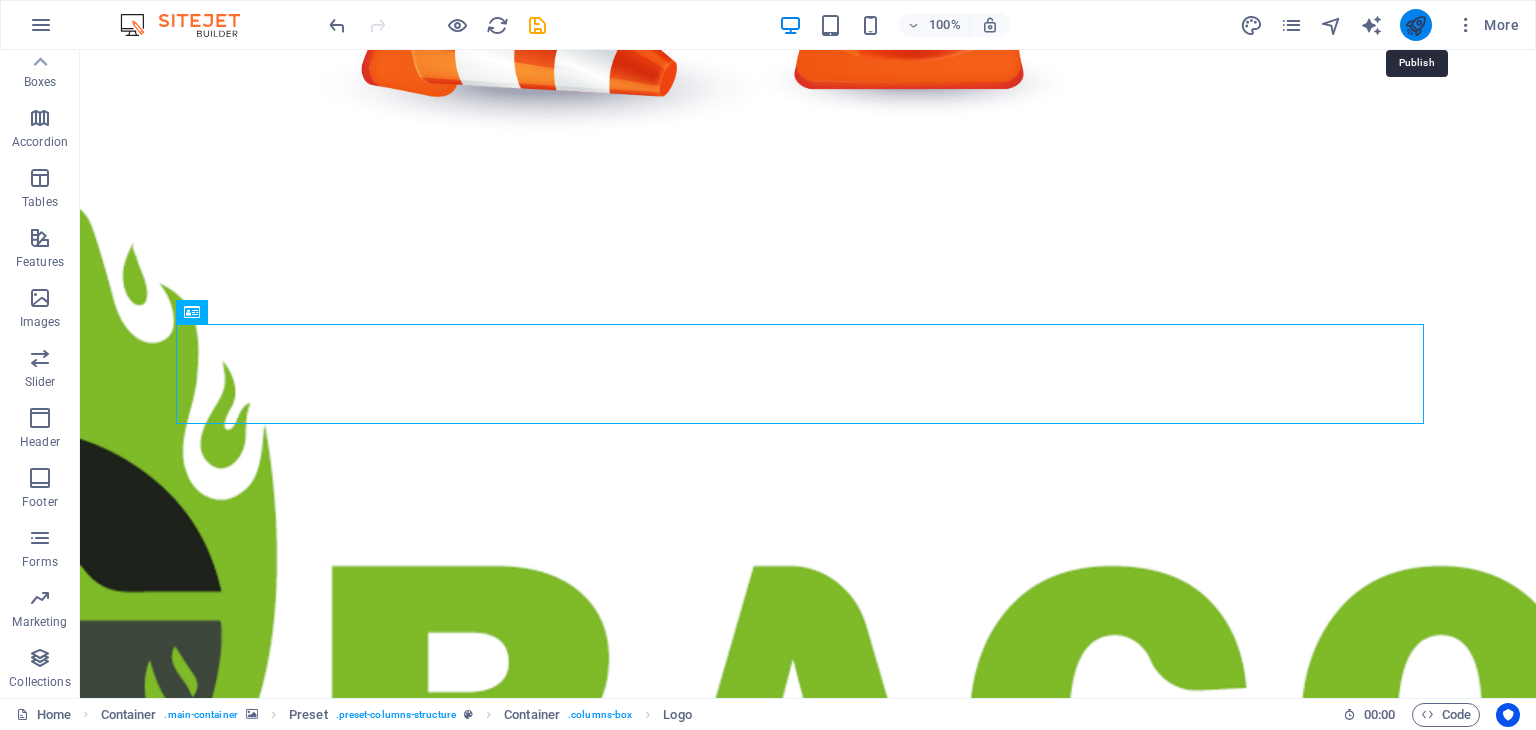 click at bounding box center [1415, 25] 